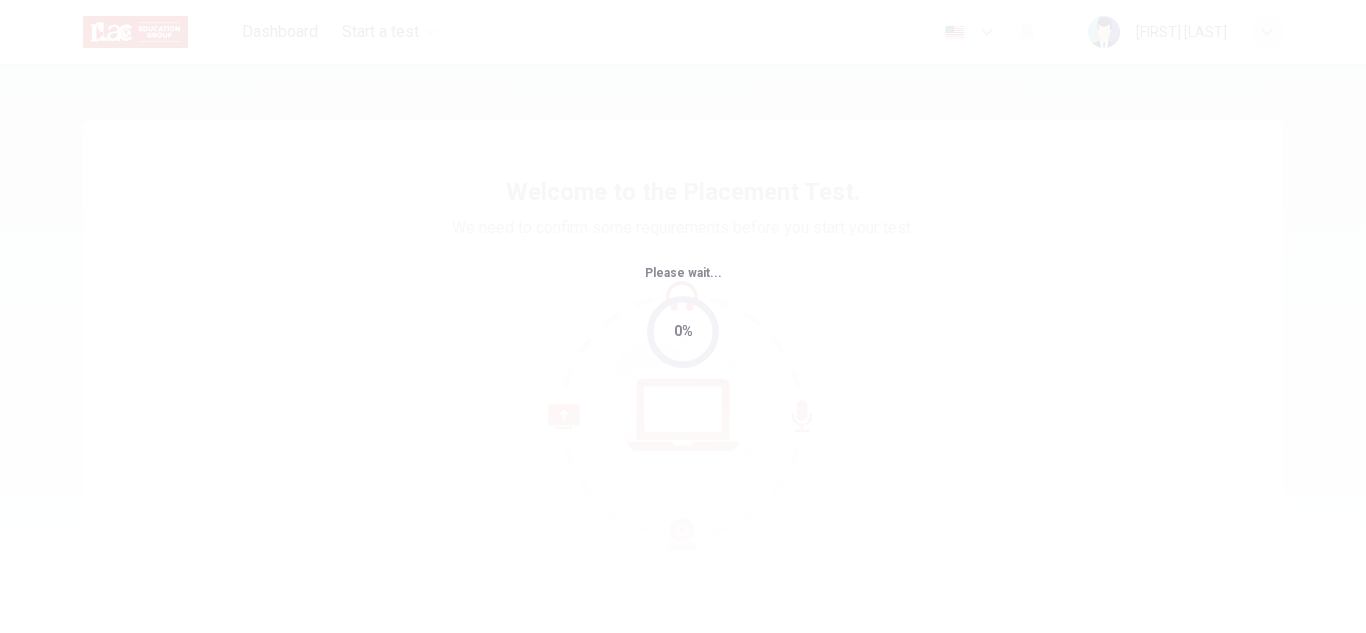 scroll, scrollTop: 0, scrollLeft: 0, axis: both 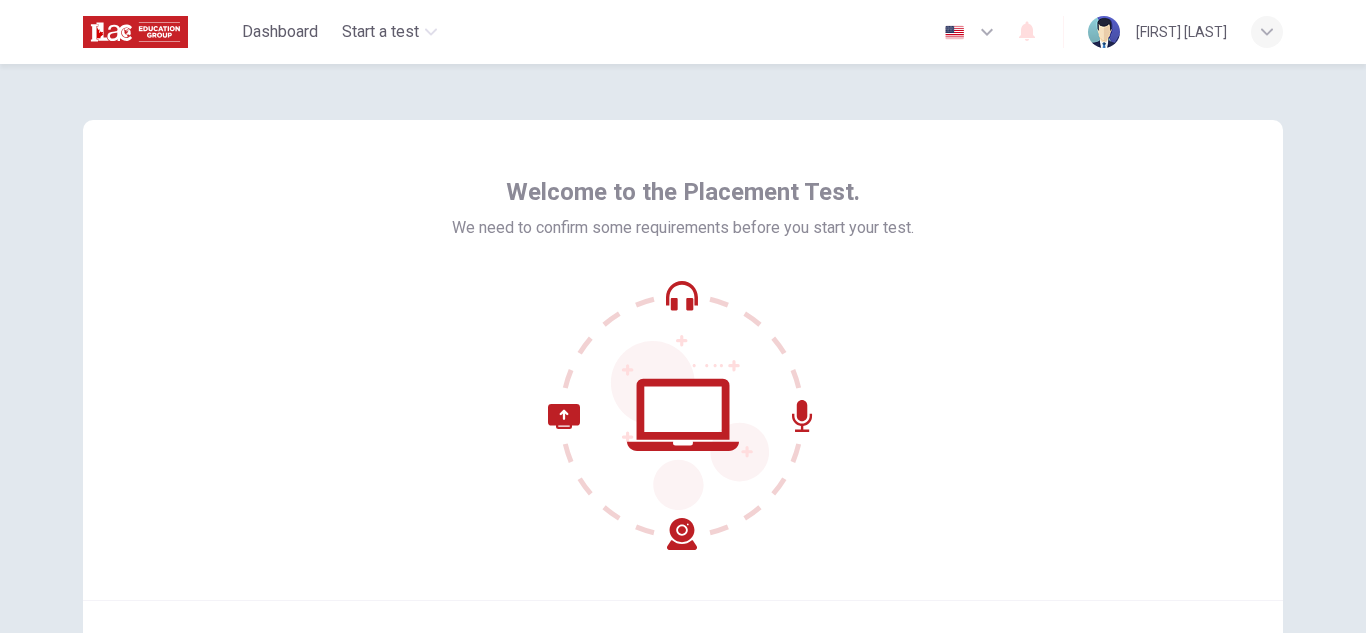 click at bounding box center [683, 415] 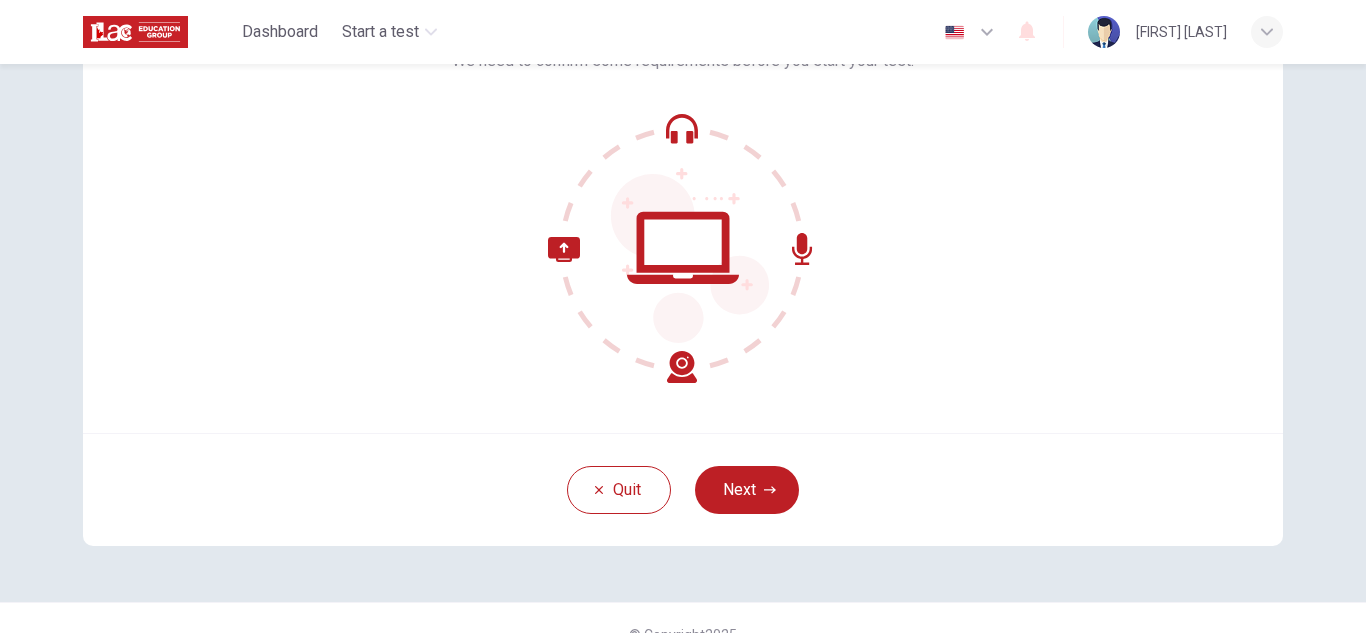 scroll, scrollTop: 200, scrollLeft: 0, axis: vertical 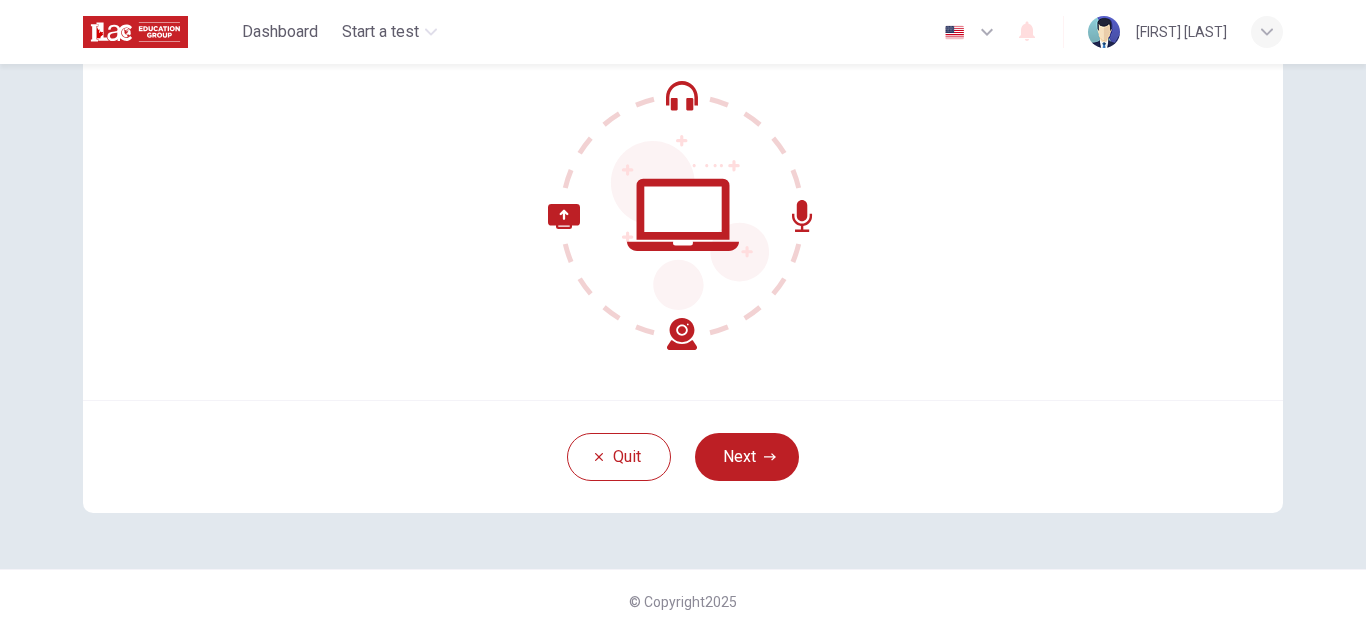 click 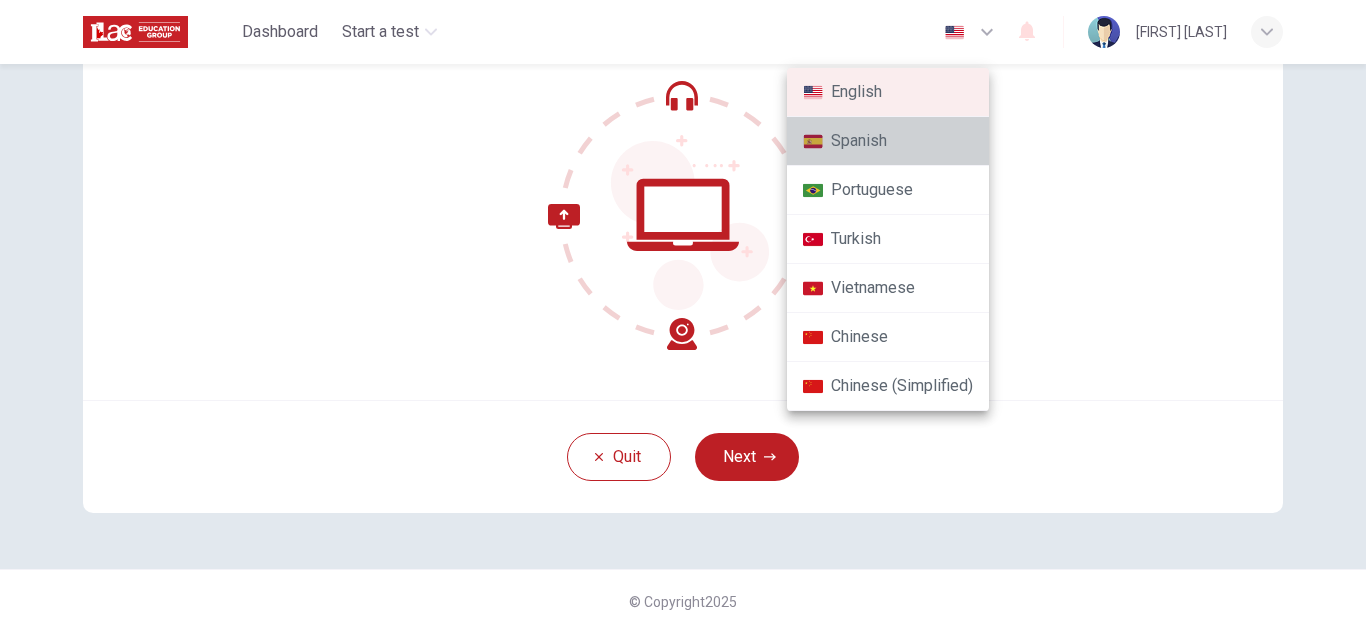 click on "Spanish" at bounding box center (888, 141) 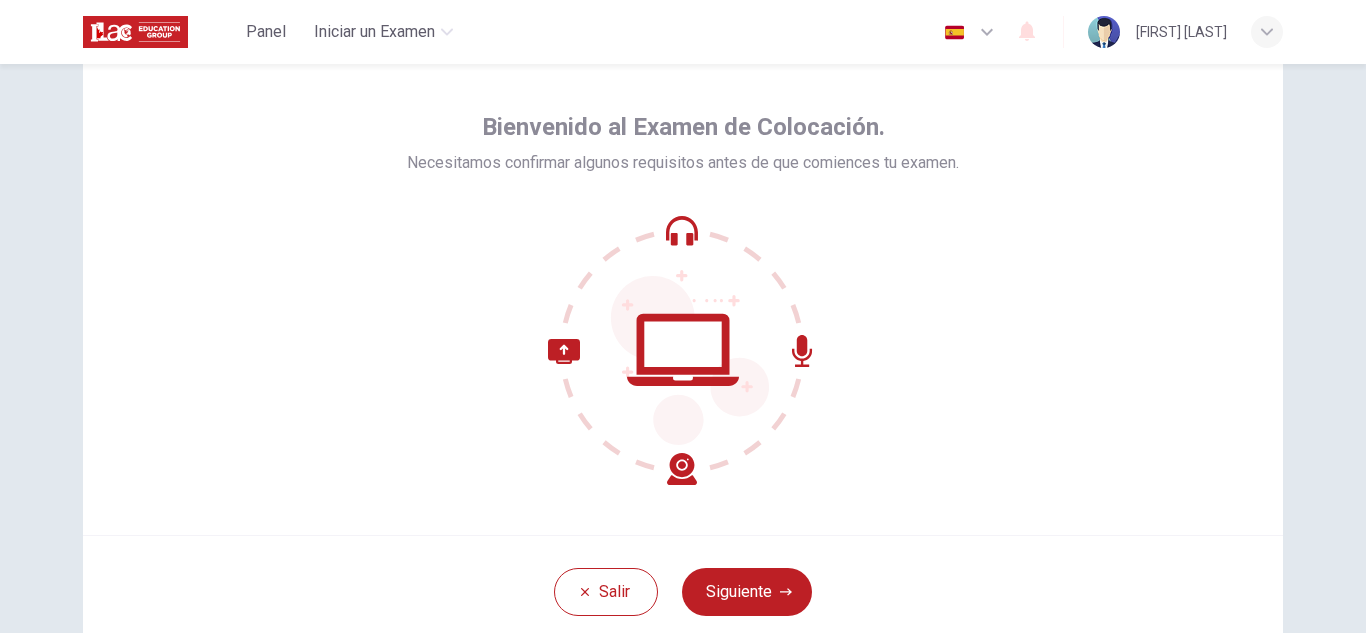 scroll, scrollTop: 100, scrollLeft: 0, axis: vertical 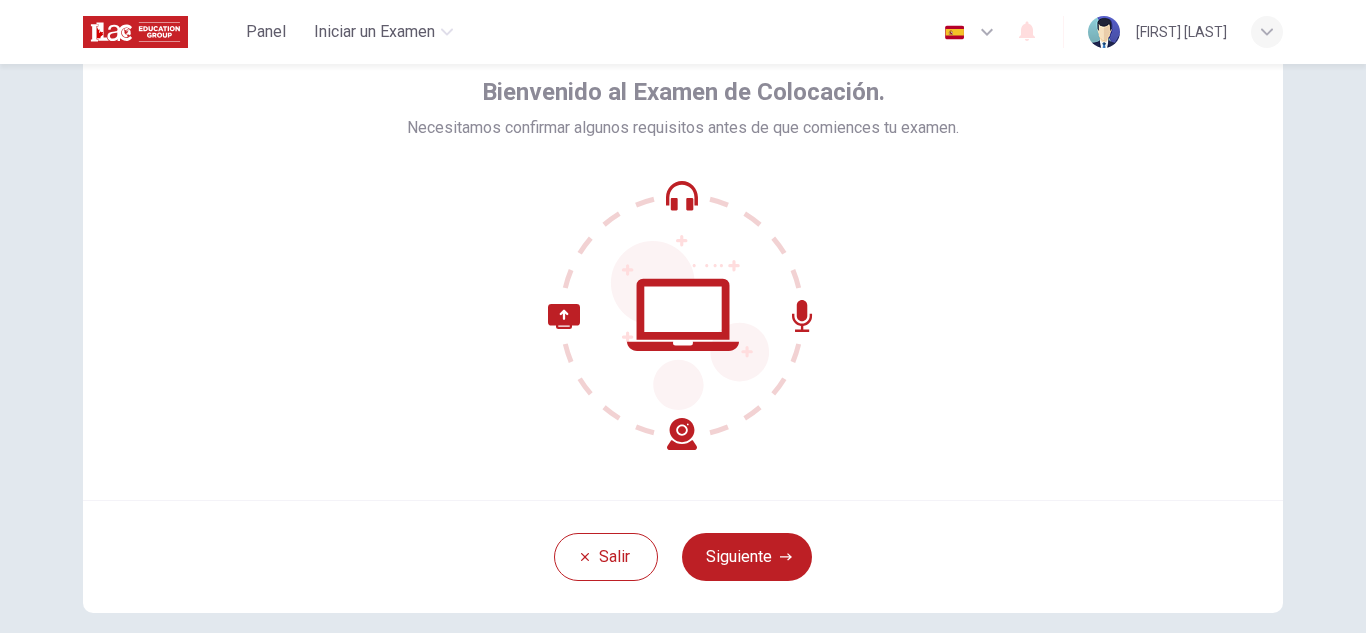click 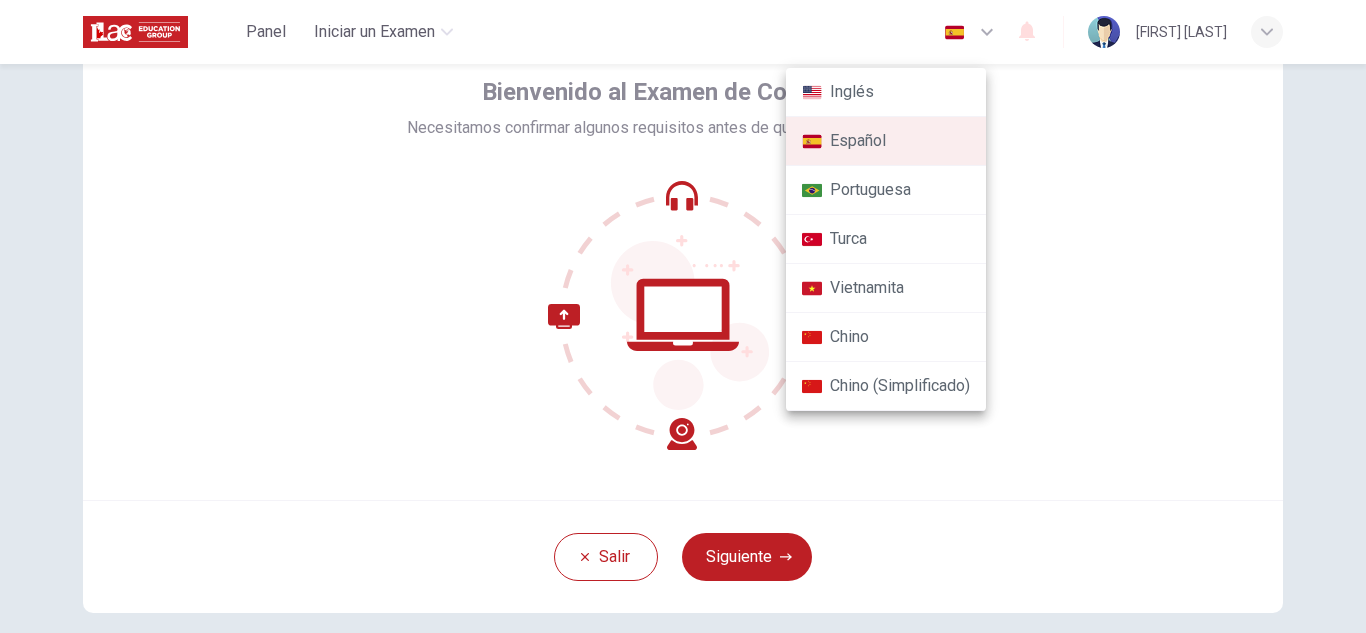 click on "Inglés" at bounding box center (886, 92) 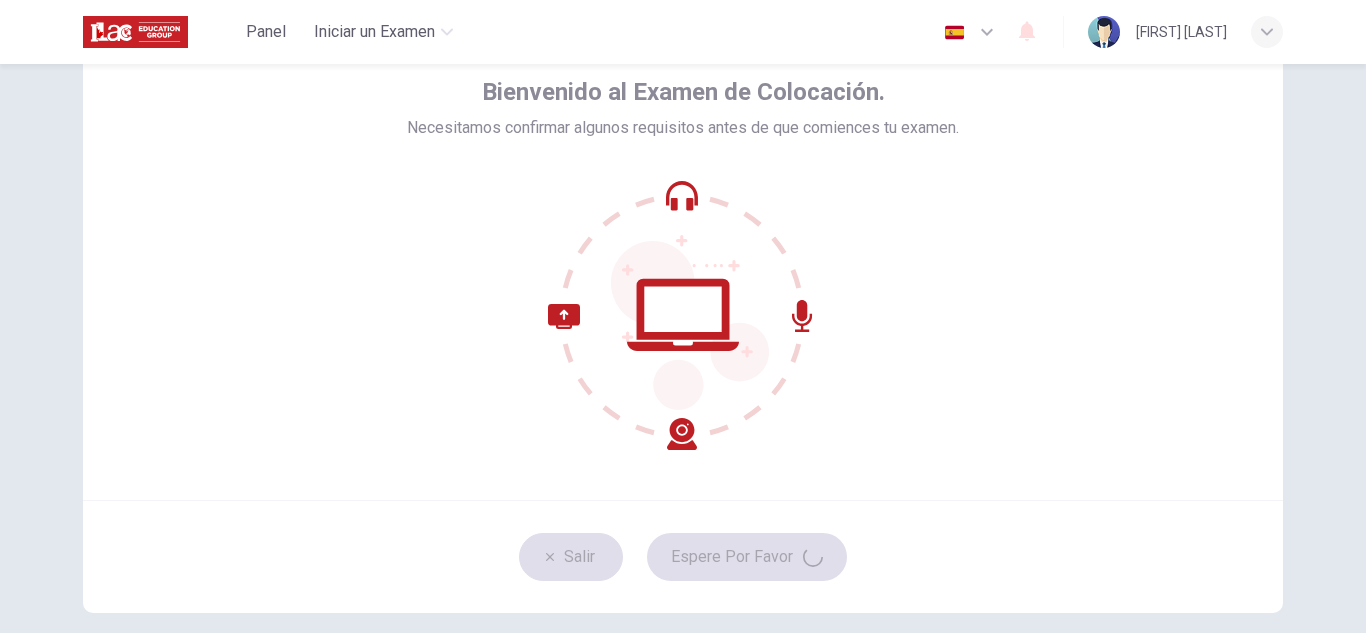 type on "en" 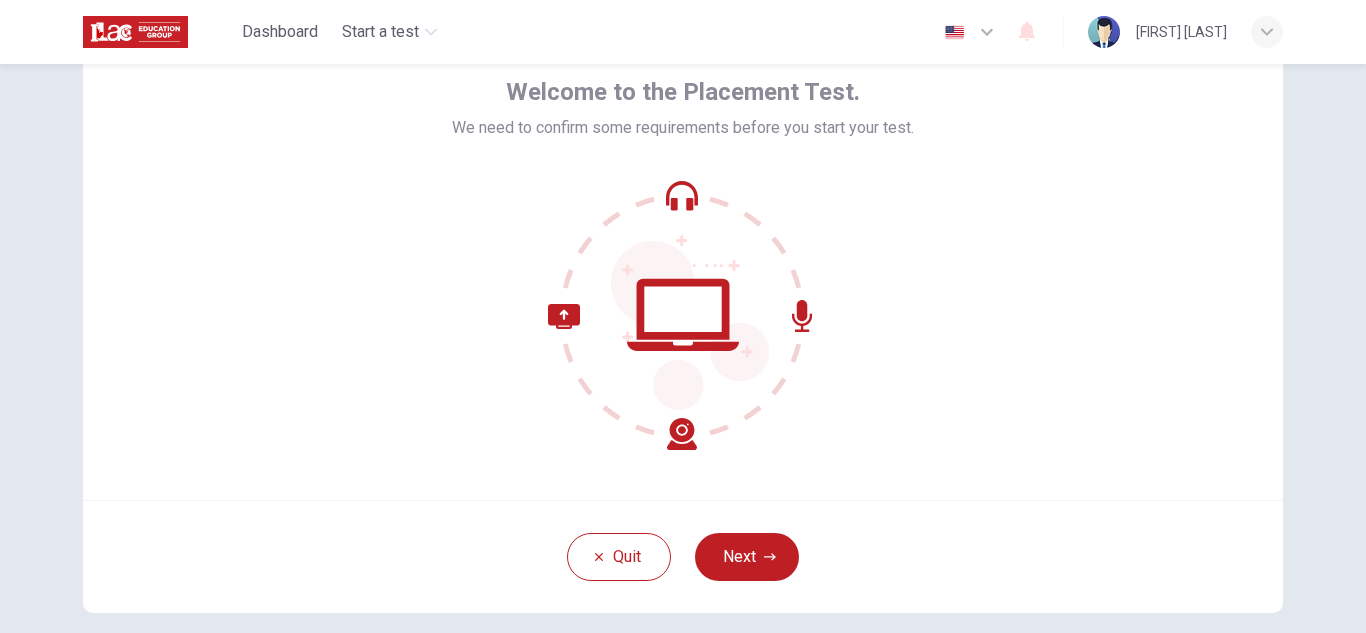 scroll, scrollTop: 200, scrollLeft: 0, axis: vertical 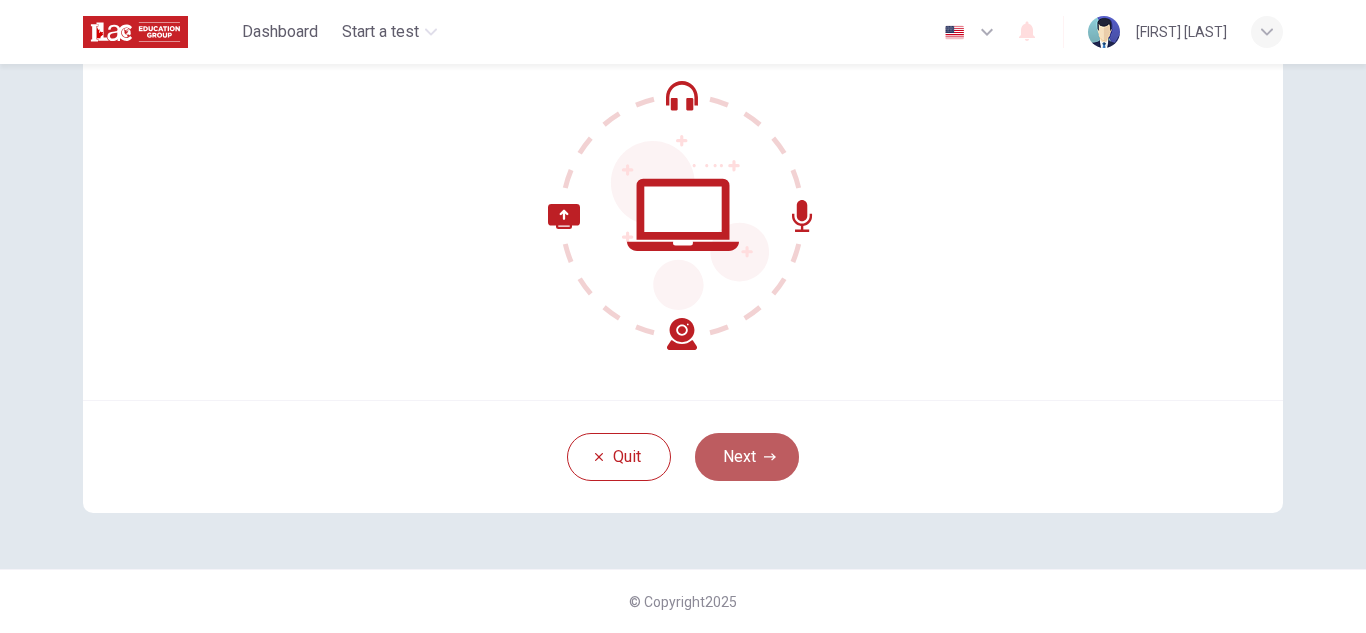 click on "Next" at bounding box center [747, 457] 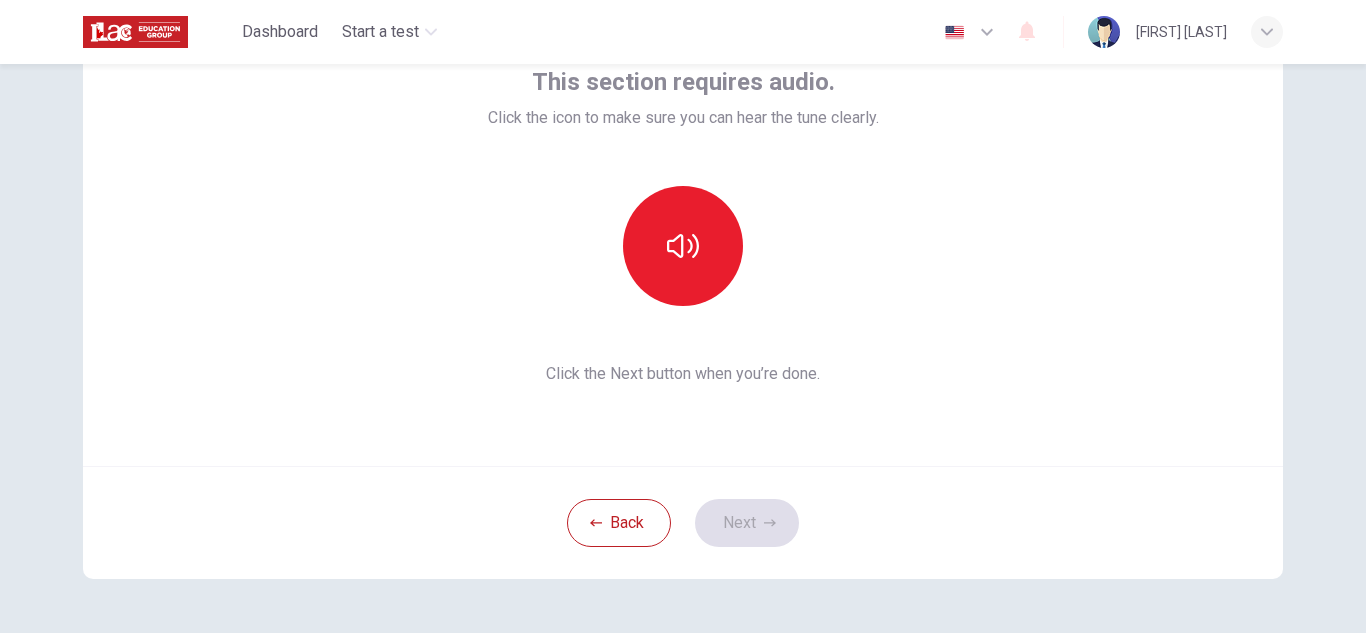 scroll, scrollTop: 100, scrollLeft: 0, axis: vertical 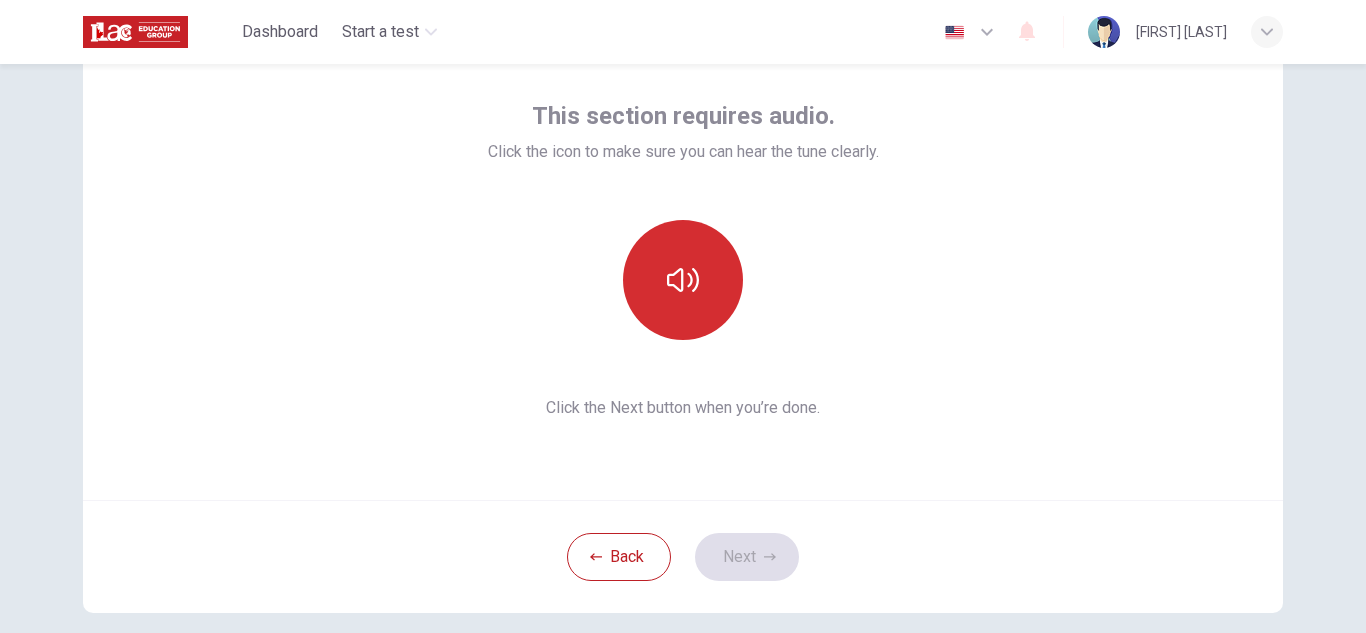 click 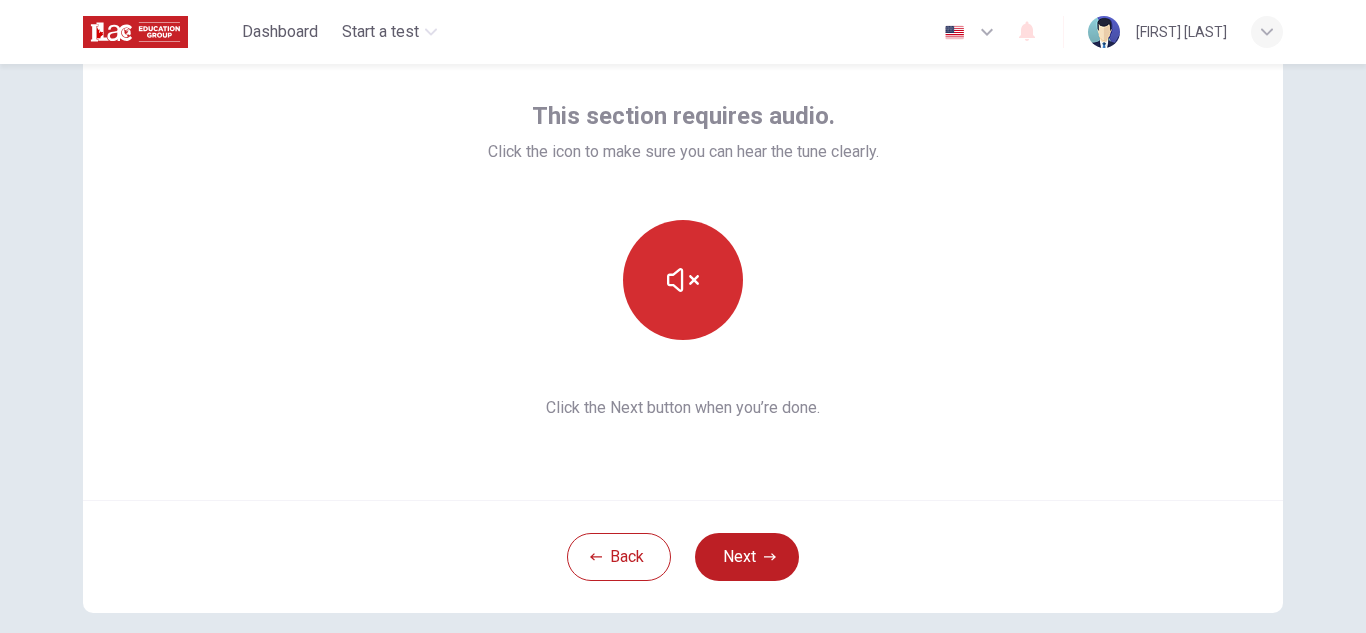 click 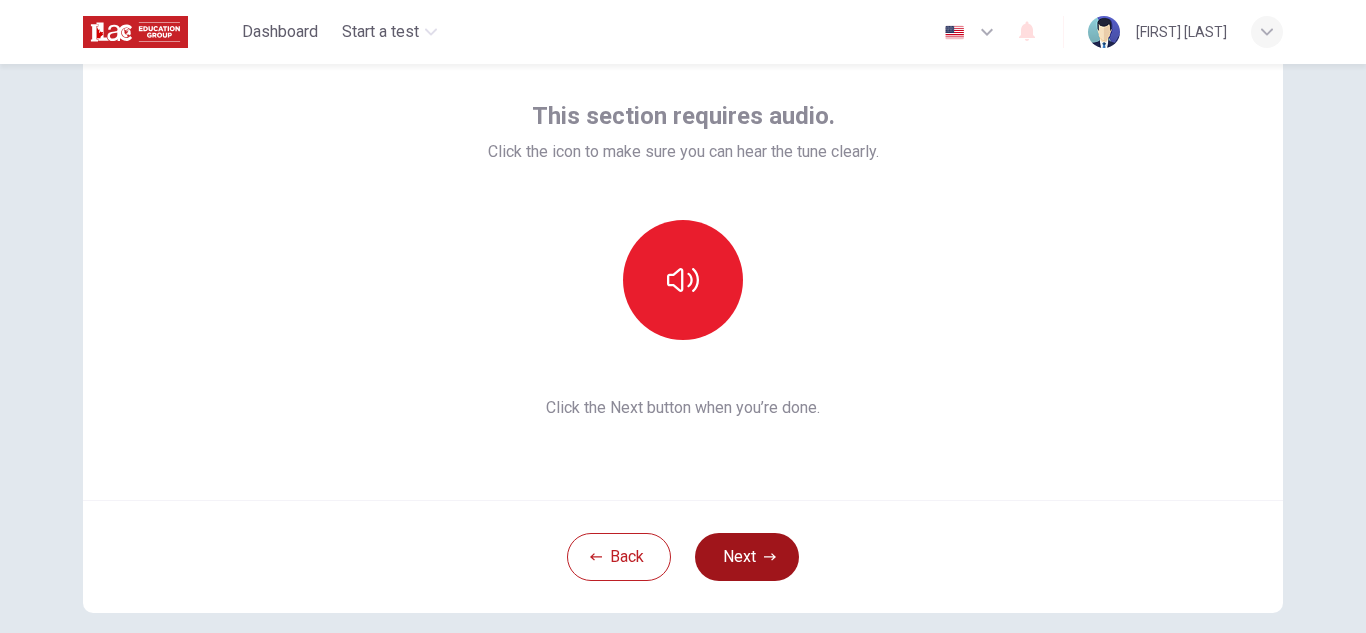 click on "Next" at bounding box center [747, 557] 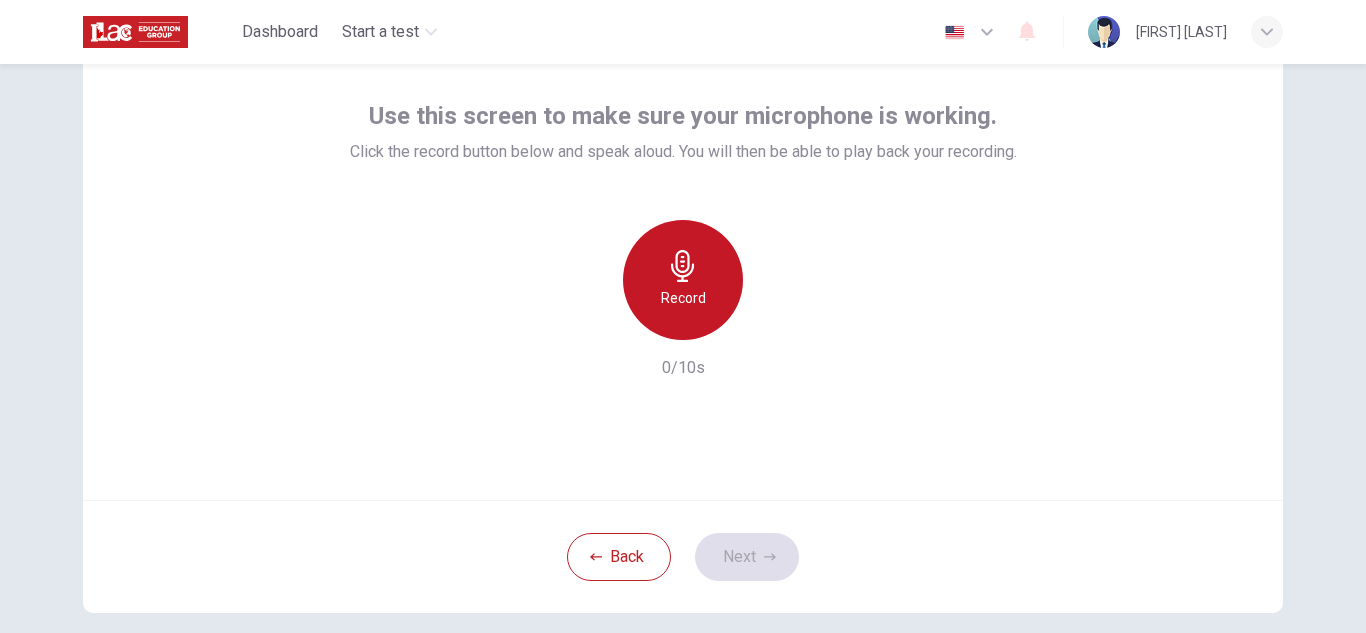 click 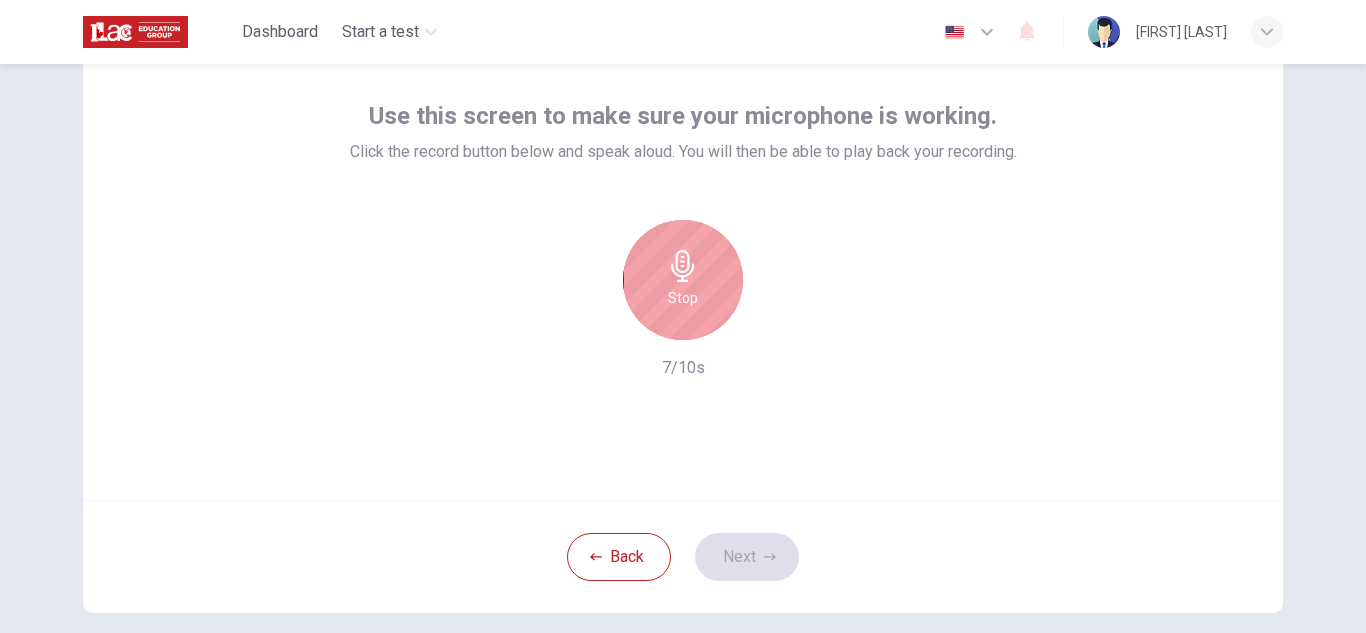 click on "Stop" at bounding box center (683, 280) 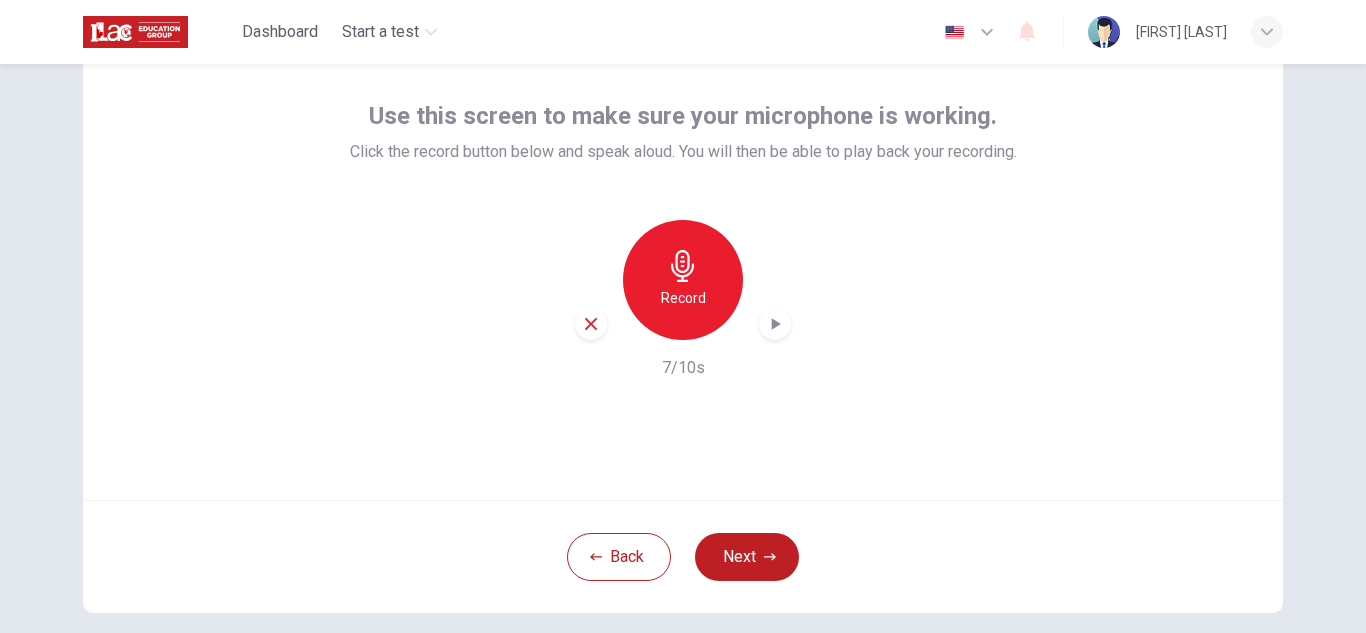 click 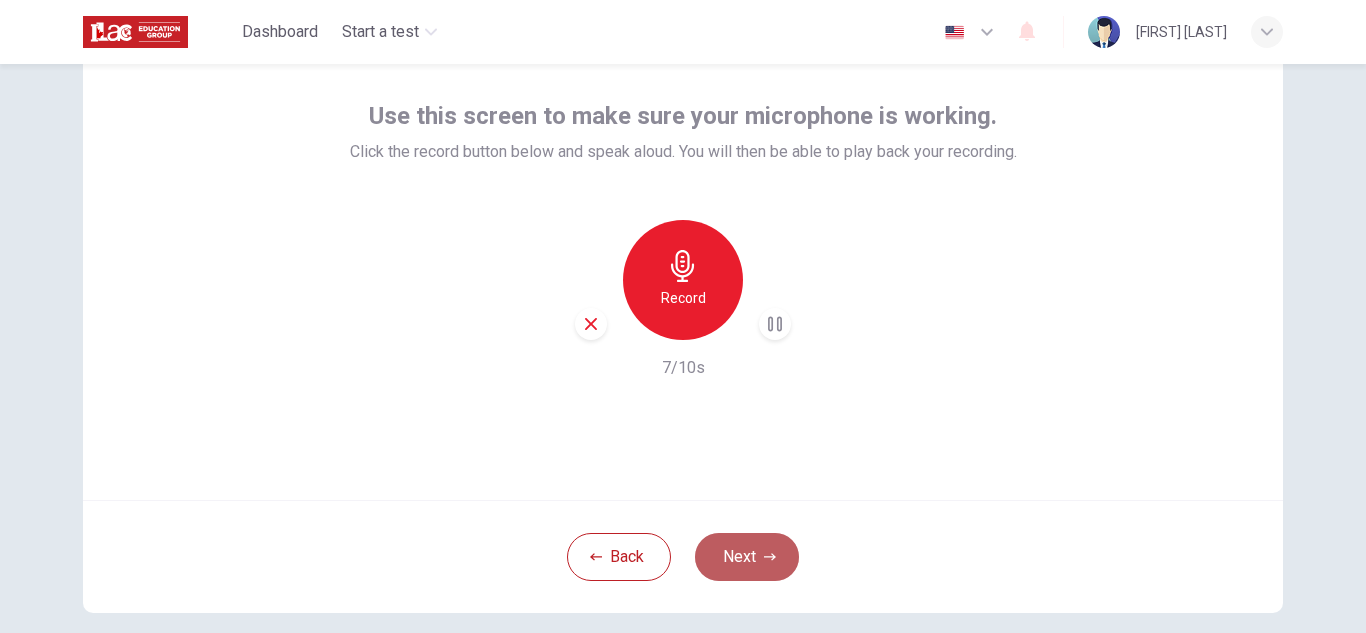 click 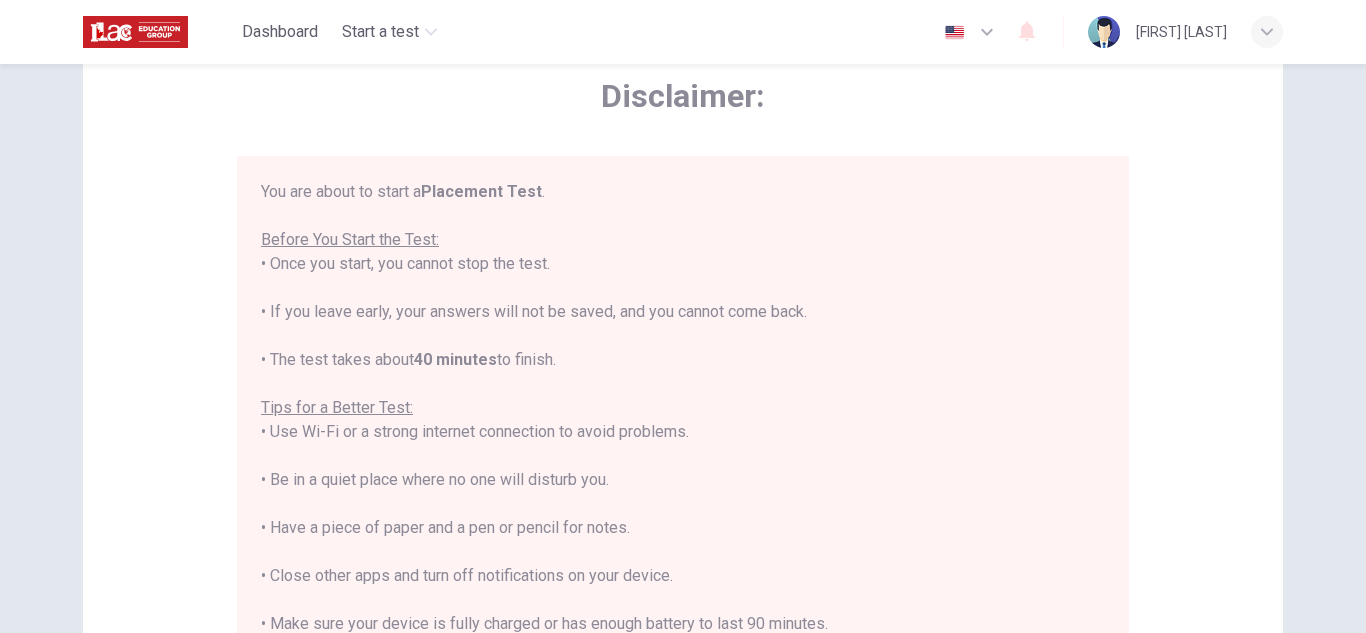 scroll, scrollTop: 23, scrollLeft: 0, axis: vertical 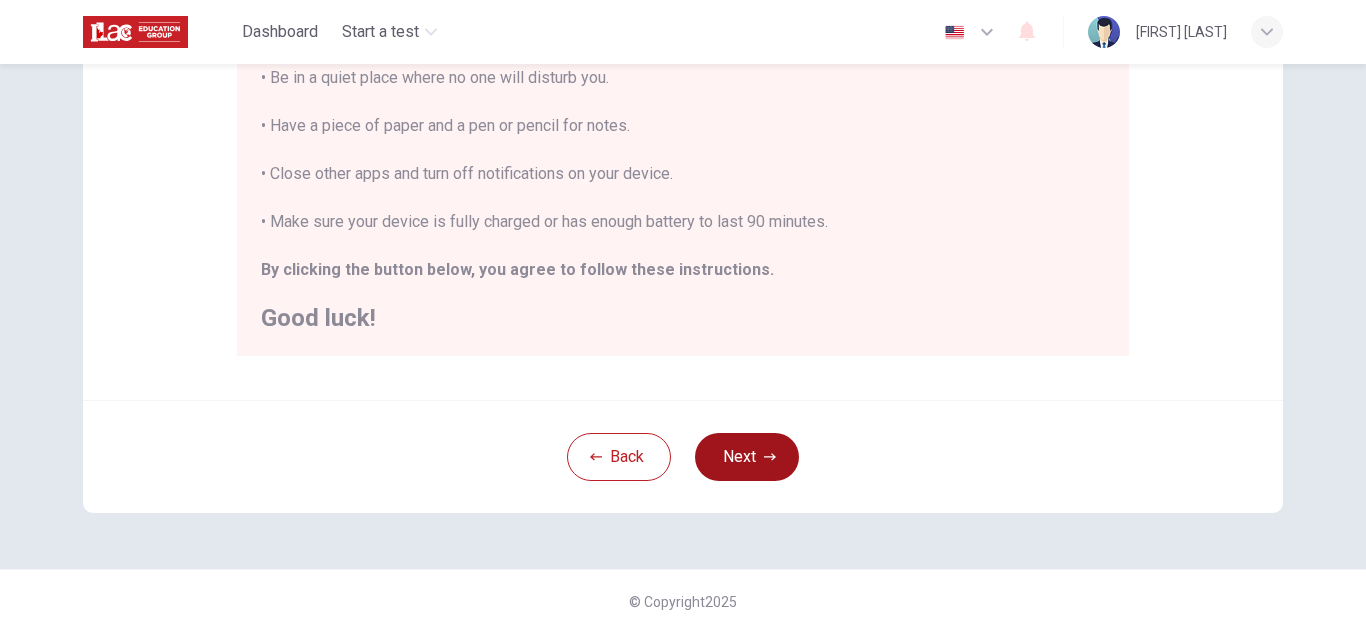 click on "Next" at bounding box center [747, 457] 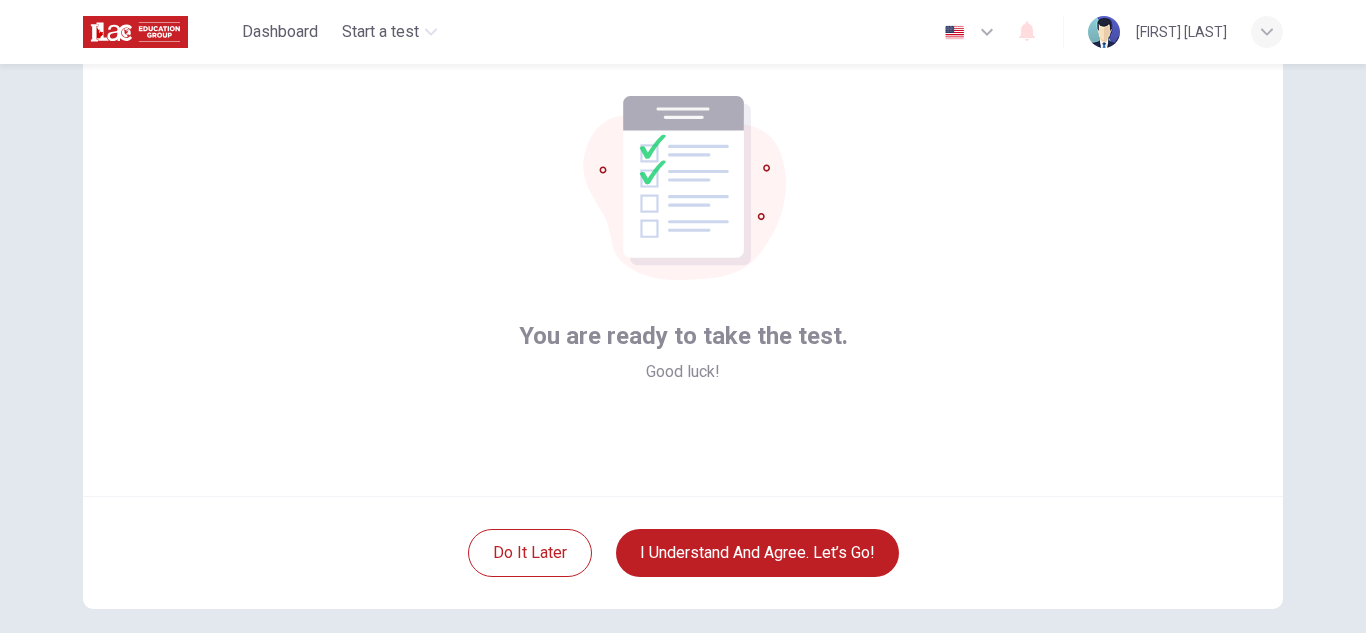 scroll, scrollTop: 200, scrollLeft: 0, axis: vertical 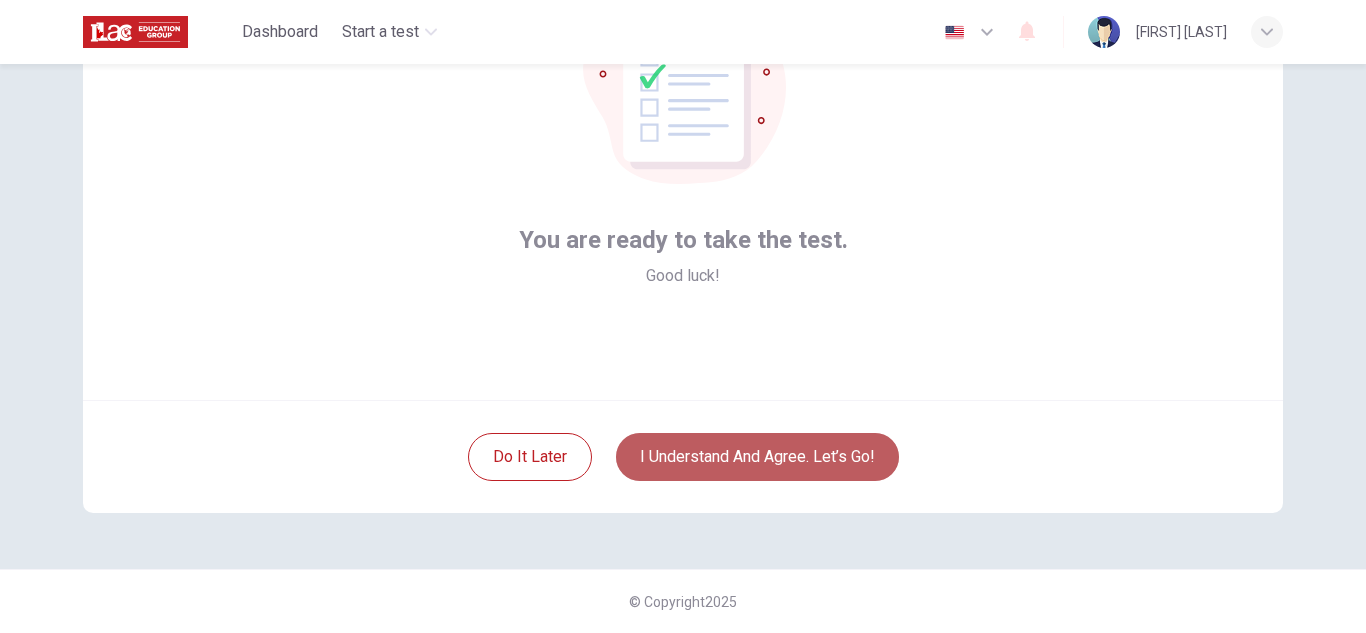 click on "I understand and agree. Let’s go!" at bounding box center (757, 457) 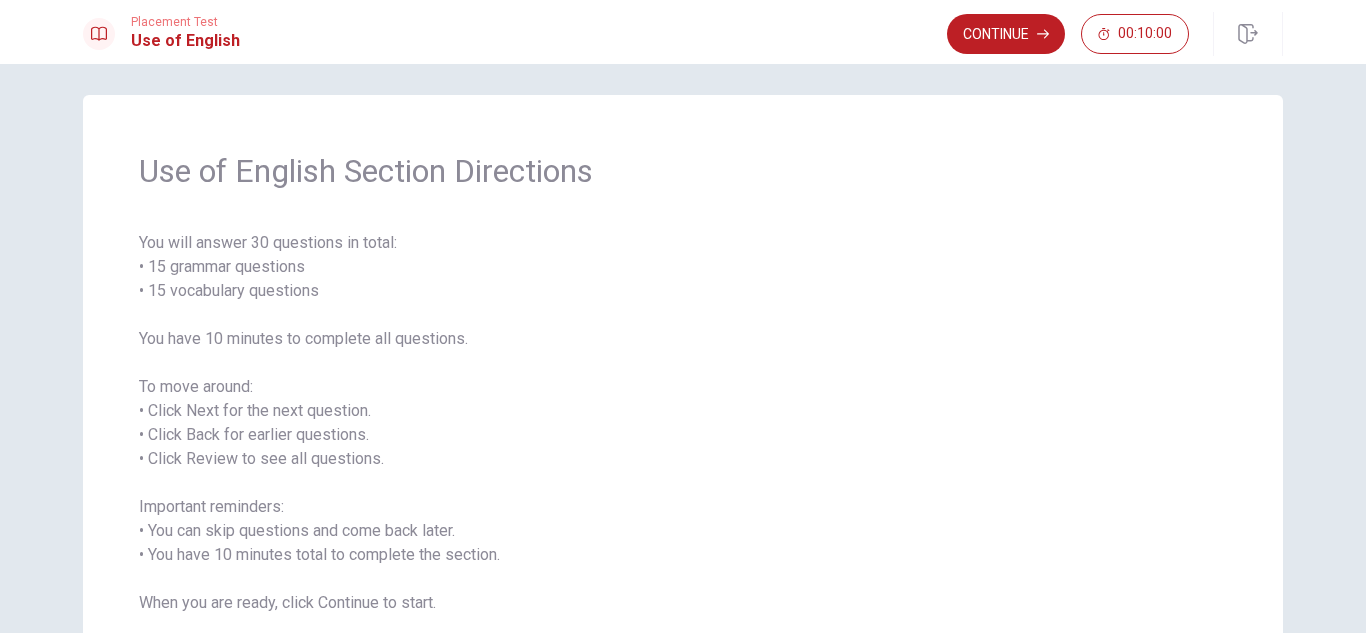 scroll, scrollTop: 0, scrollLeft: 0, axis: both 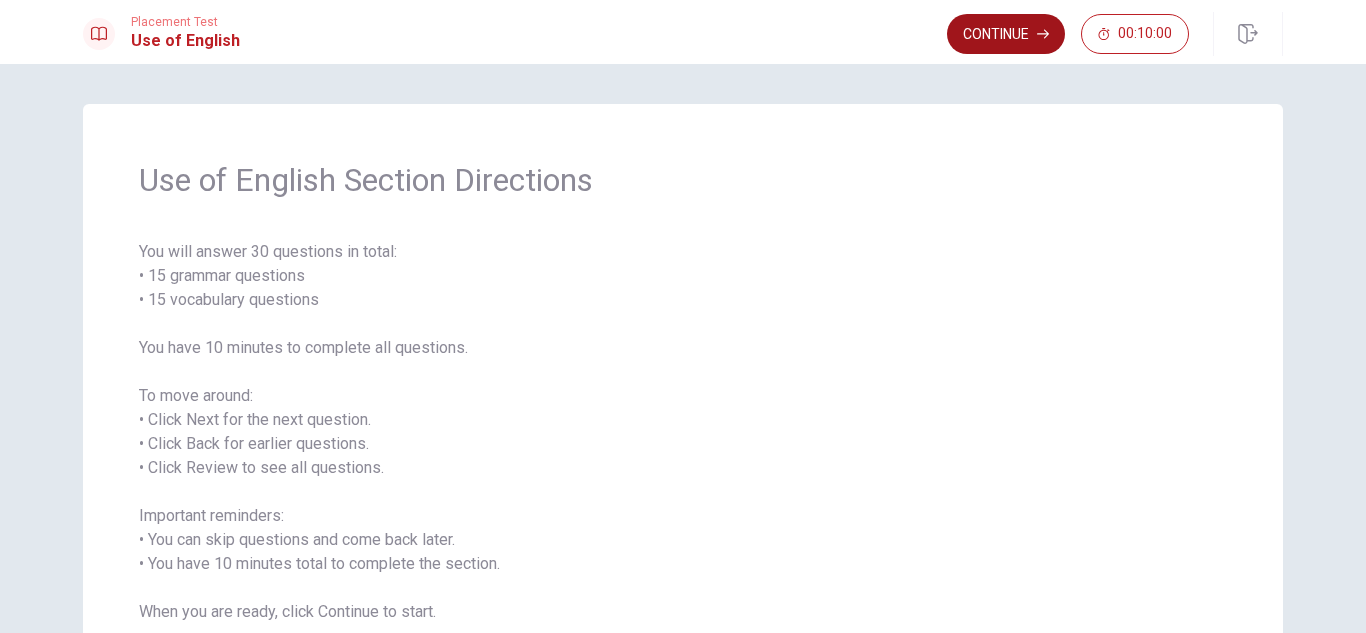 click on "Continue" at bounding box center [1006, 34] 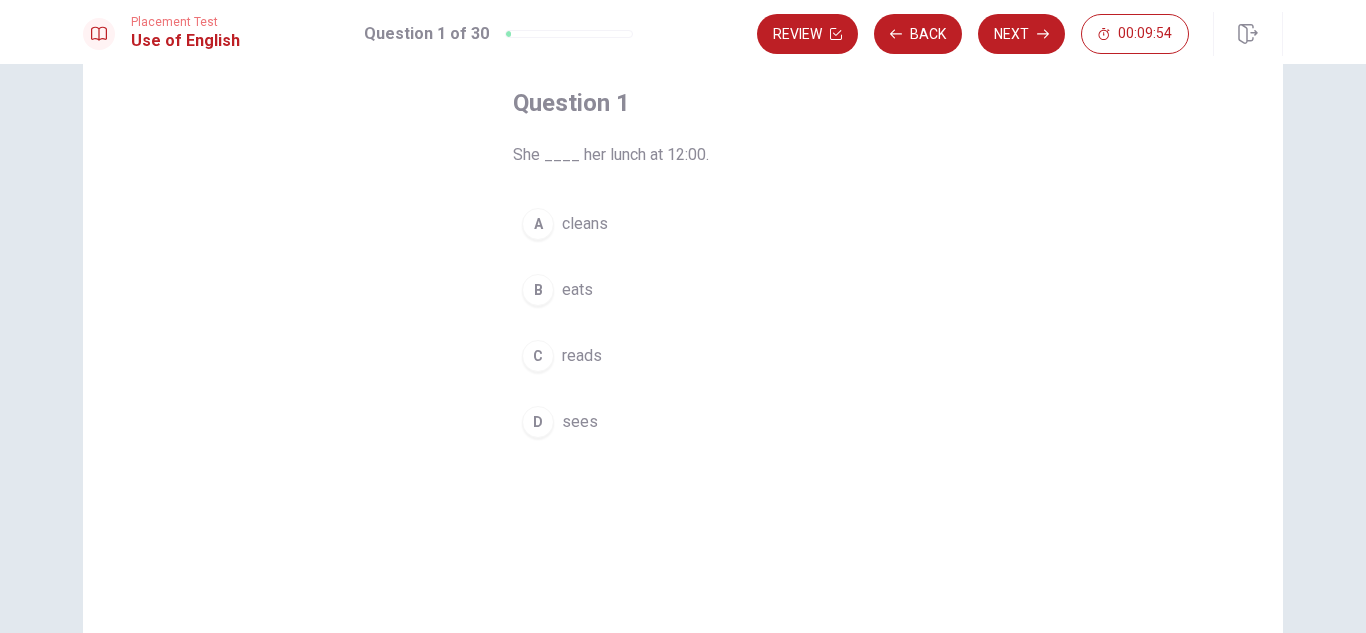 scroll, scrollTop: 100, scrollLeft: 0, axis: vertical 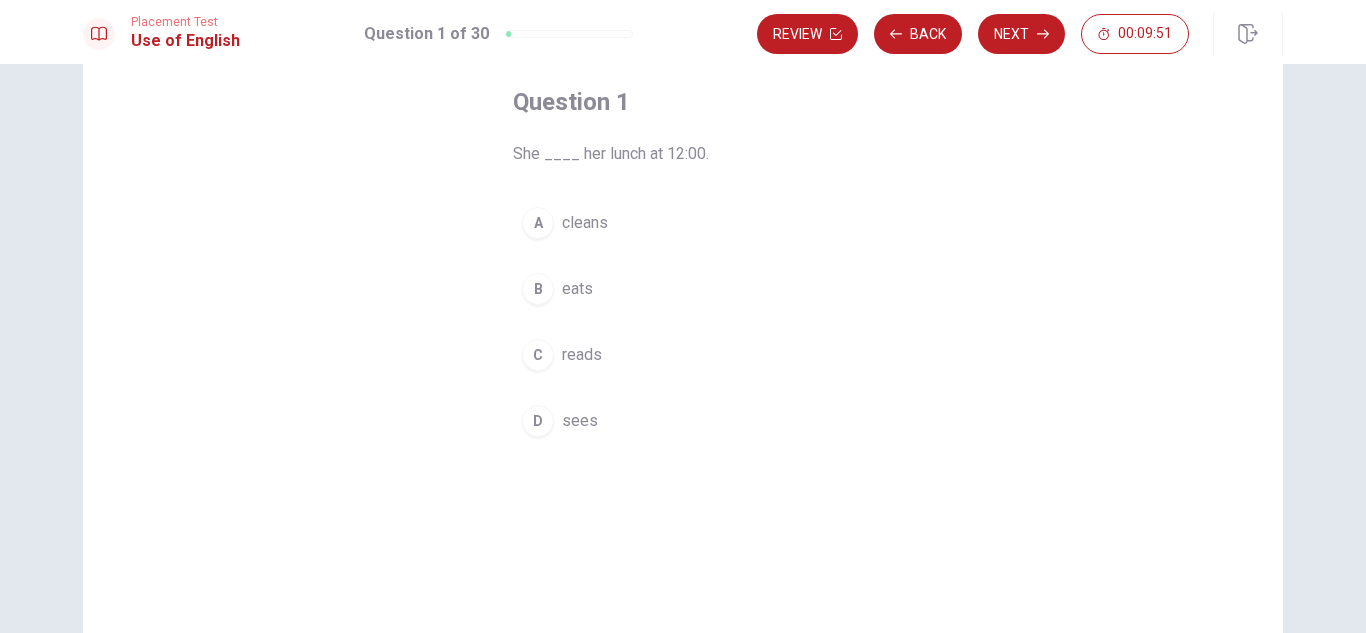 click on "B" at bounding box center (538, 289) 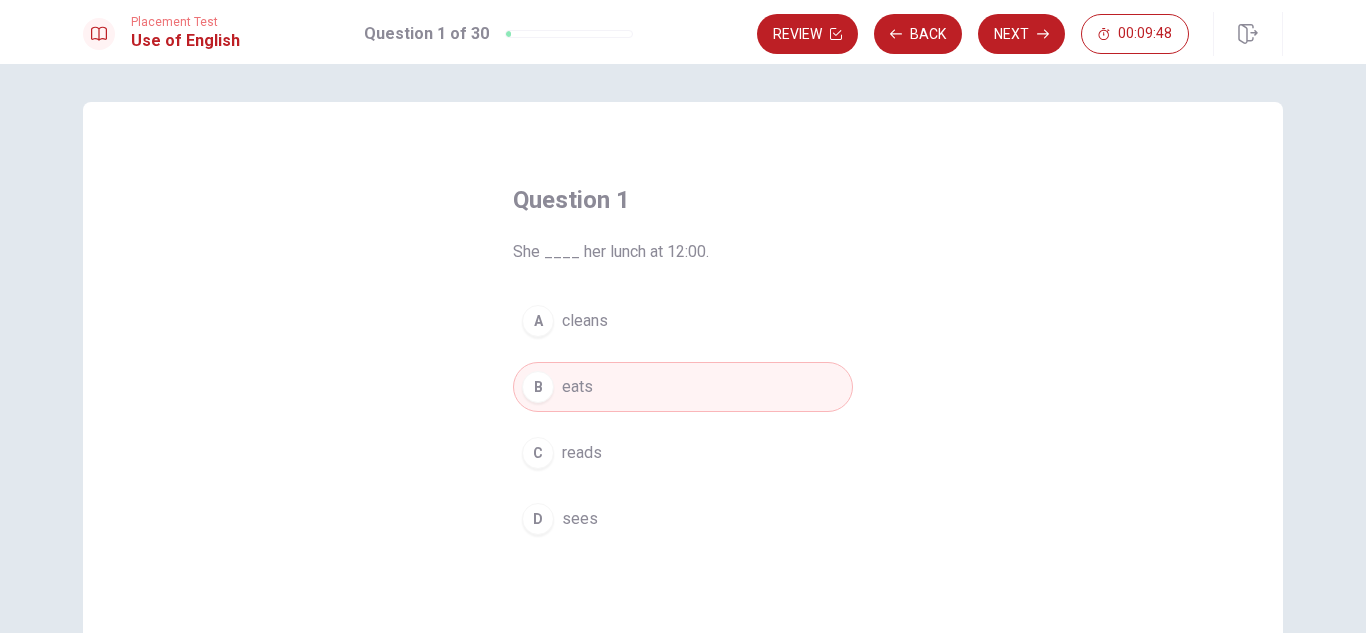 scroll, scrollTop: 0, scrollLeft: 0, axis: both 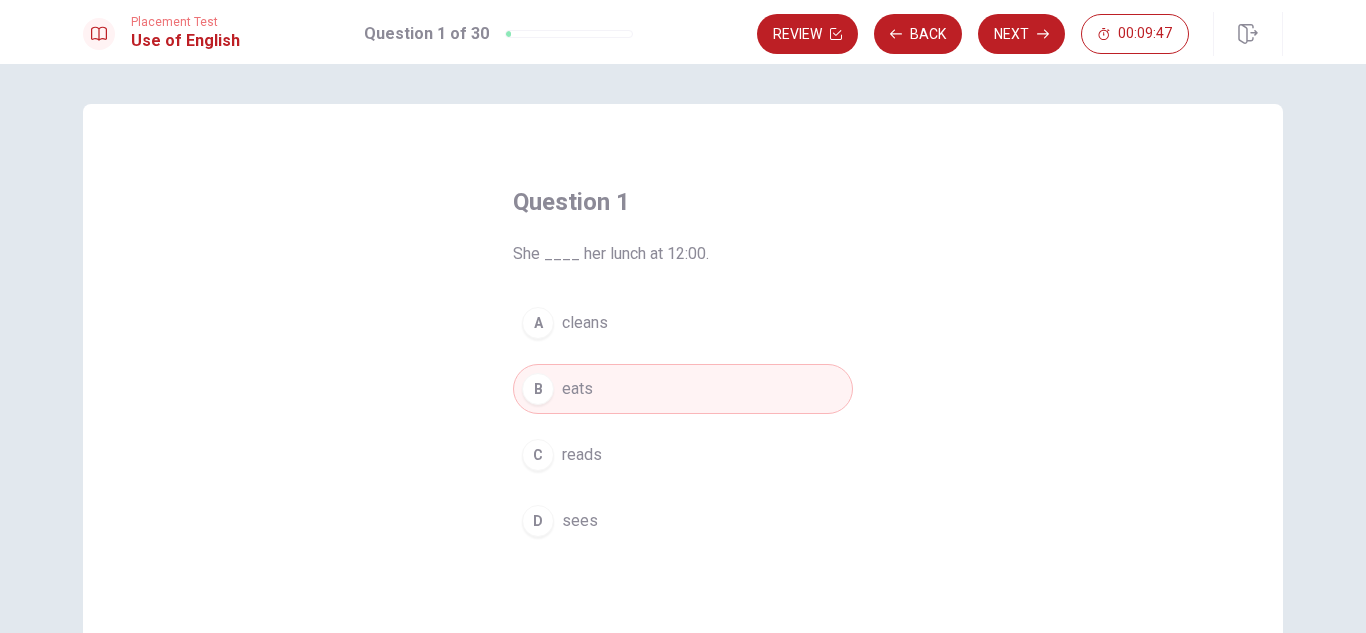 click on "cleans" at bounding box center (585, 323) 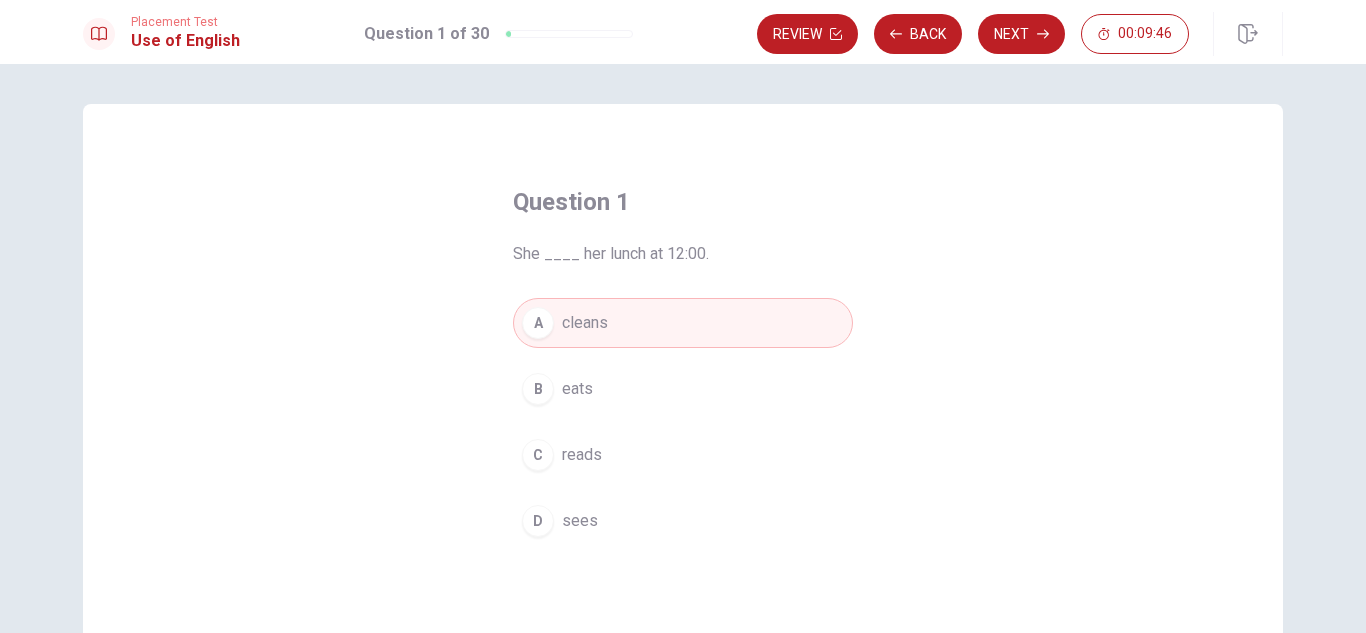 click on "B" at bounding box center (538, 389) 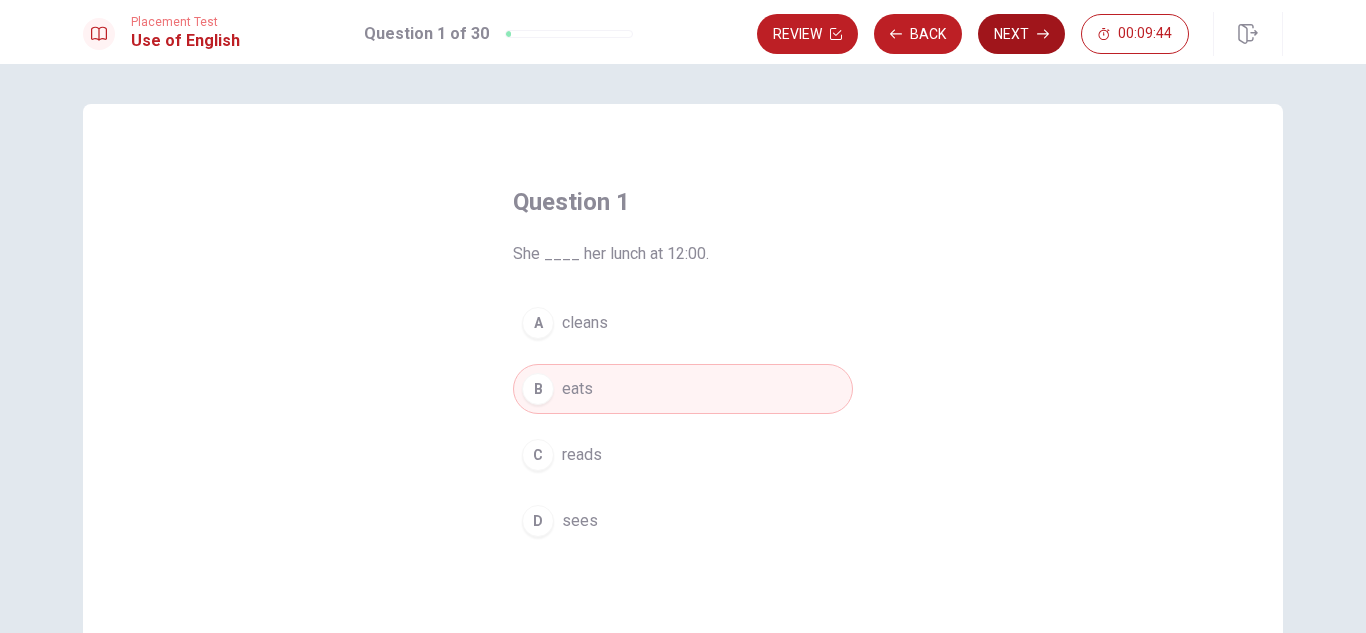 click on "Next" at bounding box center [1021, 34] 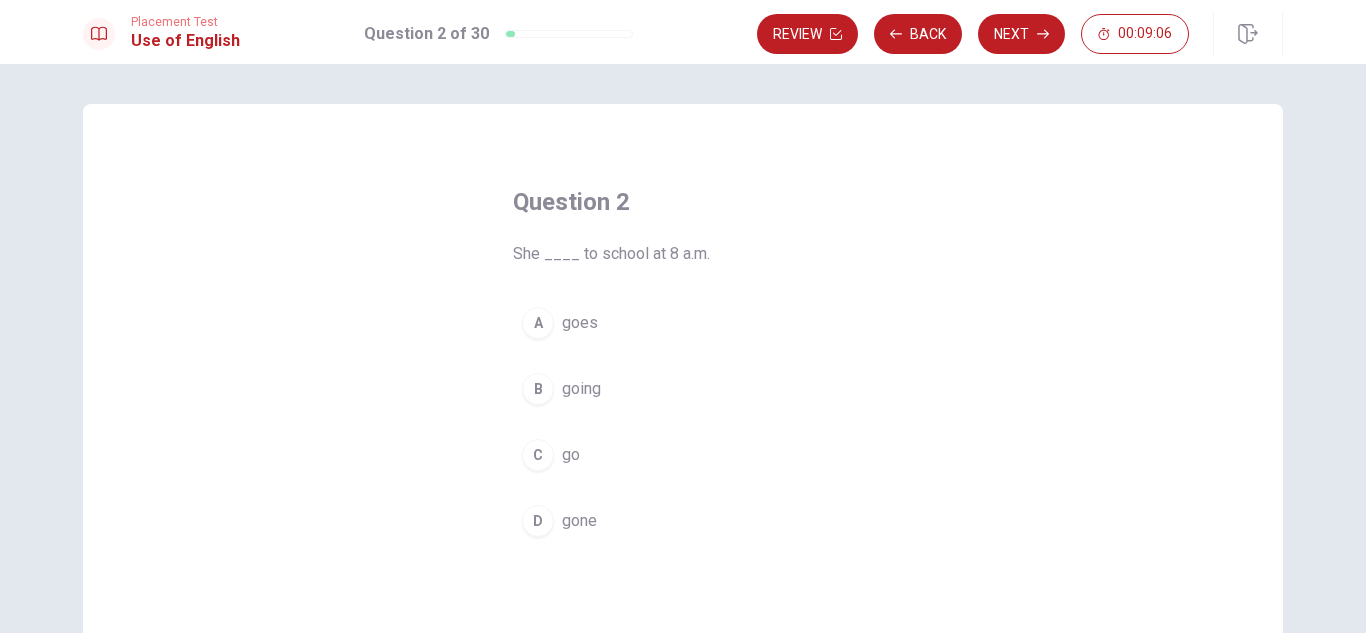 click on "A" at bounding box center [538, 323] 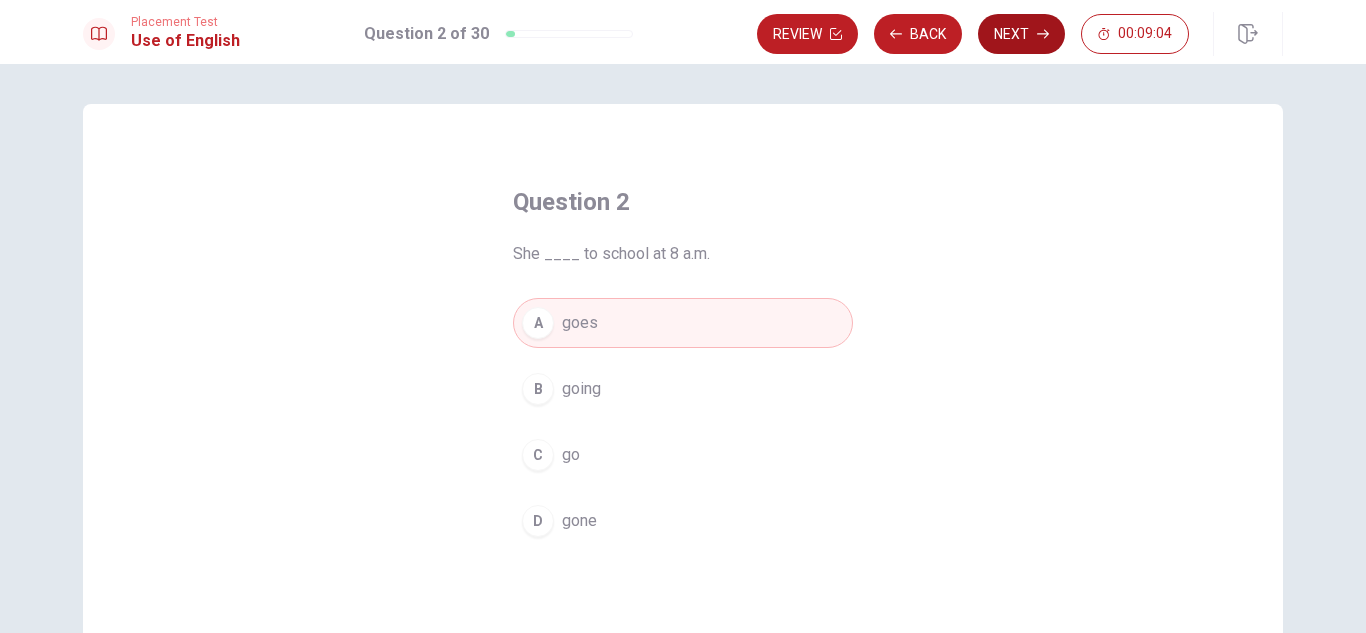 click on "Next" at bounding box center [1021, 34] 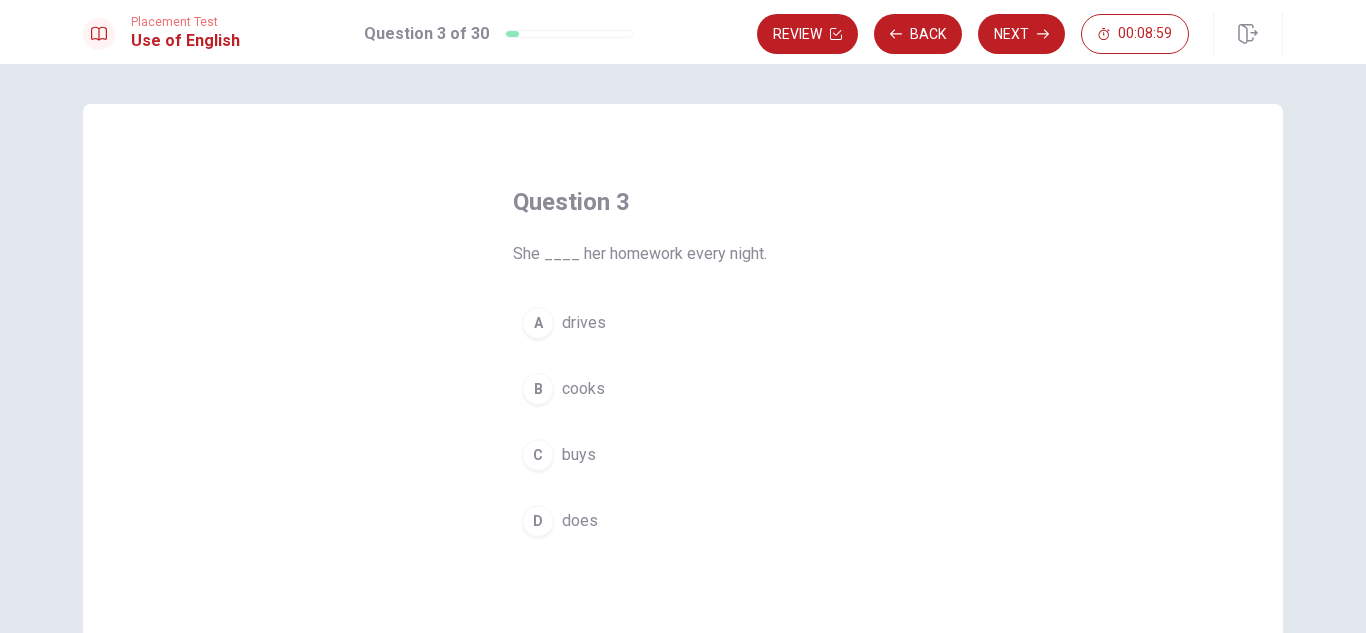 click on "D does" at bounding box center [683, 521] 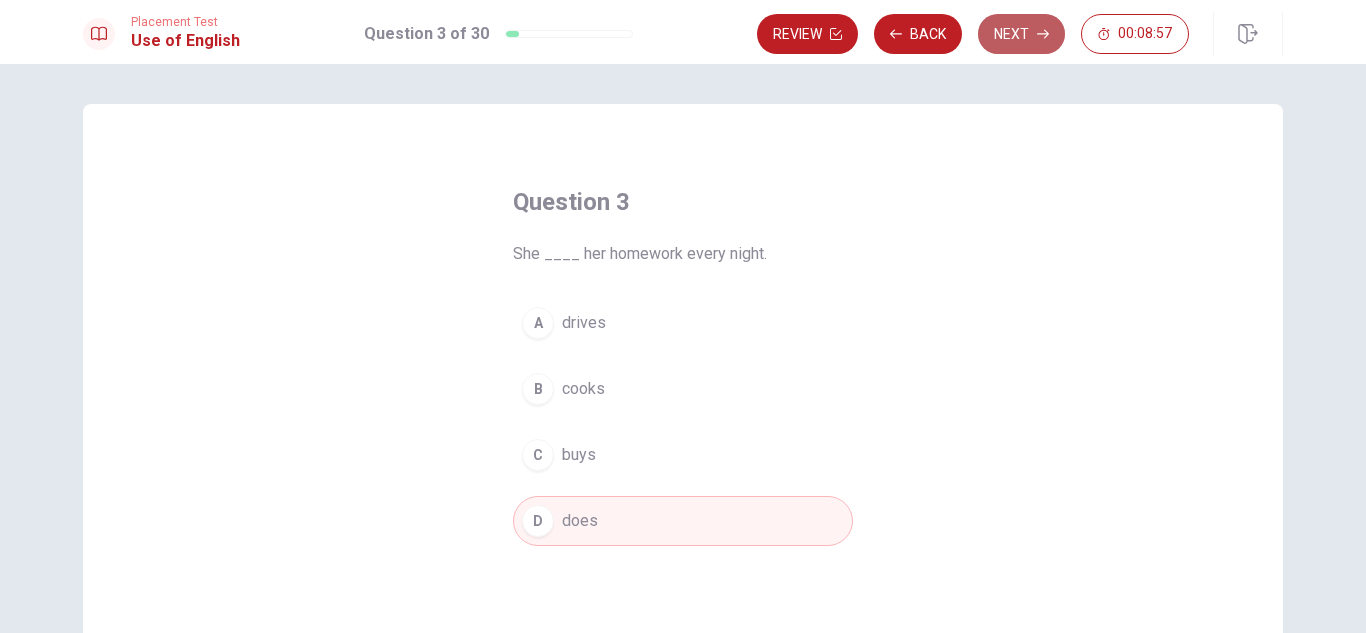 click on "Next" at bounding box center [1021, 34] 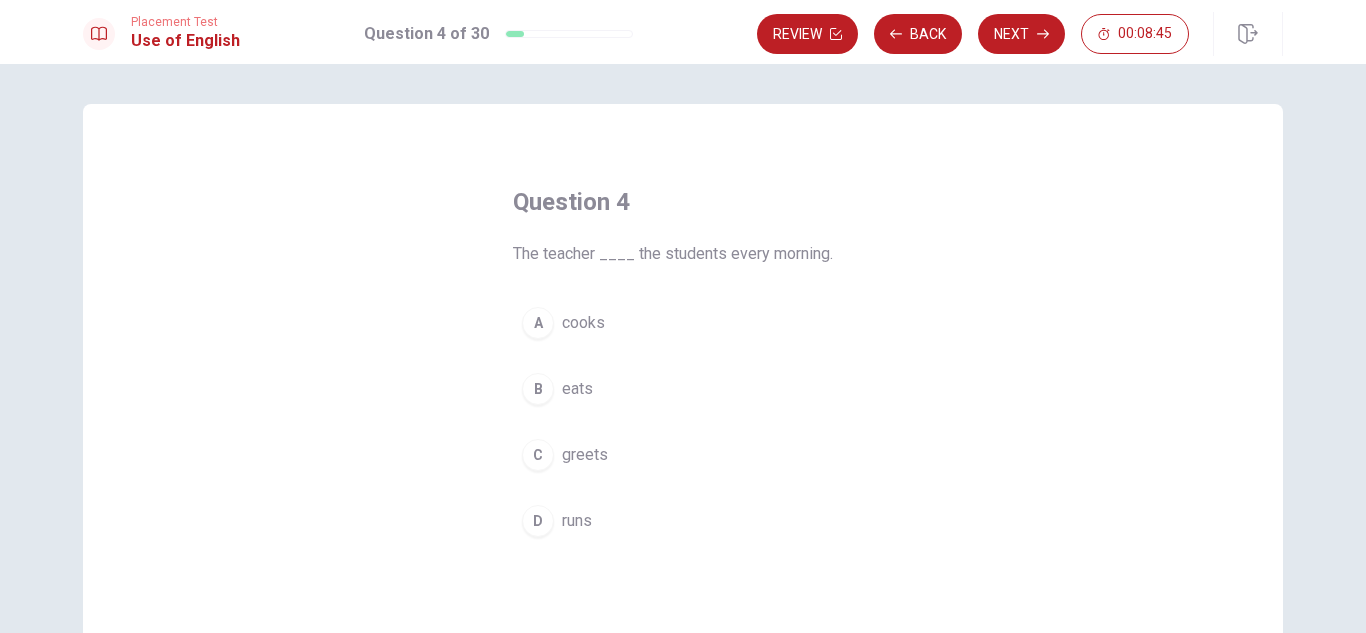 click on "C" at bounding box center [538, 455] 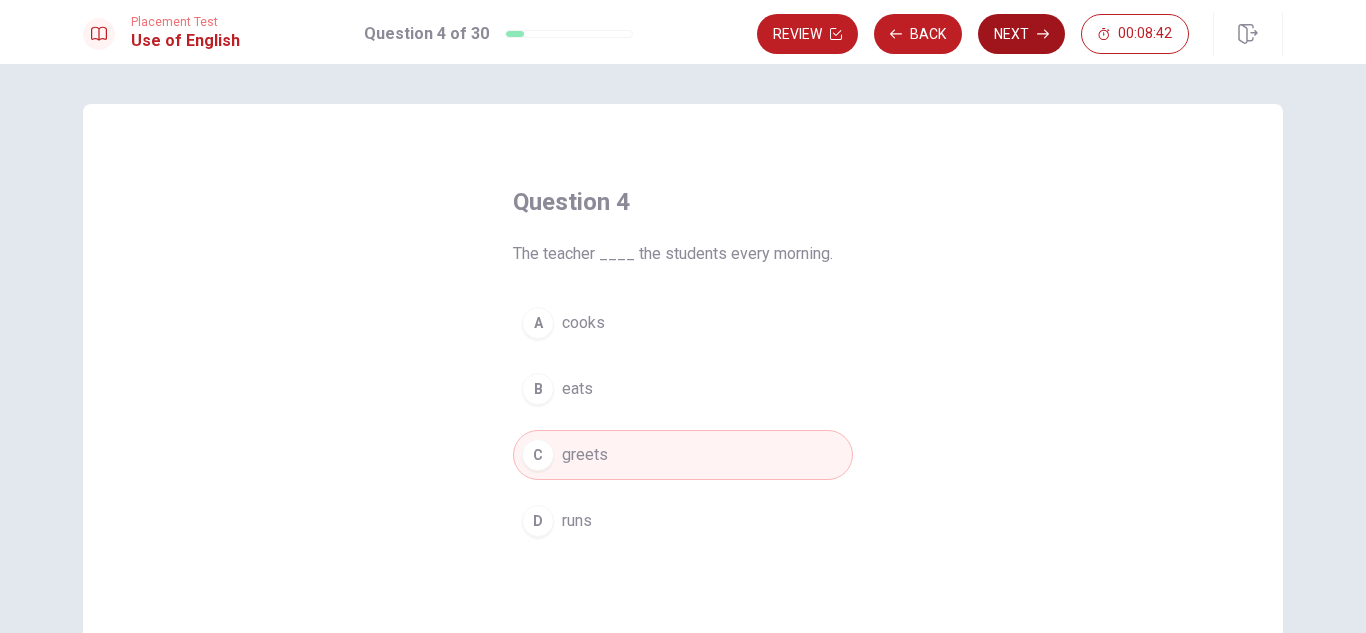 click on "Next" at bounding box center (1021, 34) 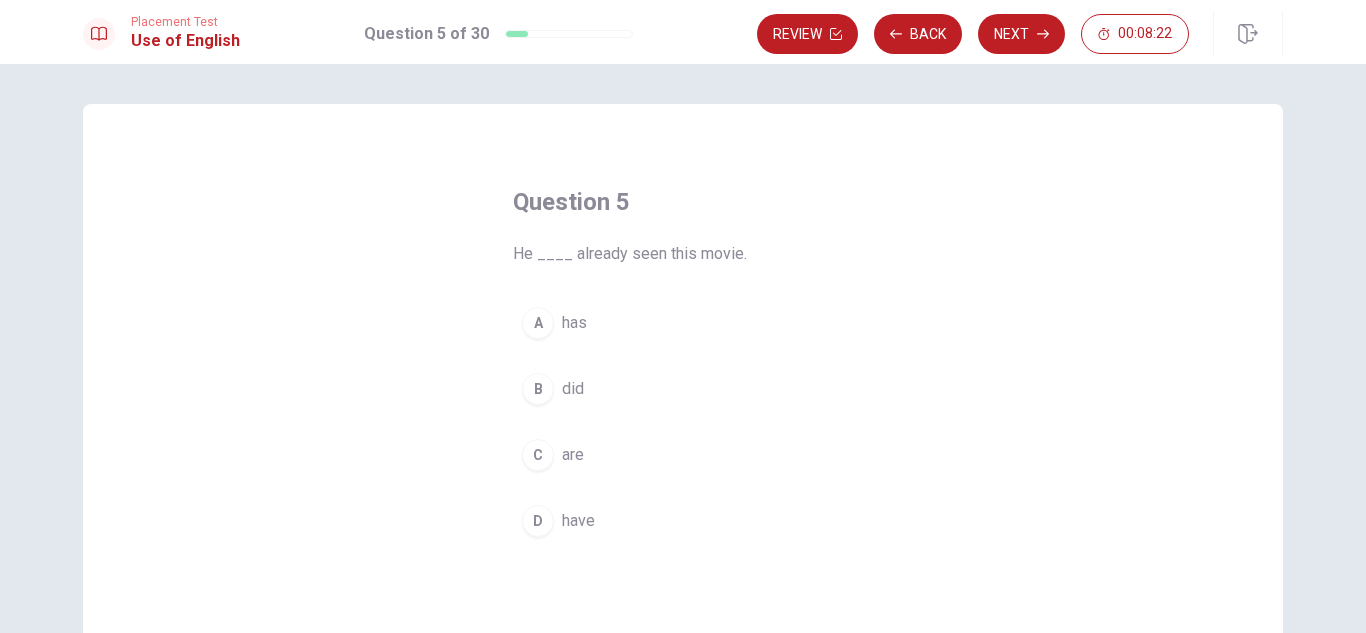 click on "A" at bounding box center (538, 323) 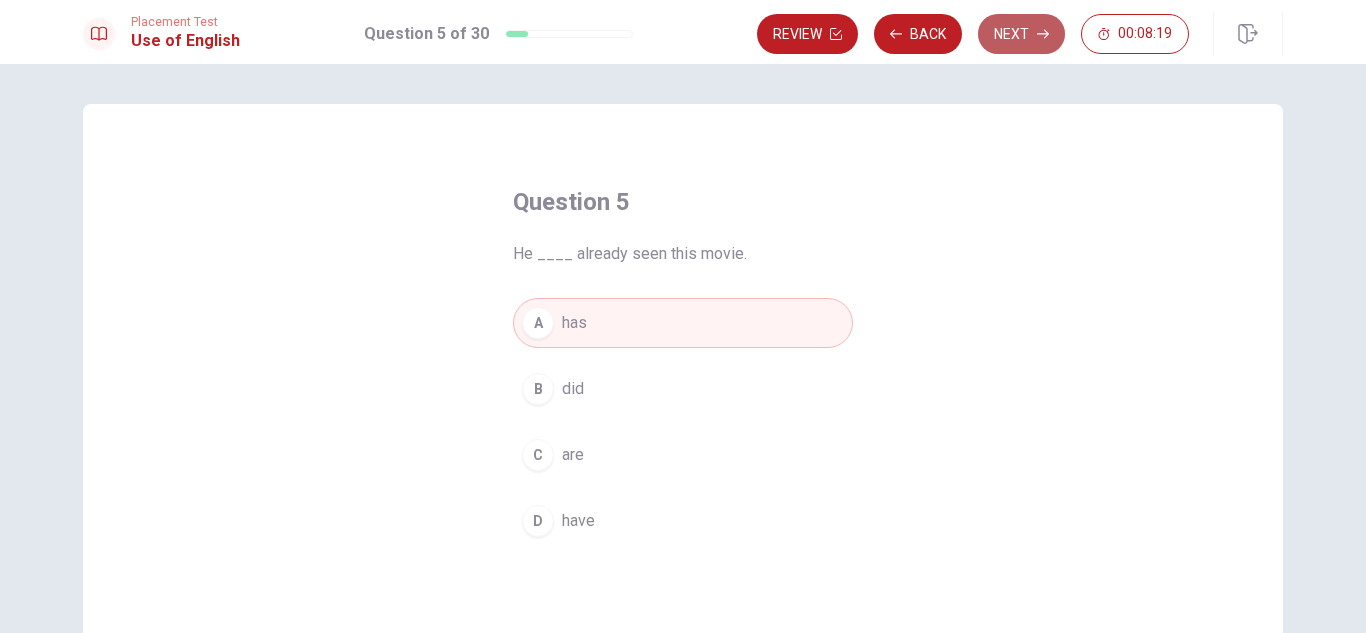 click on "Next" at bounding box center [1021, 34] 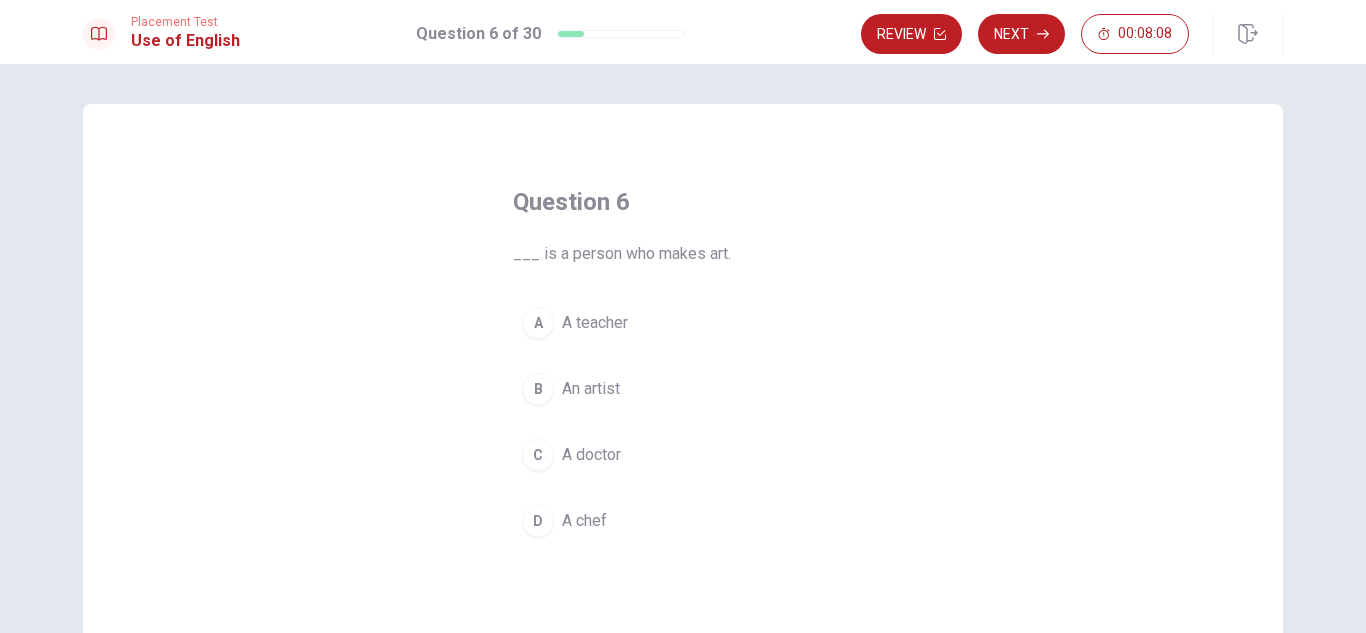 click on "B" at bounding box center (538, 389) 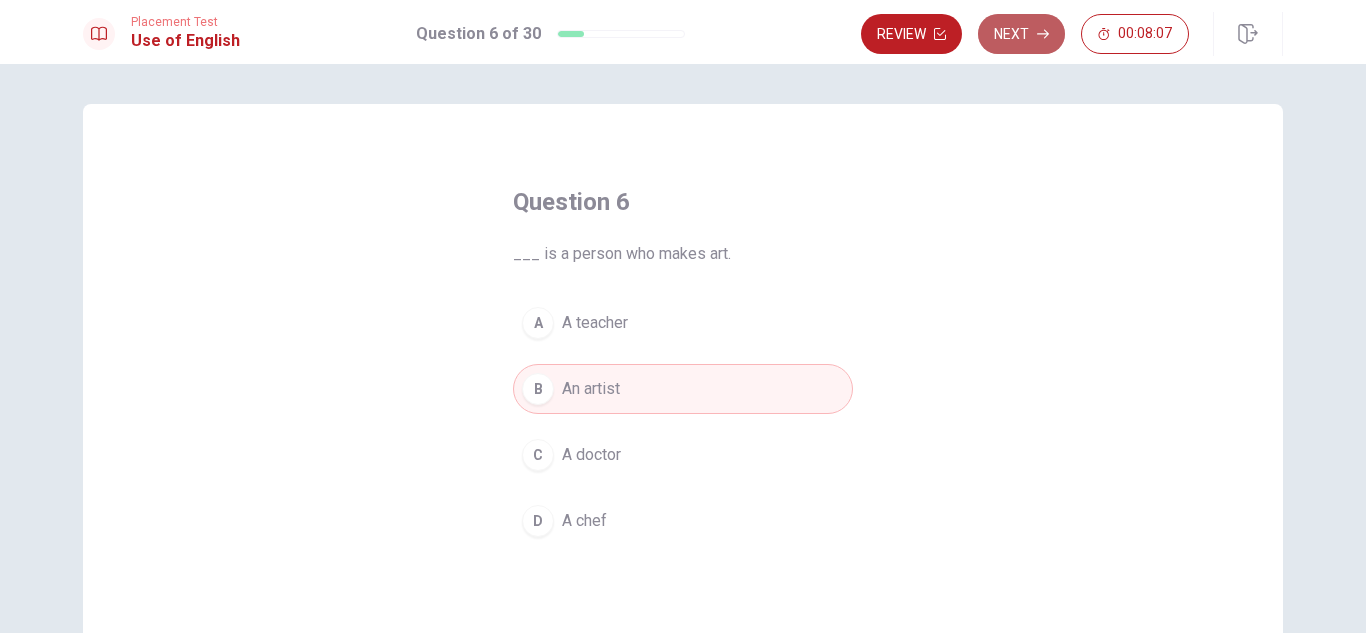 click on "Next" at bounding box center [1021, 34] 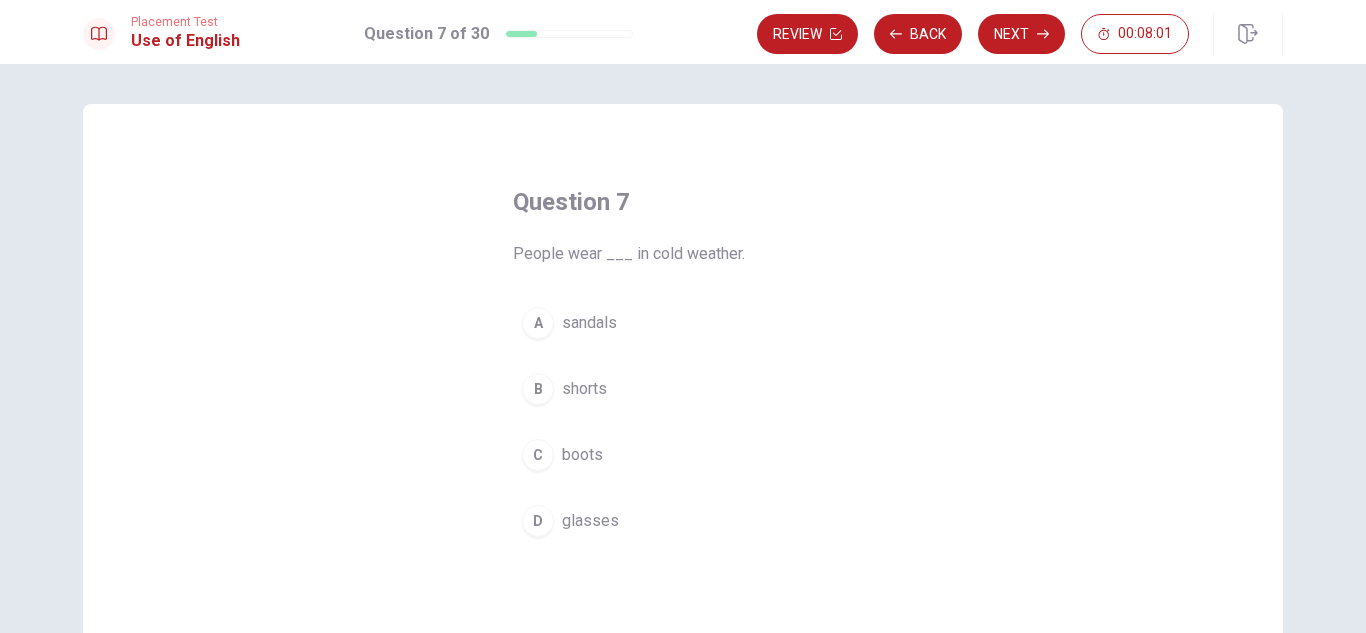 click on "C" at bounding box center (538, 455) 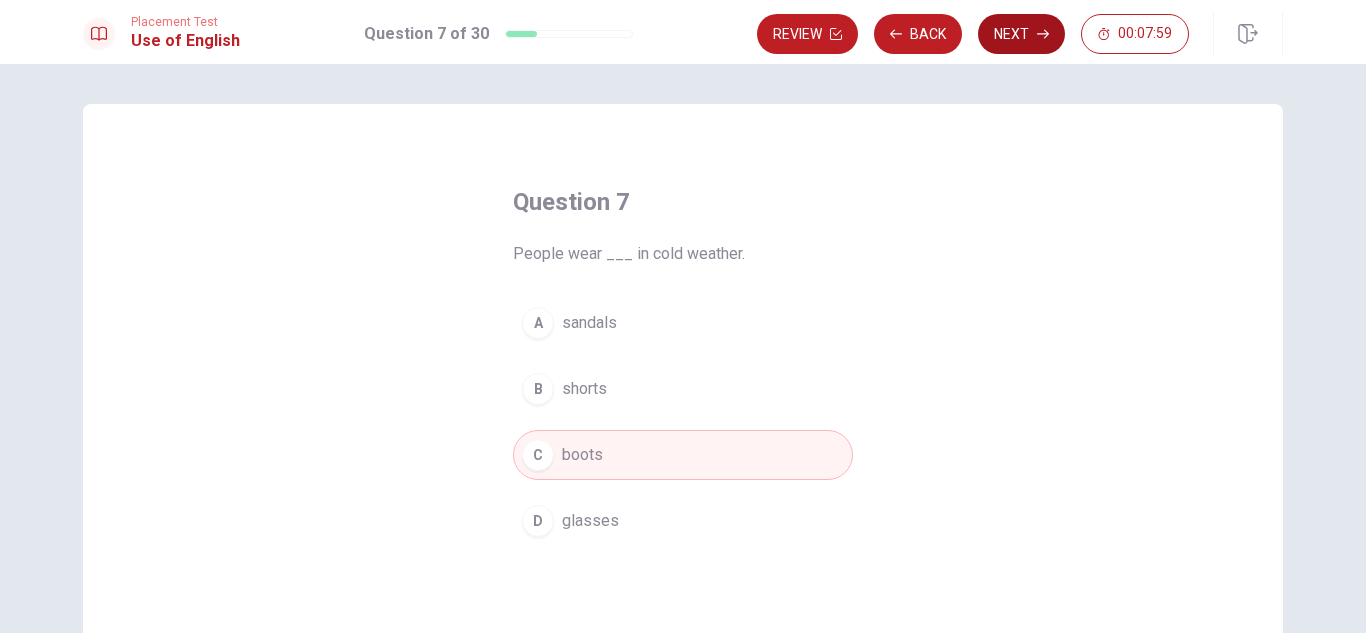 click on "Next" at bounding box center (1021, 34) 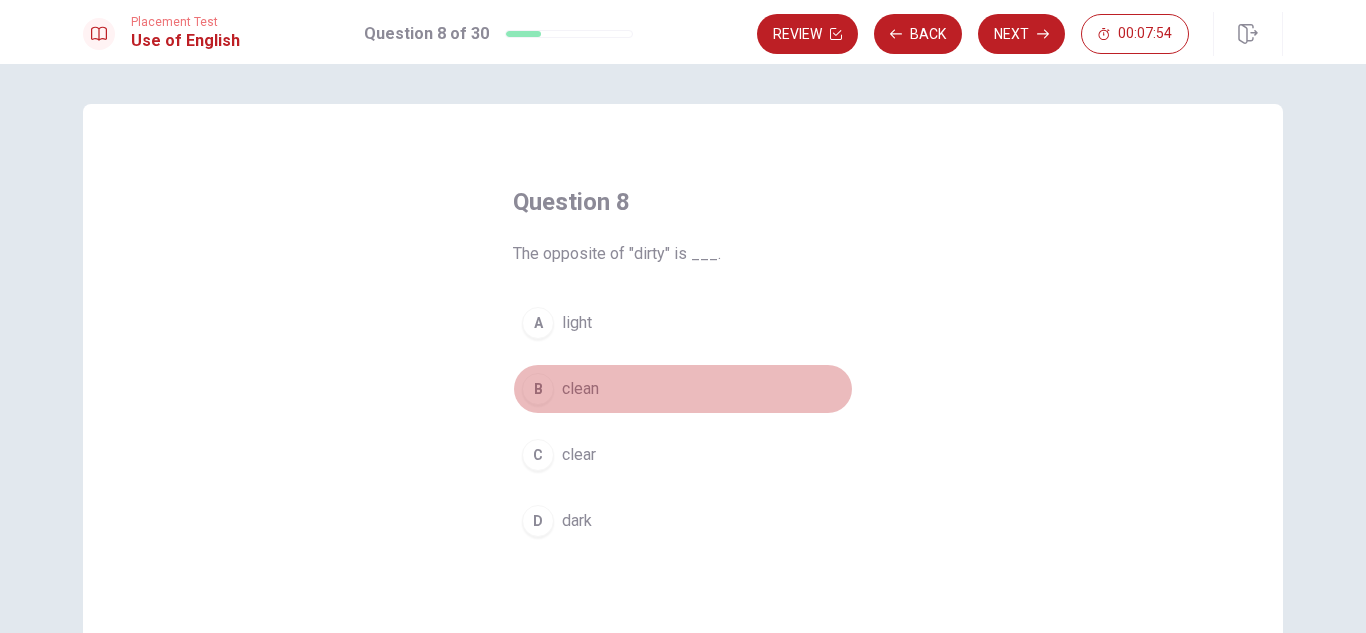 click on "B" at bounding box center (538, 389) 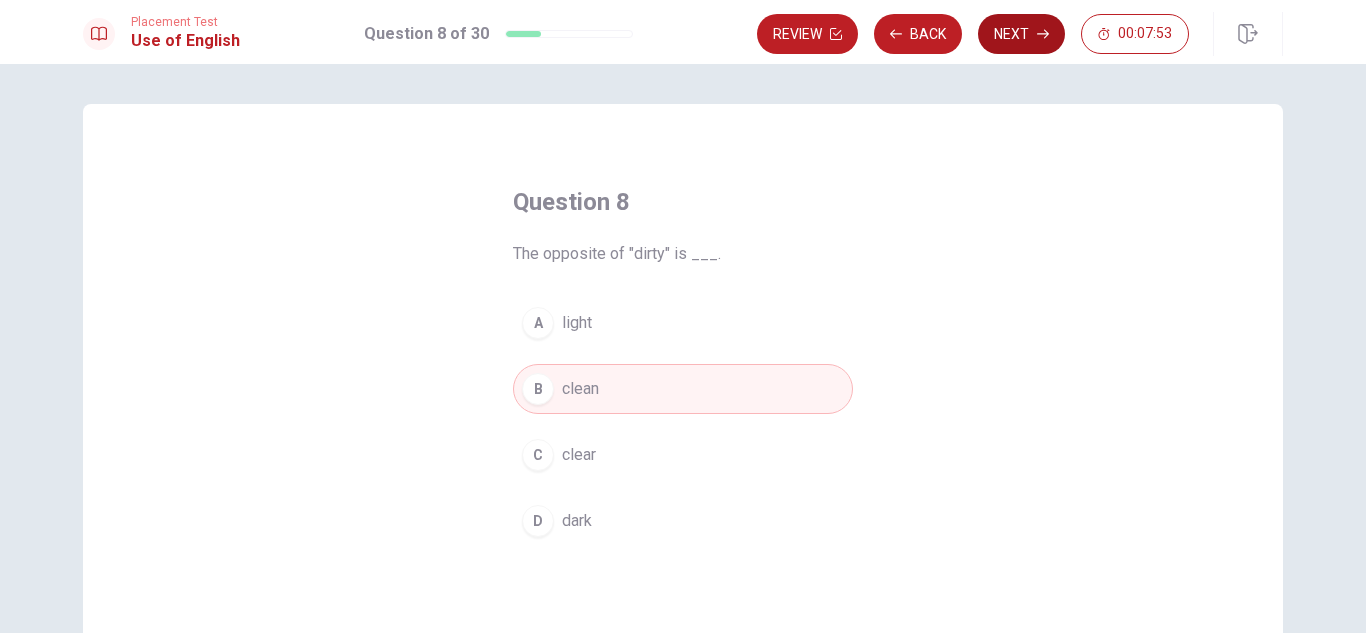 click on "Next" at bounding box center (1021, 34) 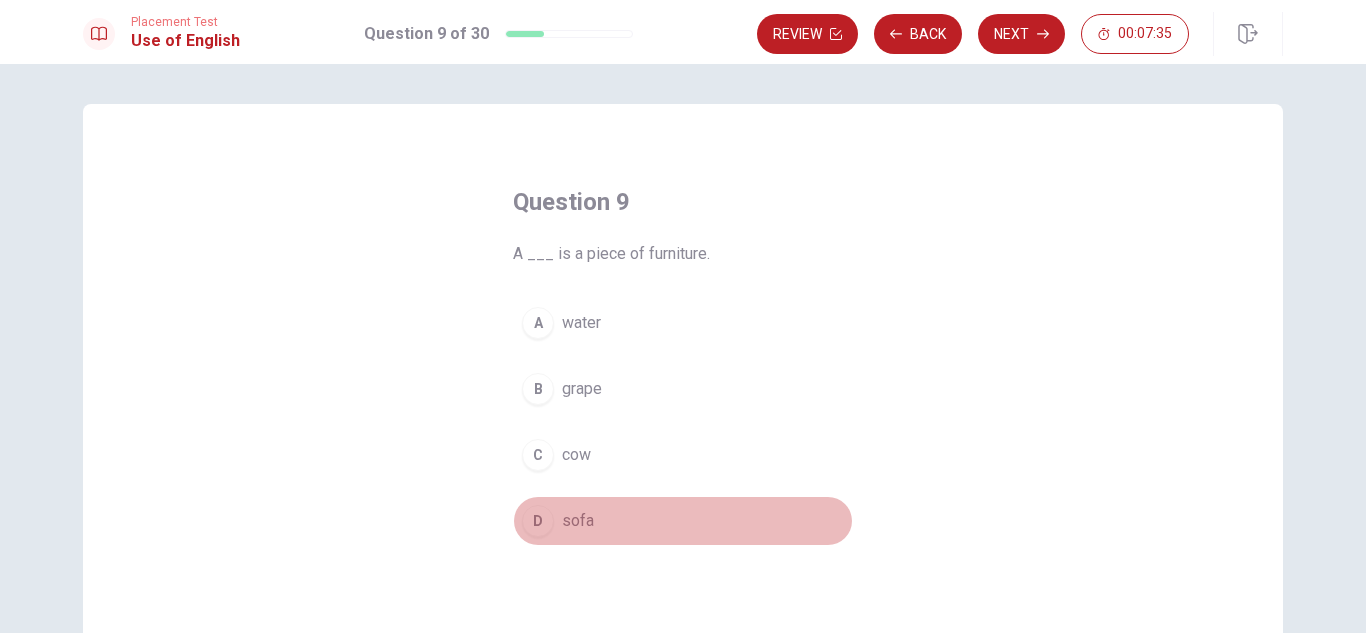 click on "D" at bounding box center [538, 521] 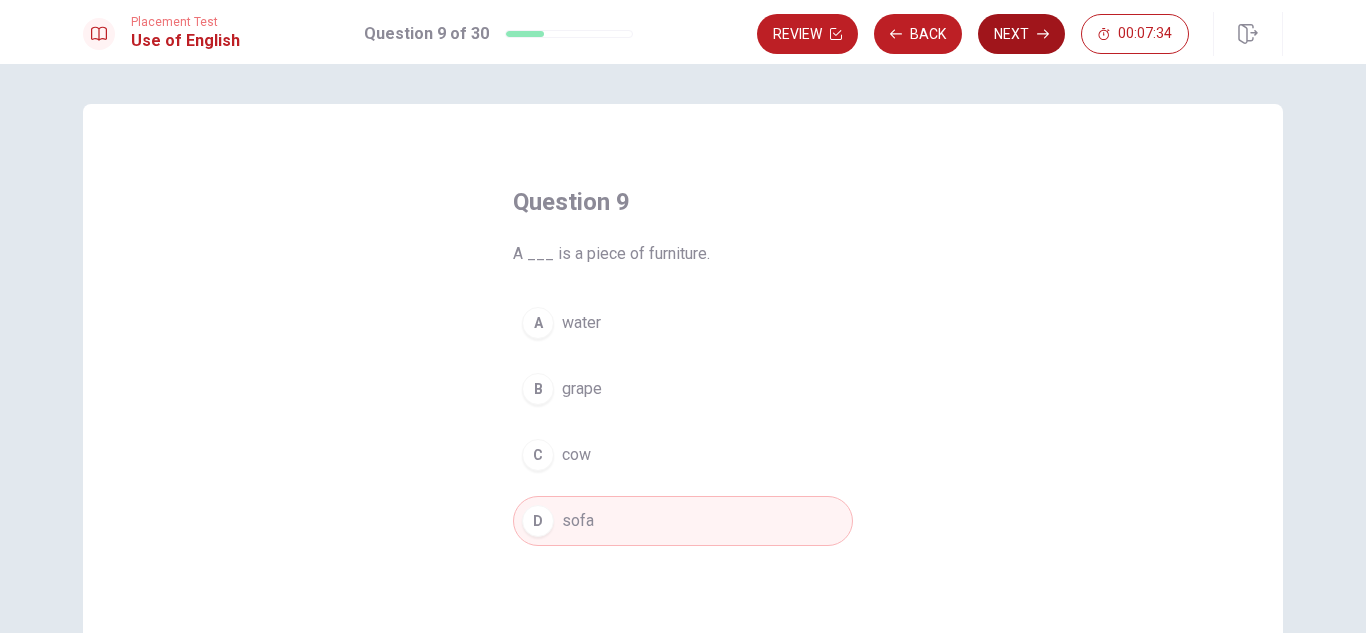 click on "Next" at bounding box center [1021, 34] 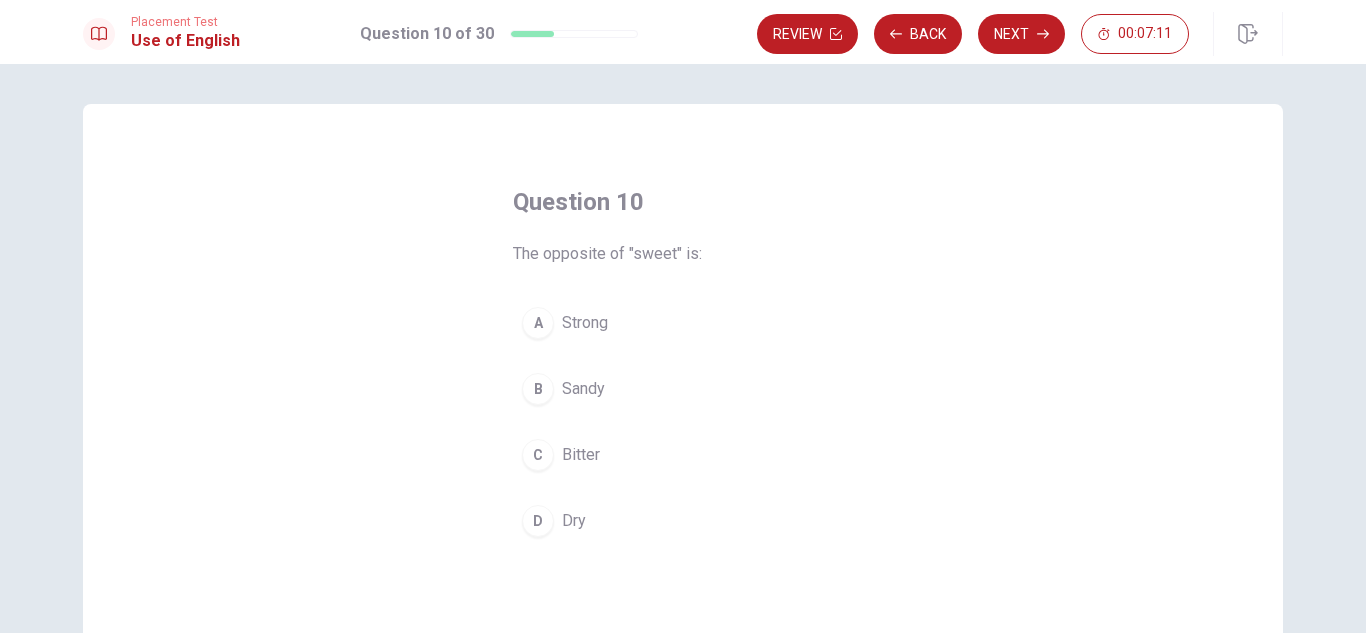 click on "C" at bounding box center [538, 455] 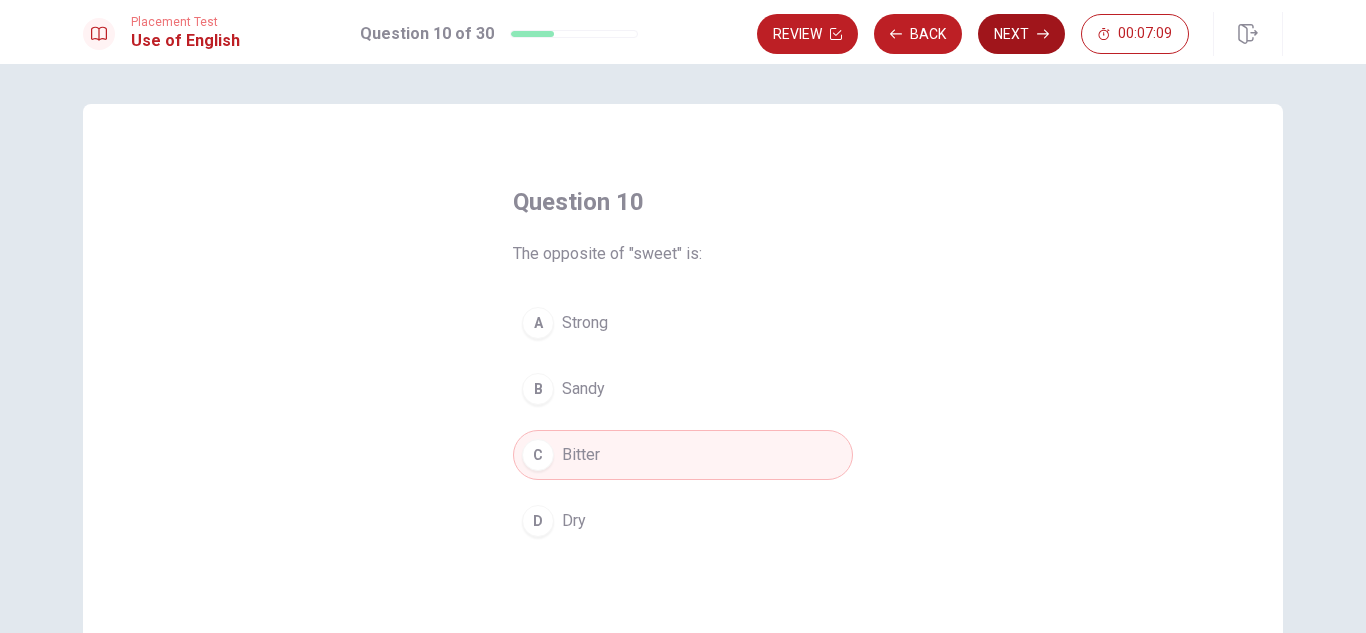 click on "Next" at bounding box center (1021, 34) 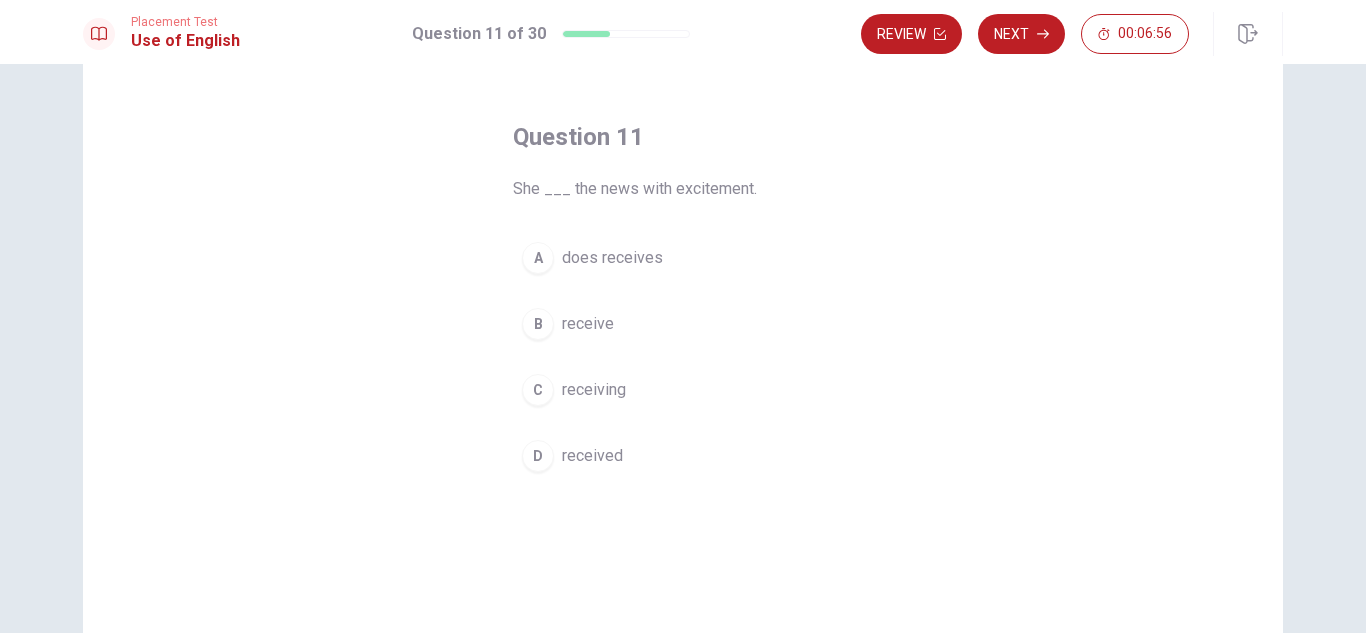 scroll, scrollTop: 100, scrollLeft: 0, axis: vertical 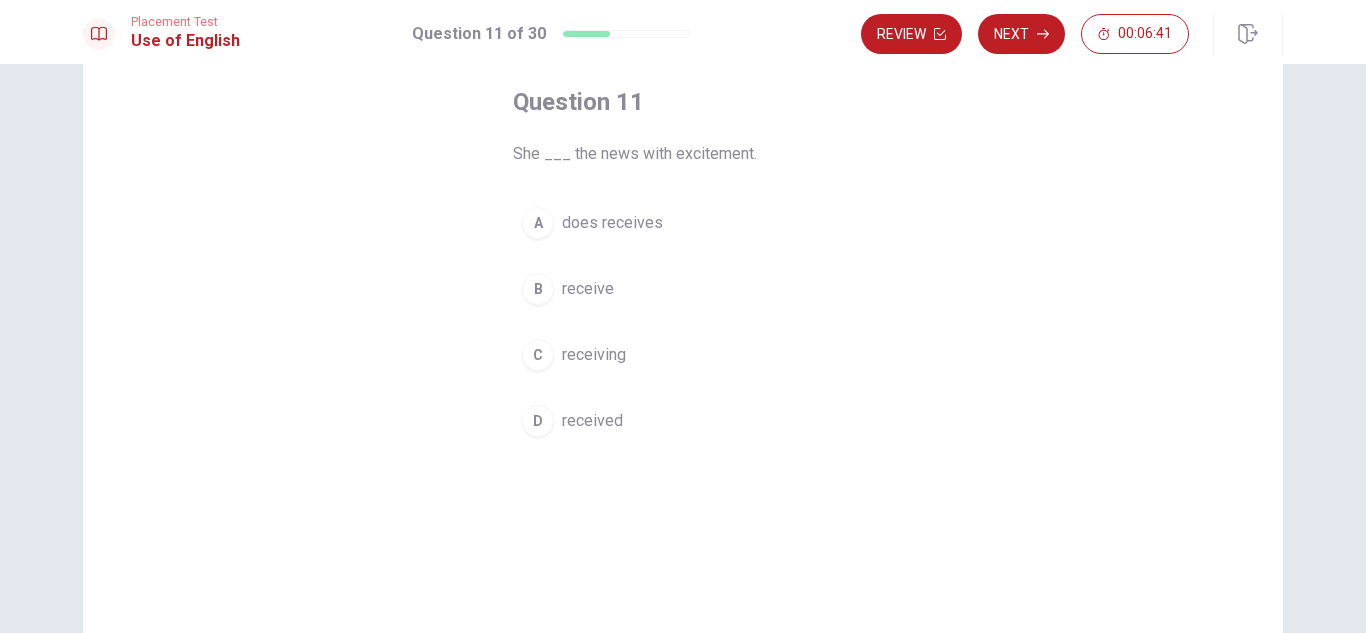 click on "D" at bounding box center [538, 421] 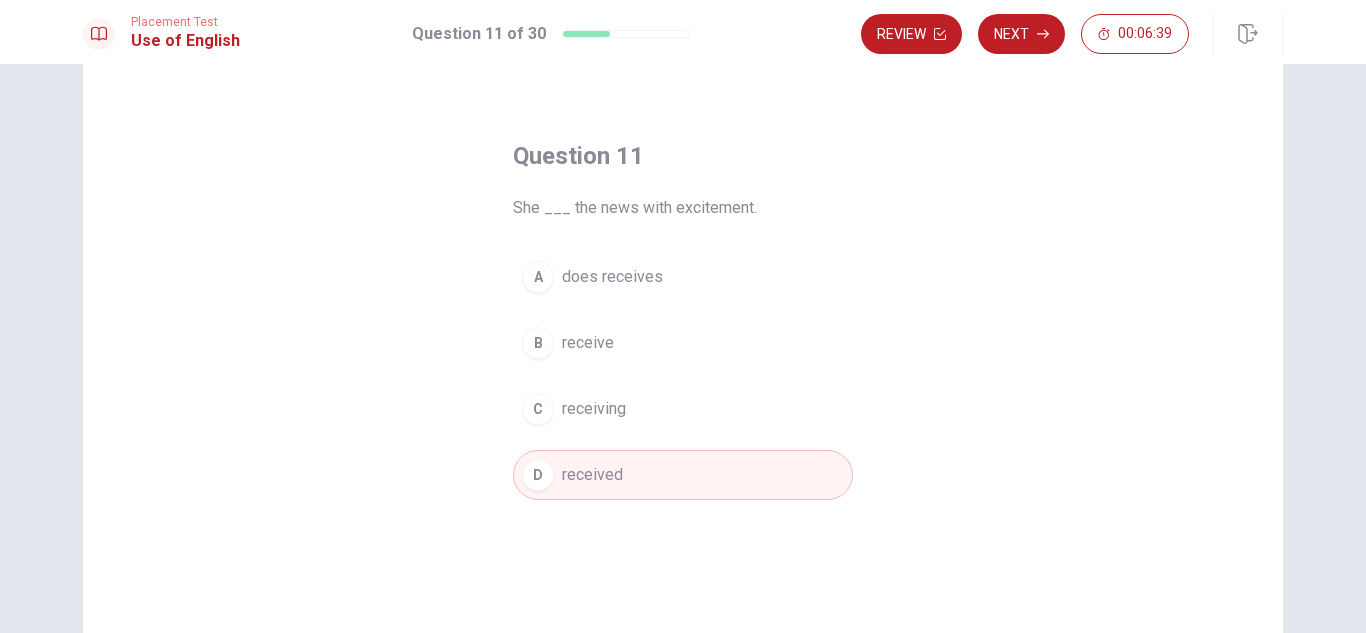 scroll, scrollTop: 0, scrollLeft: 0, axis: both 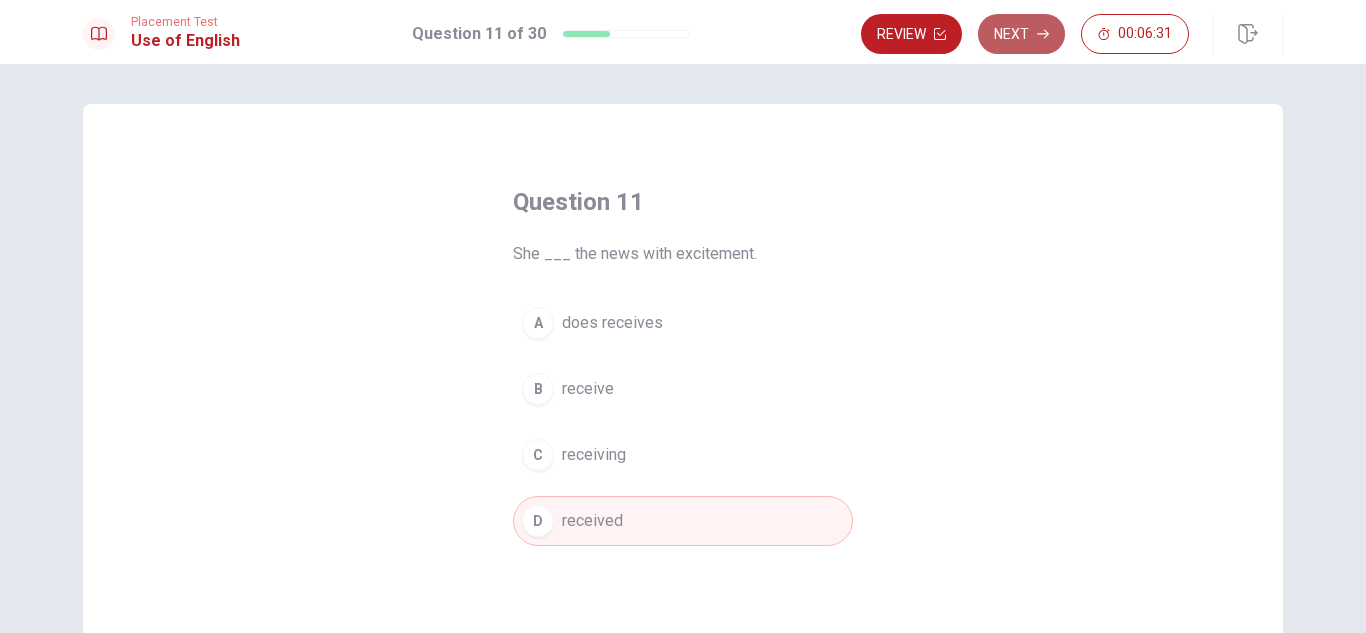 click on "Next" at bounding box center [1021, 34] 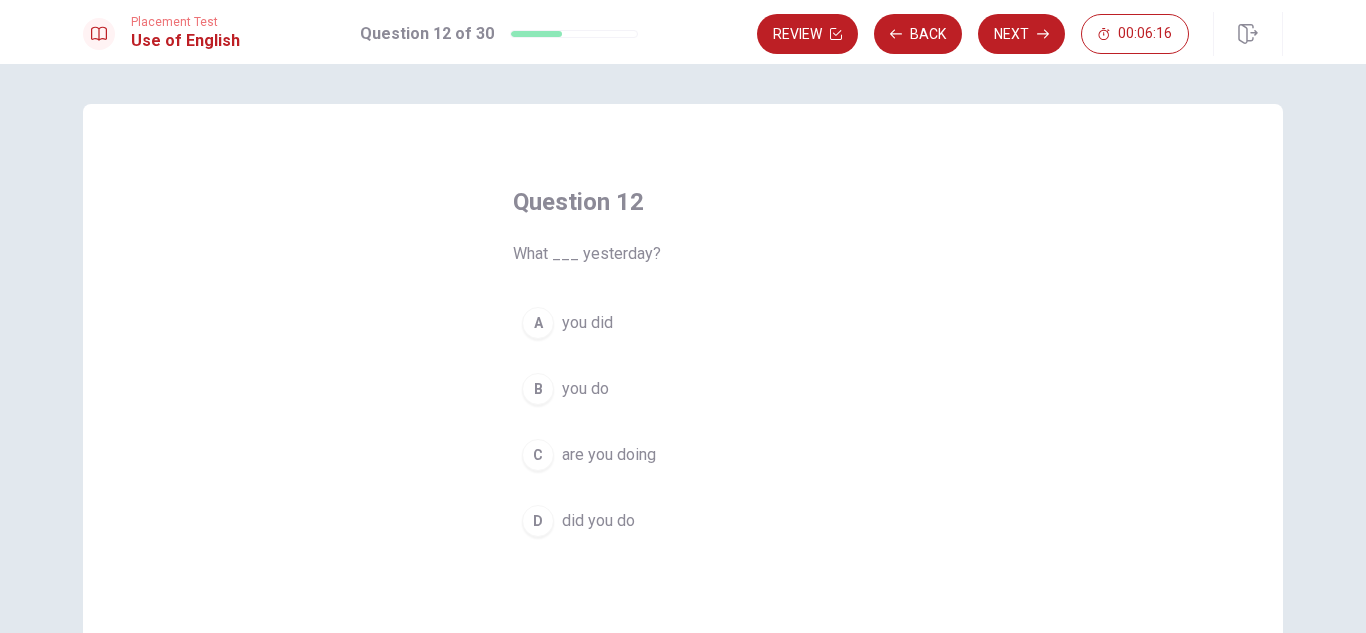 click on "D" at bounding box center (538, 521) 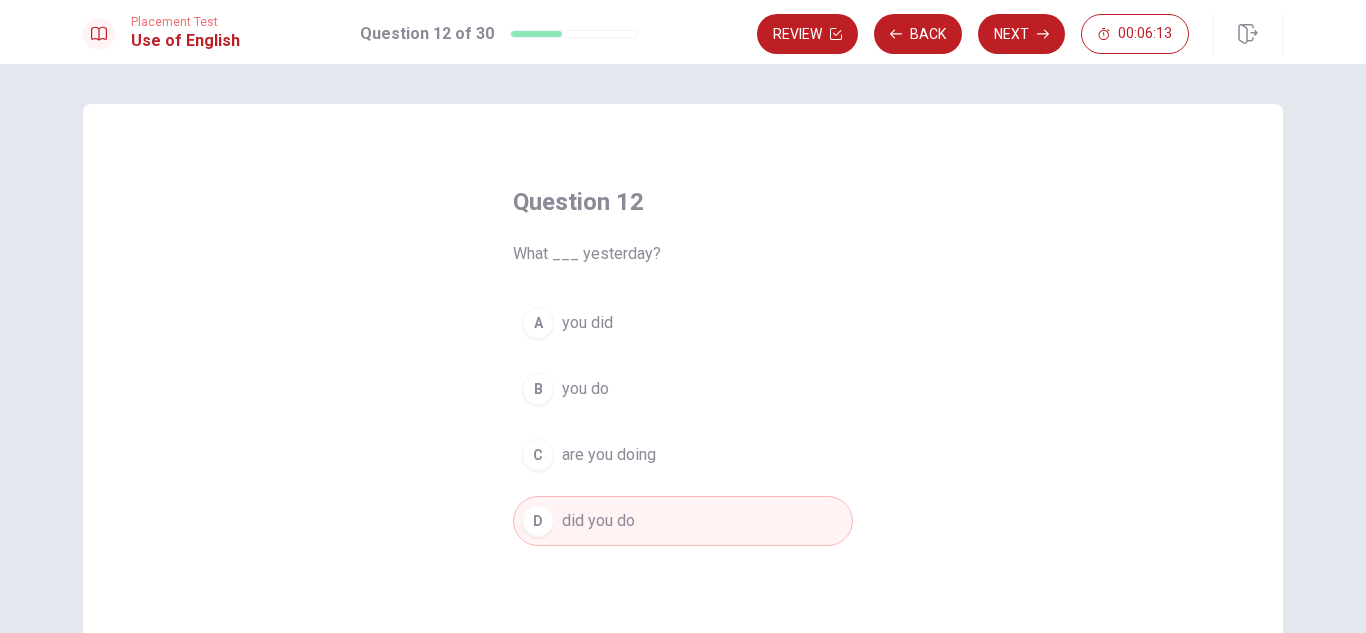 click on "Next" at bounding box center (1021, 34) 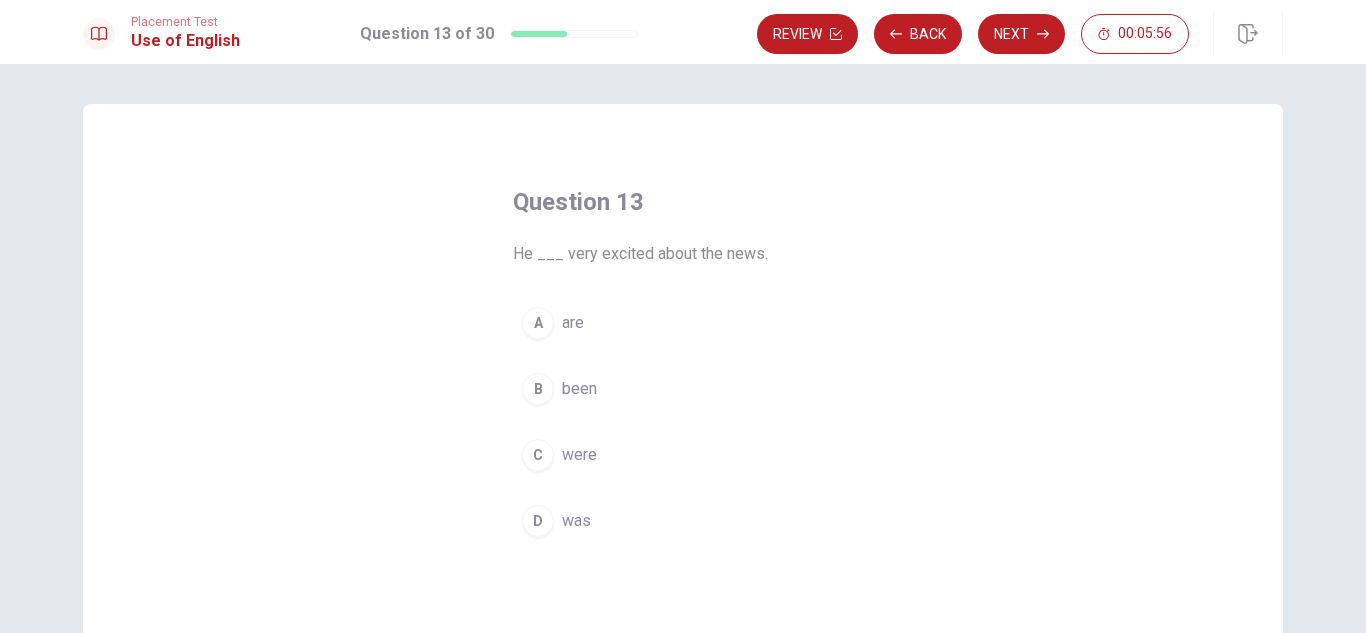 click on "D" at bounding box center [538, 521] 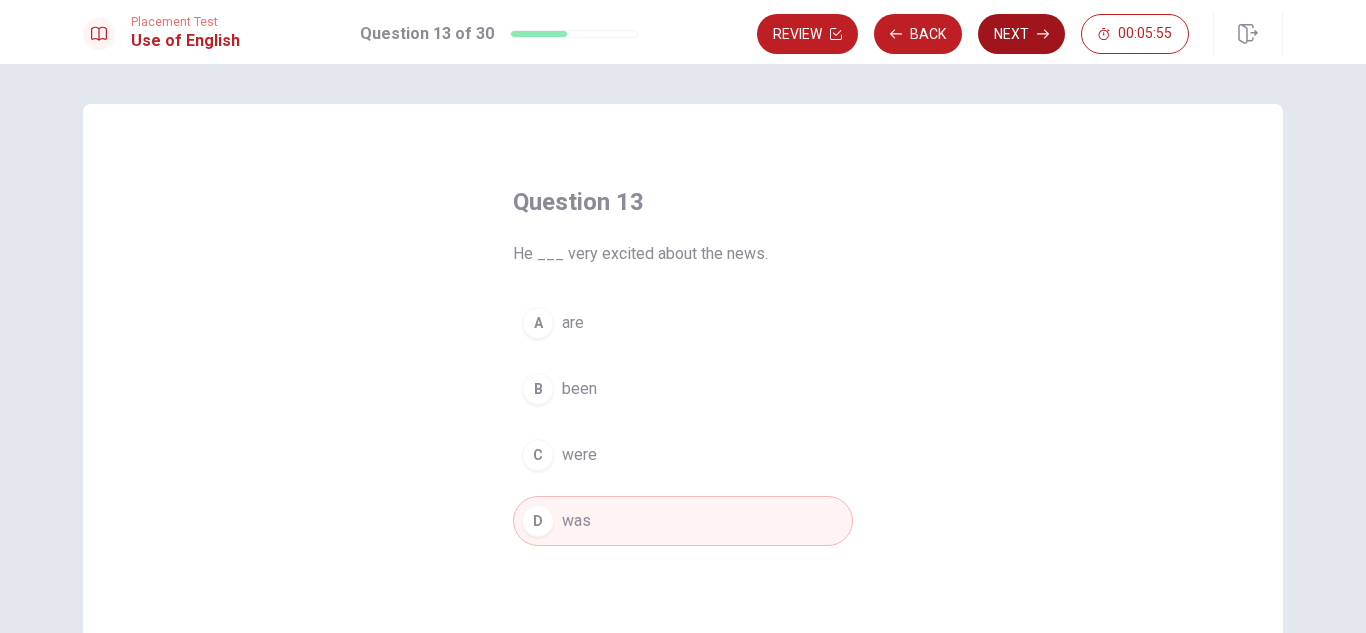 click on "Next" at bounding box center [1021, 34] 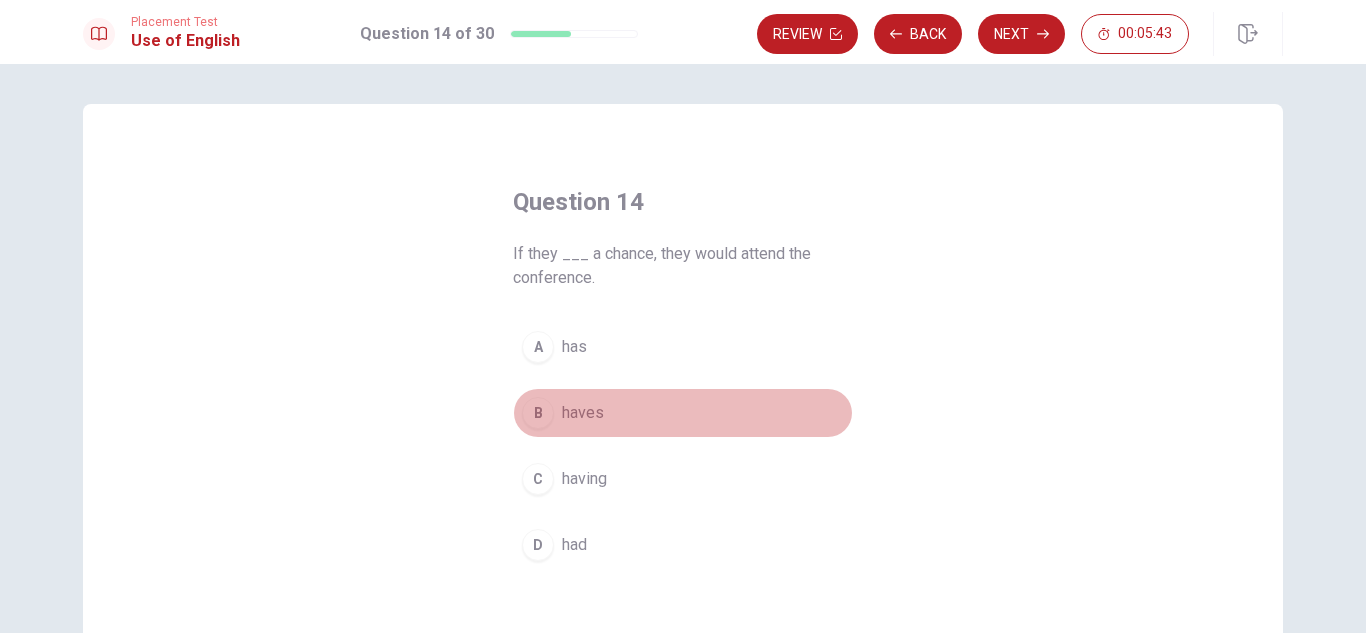 click on "B" at bounding box center [538, 413] 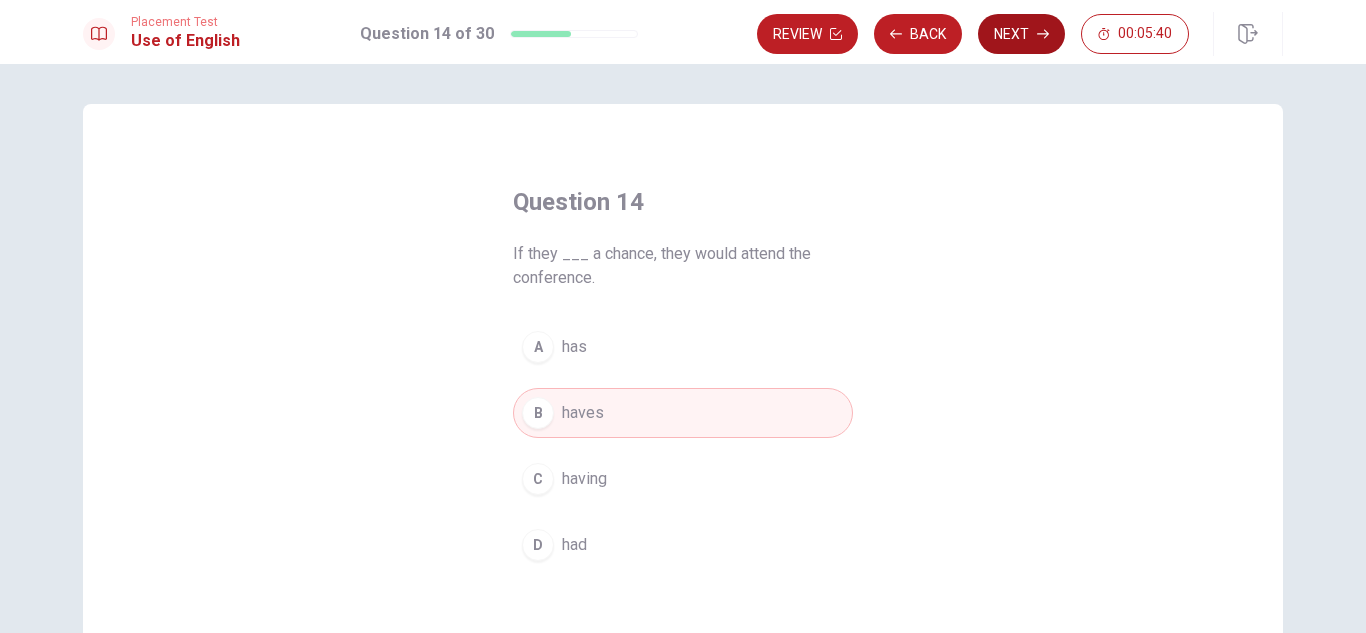 click on "Next" at bounding box center [1021, 34] 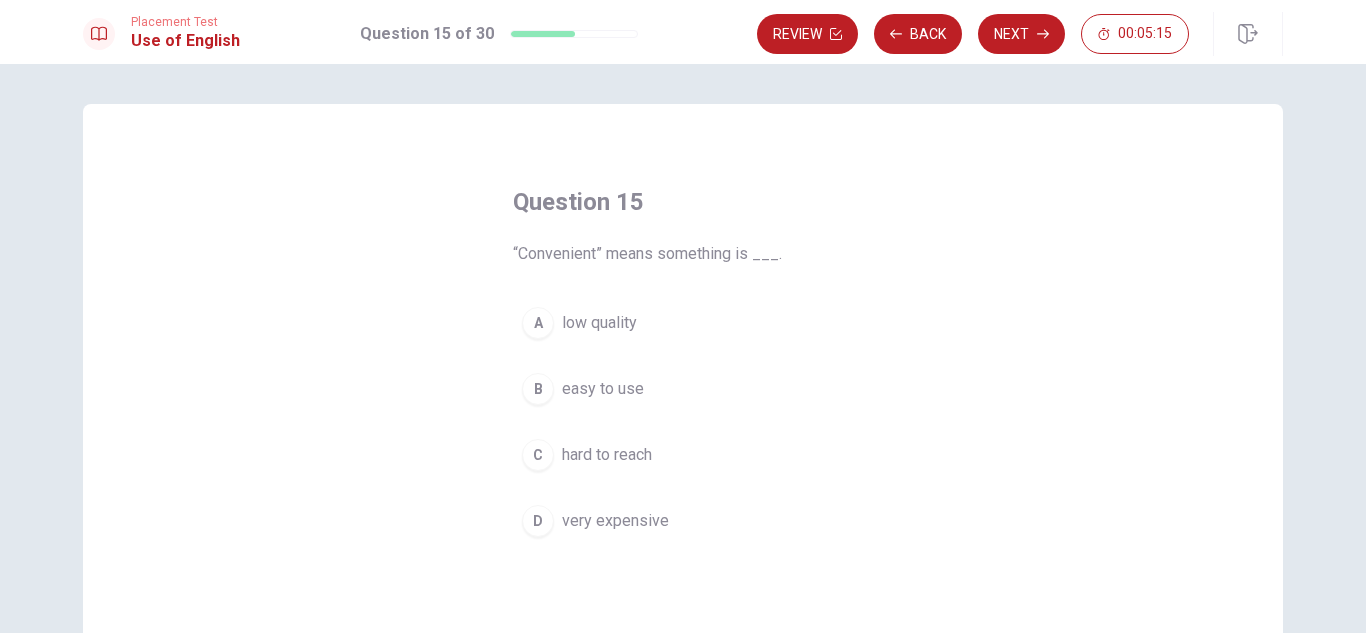 click on "C" at bounding box center (538, 455) 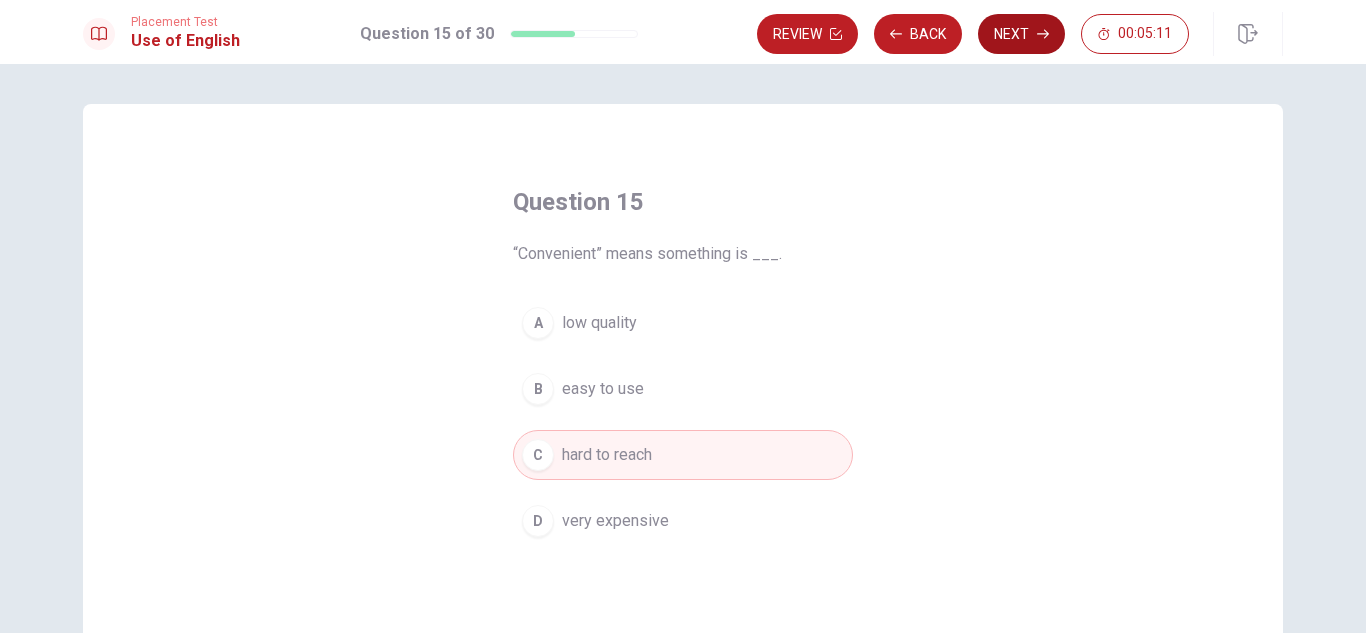 click on "Next" at bounding box center [1021, 34] 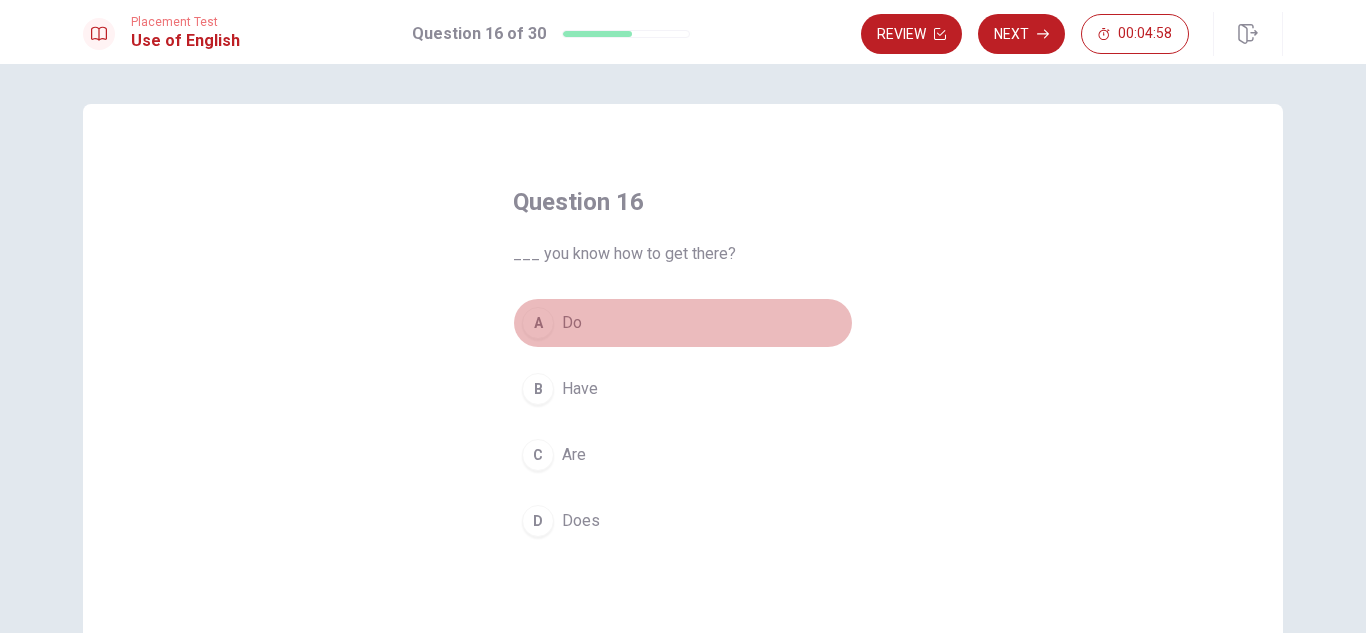 click on "A" at bounding box center [538, 323] 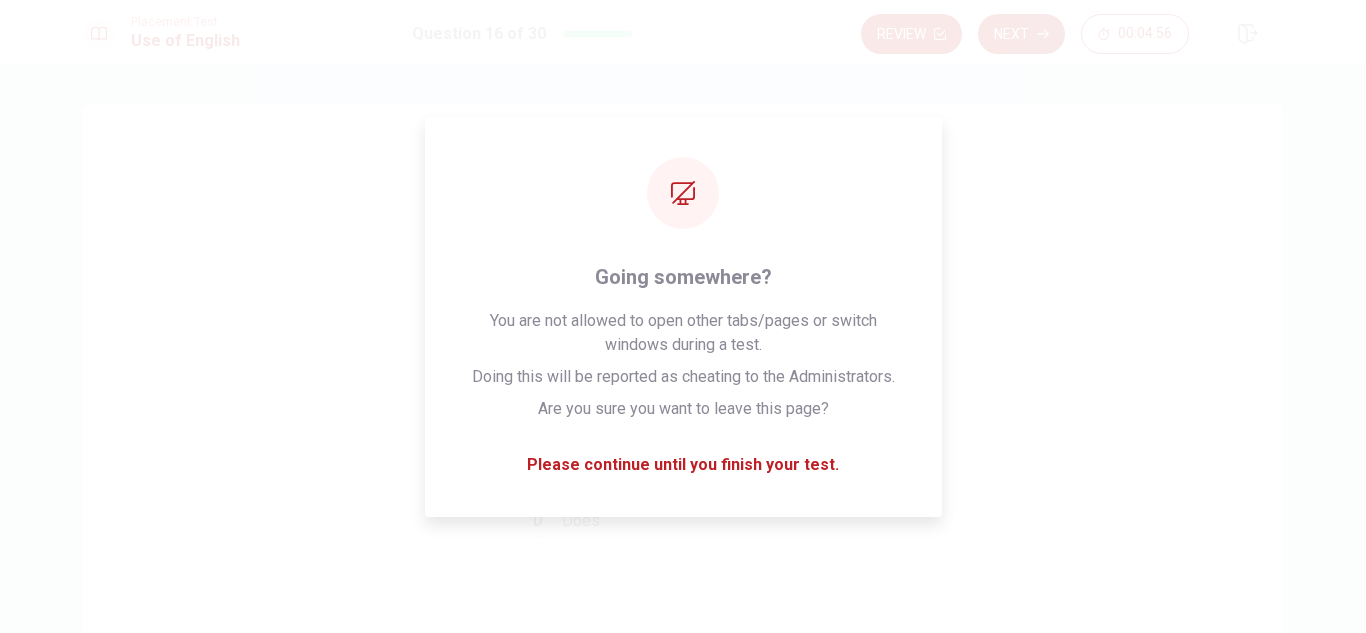 click on "Next" at bounding box center [1021, 34] 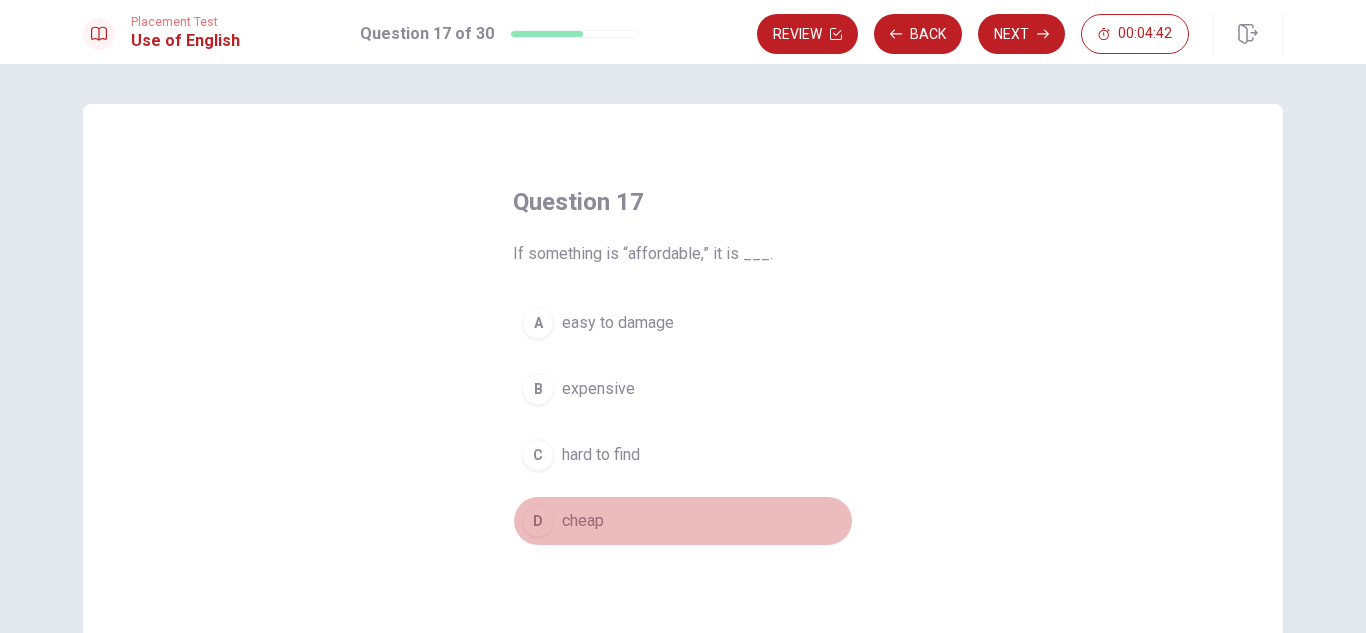click on "D" at bounding box center (538, 521) 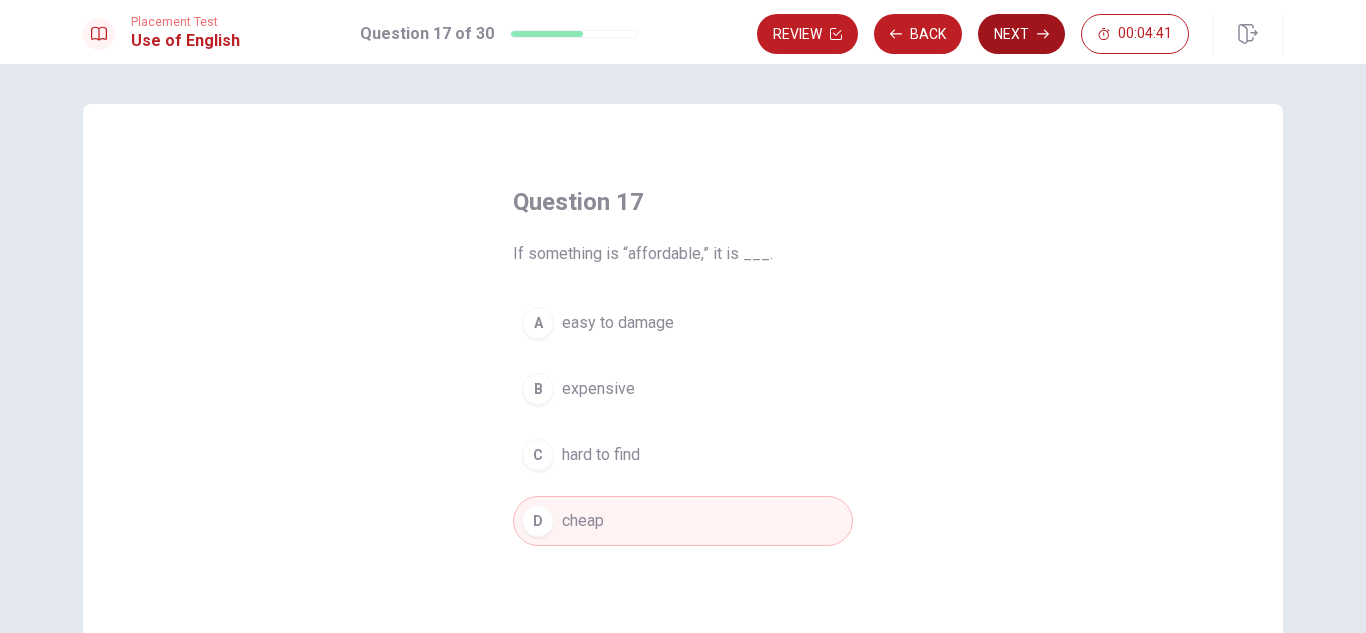 click on "Next" at bounding box center [1021, 34] 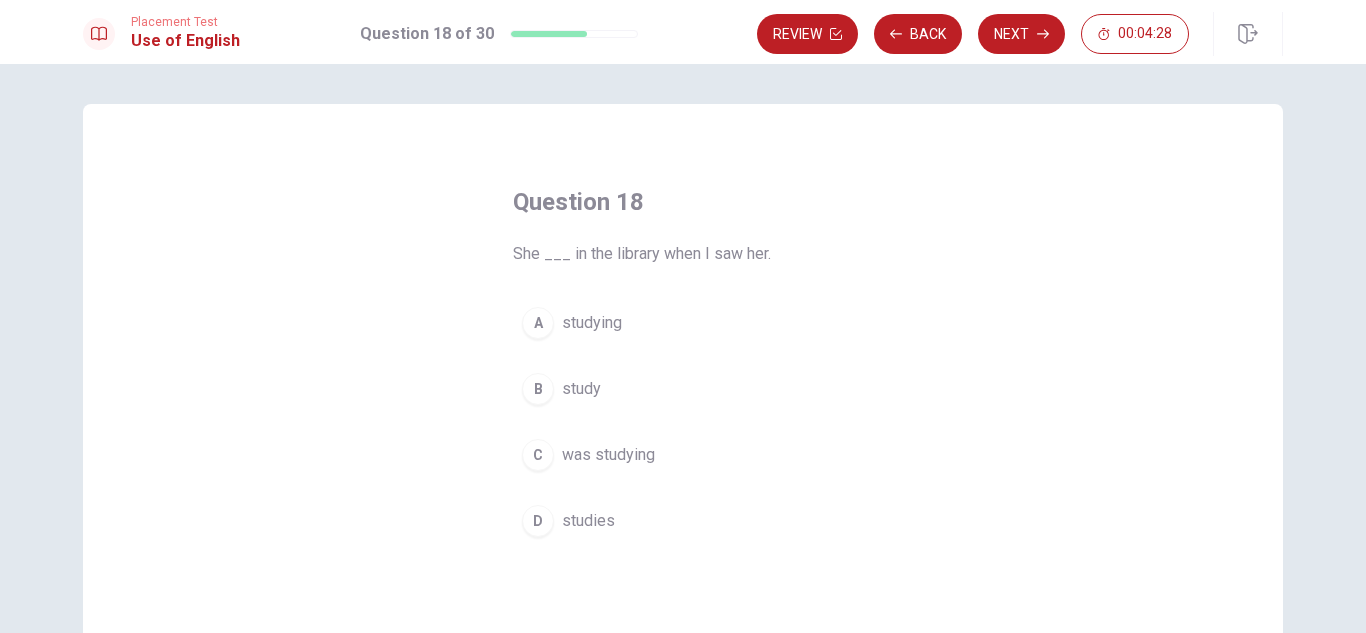 click on "C" at bounding box center [538, 455] 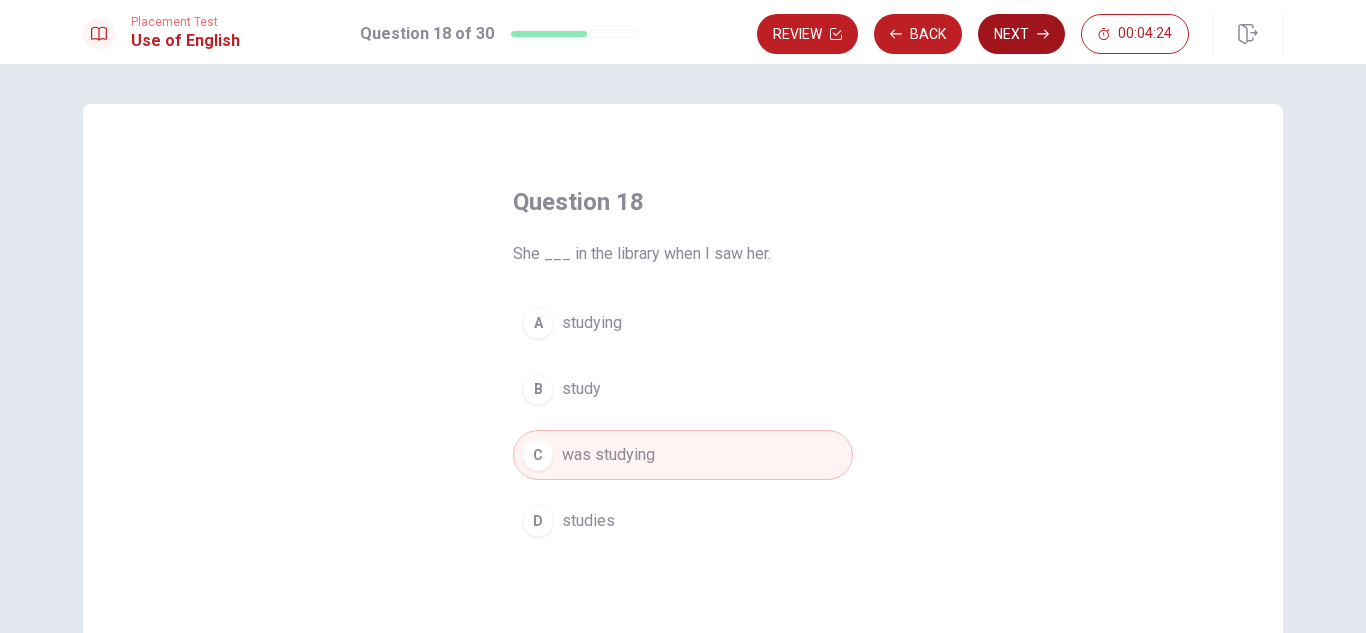 click on "Next" at bounding box center [1021, 34] 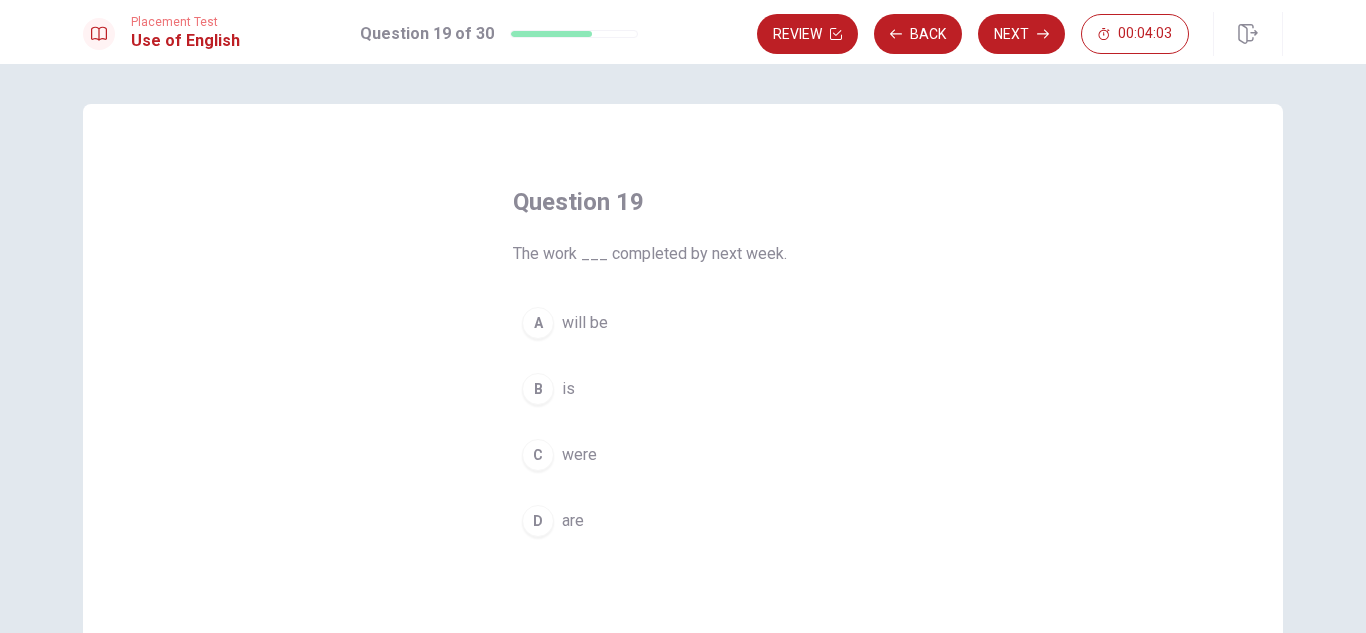 click on "A" at bounding box center (538, 323) 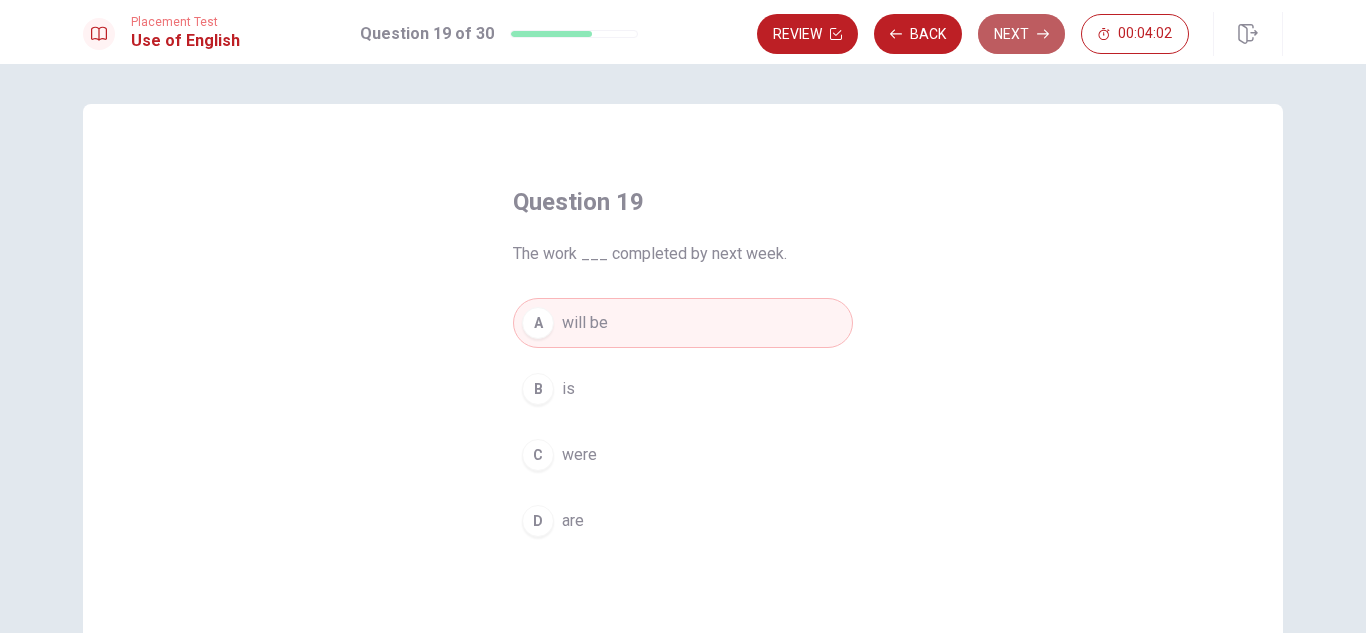 click on "Next" at bounding box center (1021, 34) 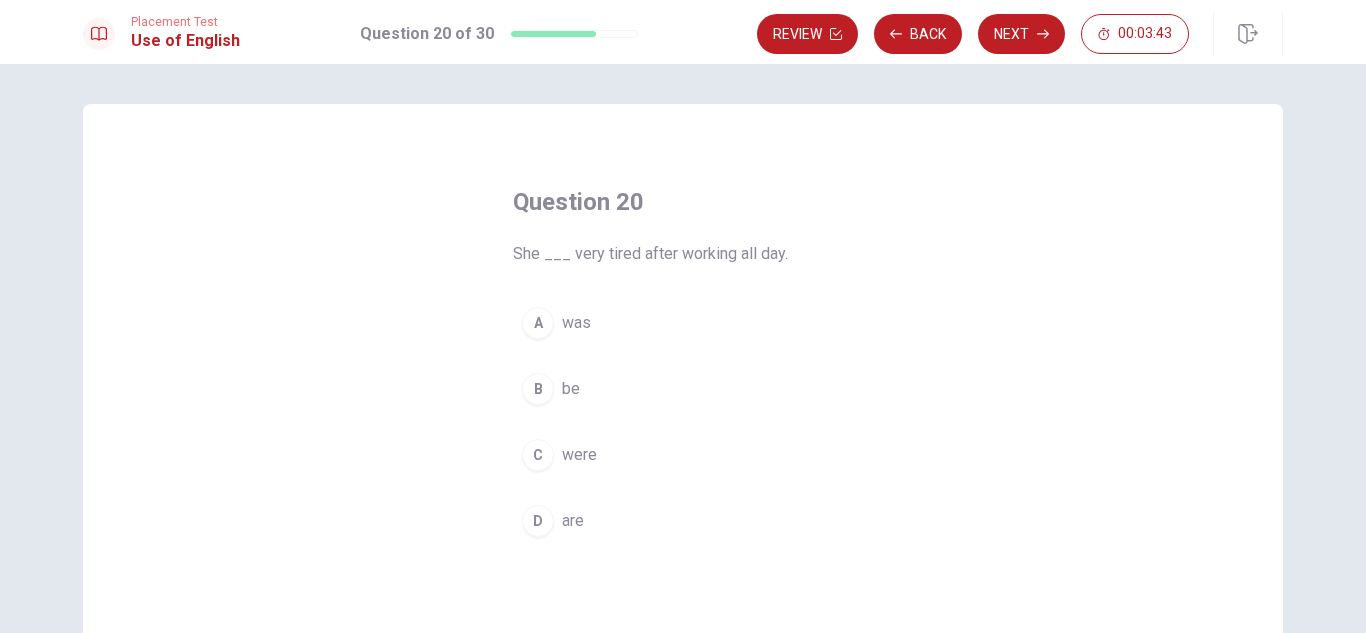 click on "A" at bounding box center (538, 323) 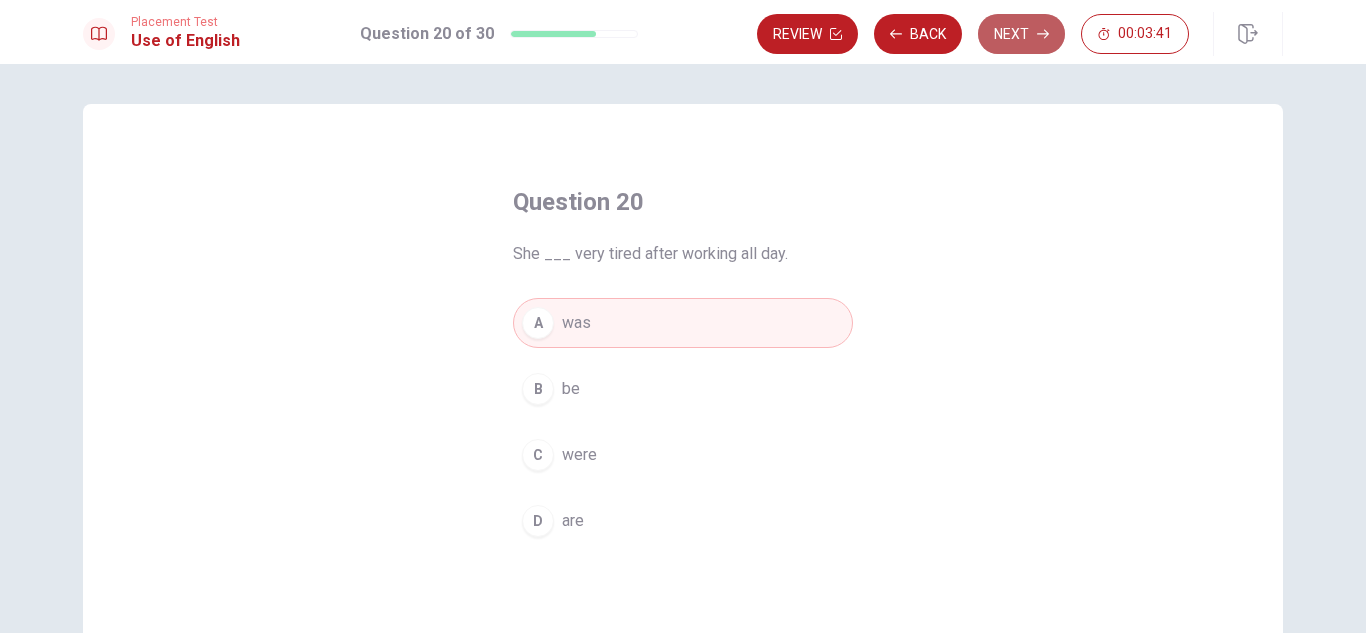 click on "Next" at bounding box center (1021, 34) 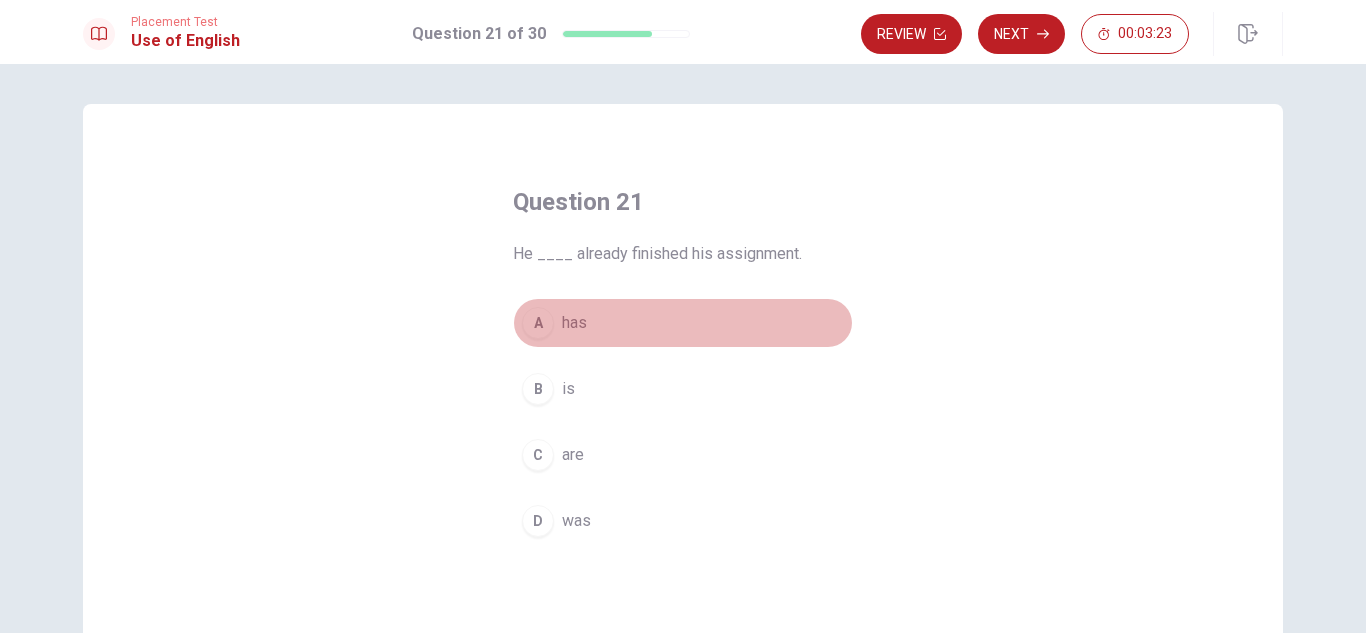 click on "A" at bounding box center [538, 323] 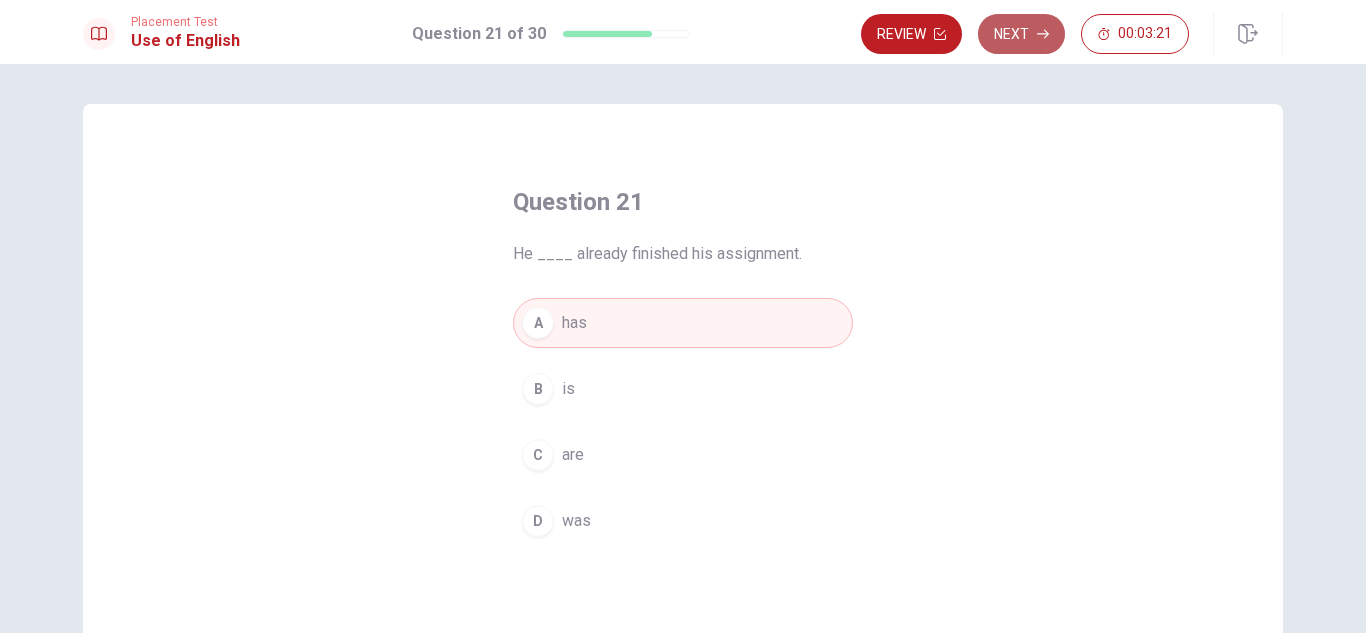 click on "Next" at bounding box center (1021, 34) 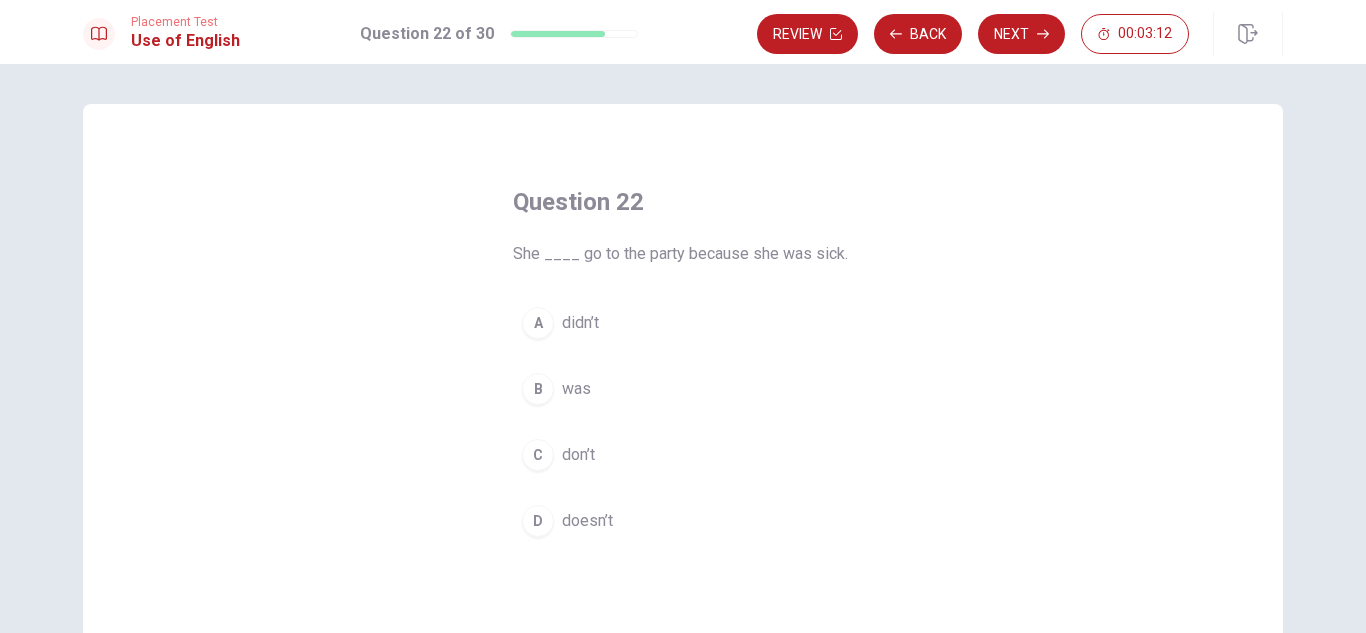 click on "A" at bounding box center (538, 323) 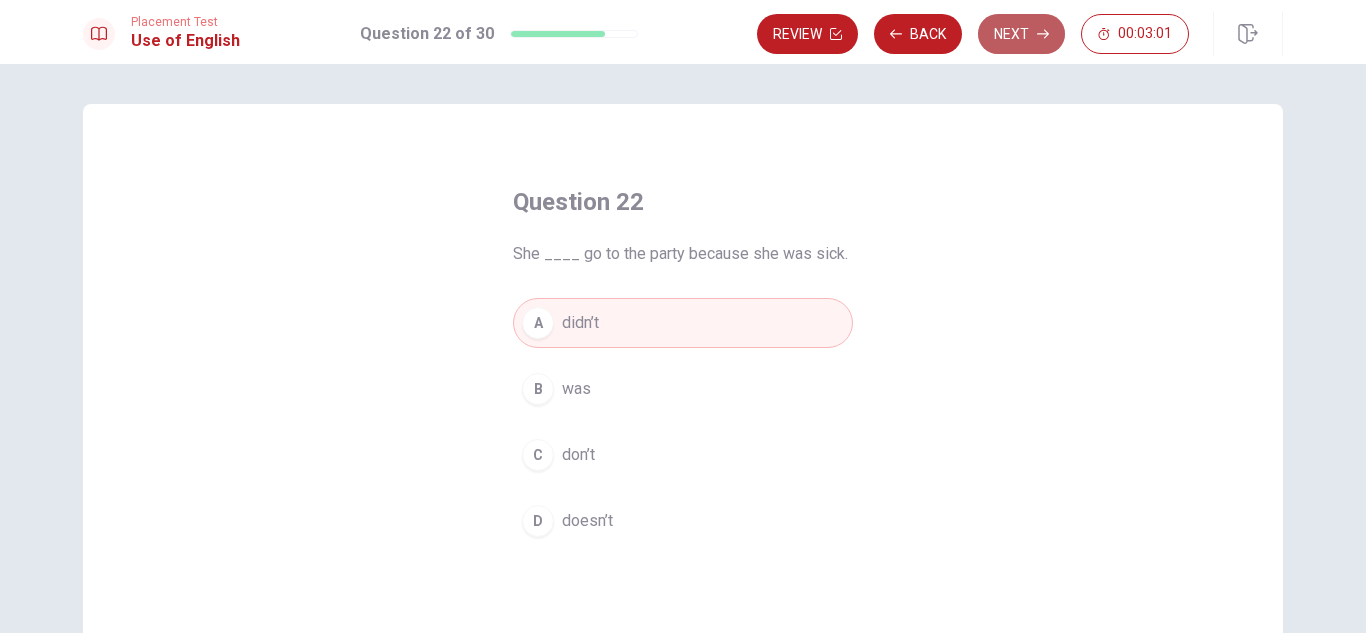 click on "Next" at bounding box center [1021, 34] 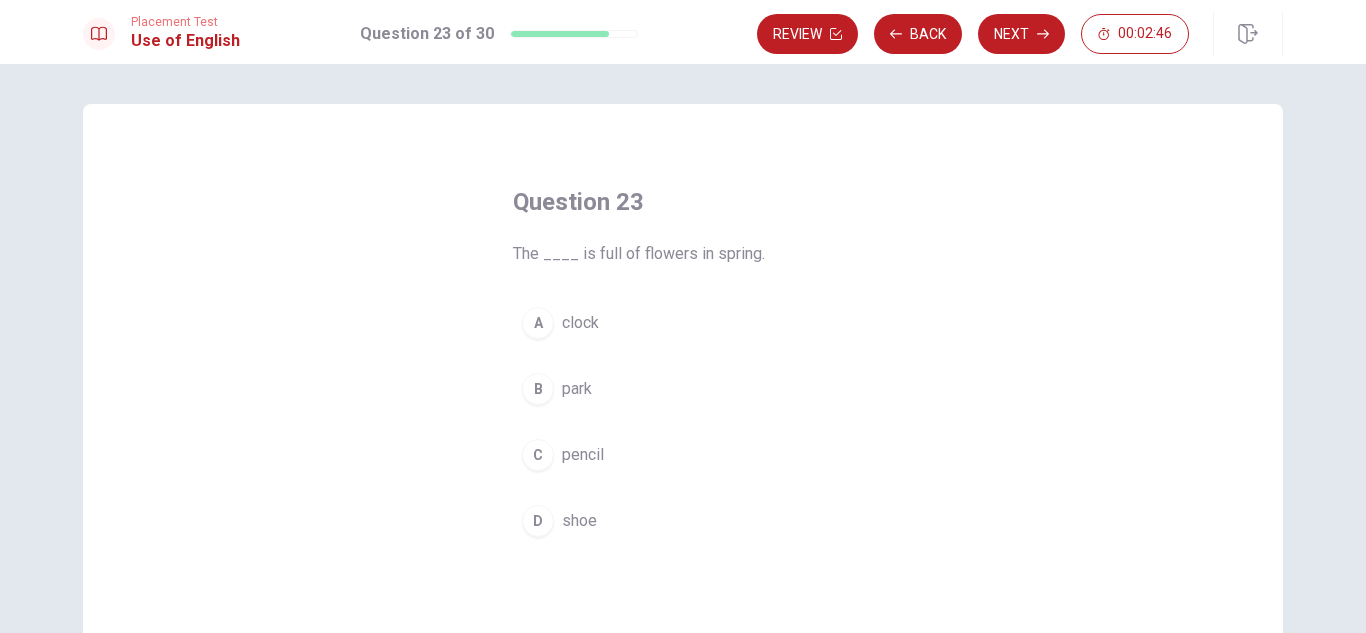 click on "B" at bounding box center [538, 389] 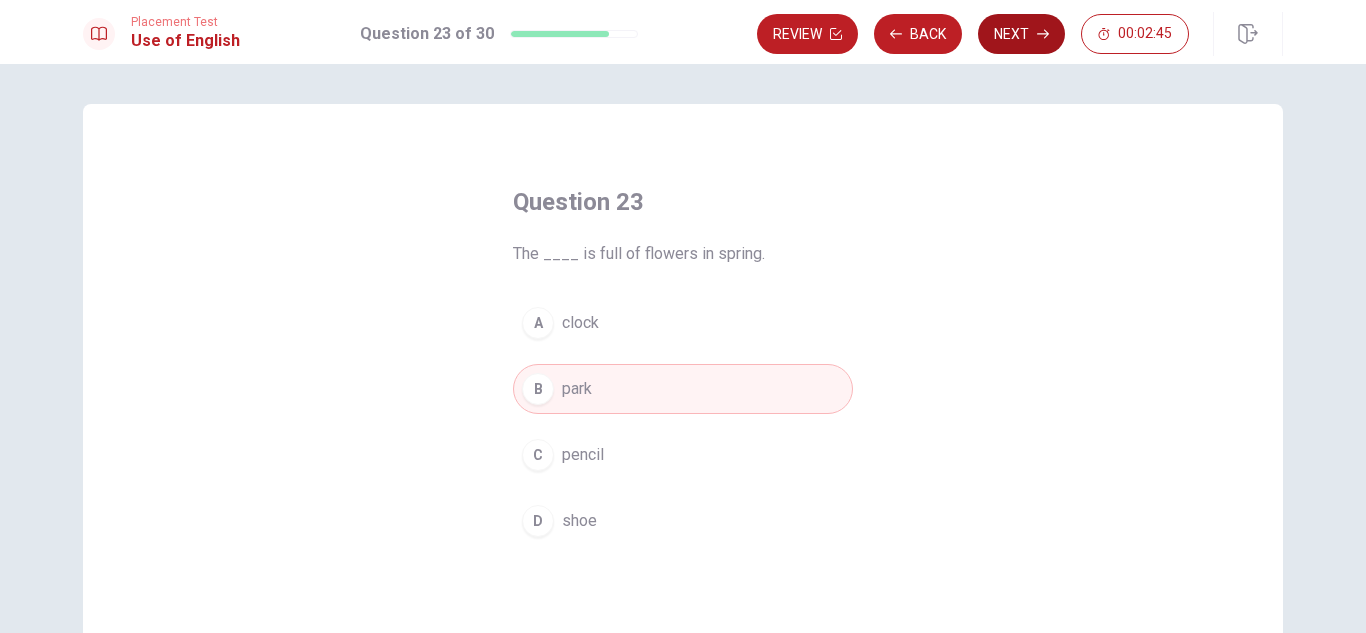 click on "Next" at bounding box center [1021, 34] 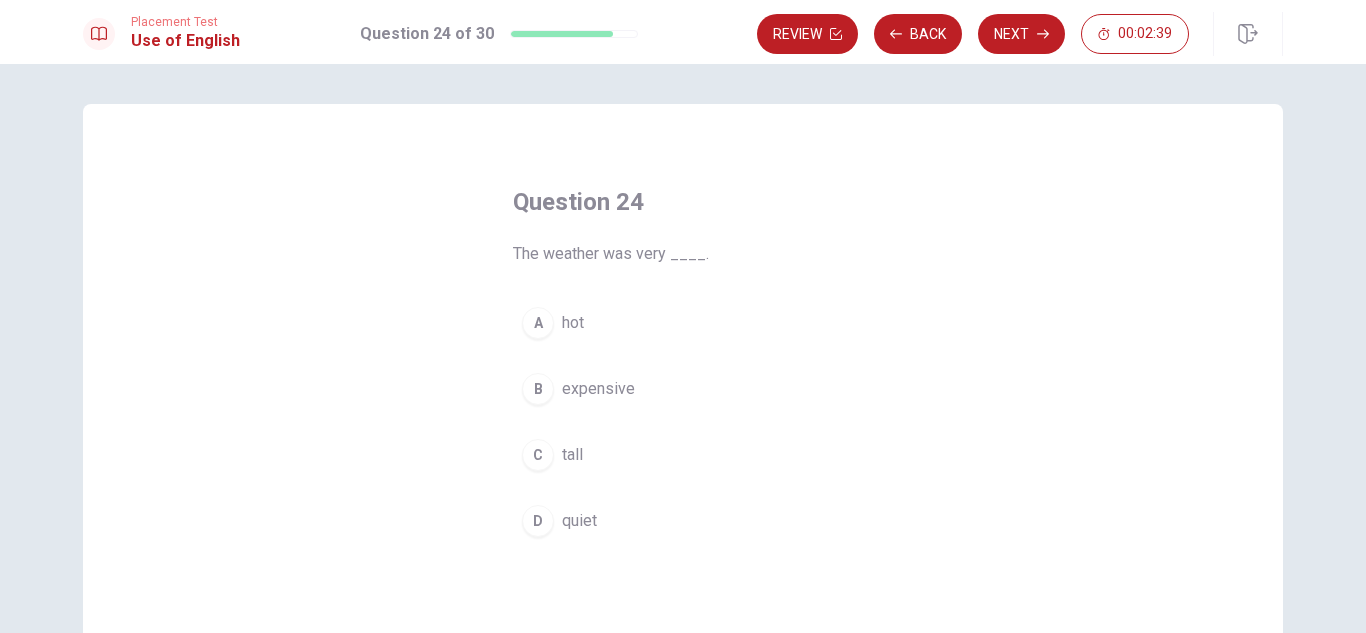 click on "A" at bounding box center [538, 323] 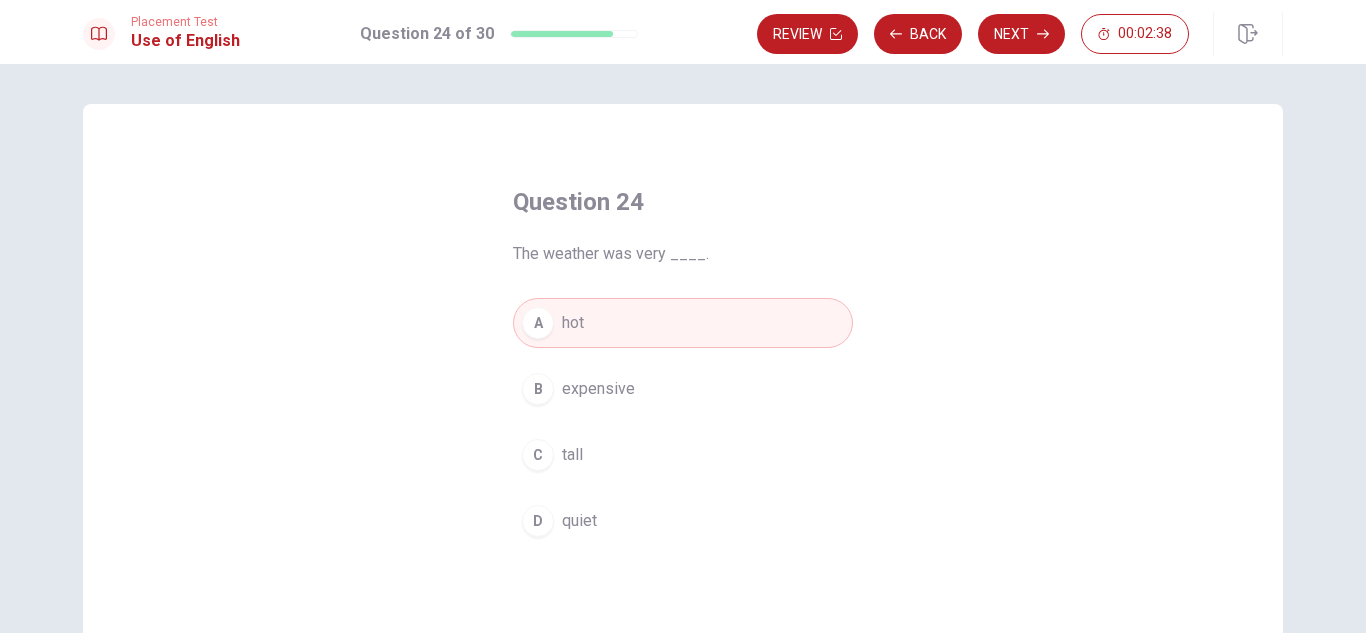 click on "Next" at bounding box center (1021, 34) 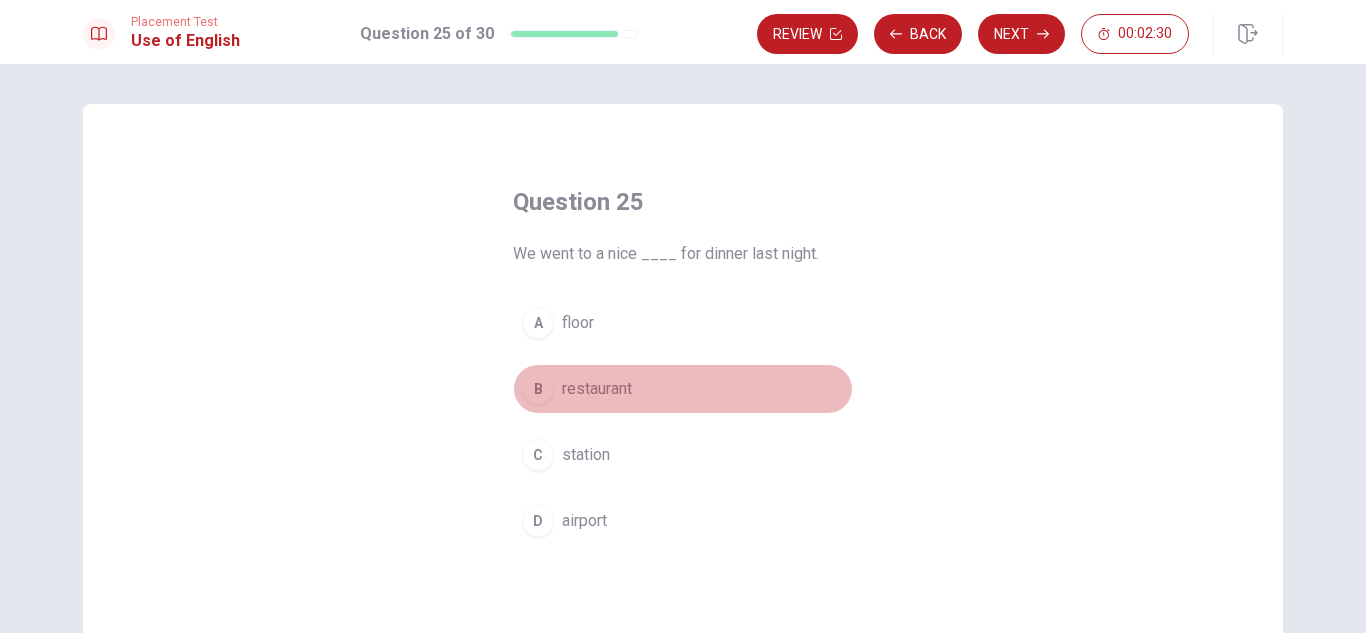 click on "B restaurant" at bounding box center (683, 389) 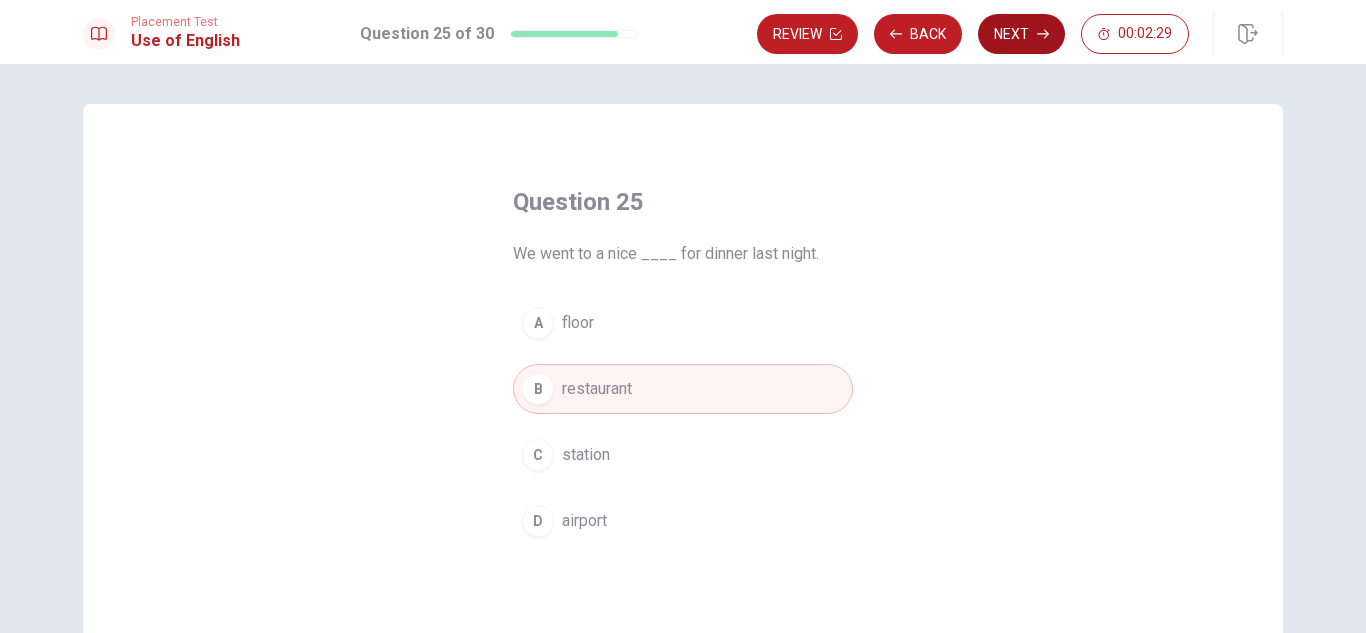click on "Next" at bounding box center (1021, 34) 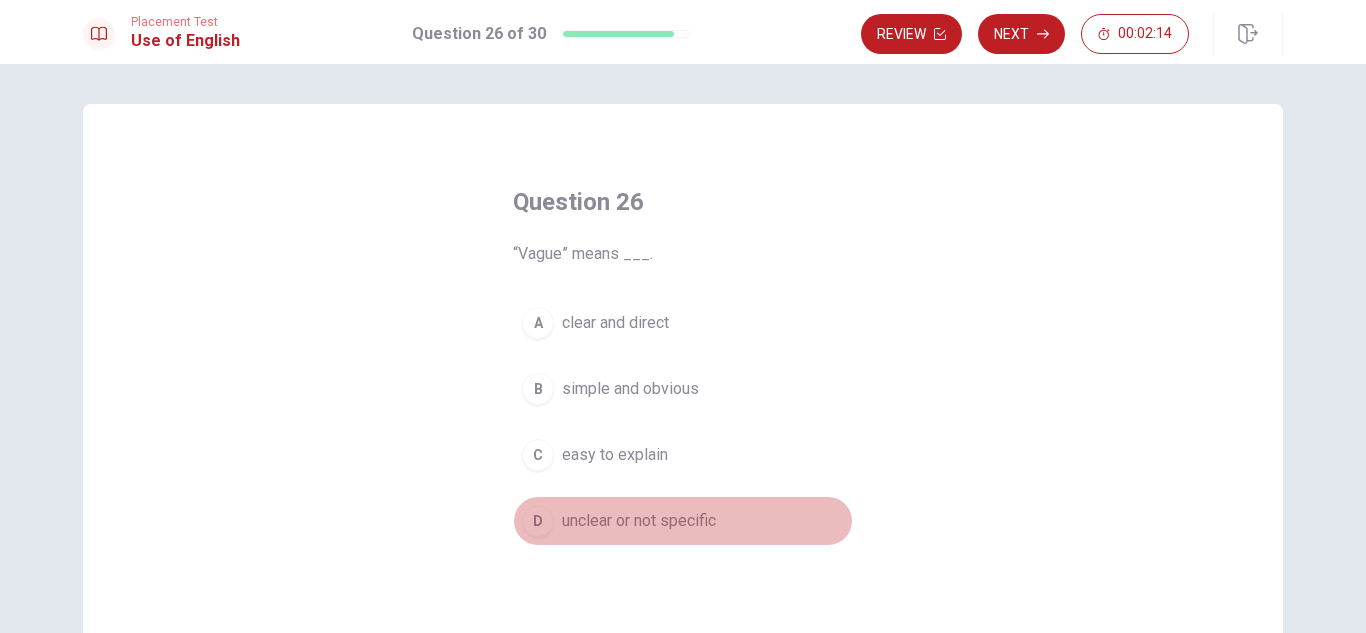 click on "D" at bounding box center [538, 521] 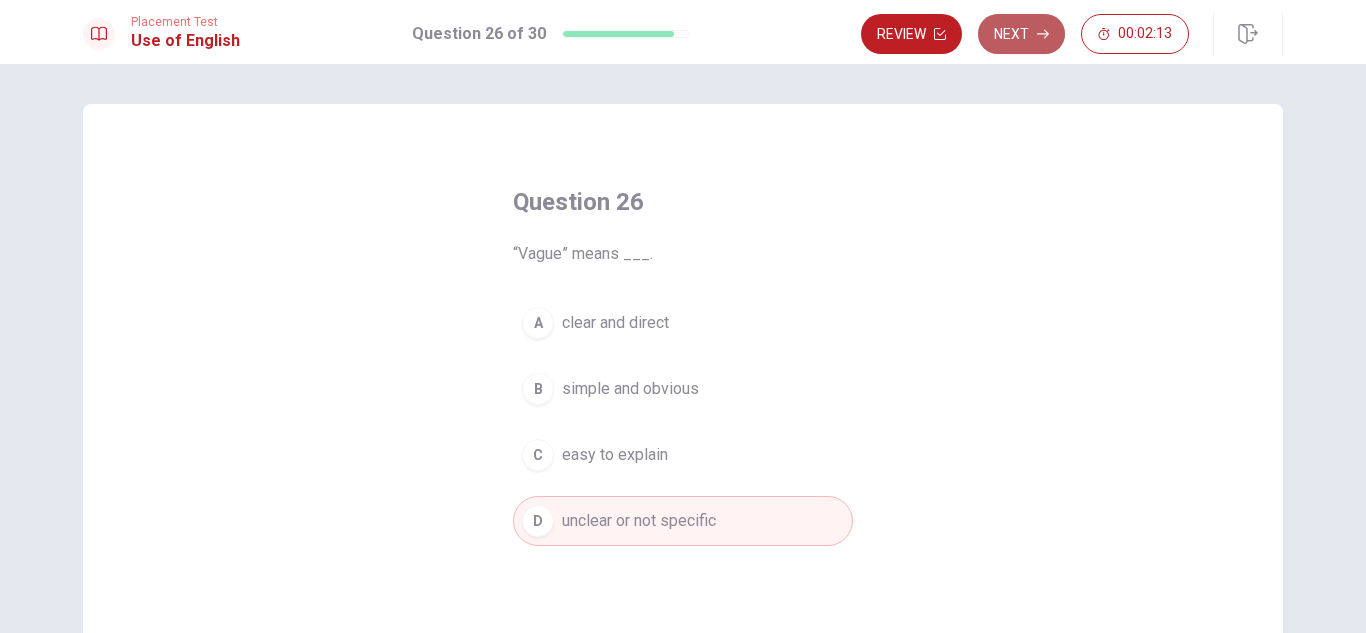 click on "Next" at bounding box center (1021, 34) 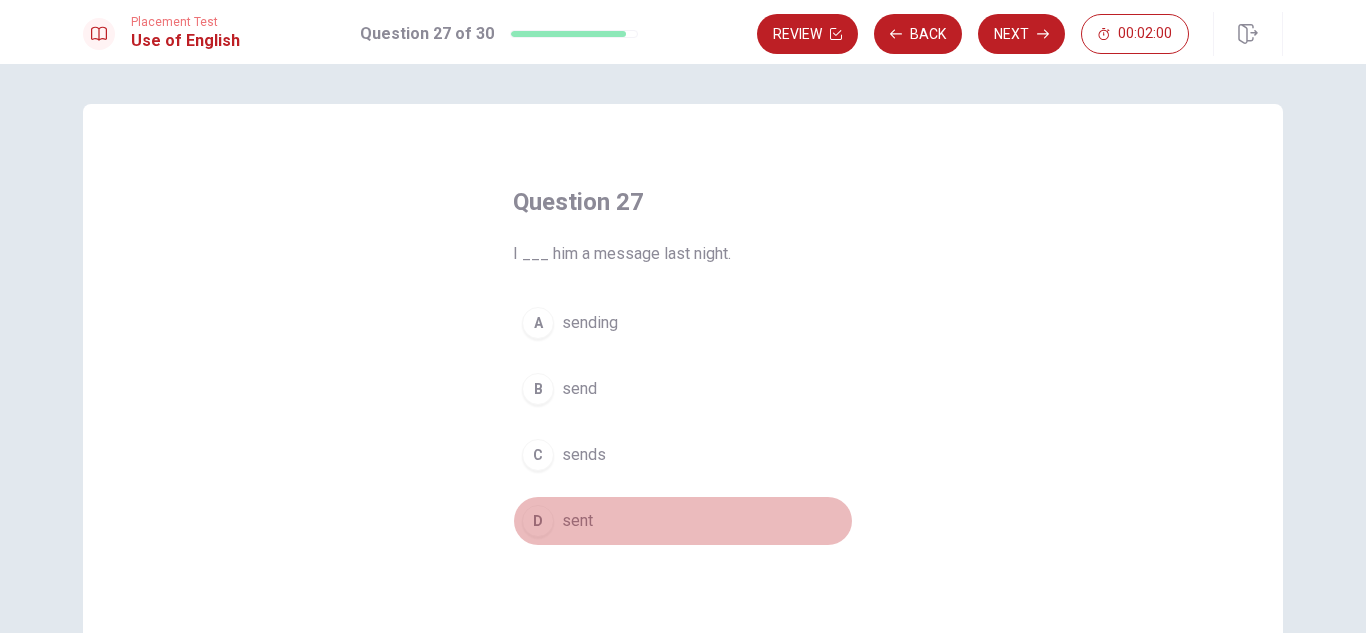 click on "D" at bounding box center [538, 521] 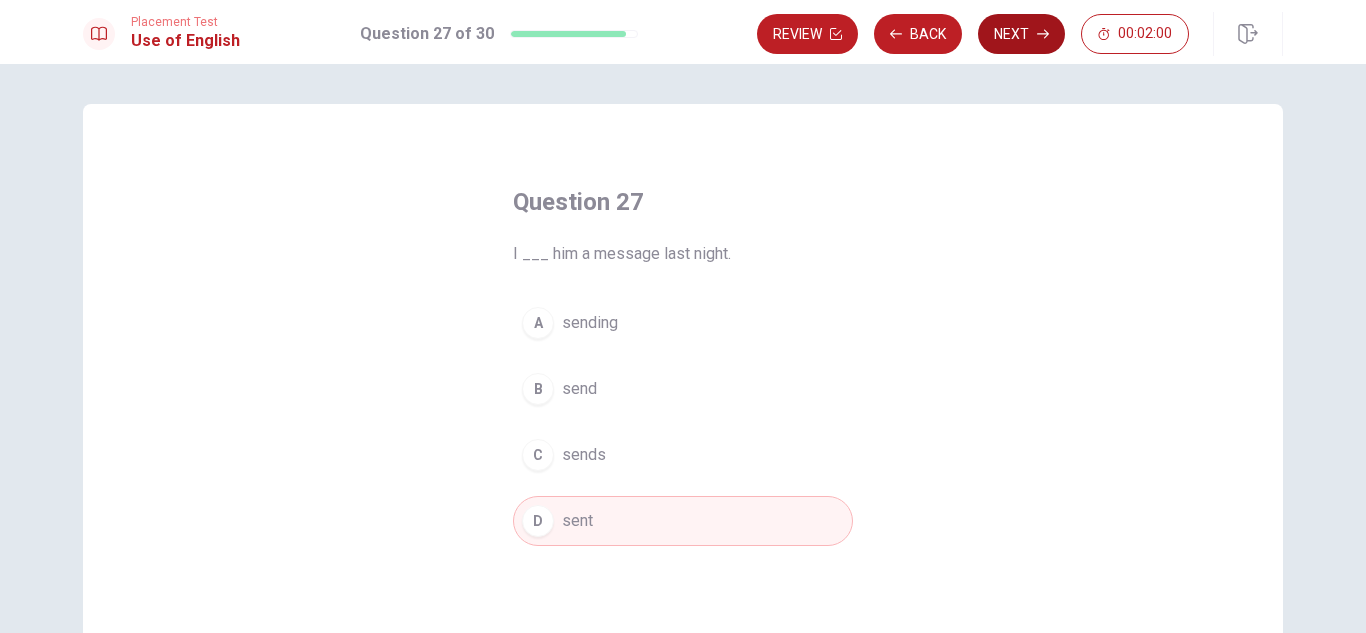 click on "Next" at bounding box center [1021, 34] 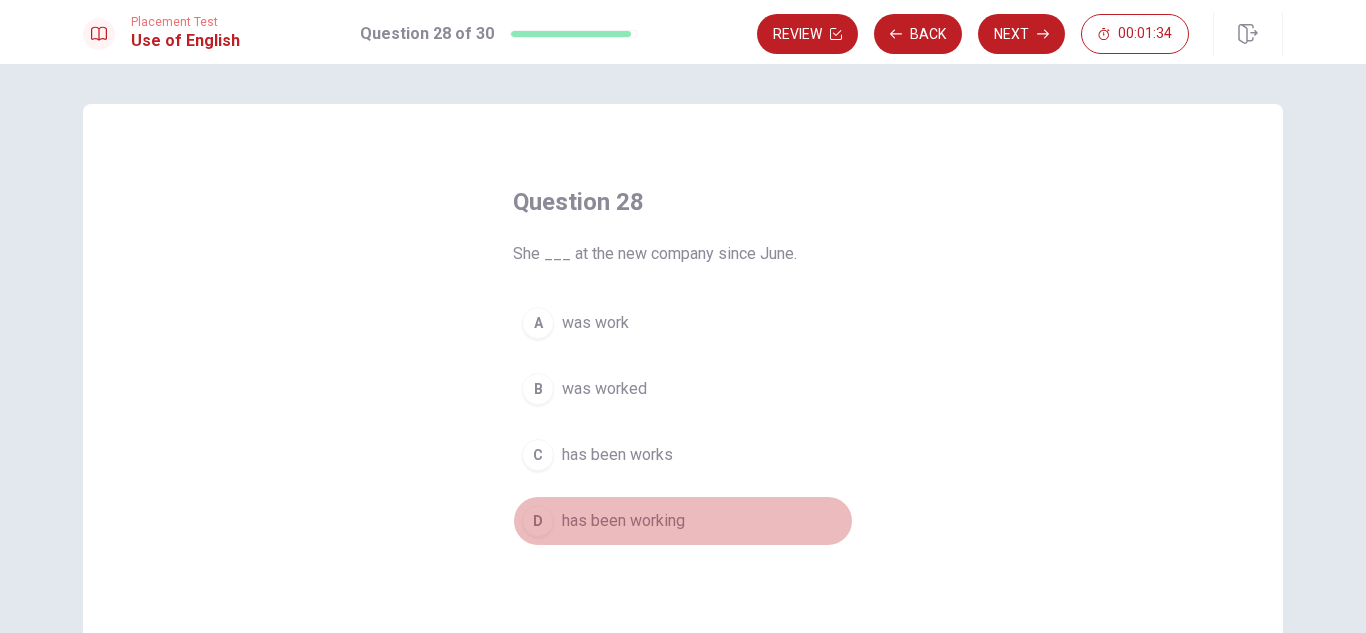 click on "D" at bounding box center [538, 521] 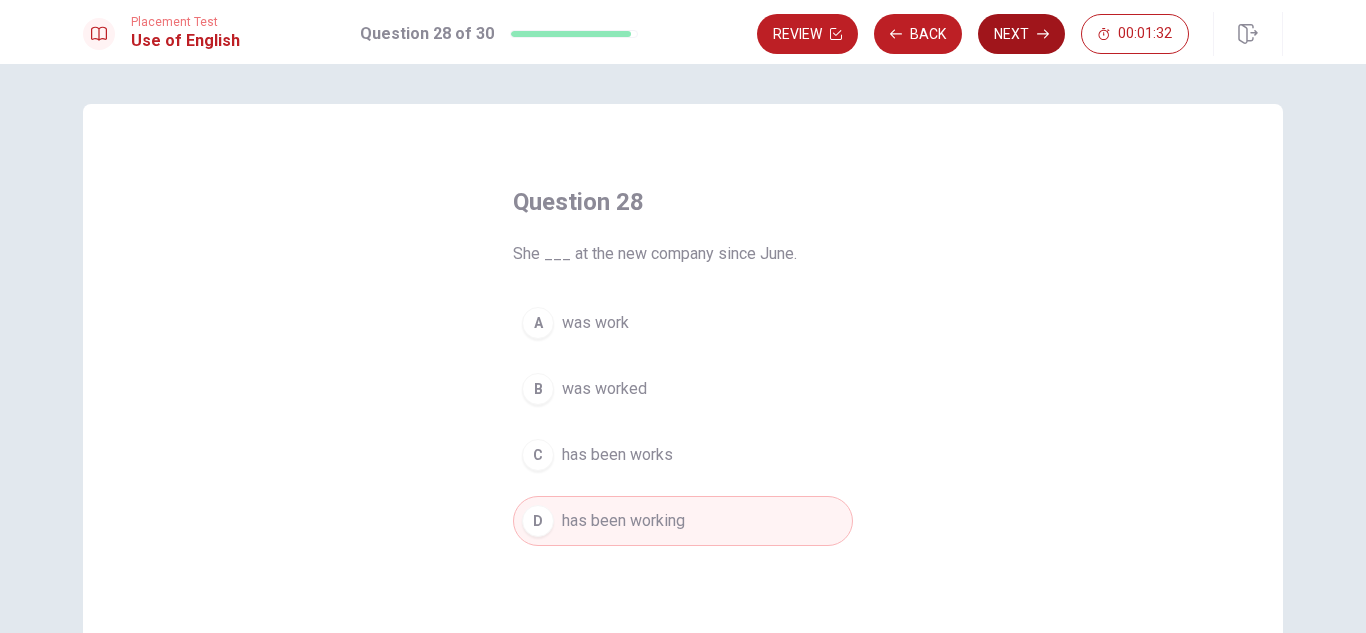 click on "Next" at bounding box center [1021, 34] 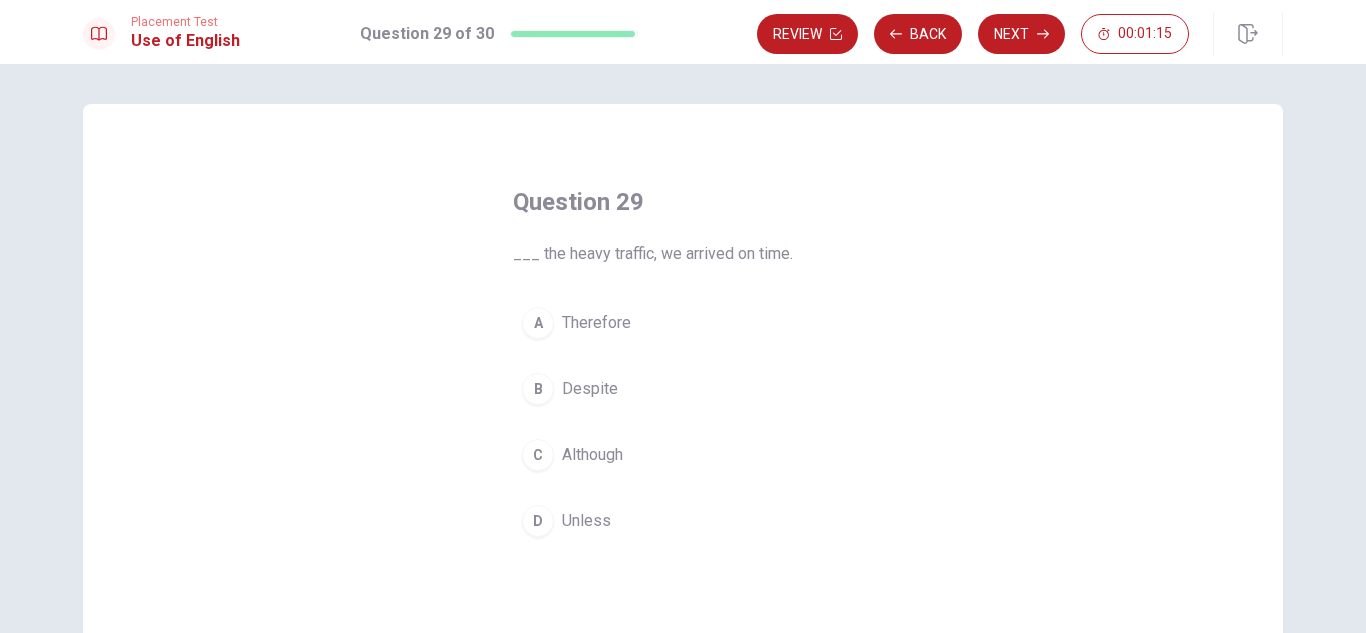 click on "C" at bounding box center (538, 455) 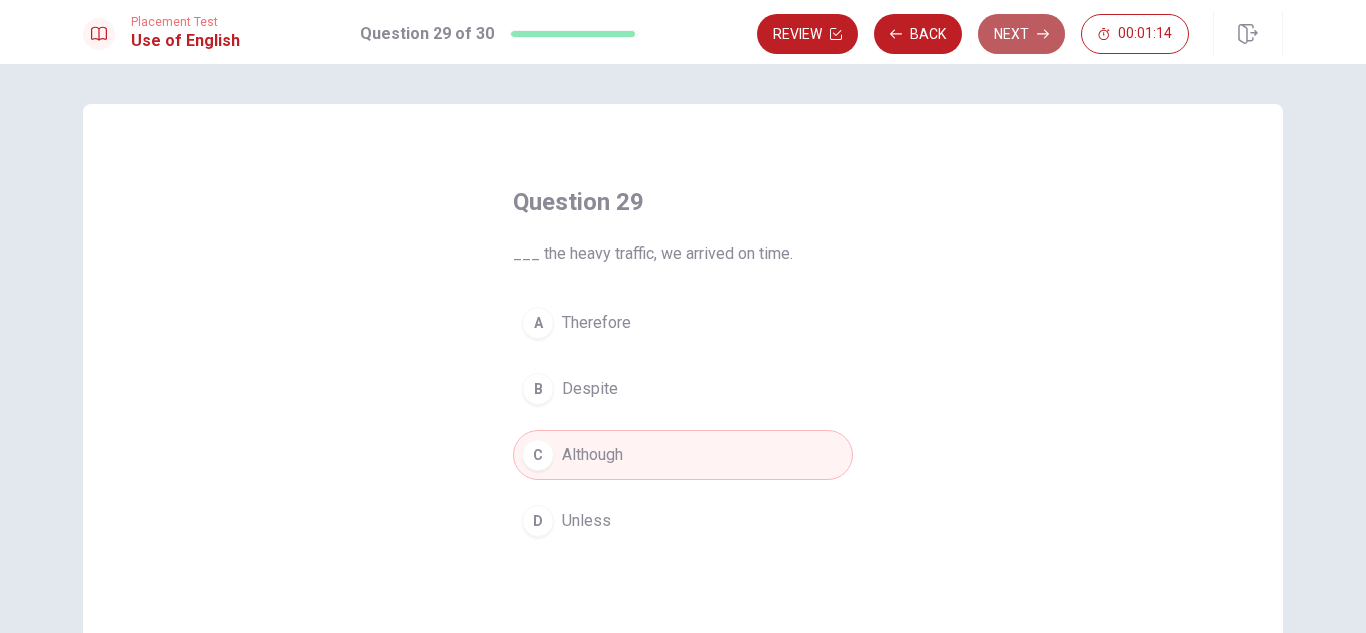 click on "Next" at bounding box center (1021, 34) 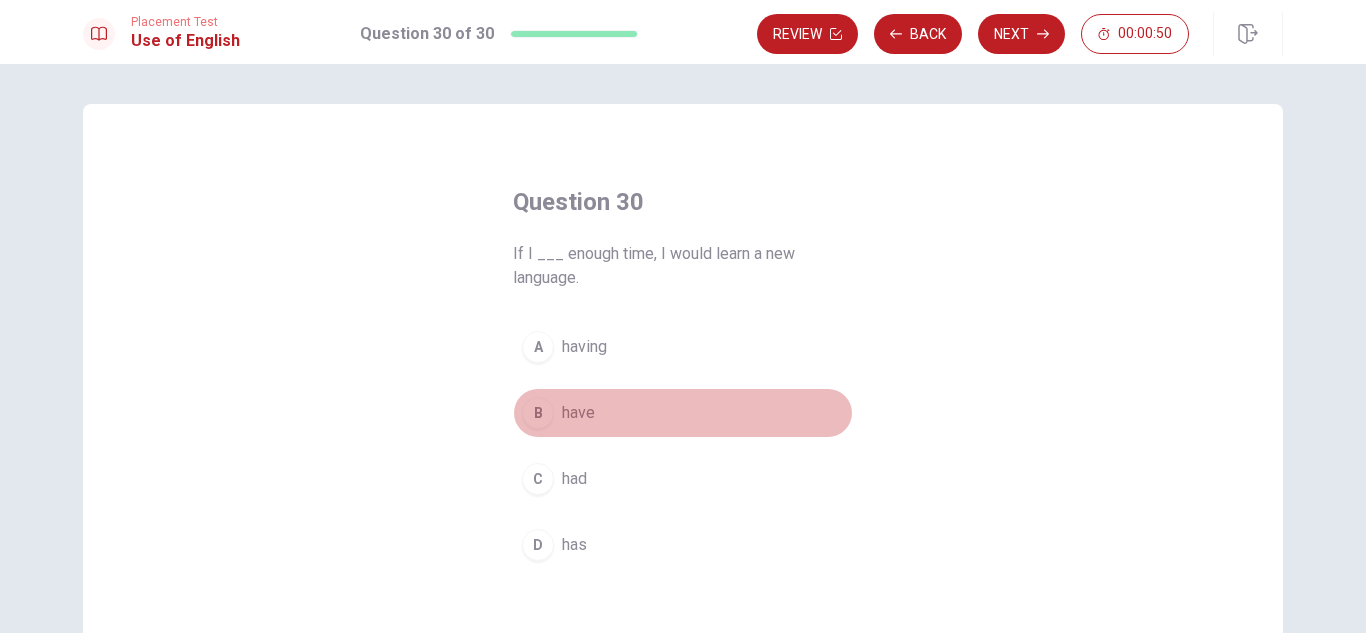 click on "B" at bounding box center [538, 413] 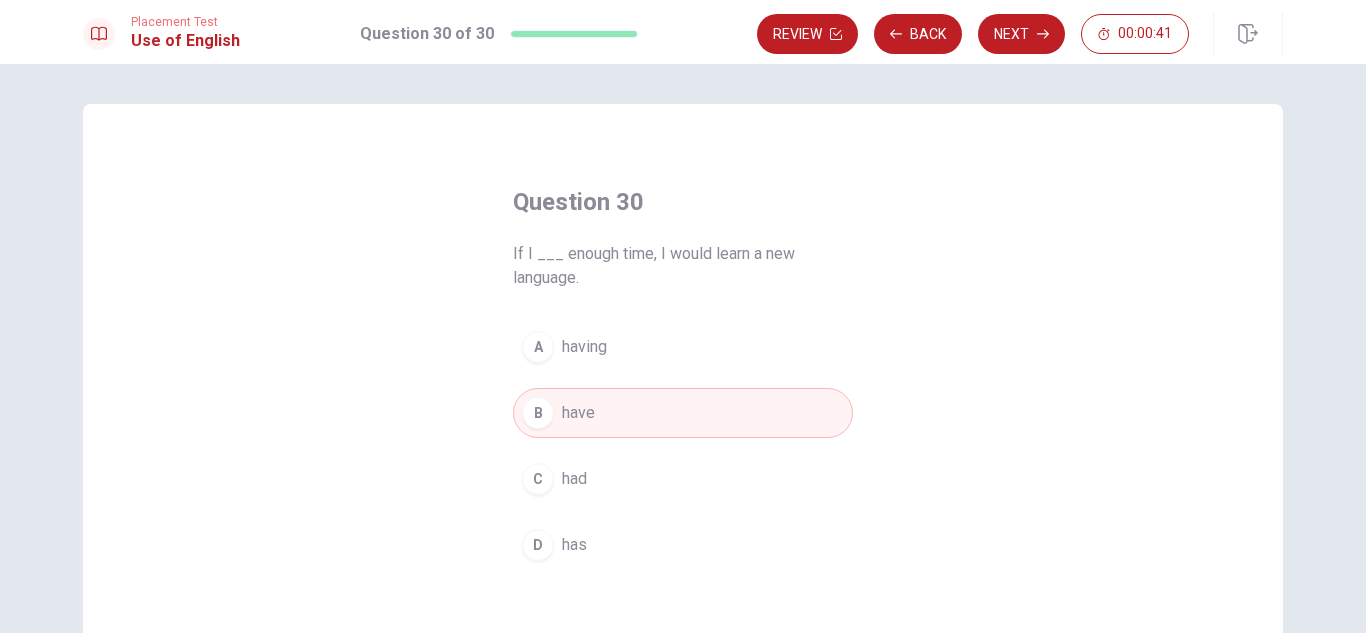 click on "D" at bounding box center [538, 545] 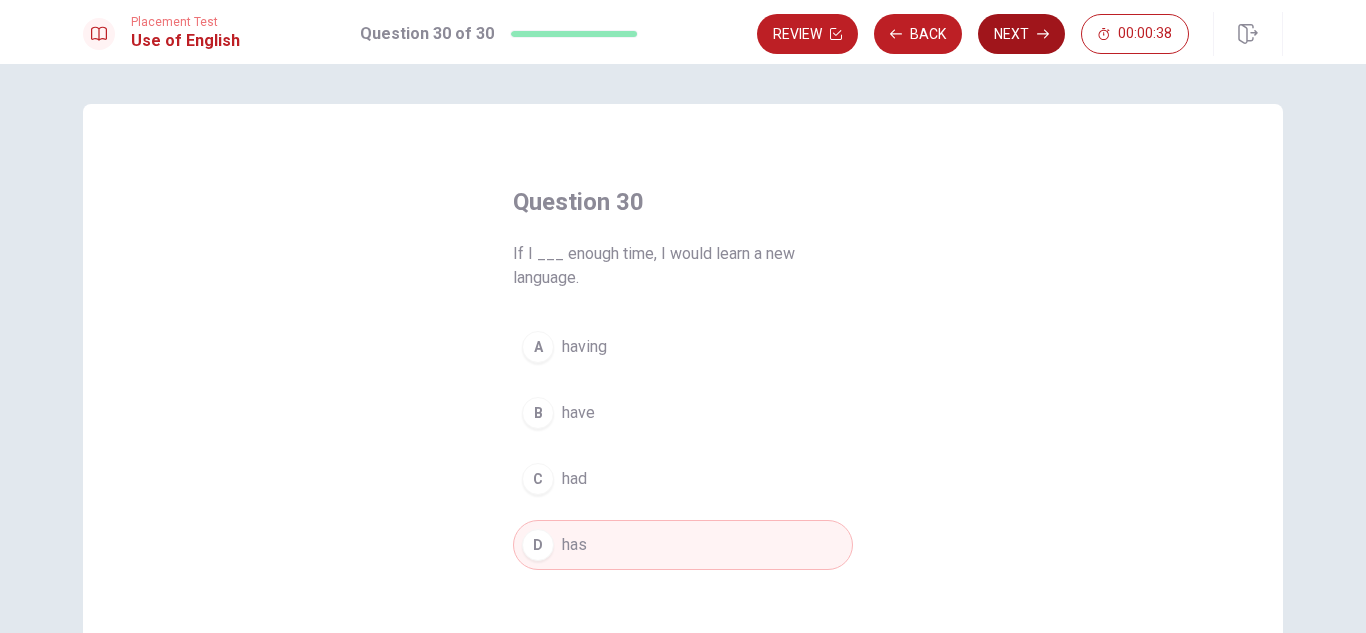 click on "Next" at bounding box center [1021, 34] 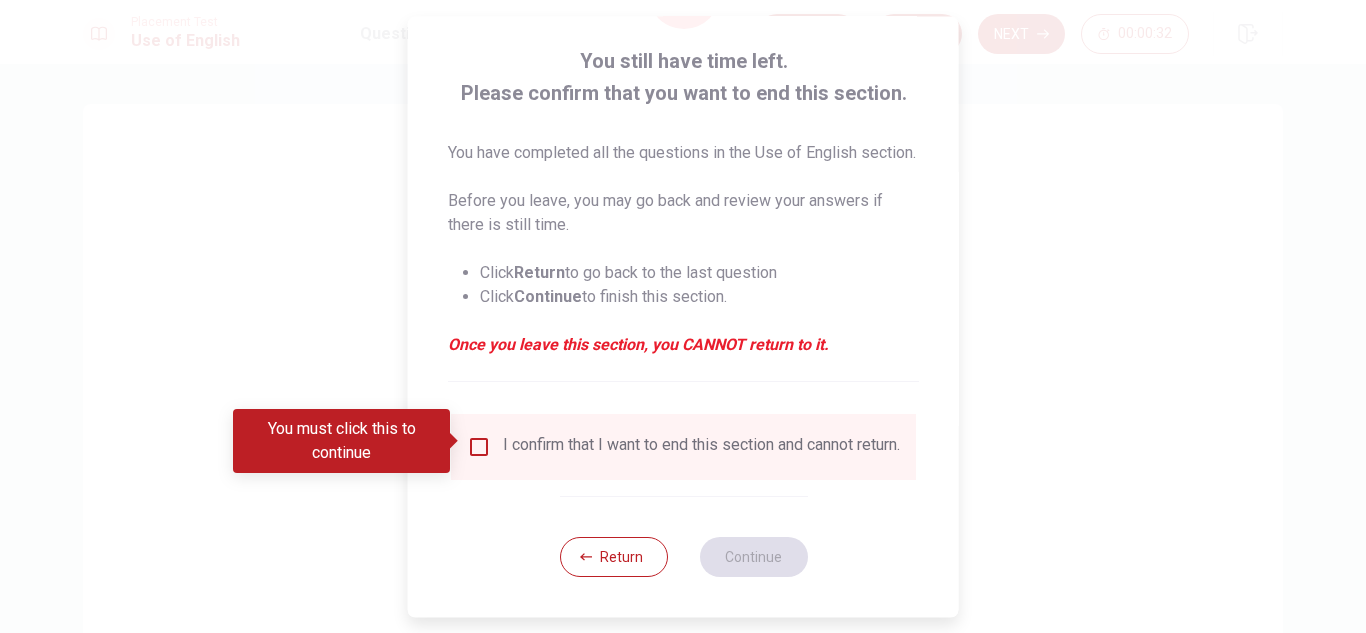 scroll, scrollTop: 137, scrollLeft: 0, axis: vertical 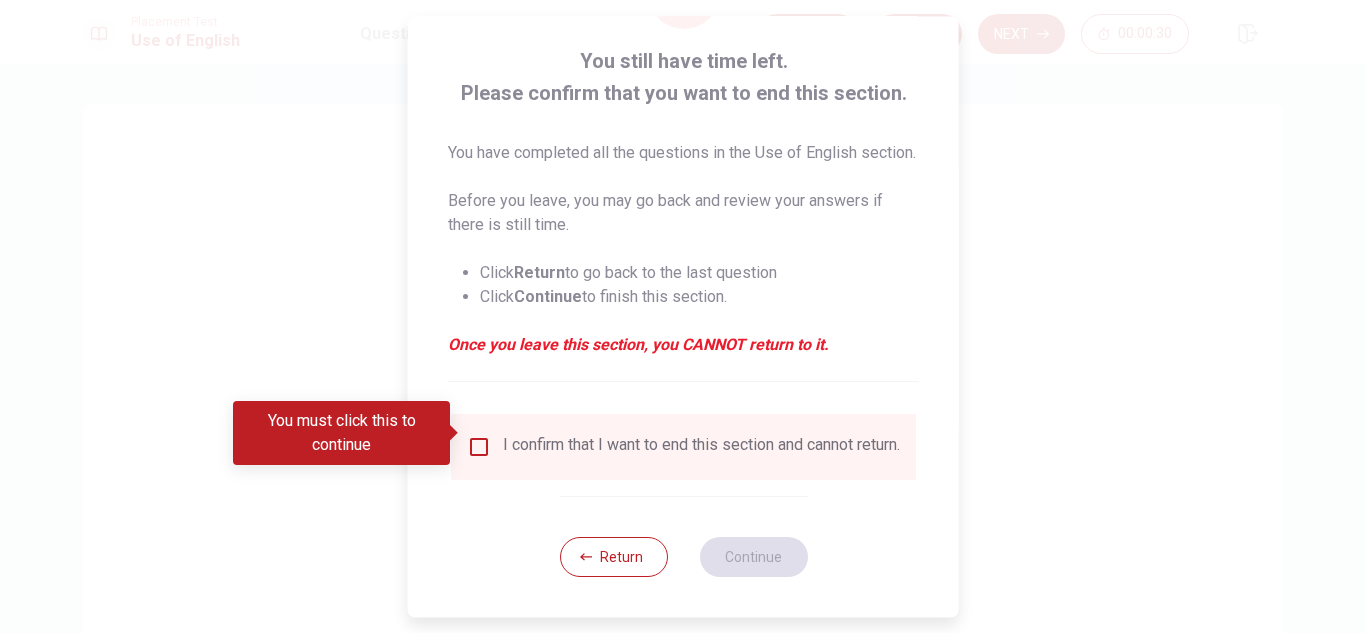 click on "You must click this to continue" at bounding box center [348, 433] 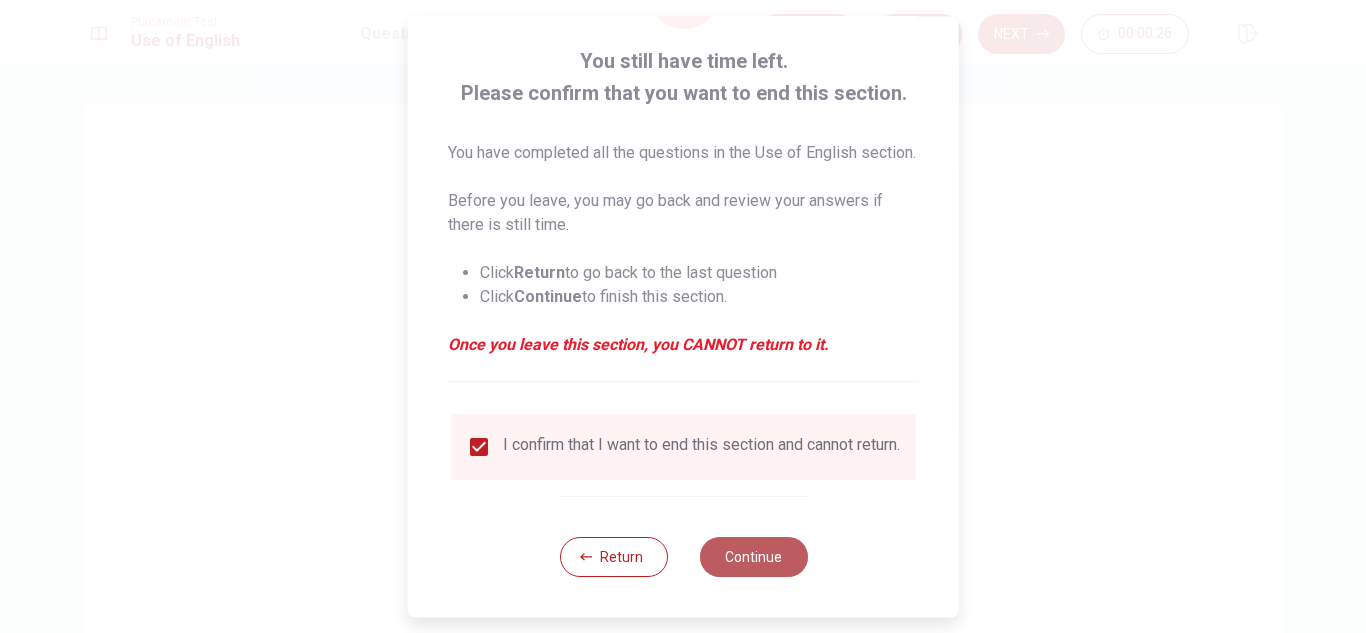 click on "Continue" at bounding box center (753, 557) 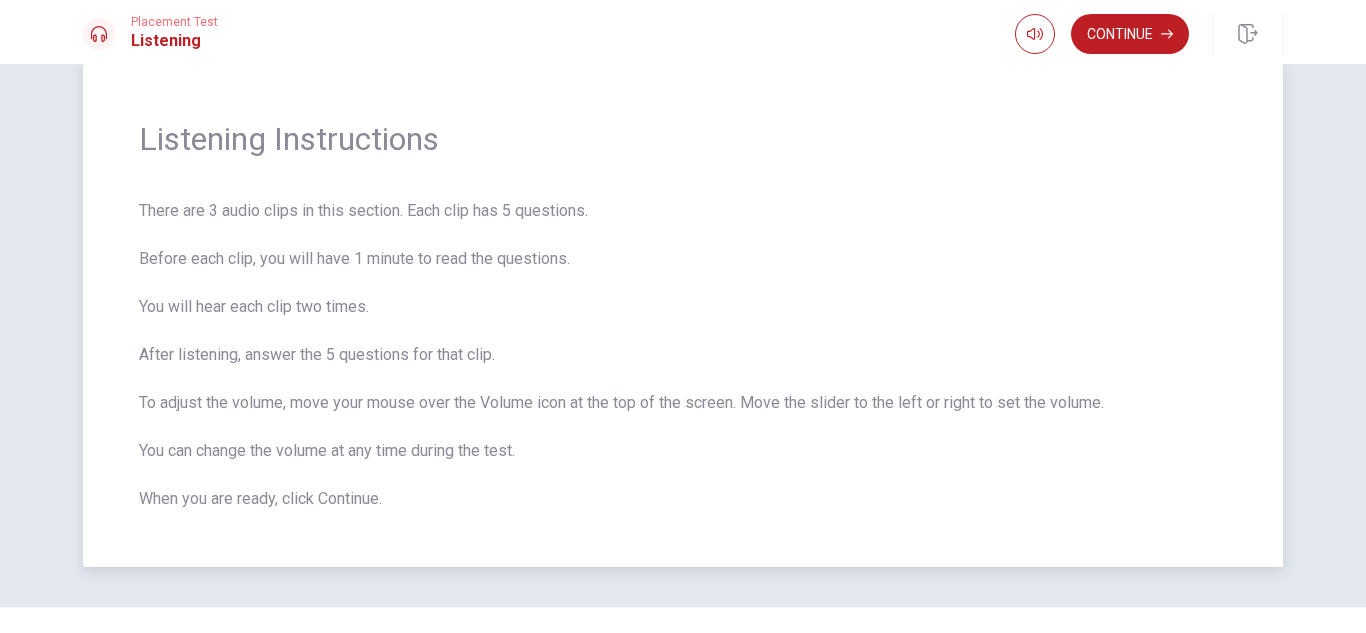 scroll, scrollTop: 79, scrollLeft: 0, axis: vertical 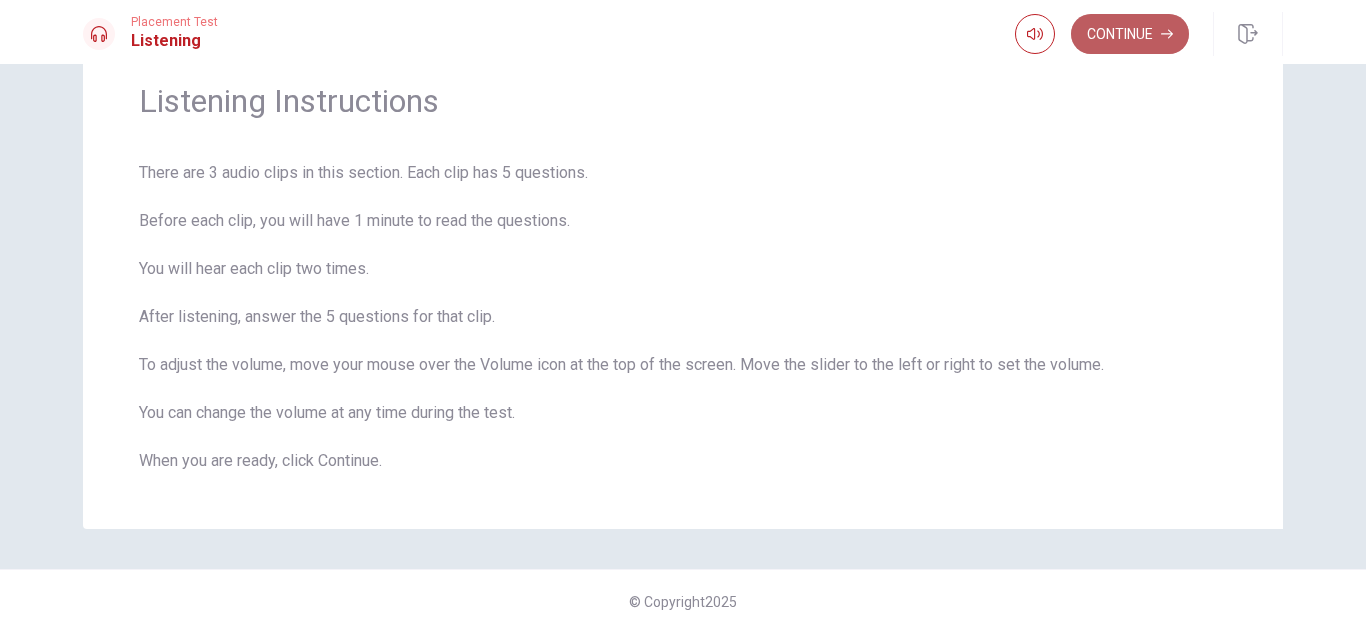 click on "Continue" at bounding box center [1130, 34] 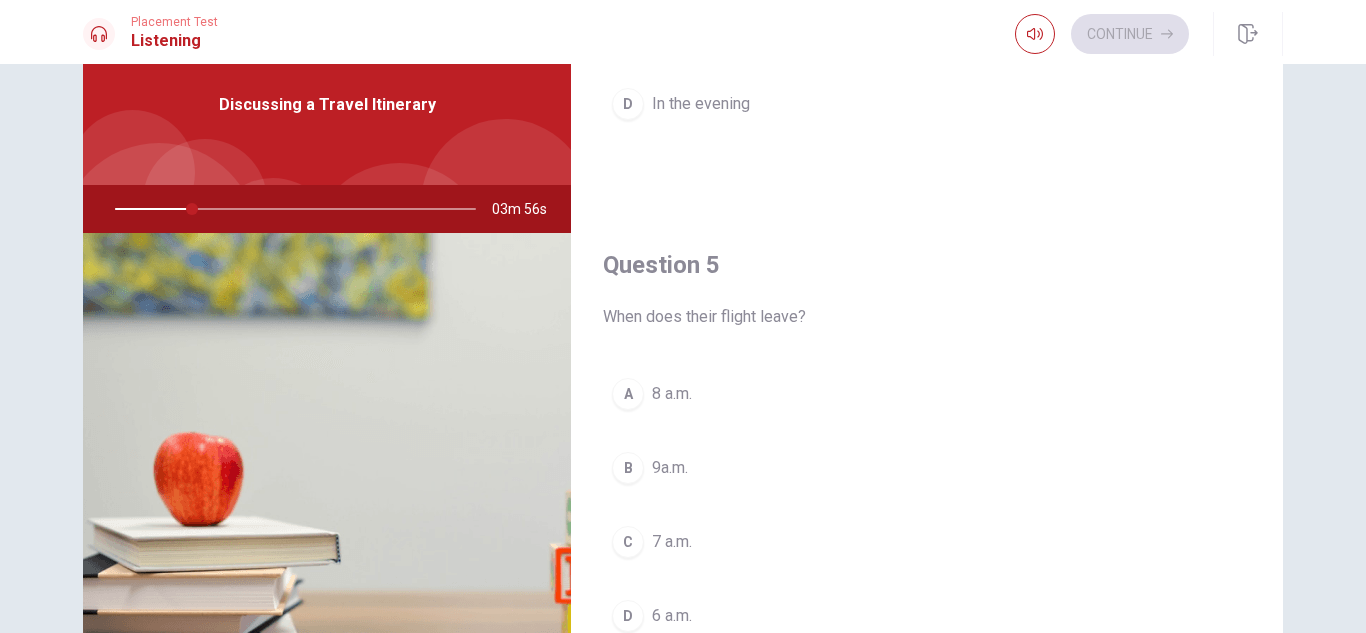 scroll, scrollTop: 1865, scrollLeft: 0, axis: vertical 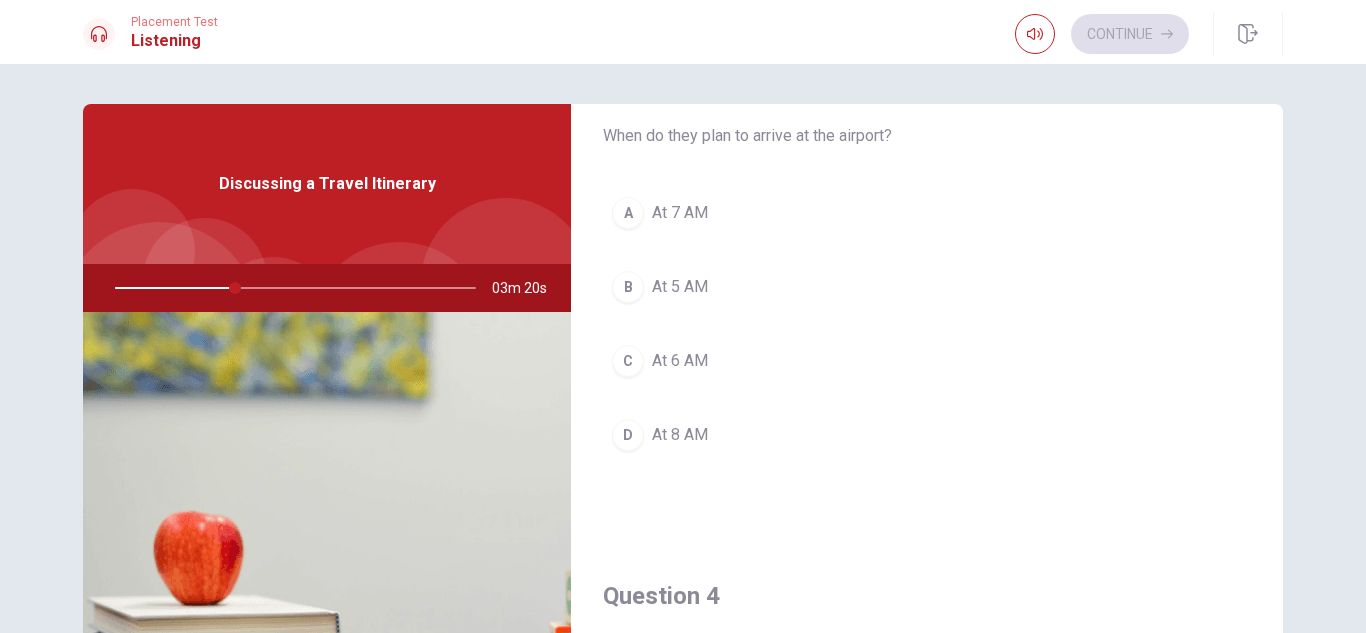 click on "C" at bounding box center [628, 361] 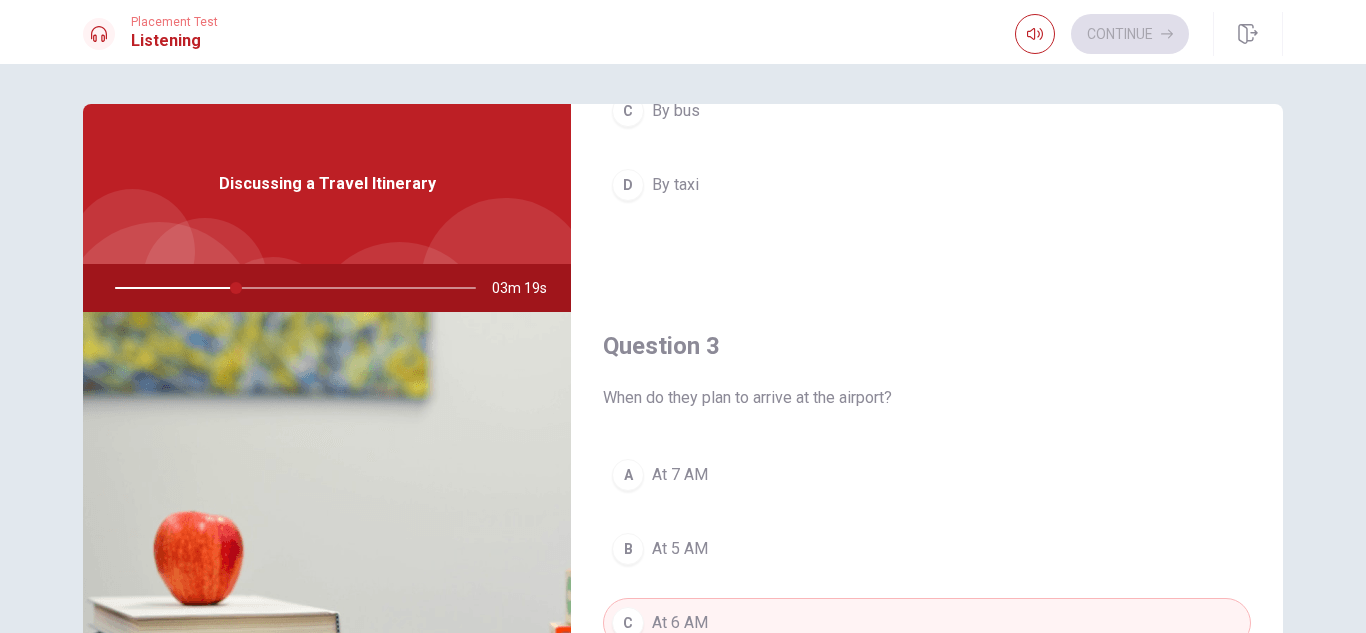 scroll, scrollTop: 600, scrollLeft: 0, axis: vertical 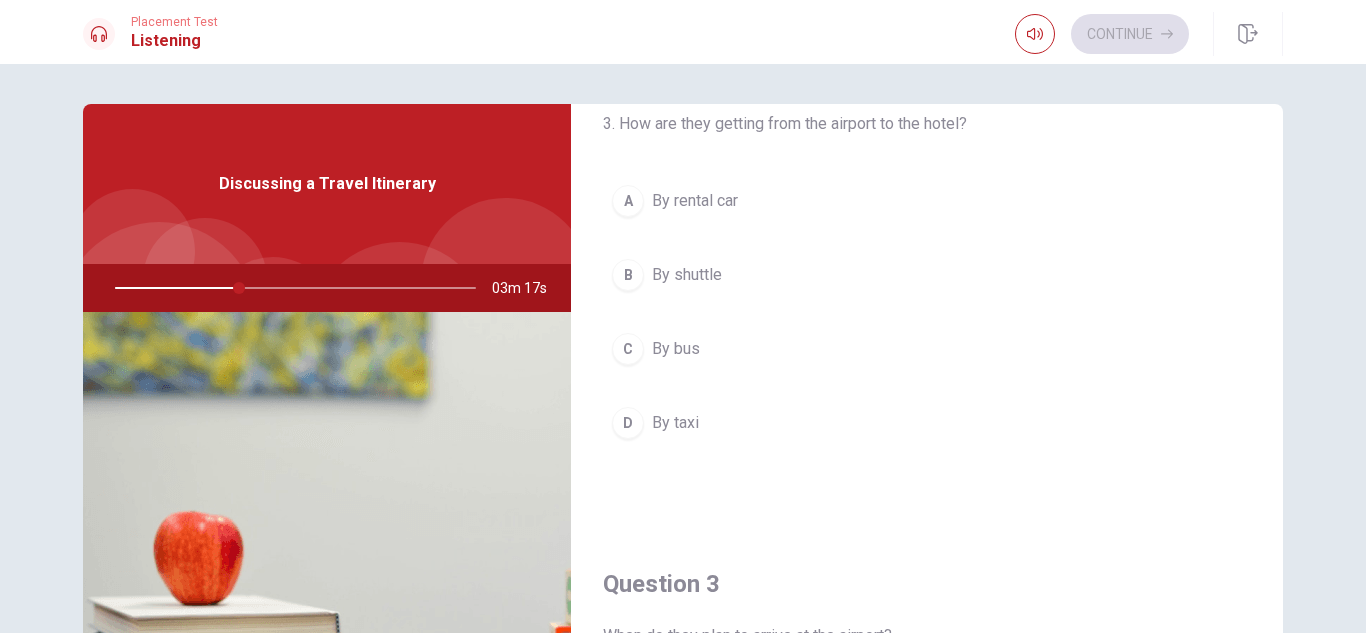 click on "B" at bounding box center (628, 275) 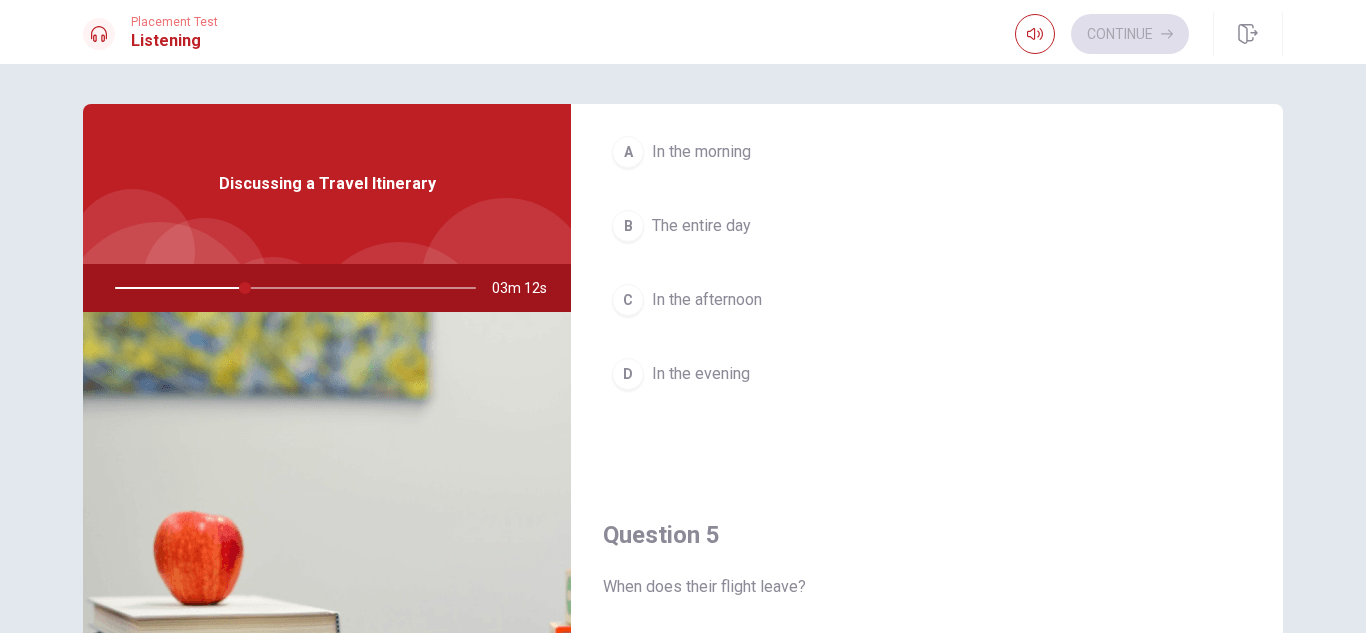 scroll, scrollTop: 1700, scrollLeft: 0, axis: vertical 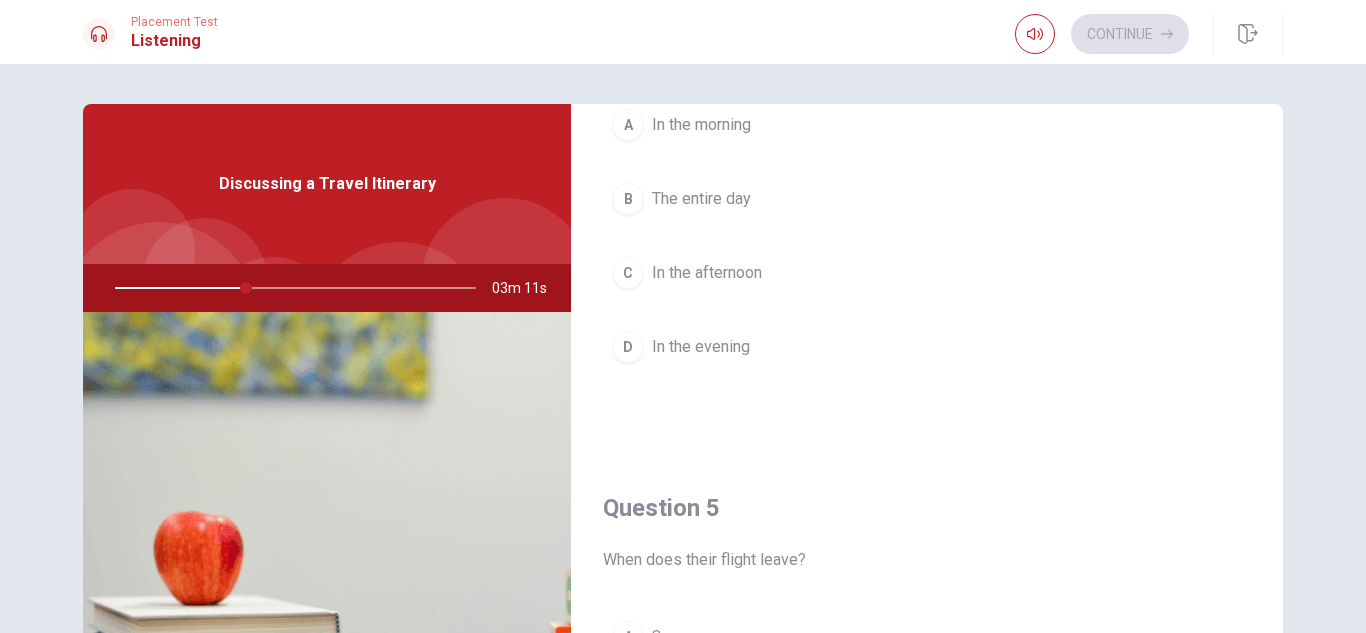 click on "C" at bounding box center (628, 273) 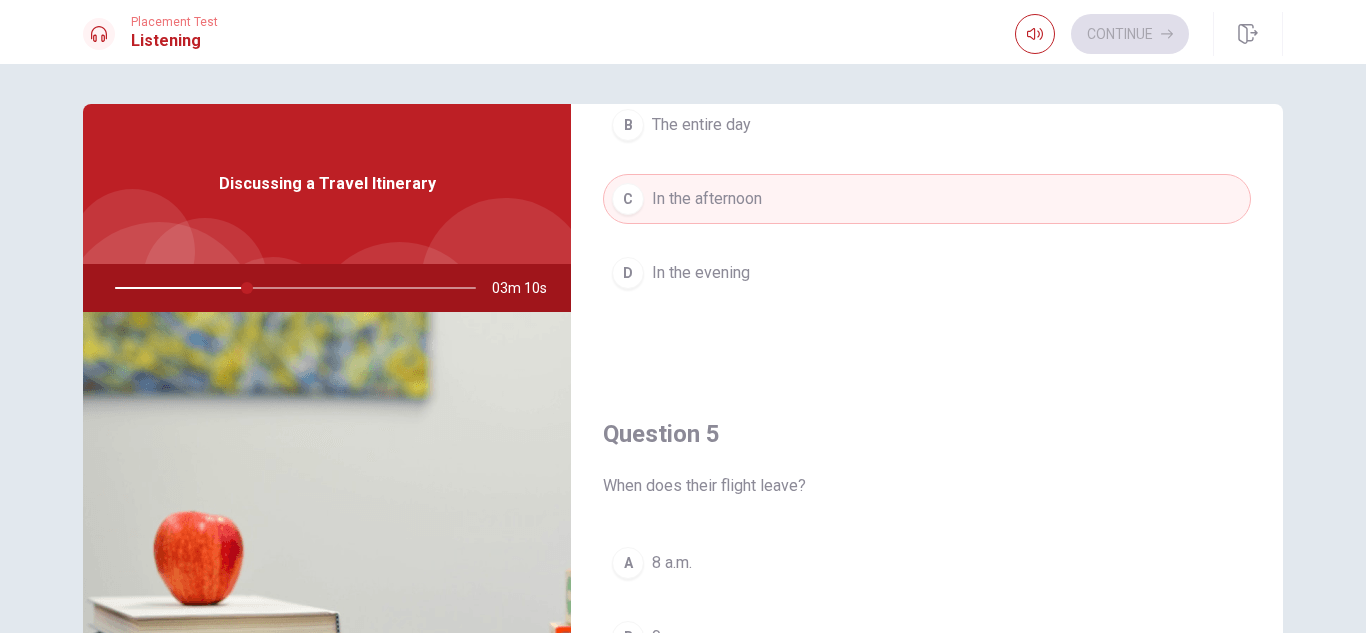 scroll, scrollTop: 1865, scrollLeft: 0, axis: vertical 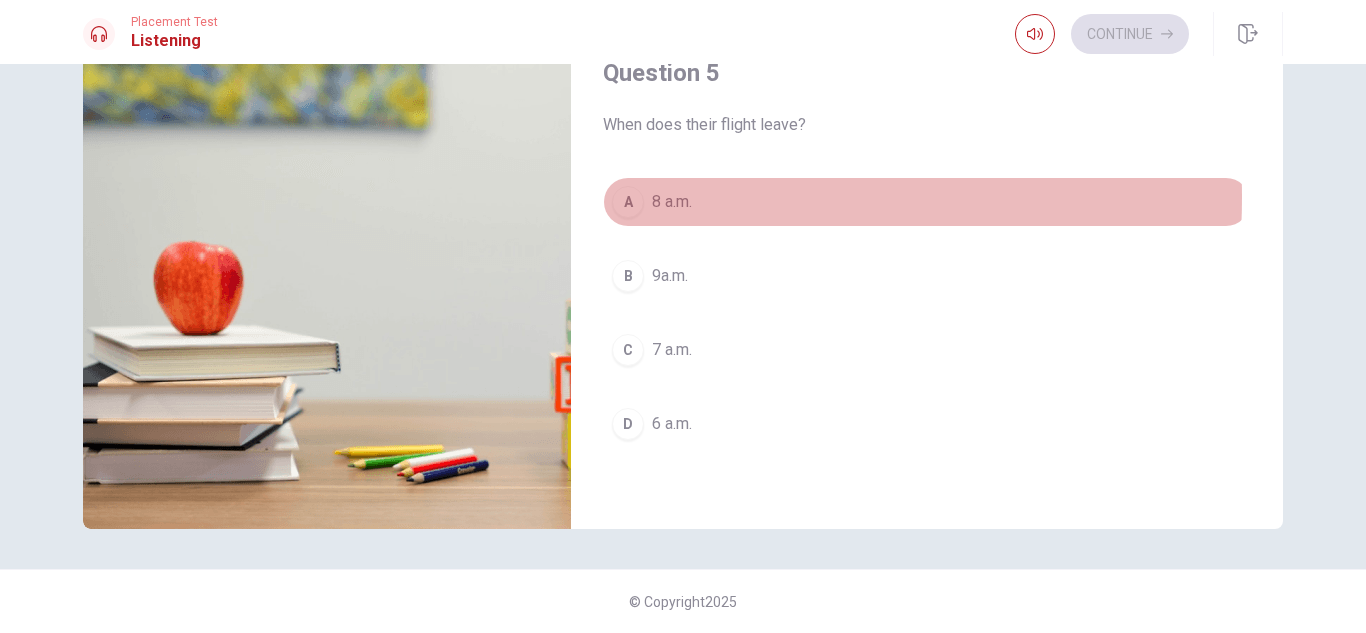 click on "A" at bounding box center (628, 202) 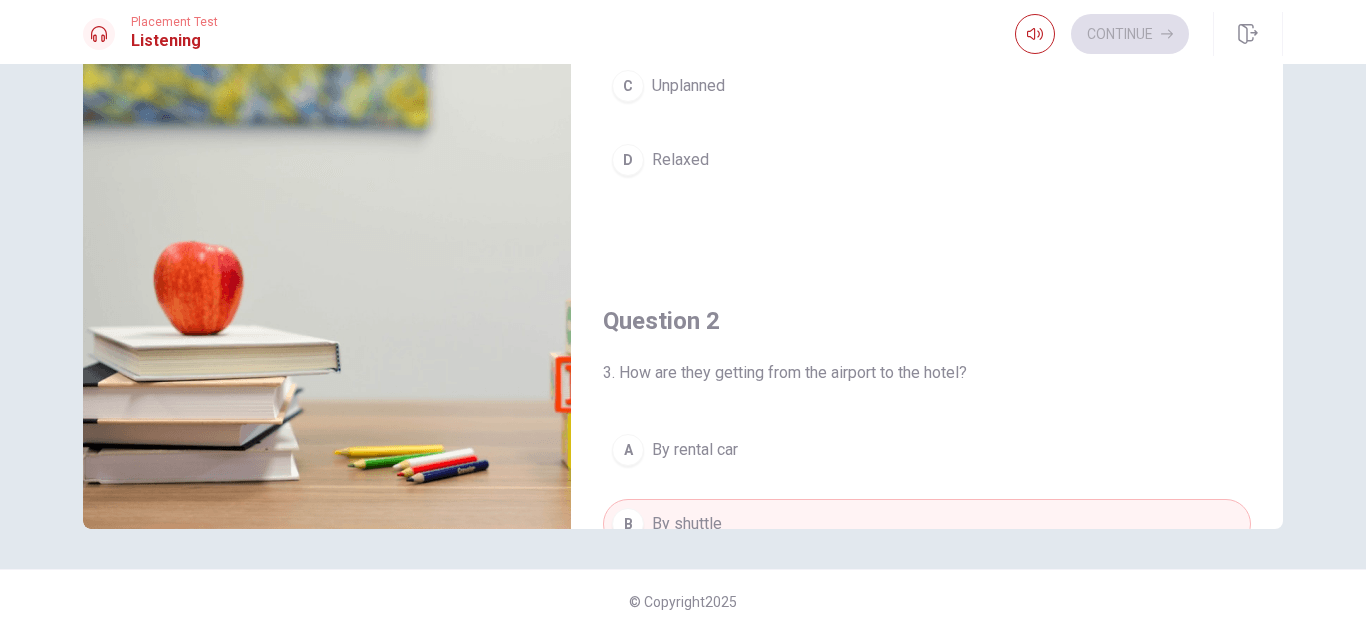 scroll, scrollTop: 0, scrollLeft: 0, axis: both 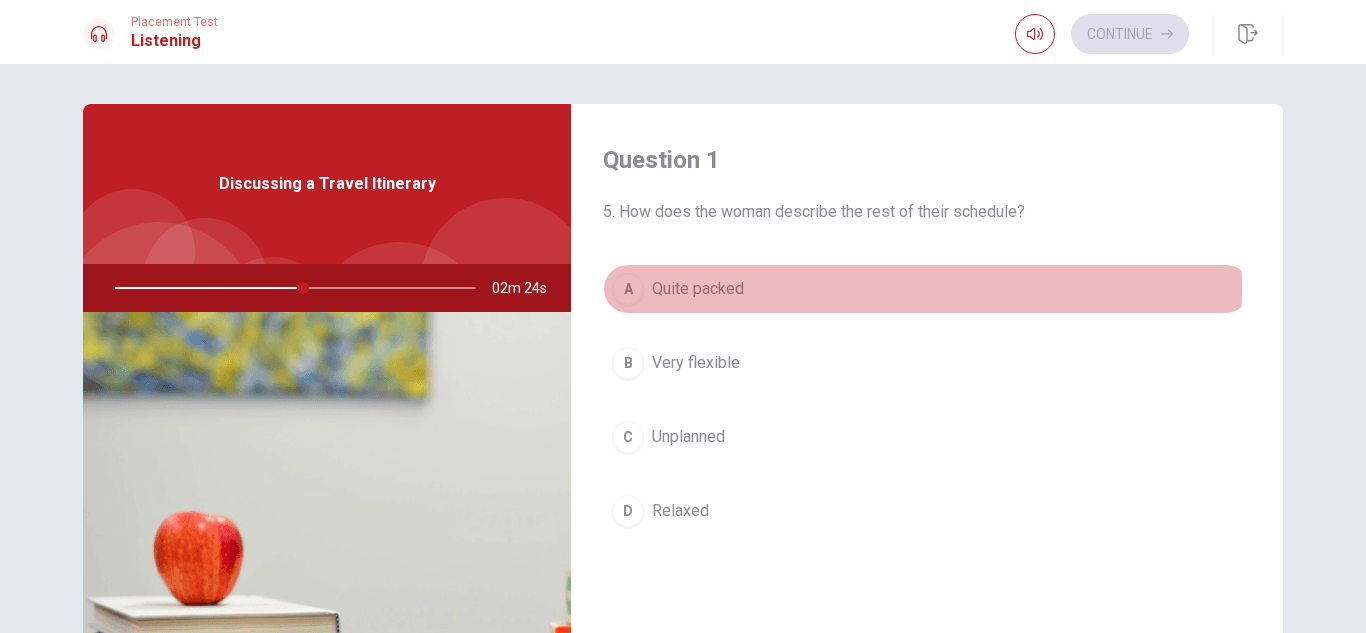 click on "A" at bounding box center [628, 289] 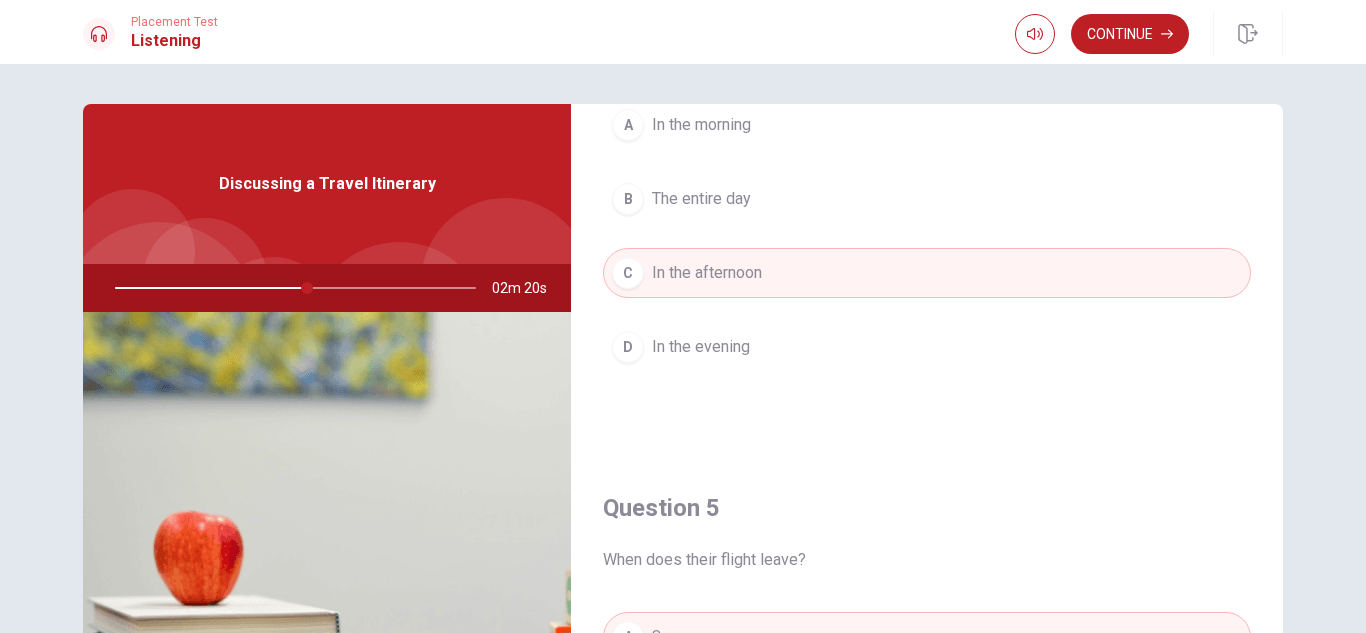scroll, scrollTop: 1865, scrollLeft: 0, axis: vertical 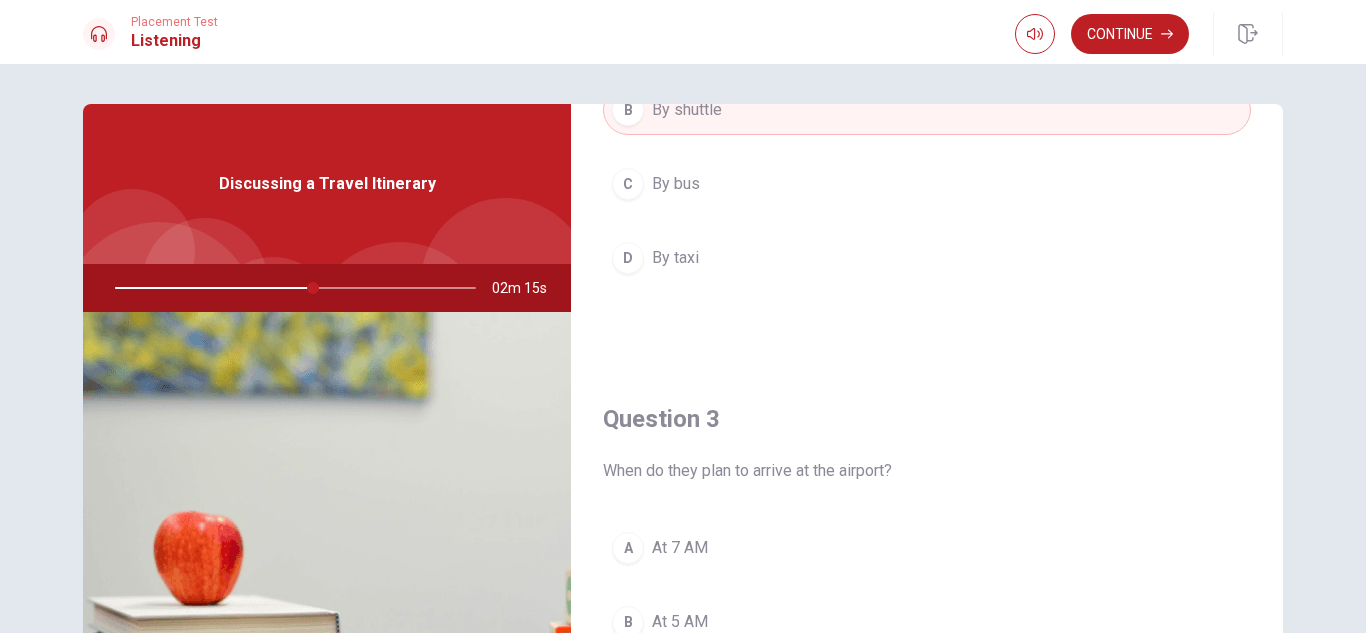 drag, startPoint x: 311, startPoint y: 289, endPoint x: 358, endPoint y: 286, distance: 47.095646 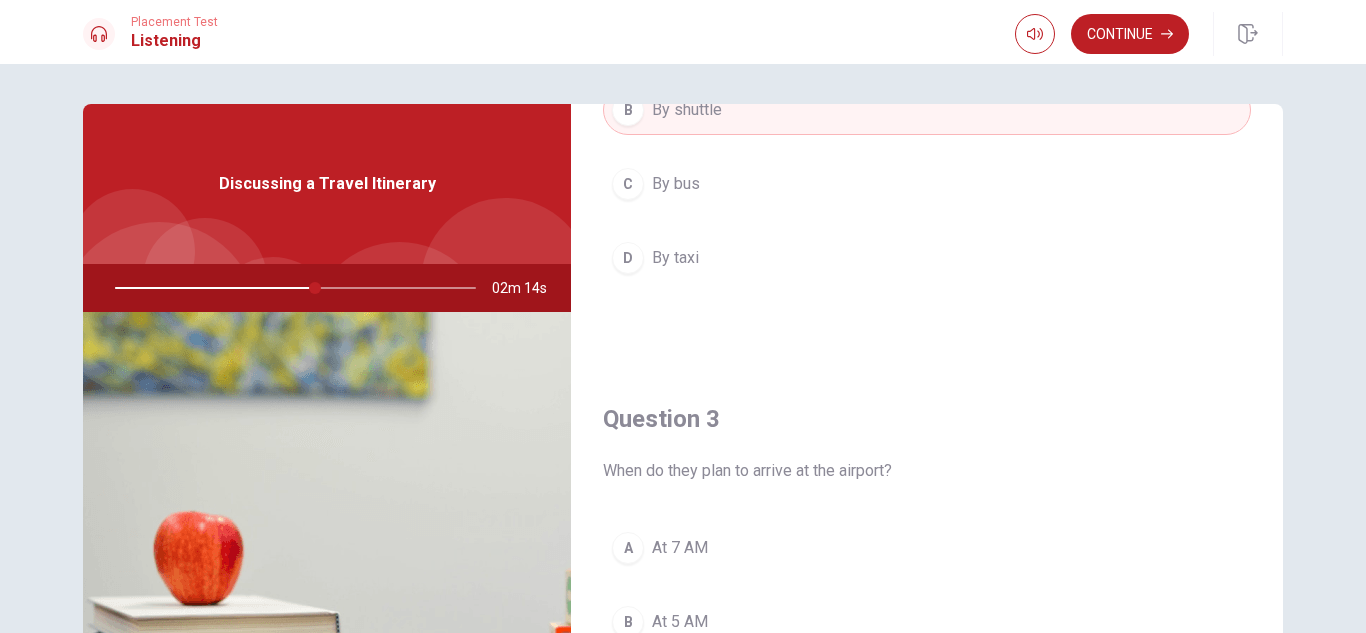 click at bounding box center (291, 288) 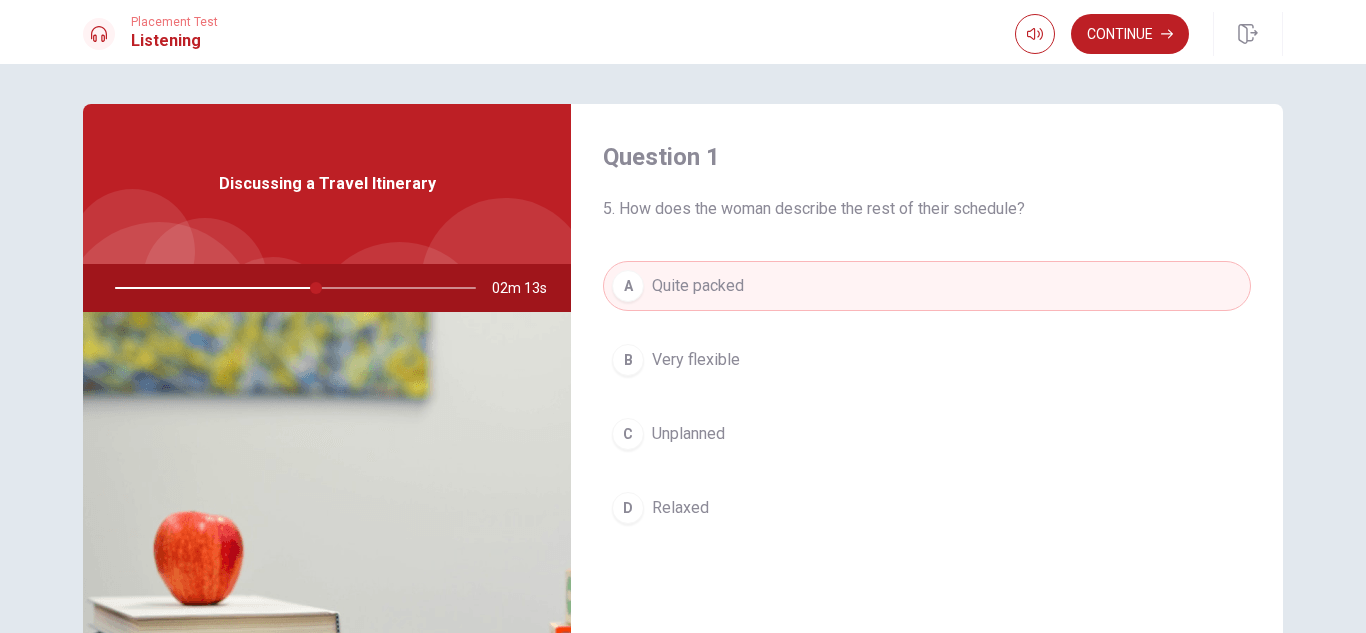 scroll, scrollTop: 0, scrollLeft: 0, axis: both 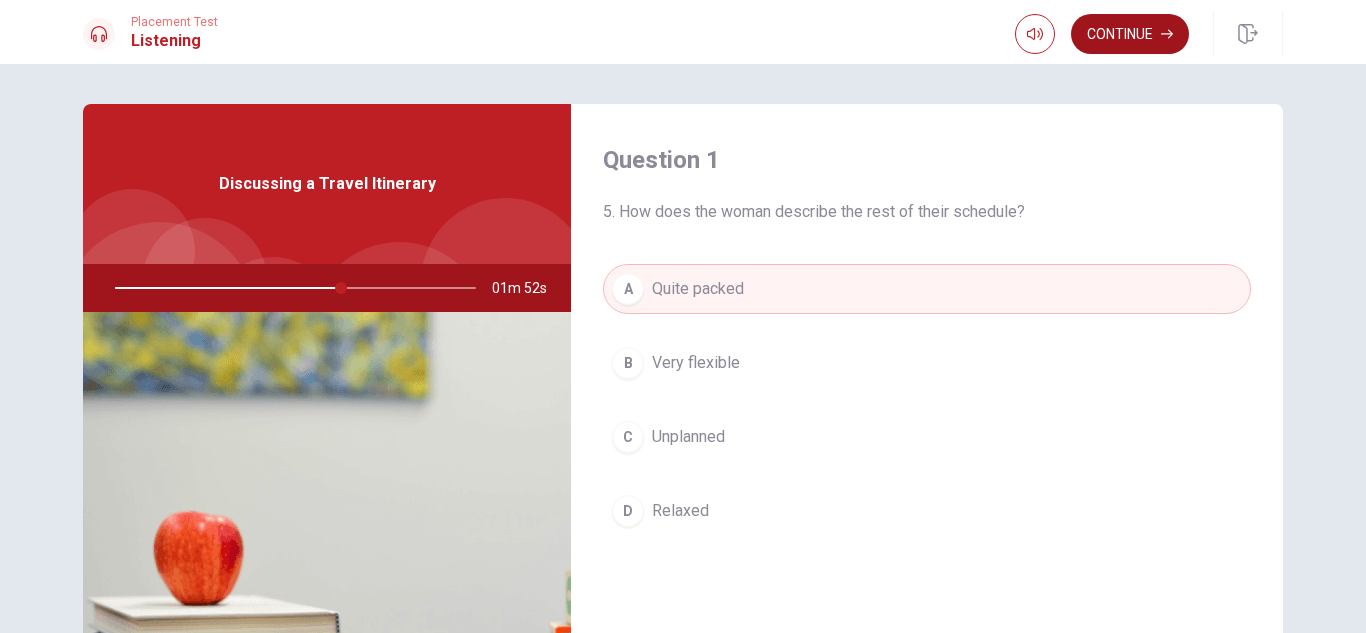 click on "Continue" at bounding box center [1130, 34] 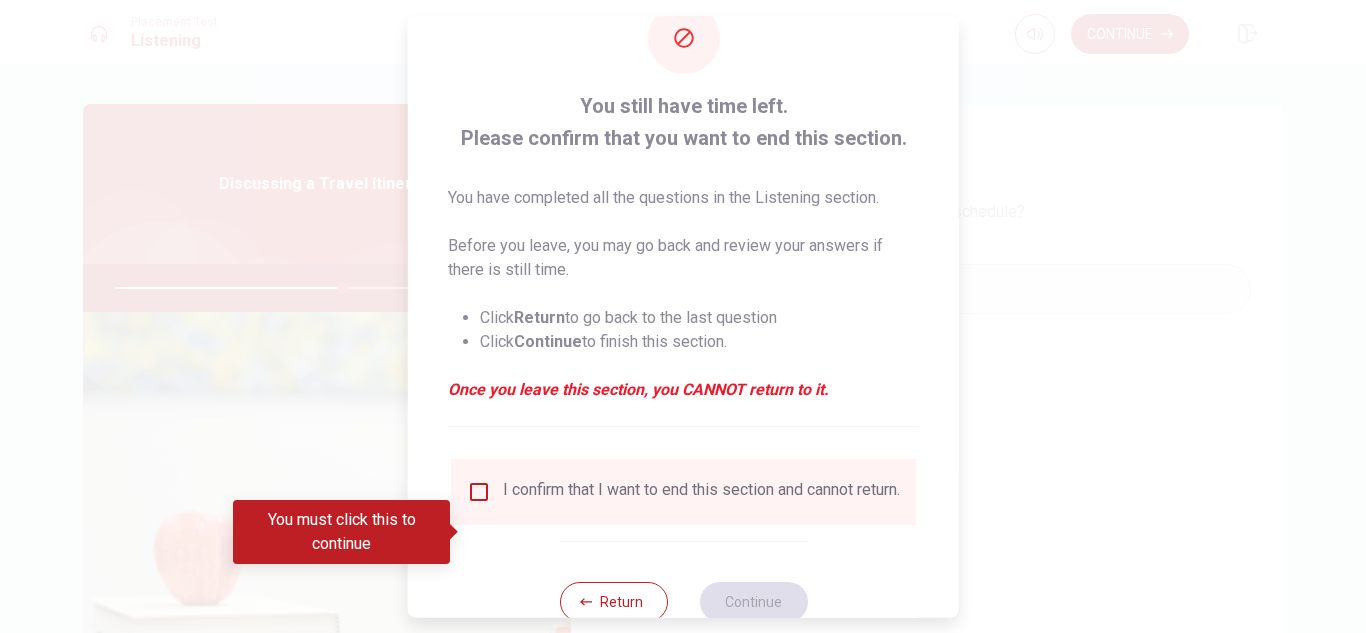 scroll, scrollTop: 100, scrollLeft: 0, axis: vertical 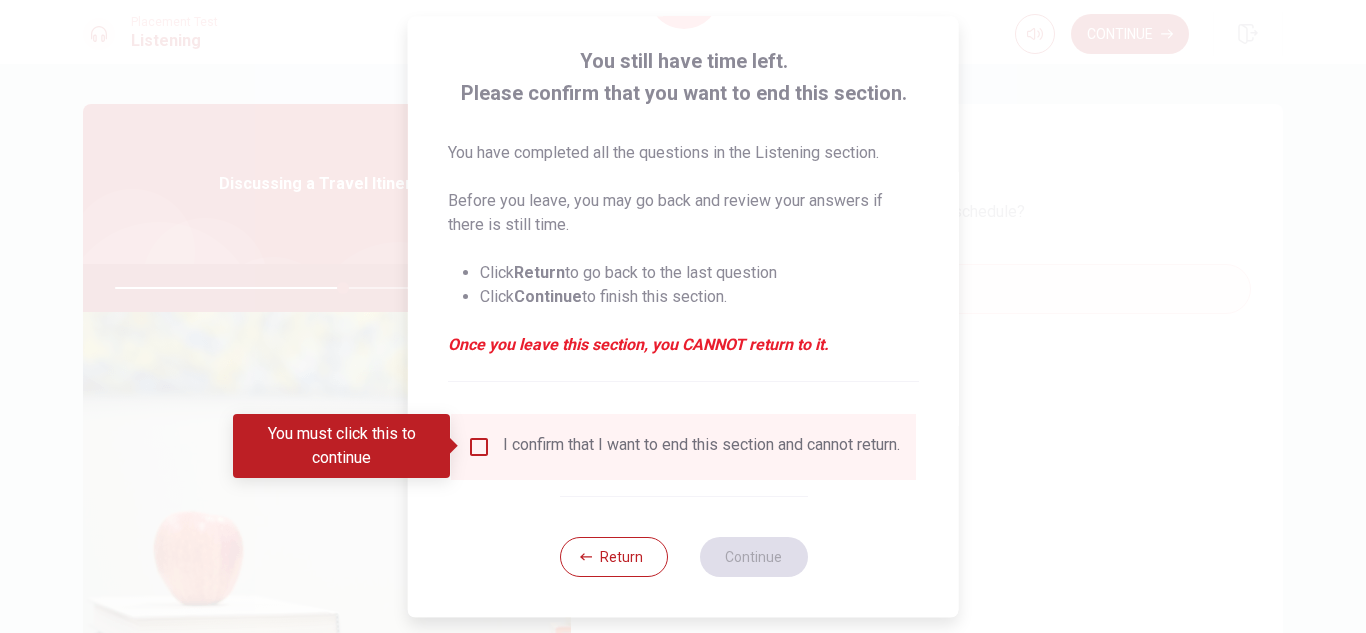 click at bounding box center (479, 447) 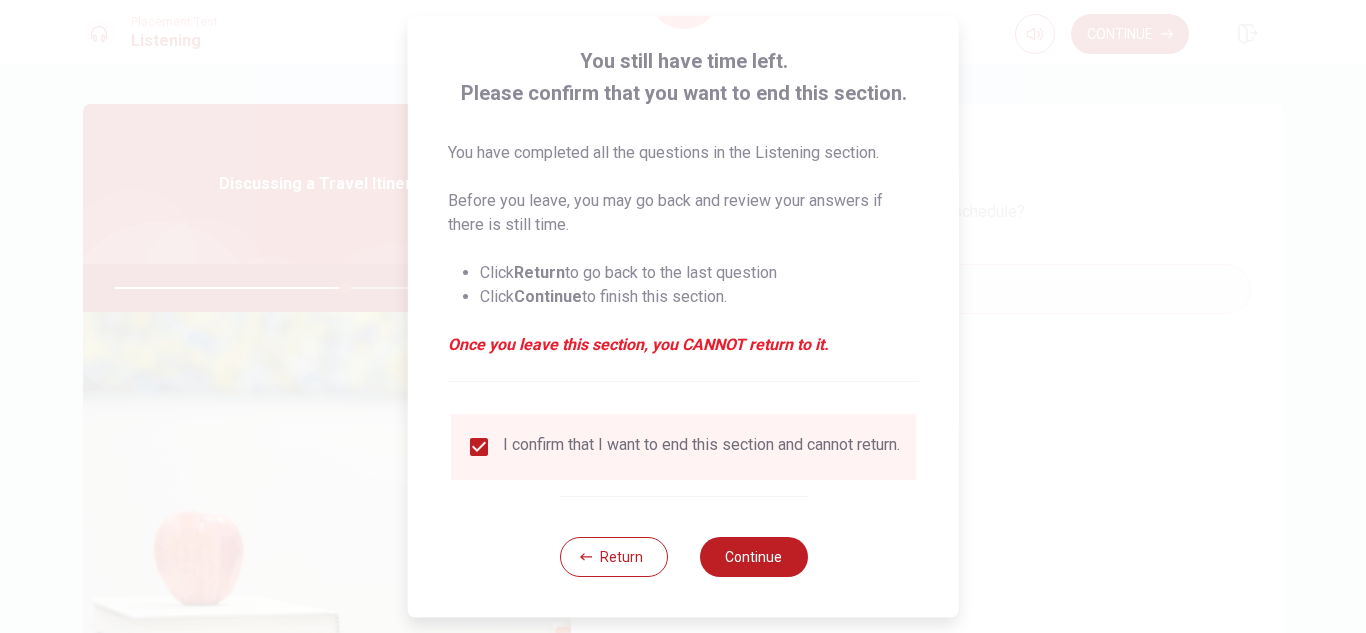 scroll, scrollTop: 113, scrollLeft: 0, axis: vertical 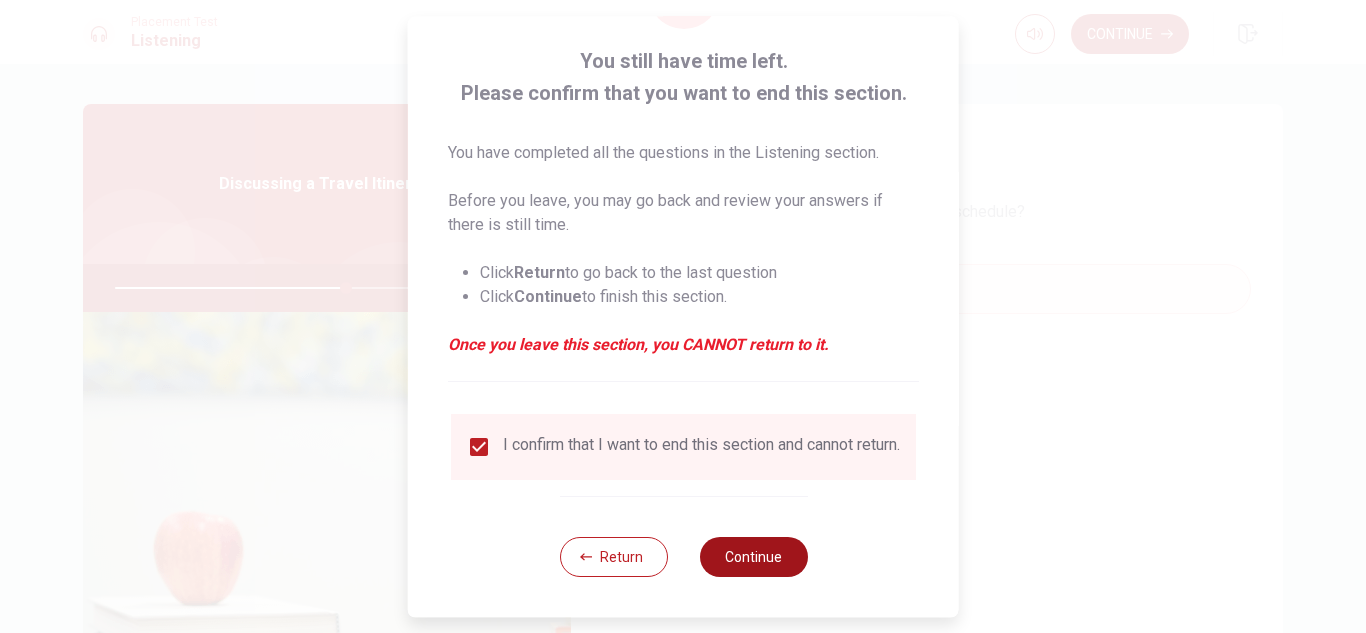 click on "Continue" at bounding box center [753, 557] 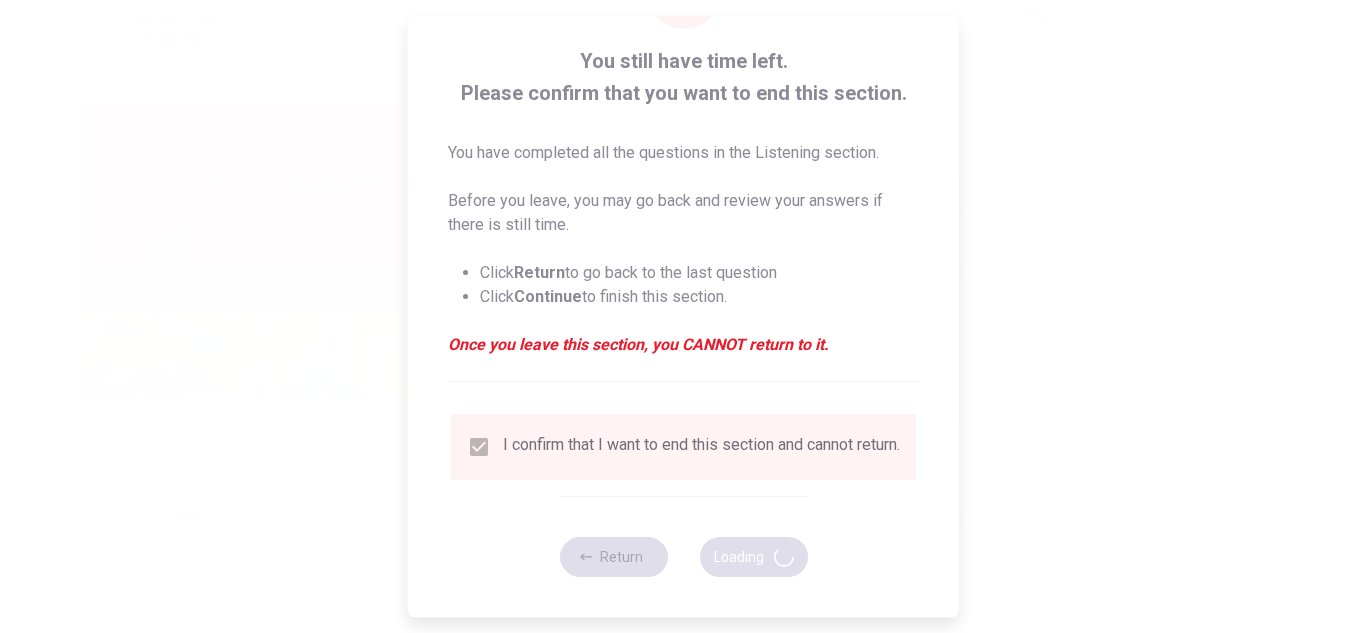 type on "65" 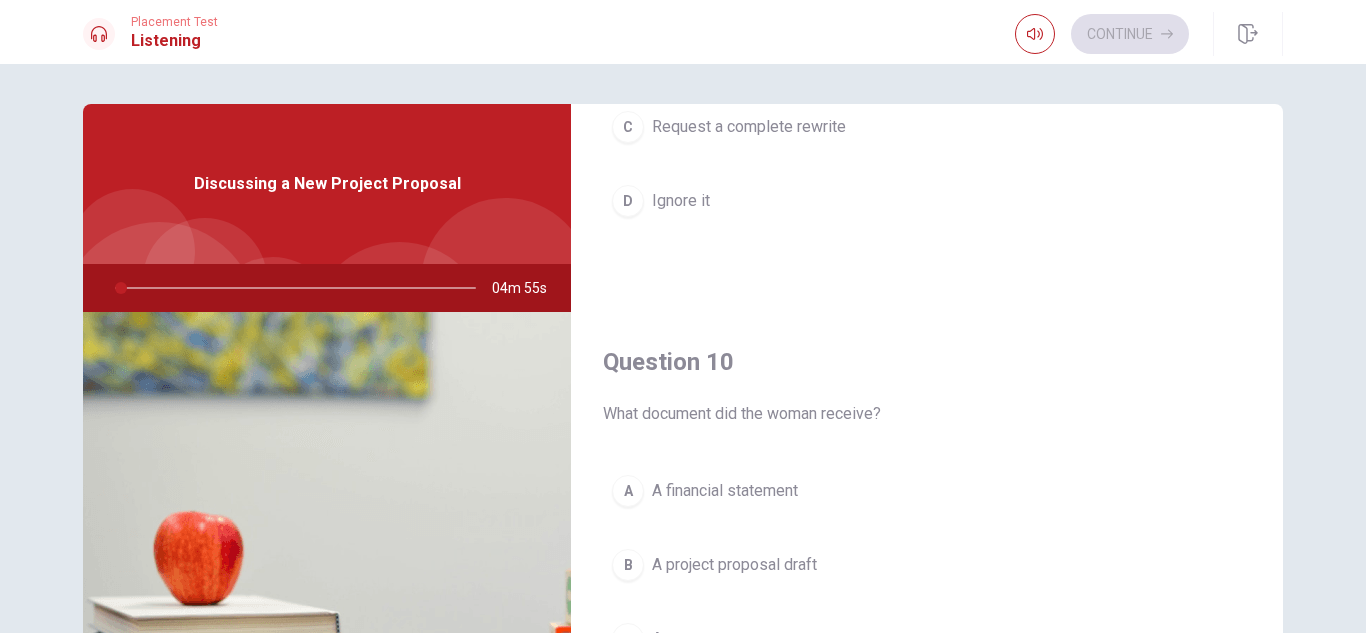 scroll, scrollTop: 1865, scrollLeft: 0, axis: vertical 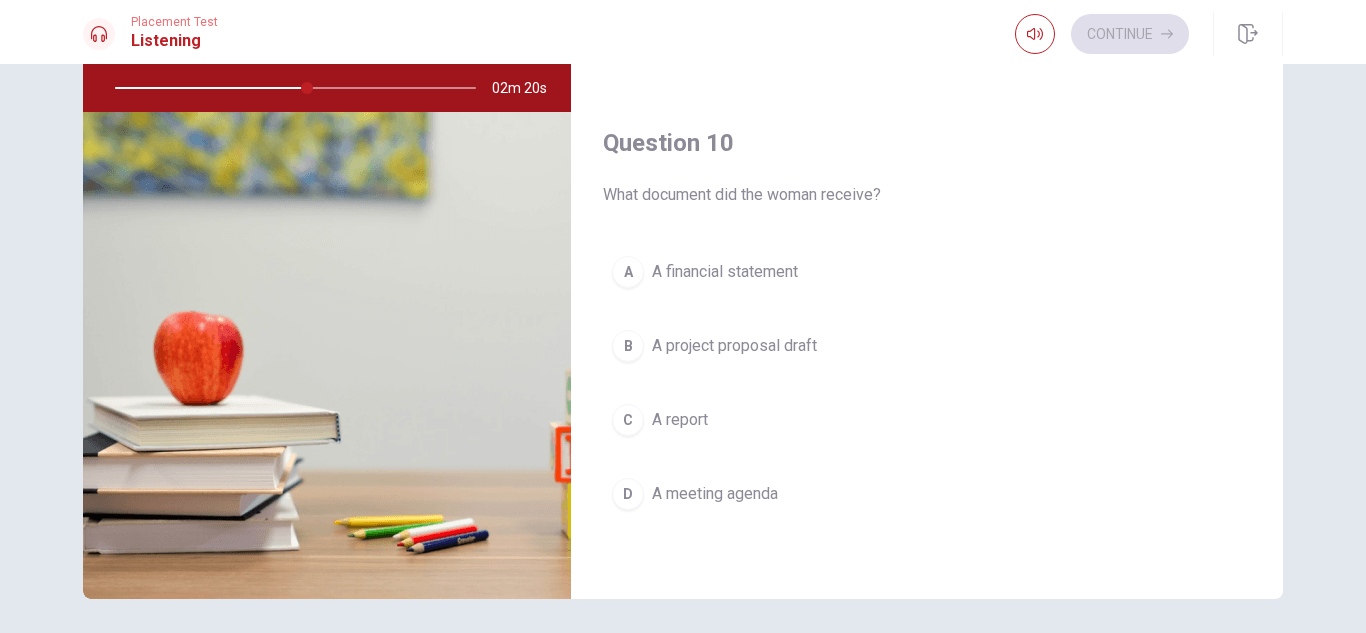 click on "B" at bounding box center (628, 346) 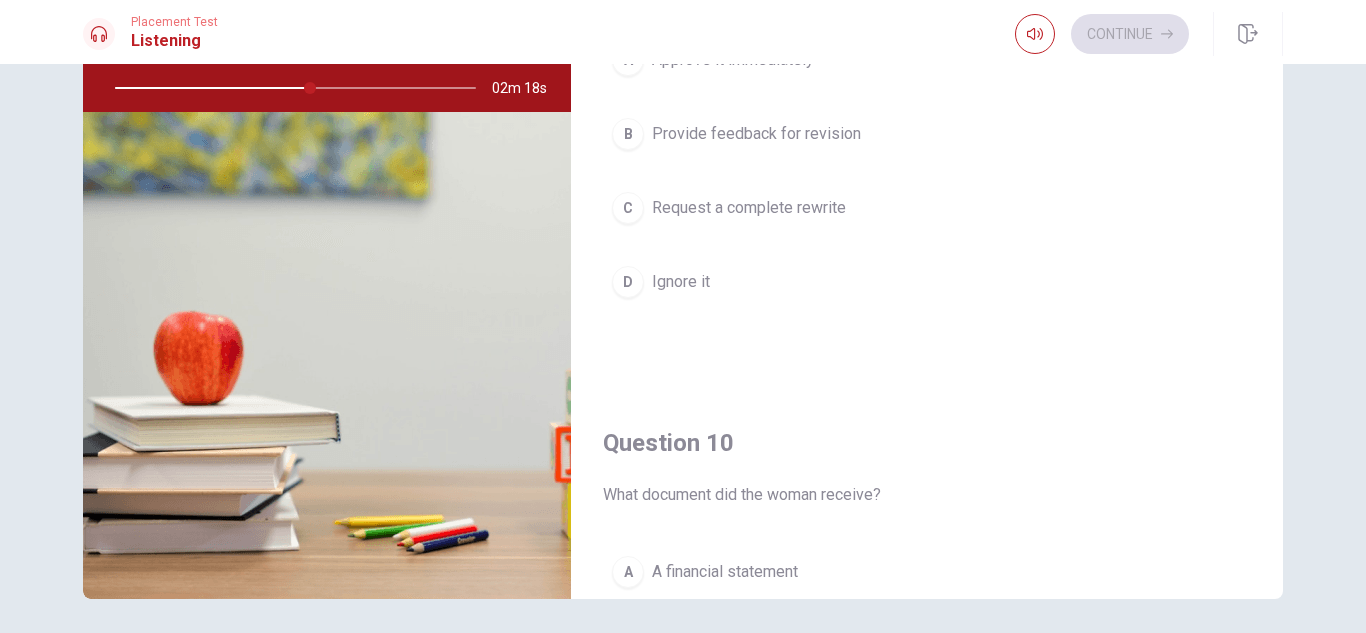 scroll, scrollTop: 1465, scrollLeft: 0, axis: vertical 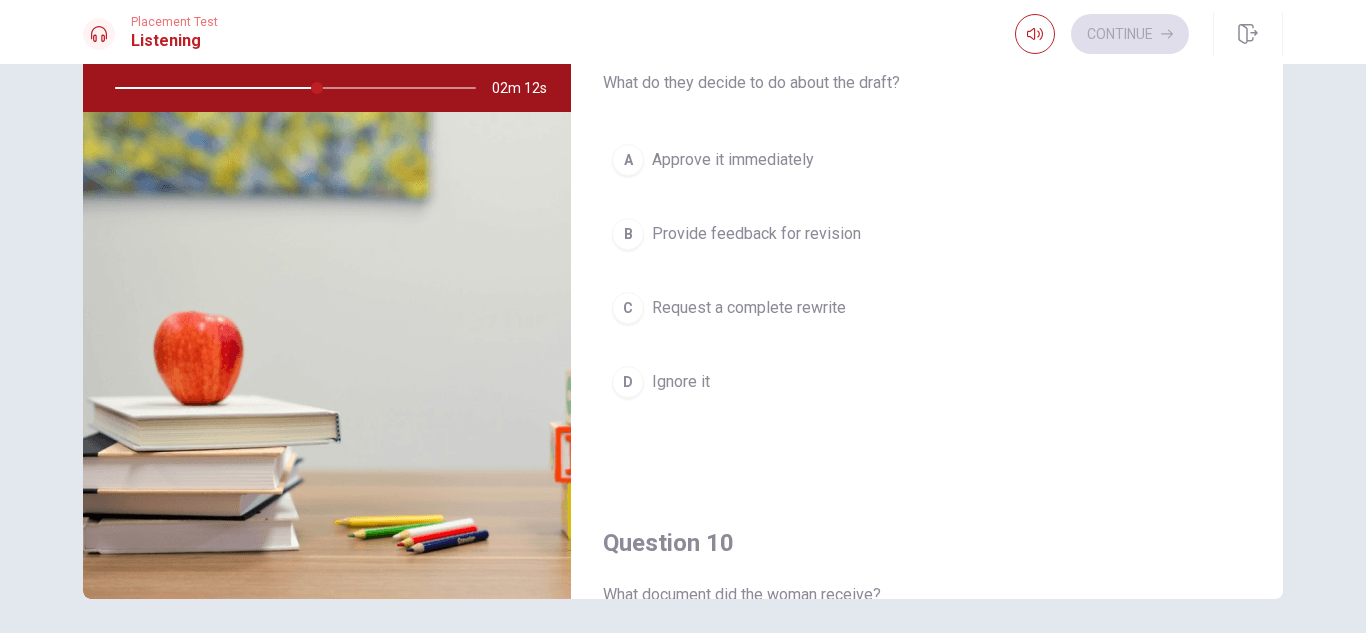 click on "B" at bounding box center [628, 234] 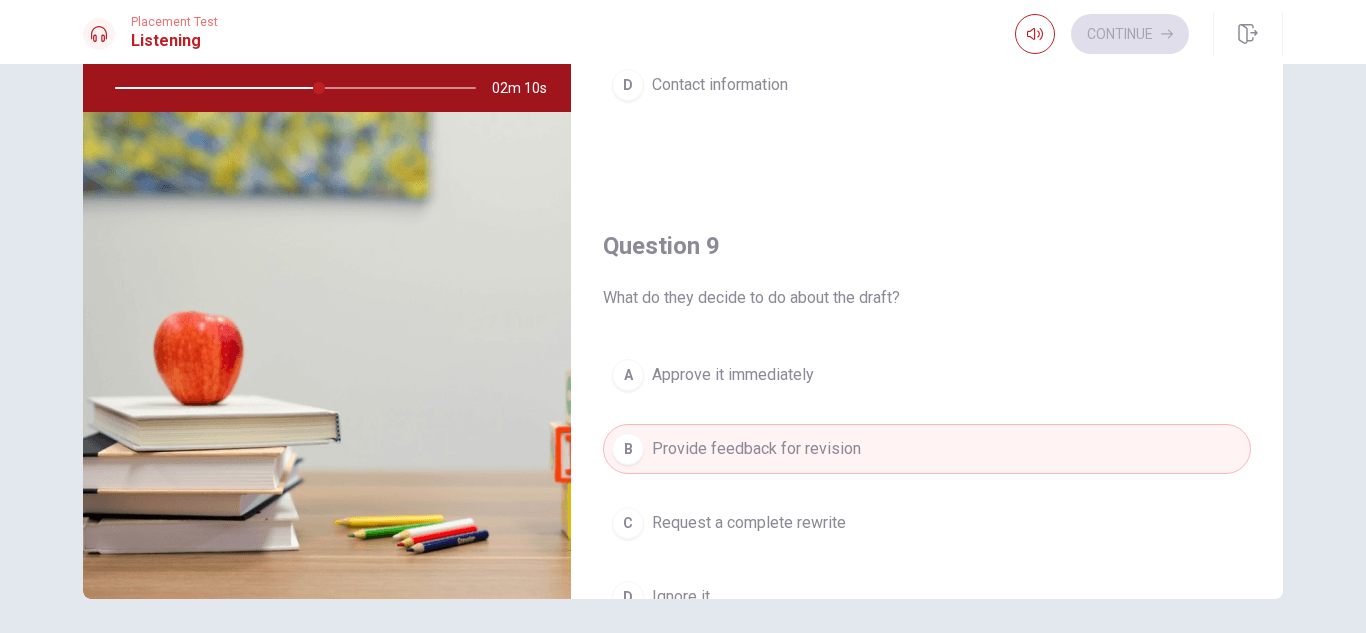 scroll, scrollTop: 1365, scrollLeft: 0, axis: vertical 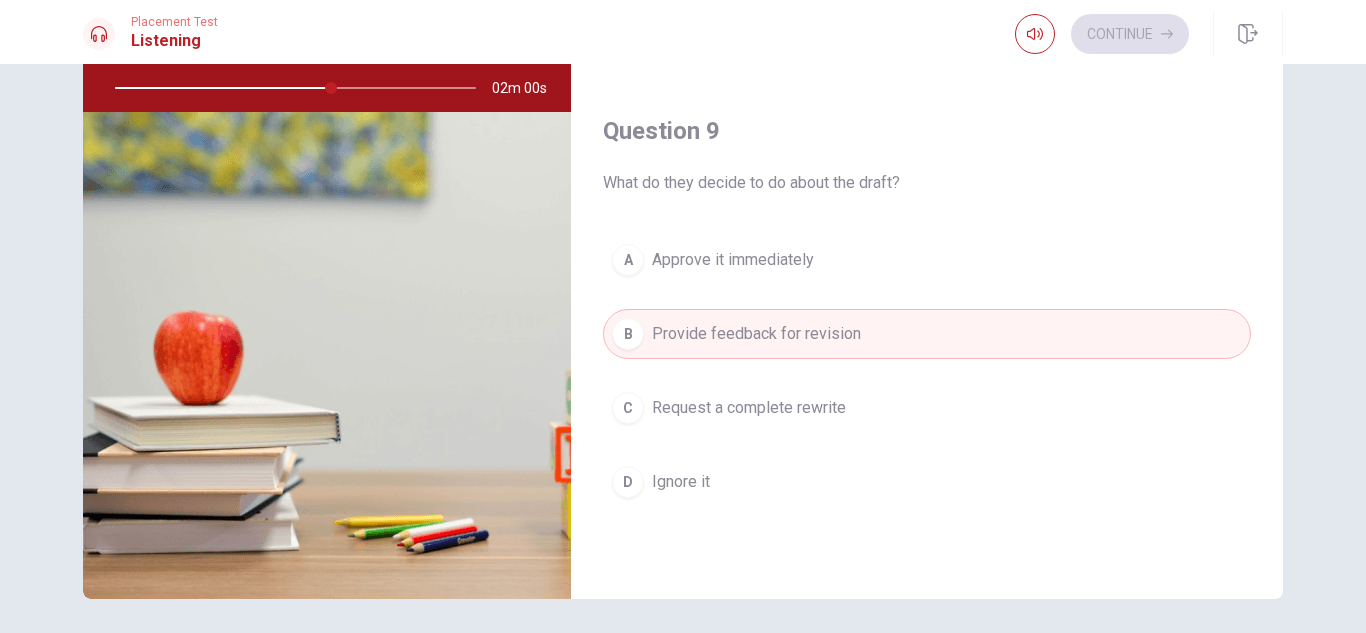 click on "Request a complete rewrite" at bounding box center [749, 408] 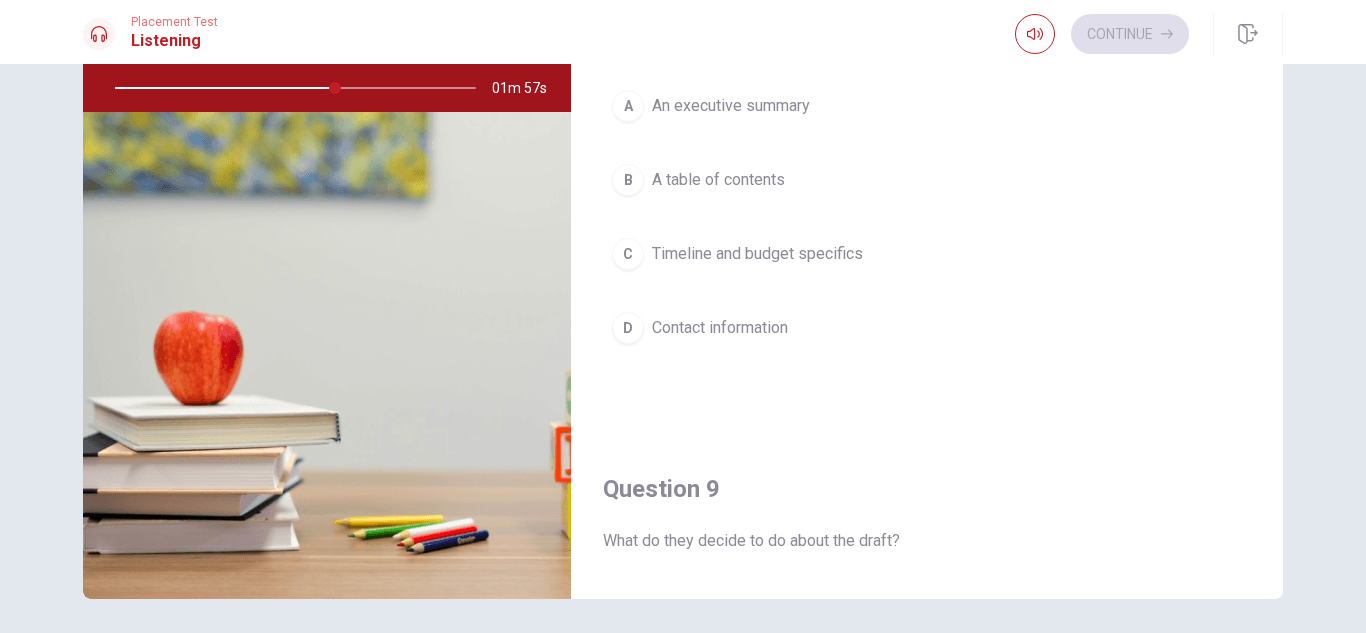 scroll, scrollTop: 965, scrollLeft: 0, axis: vertical 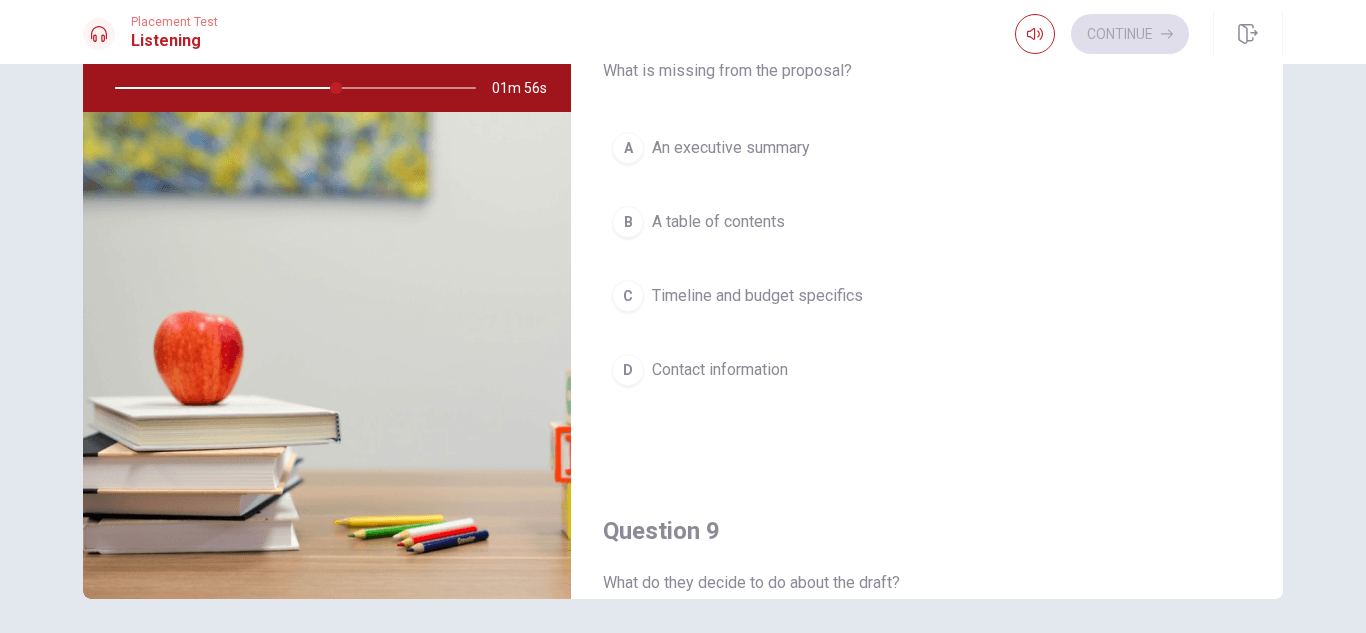 click on "Timeline and budget specifics" at bounding box center (757, 296) 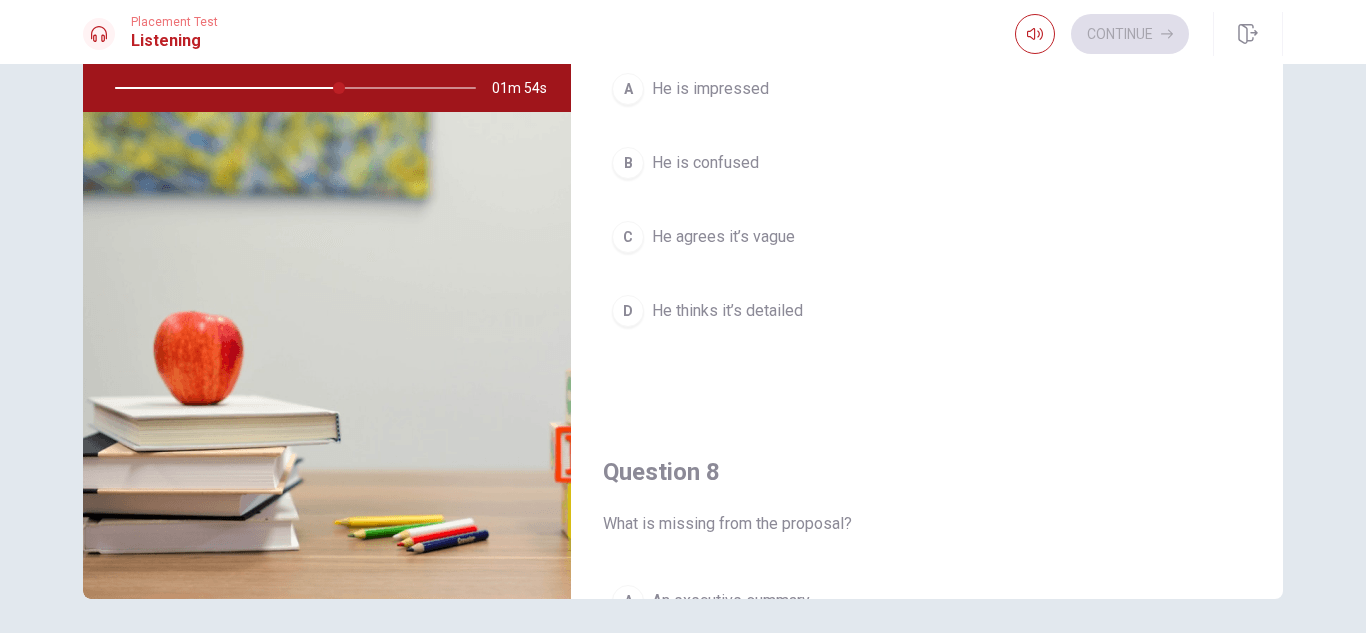 scroll, scrollTop: 465, scrollLeft: 0, axis: vertical 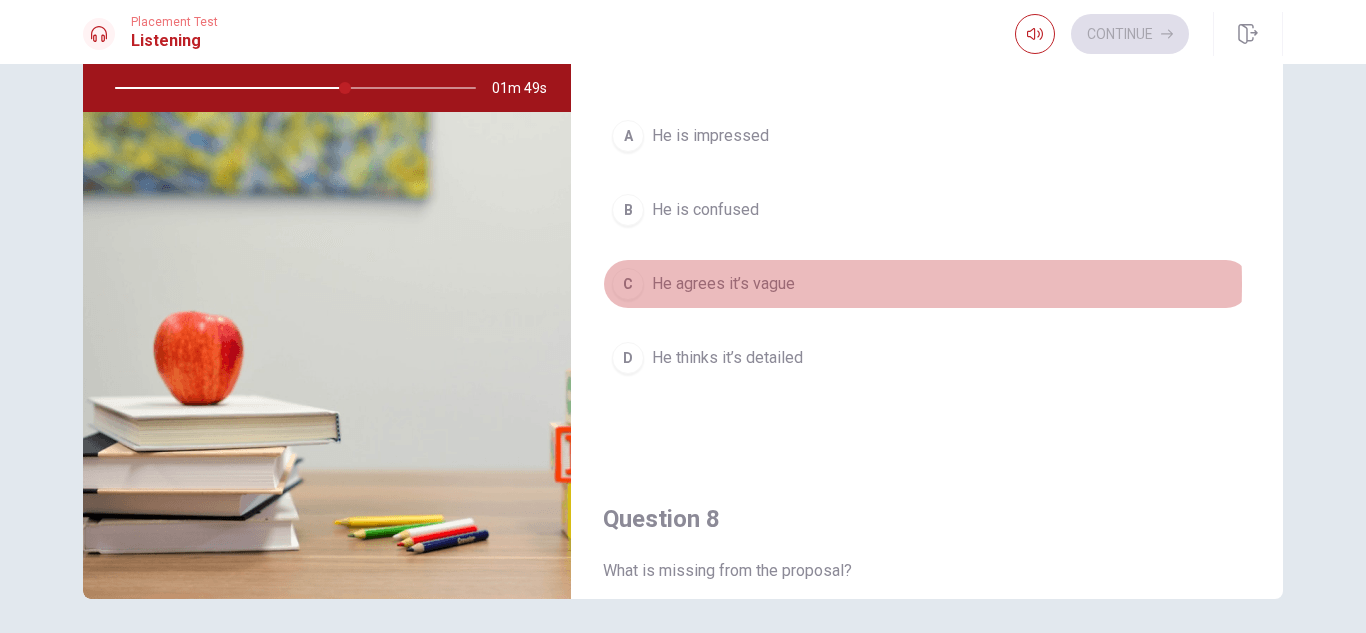 click on "He agrees it’s vague" at bounding box center [723, 284] 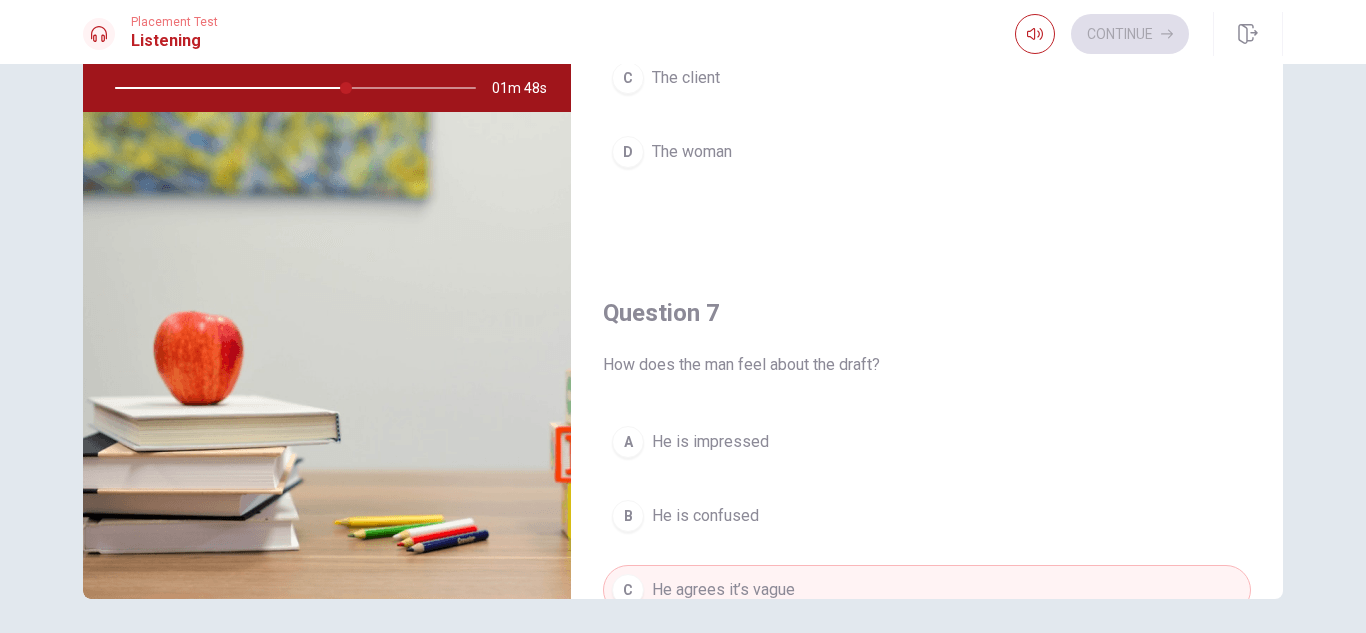 scroll, scrollTop: 0, scrollLeft: 0, axis: both 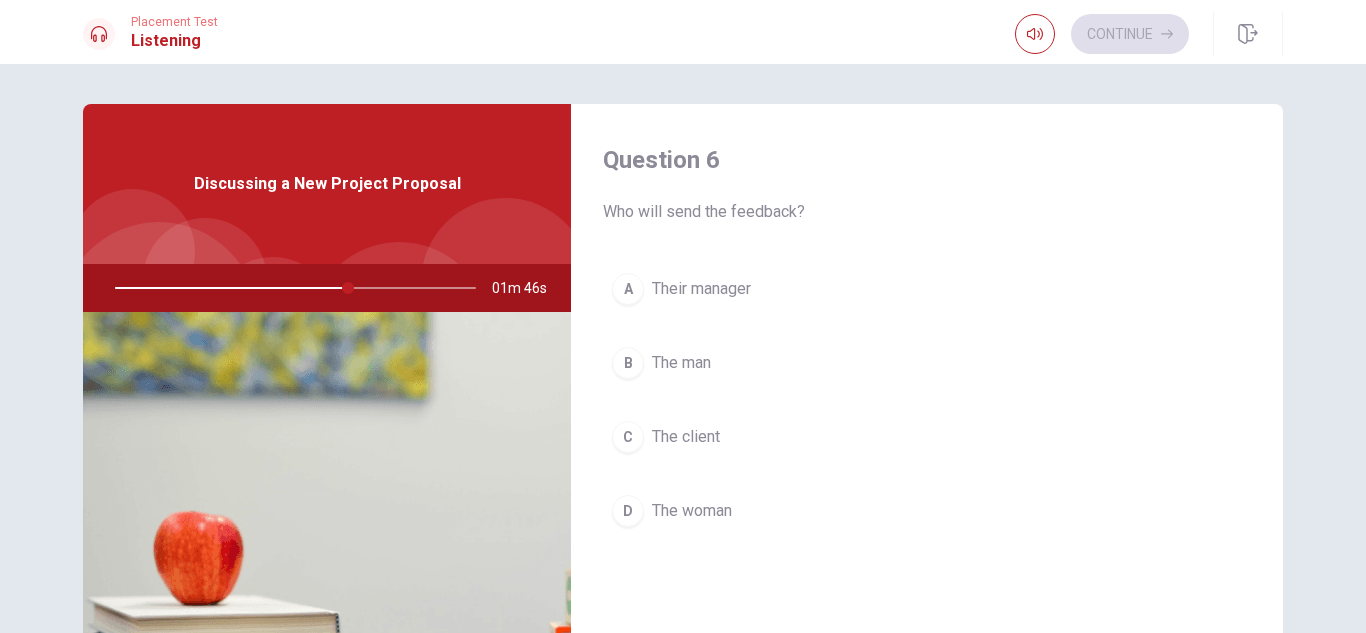 click on "A" at bounding box center (628, 289) 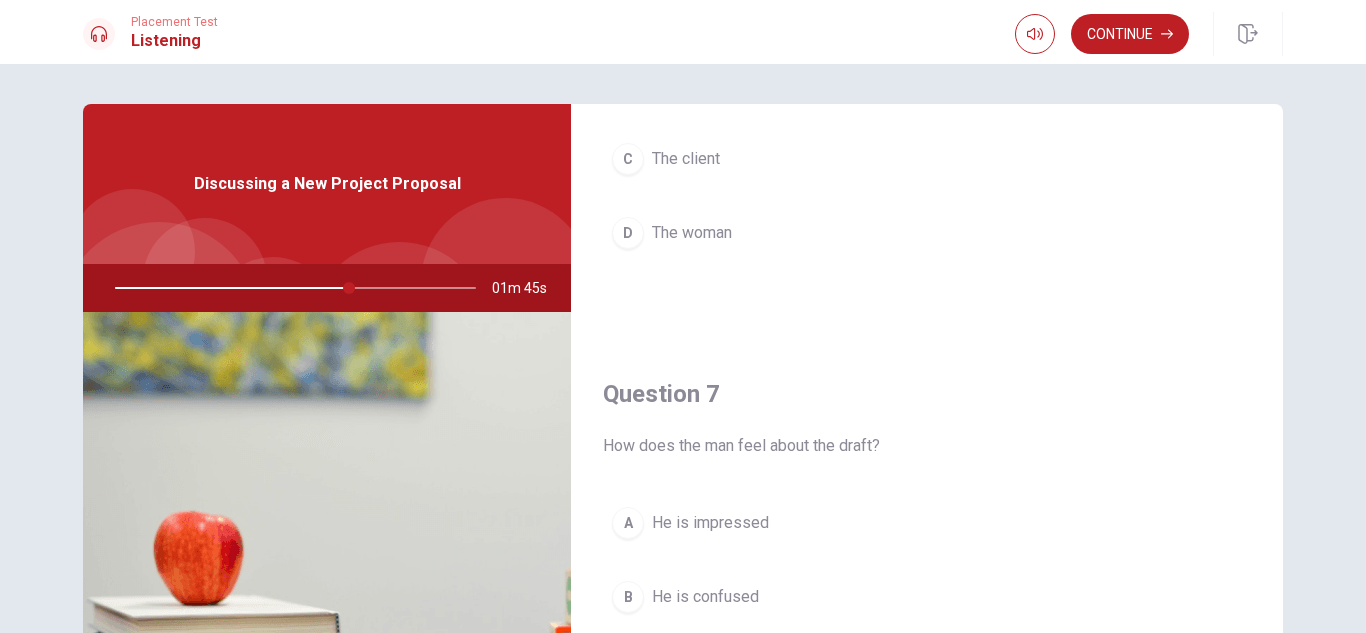 scroll, scrollTop: 0, scrollLeft: 0, axis: both 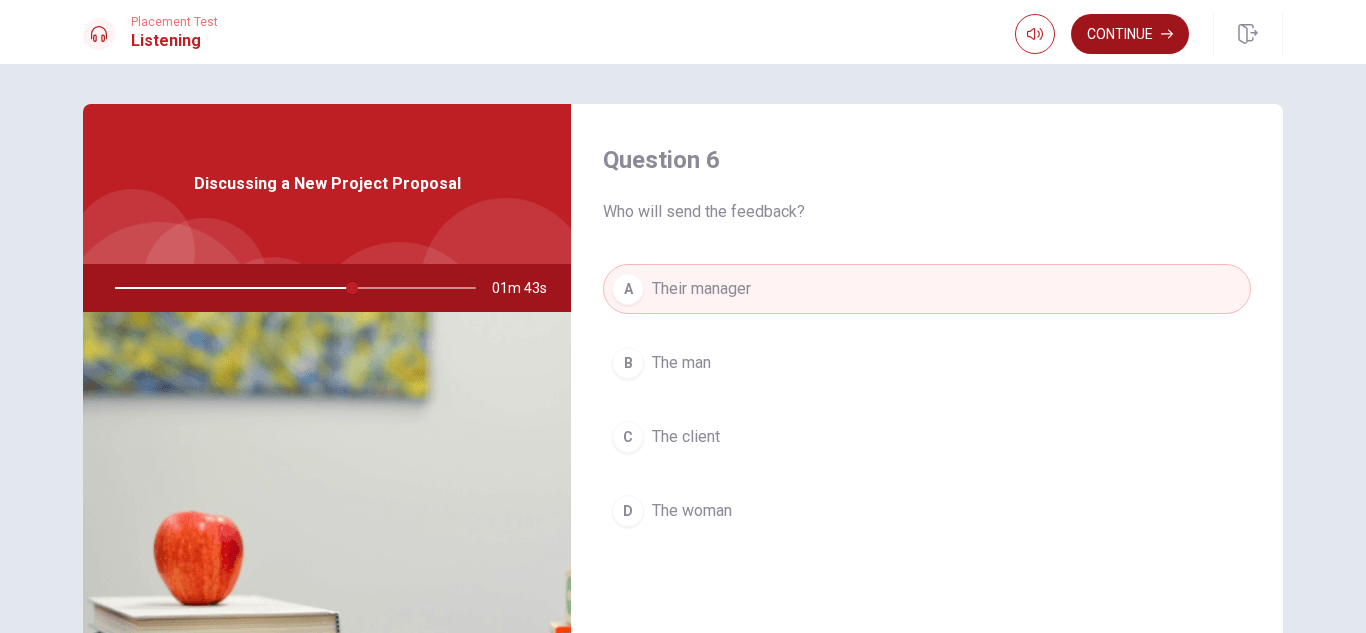 click on "Continue" at bounding box center [1130, 34] 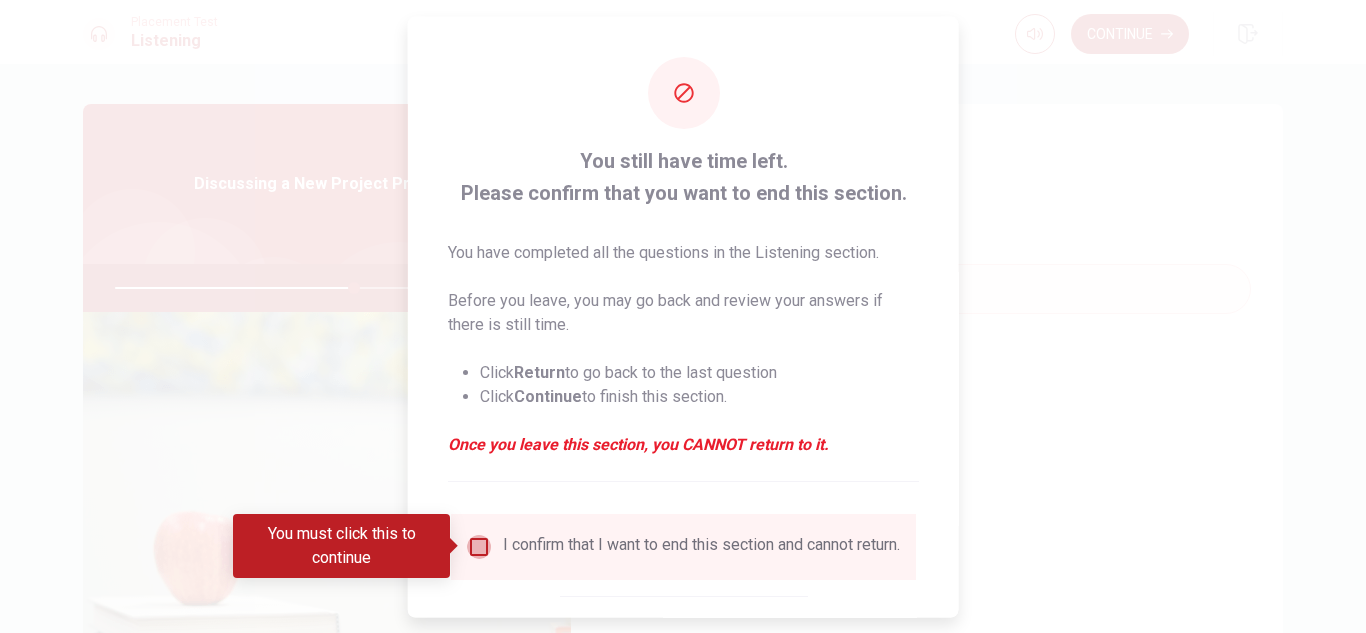 click at bounding box center [479, 546] 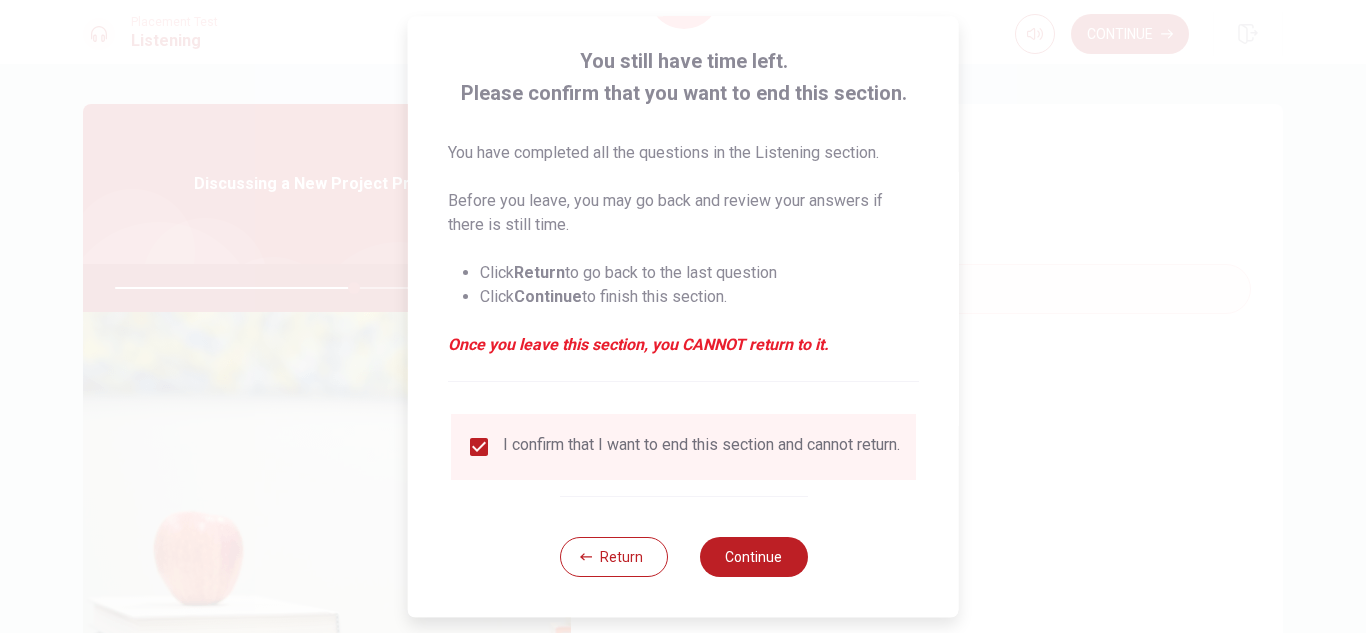 scroll, scrollTop: 113, scrollLeft: 0, axis: vertical 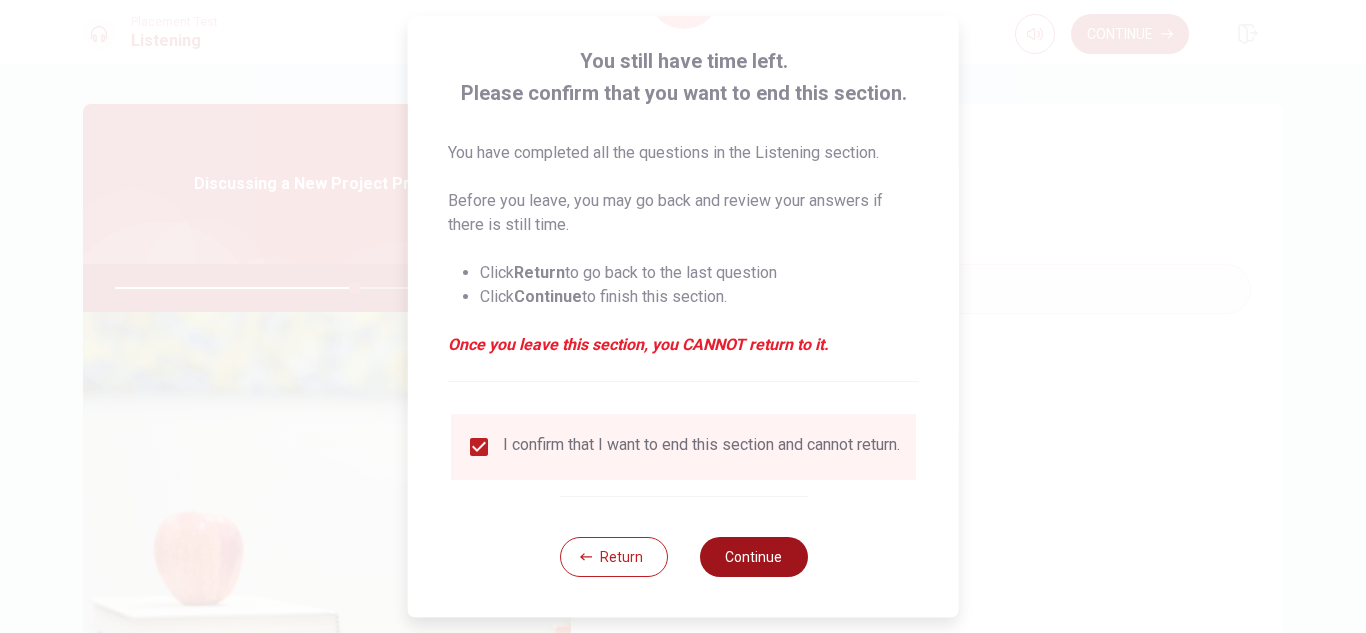 click on "Continue" at bounding box center (753, 557) 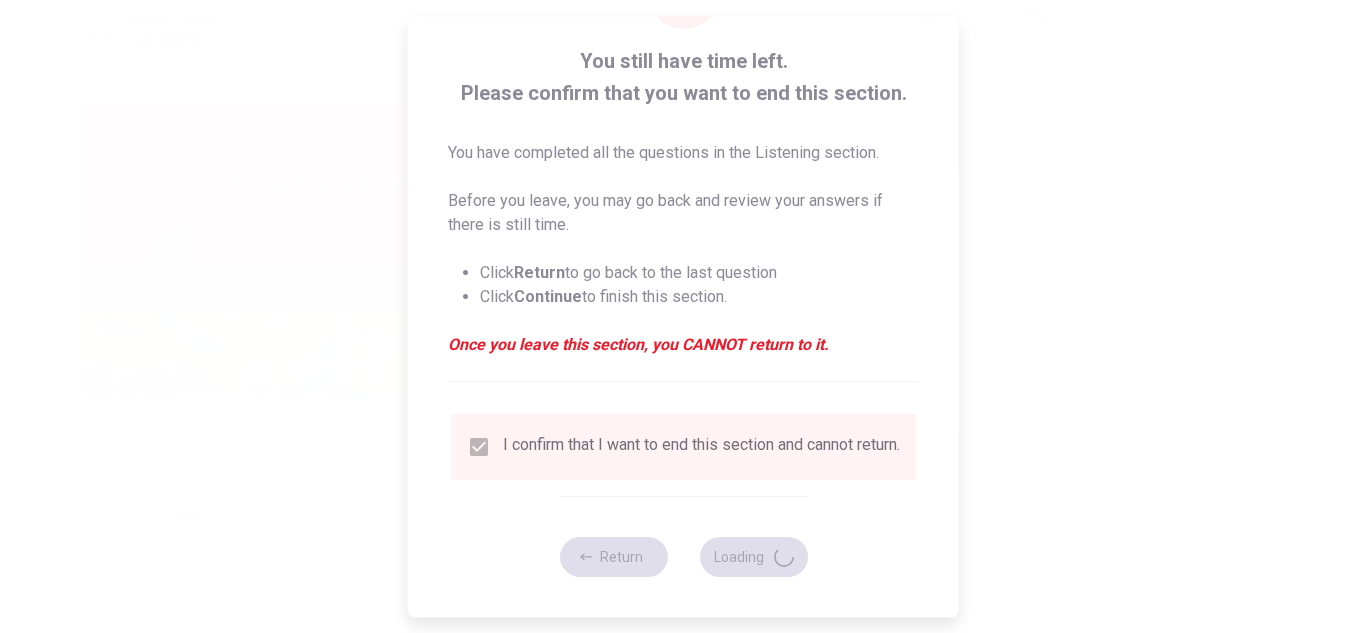 type on "68" 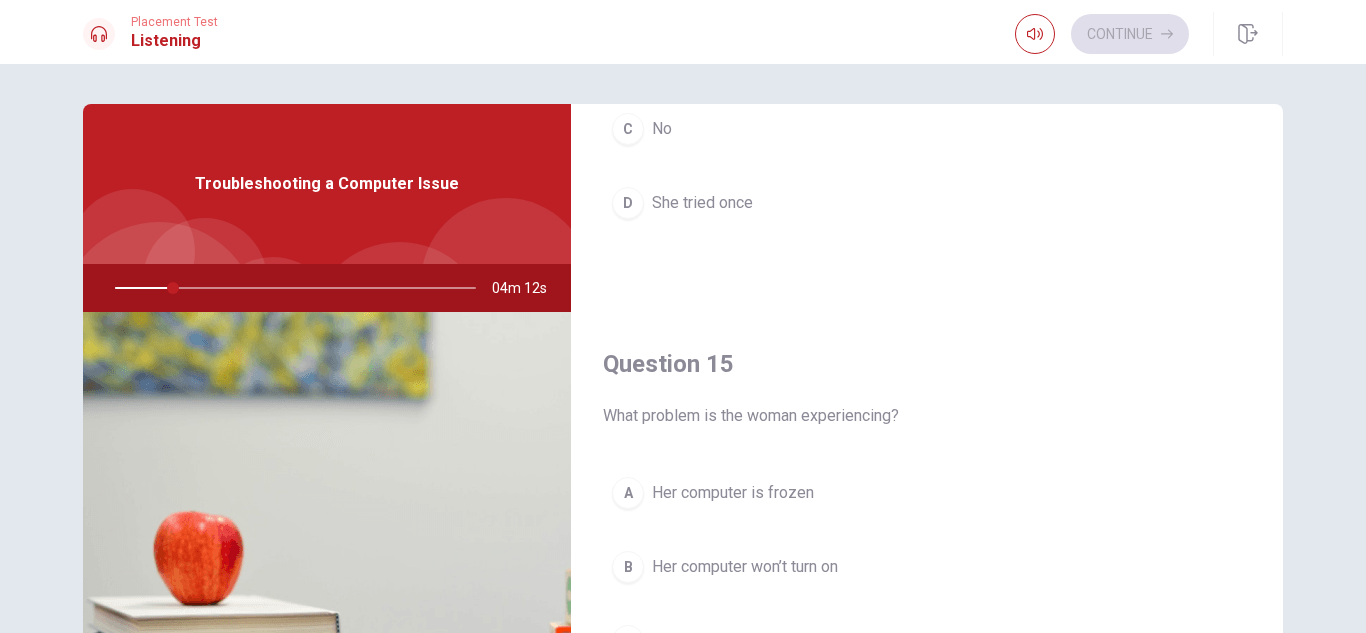 scroll, scrollTop: 1865, scrollLeft: 0, axis: vertical 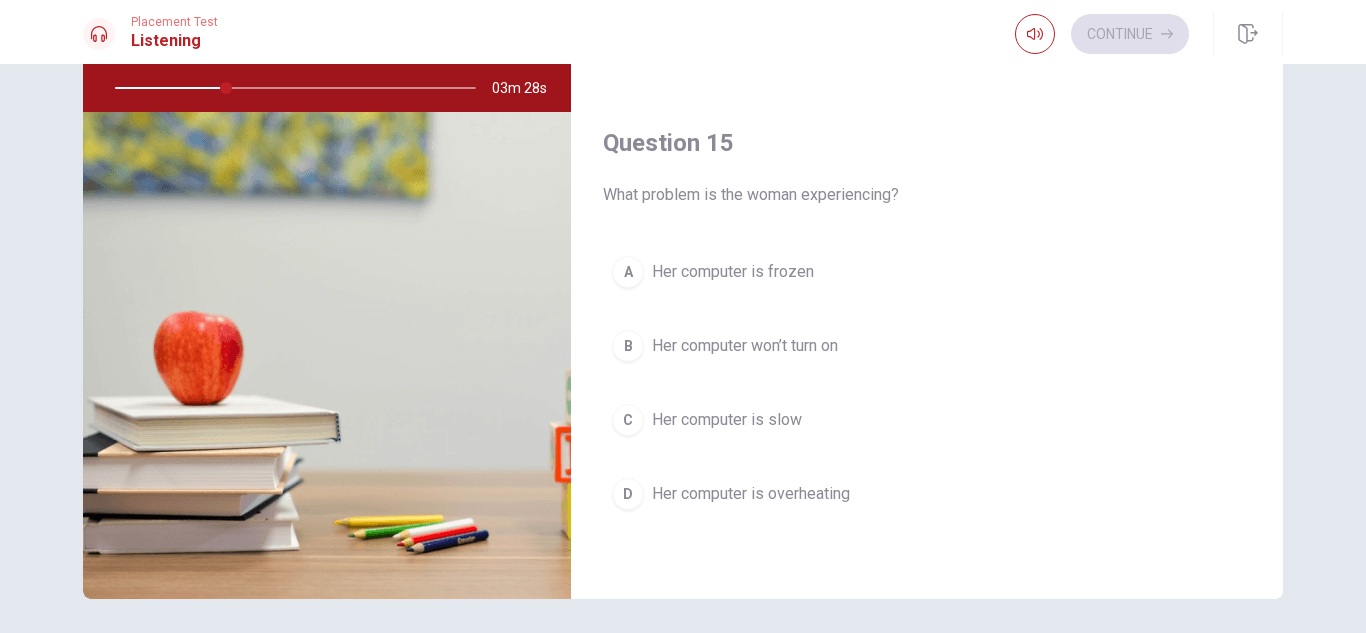 click on "C" at bounding box center [628, 420] 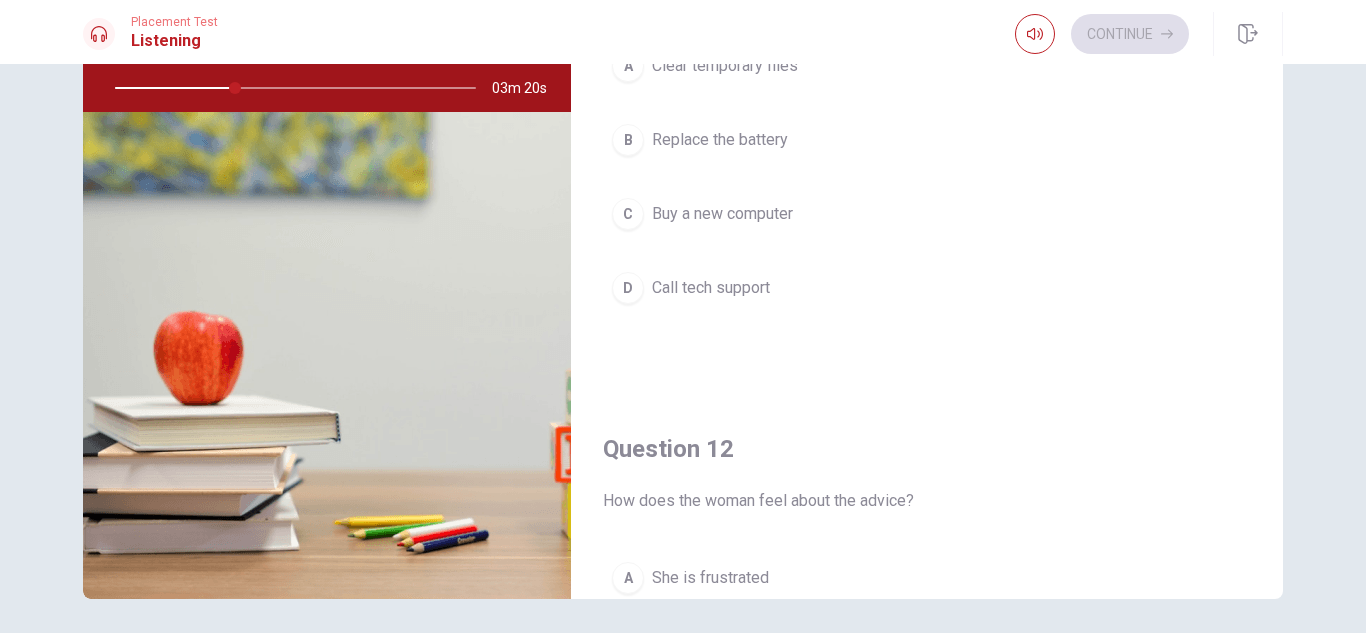 scroll, scrollTop: 0, scrollLeft: 0, axis: both 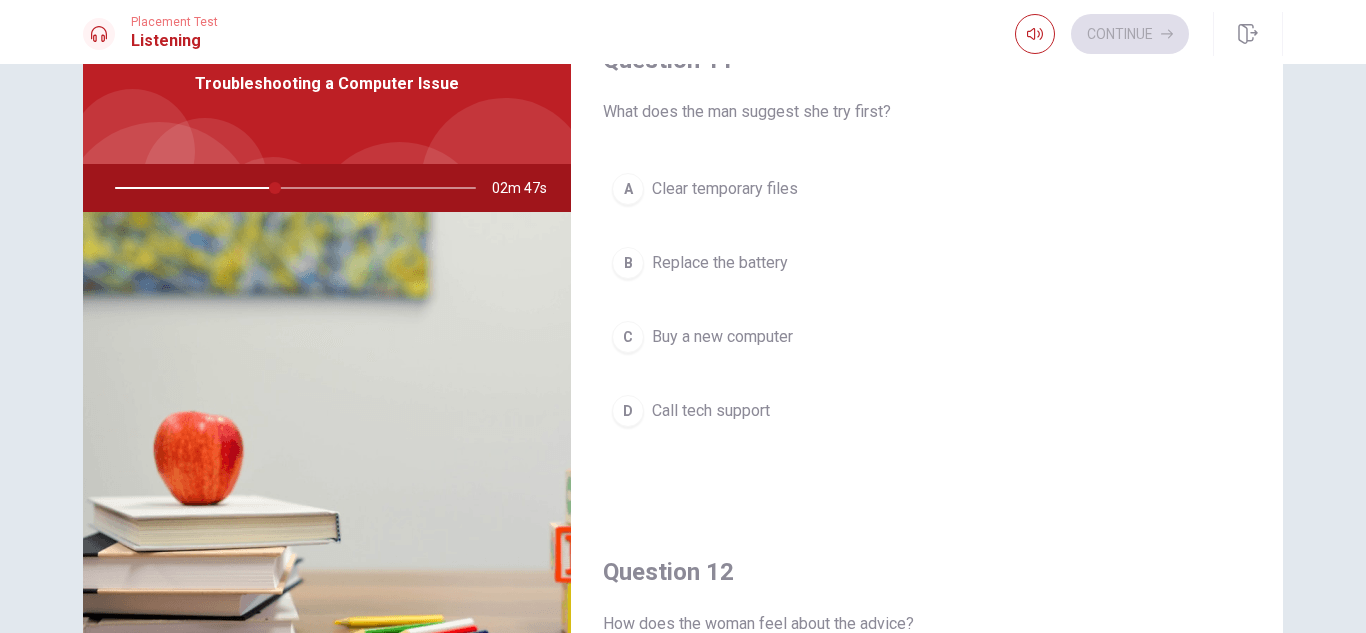 click on "A" at bounding box center (628, 189) 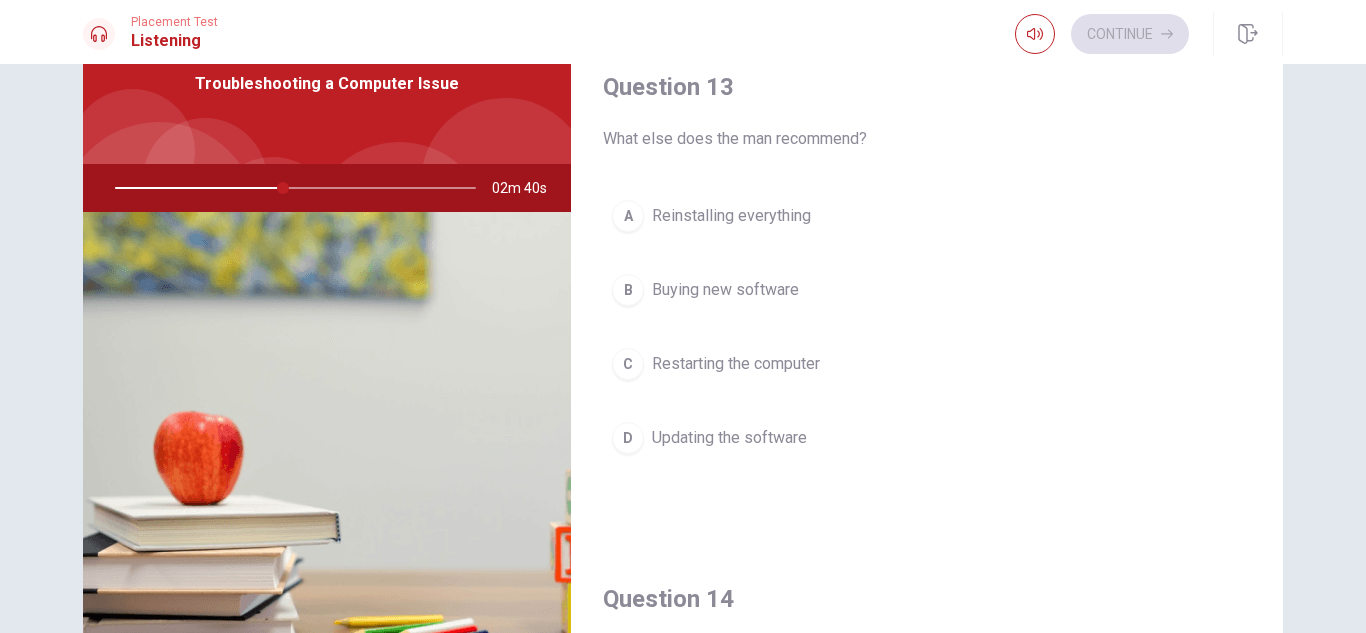 scroll, scrollTop: 1000, scrollLeft: 0, axis: vertical 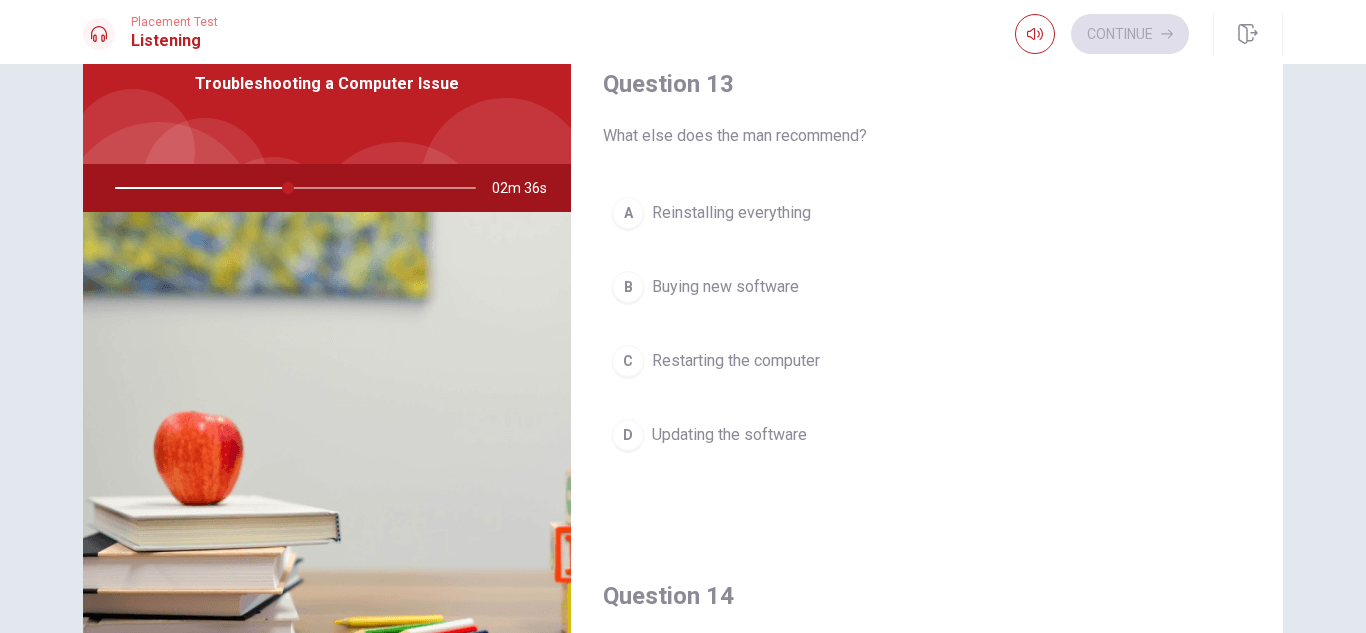 click on "D" at bounding box center [628, 435] 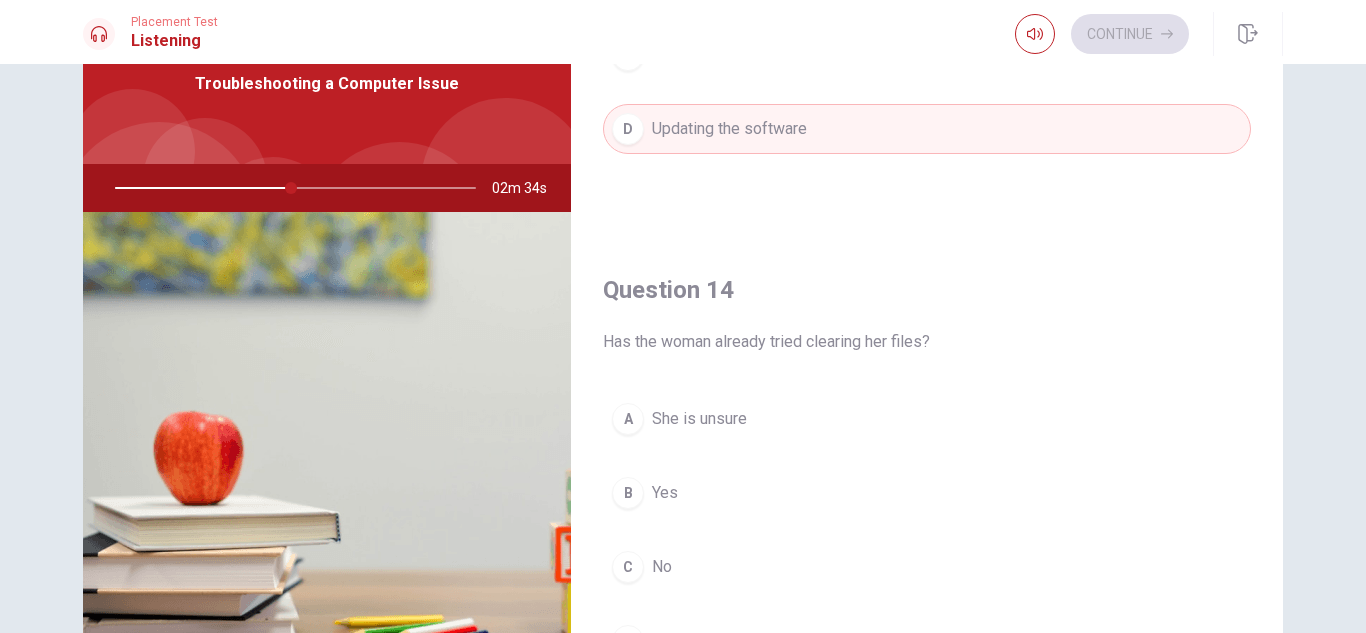 scroll, scrollTop: 1400, scrollLeft: 0, axis: vertical 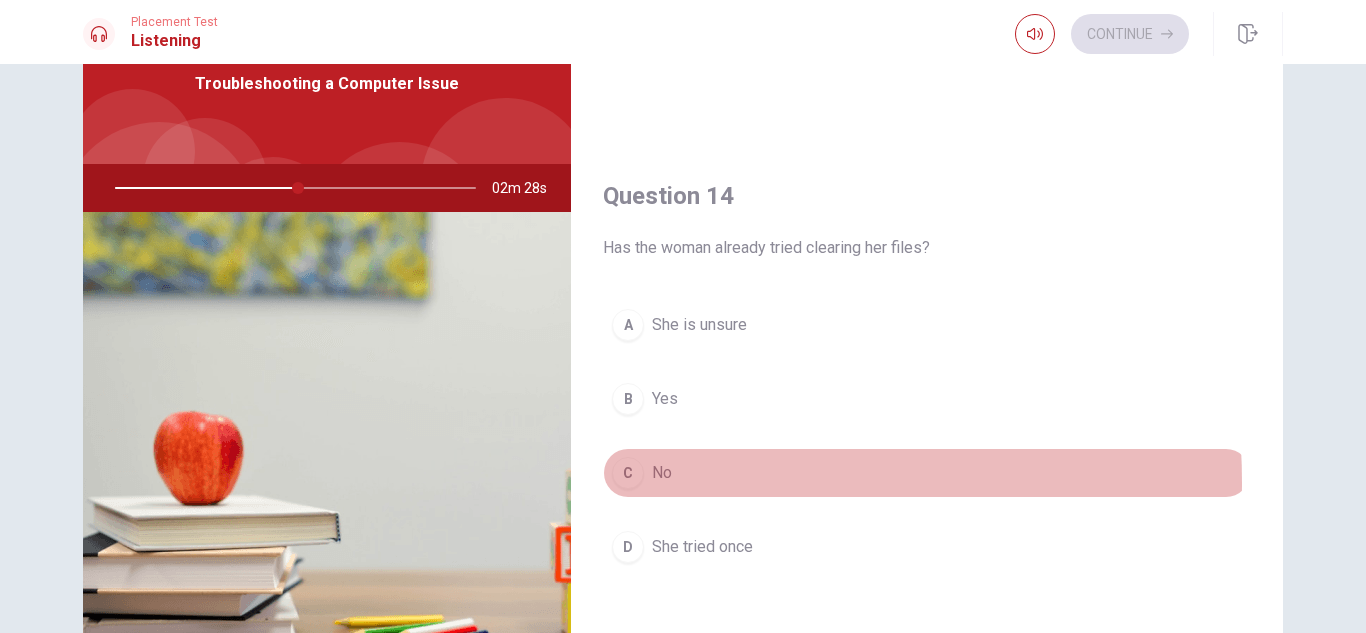 click on "C" at bounding box center [628, 473] 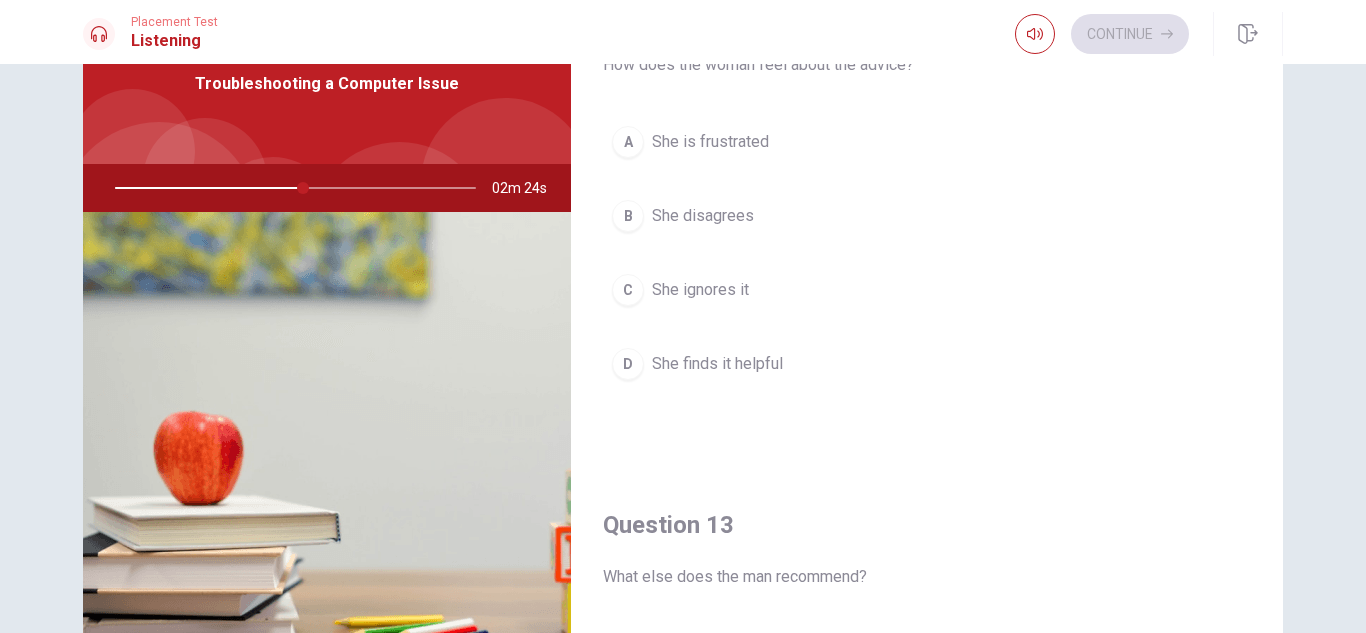 scroll, scrollTop: 500, scrollLeft: 0, axis: vertical 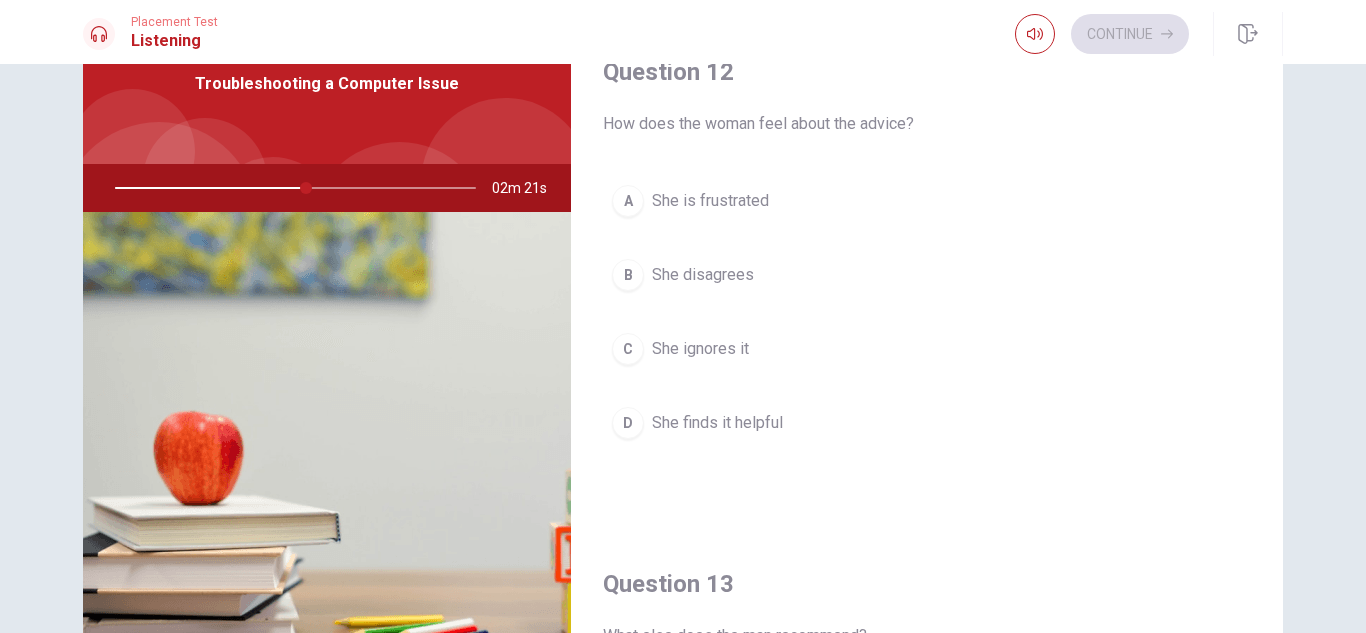 click on "D" at bounding box center (628, 423) 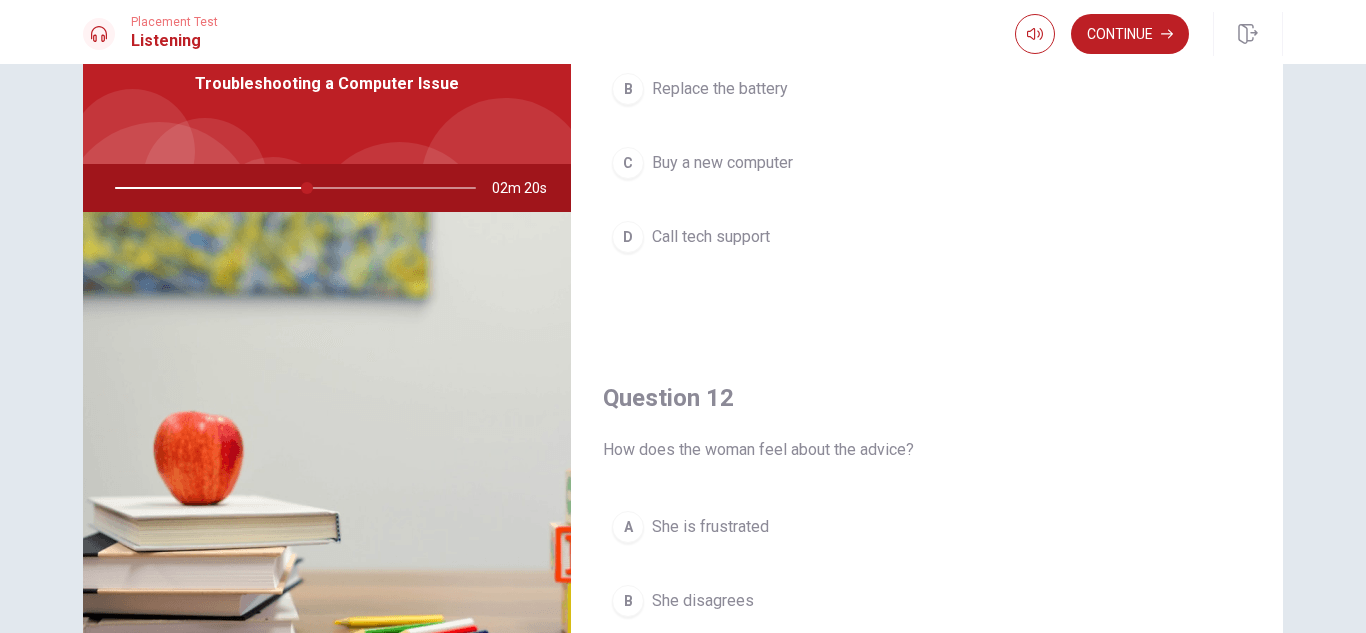 scroll, scrollTop: 0, scrollLeft: 0, axis: both 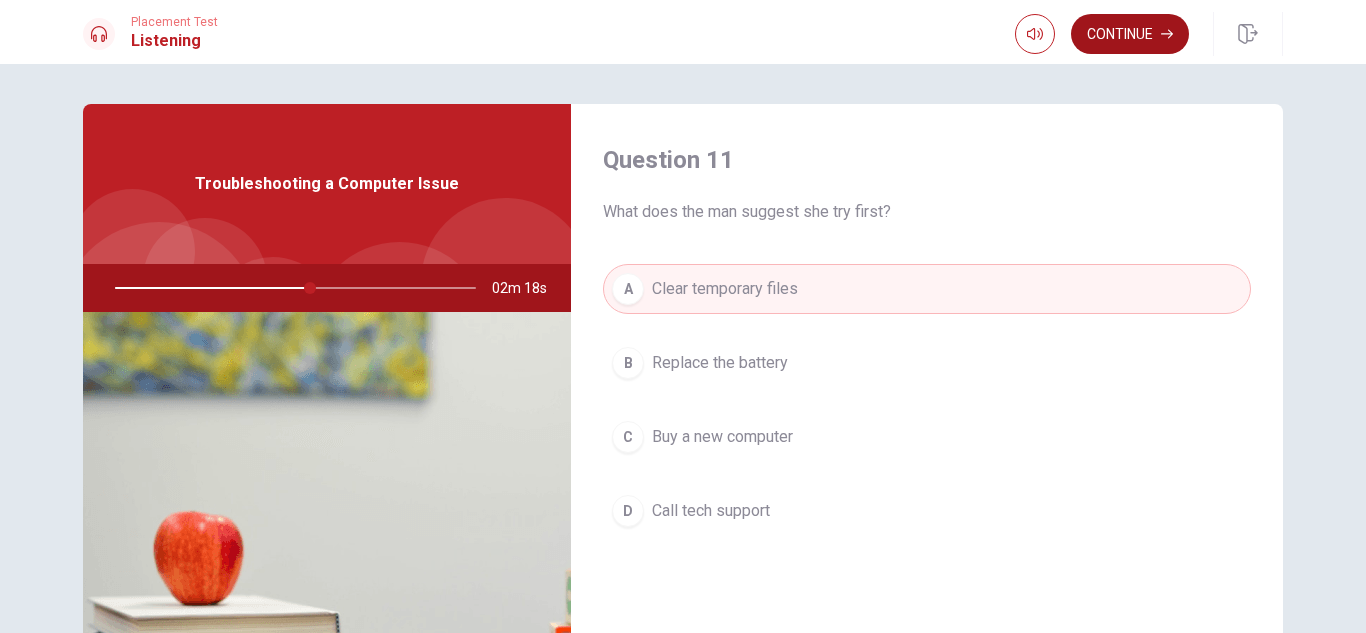 click on "Continue" at bounding box center (1130, 34) 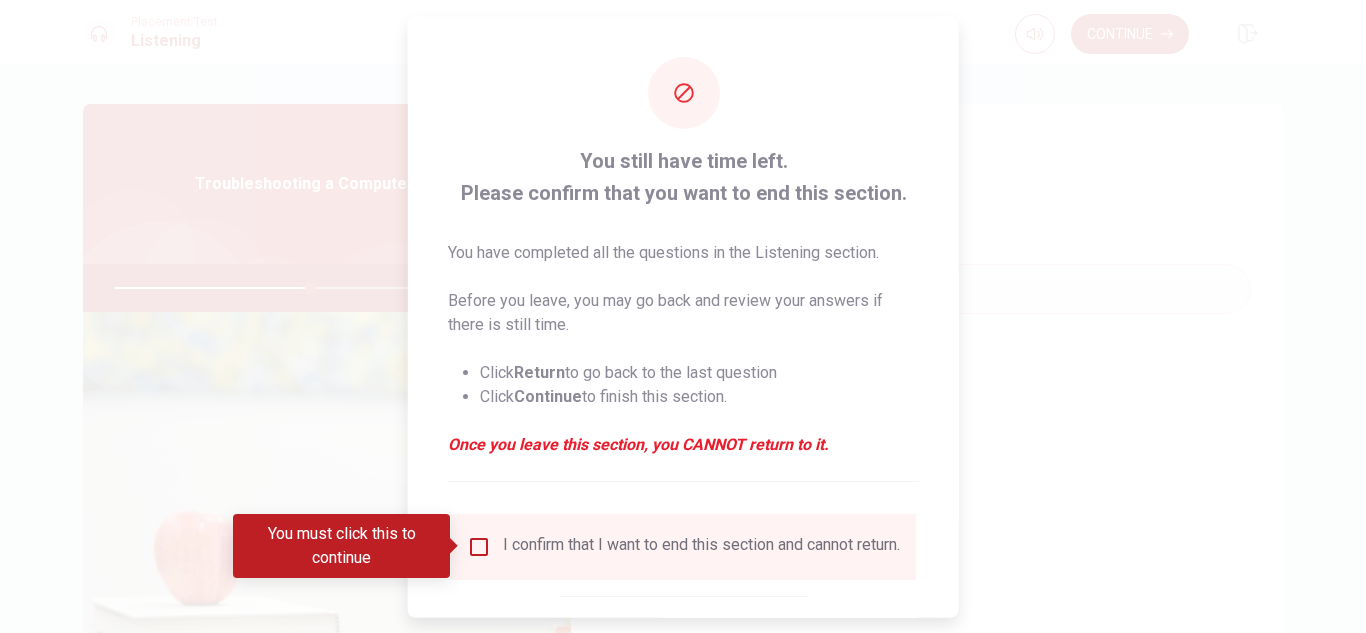 click at bounding box center (479, 546) 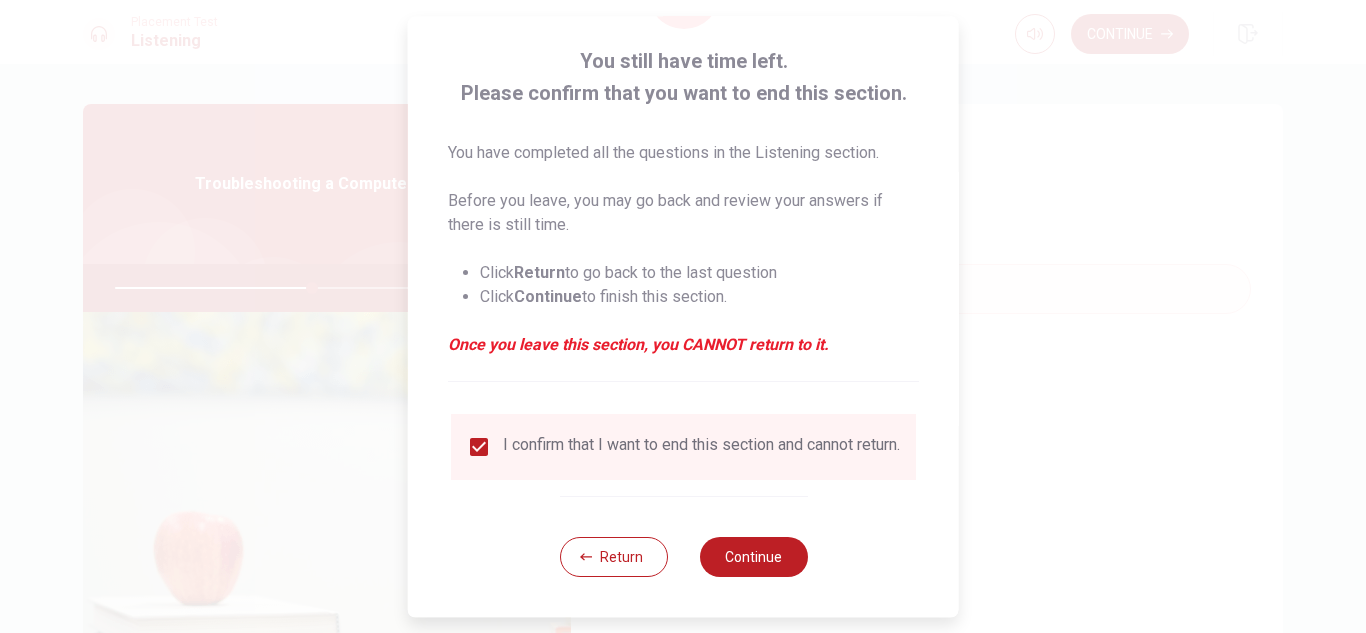 scroll, scrollTop: 113, scrollLeft: 0, axis: vertical 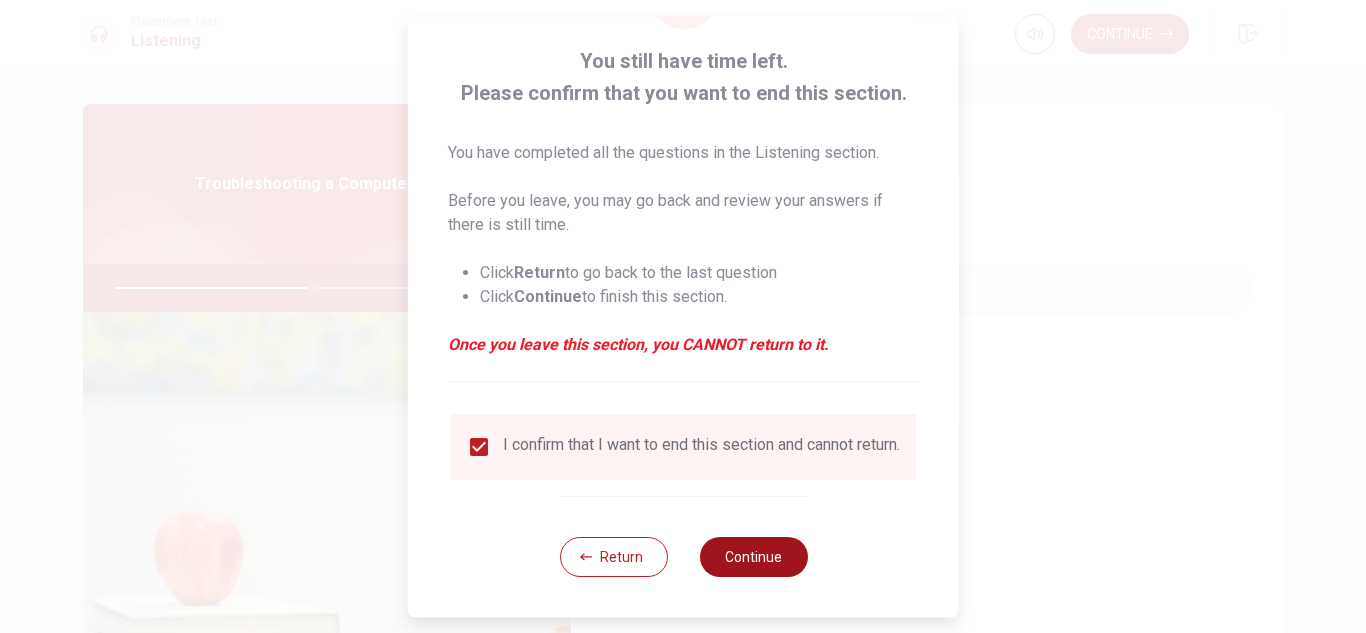 click on "Continue" at bounding box center [753, 557] 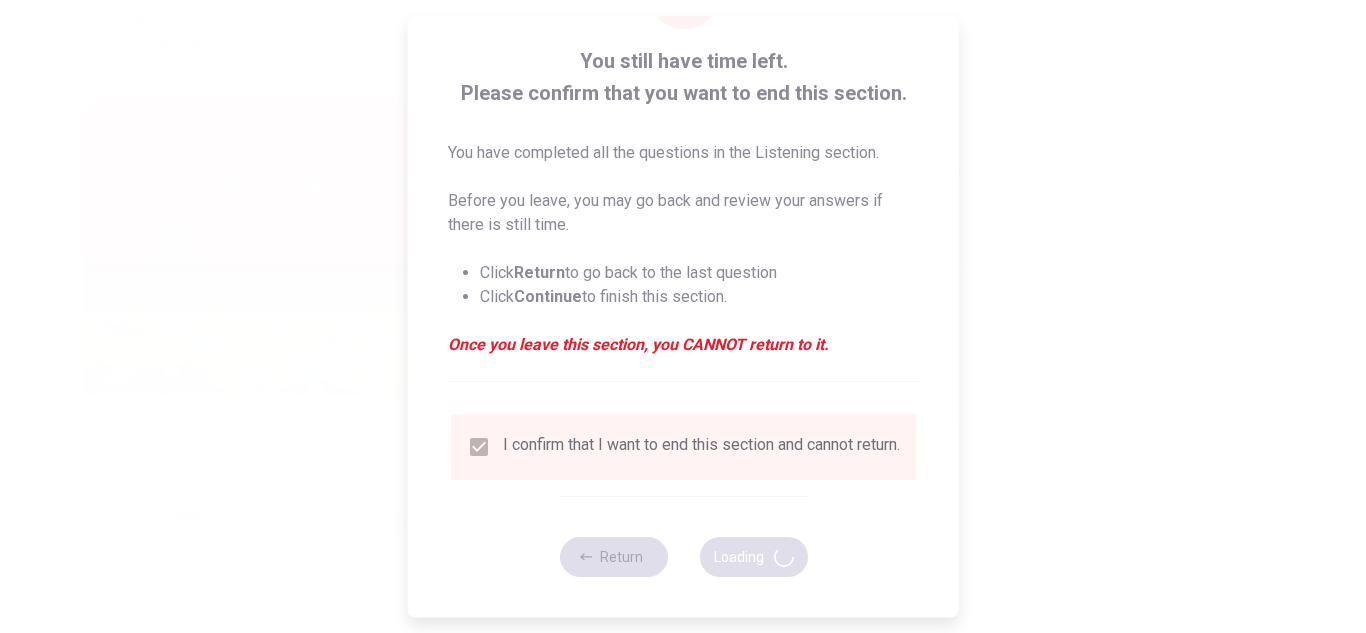type on "56" 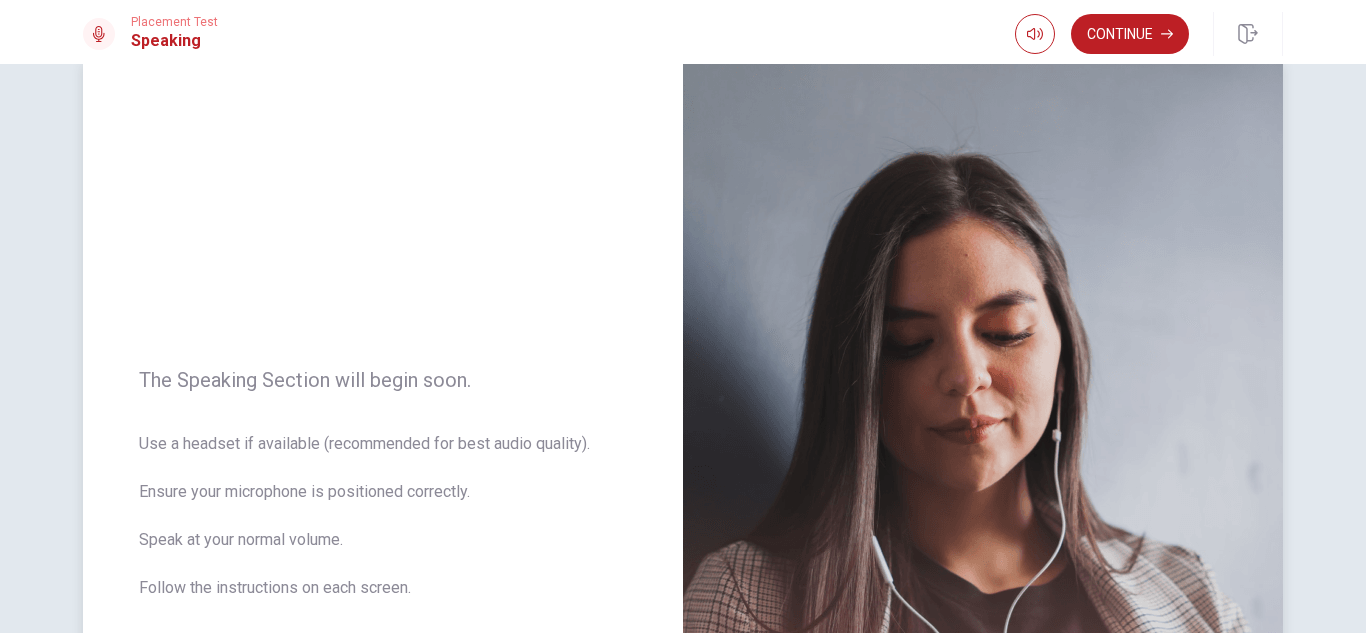 scroll, scrollTop: 0, scrollLeft: 0, axis: both 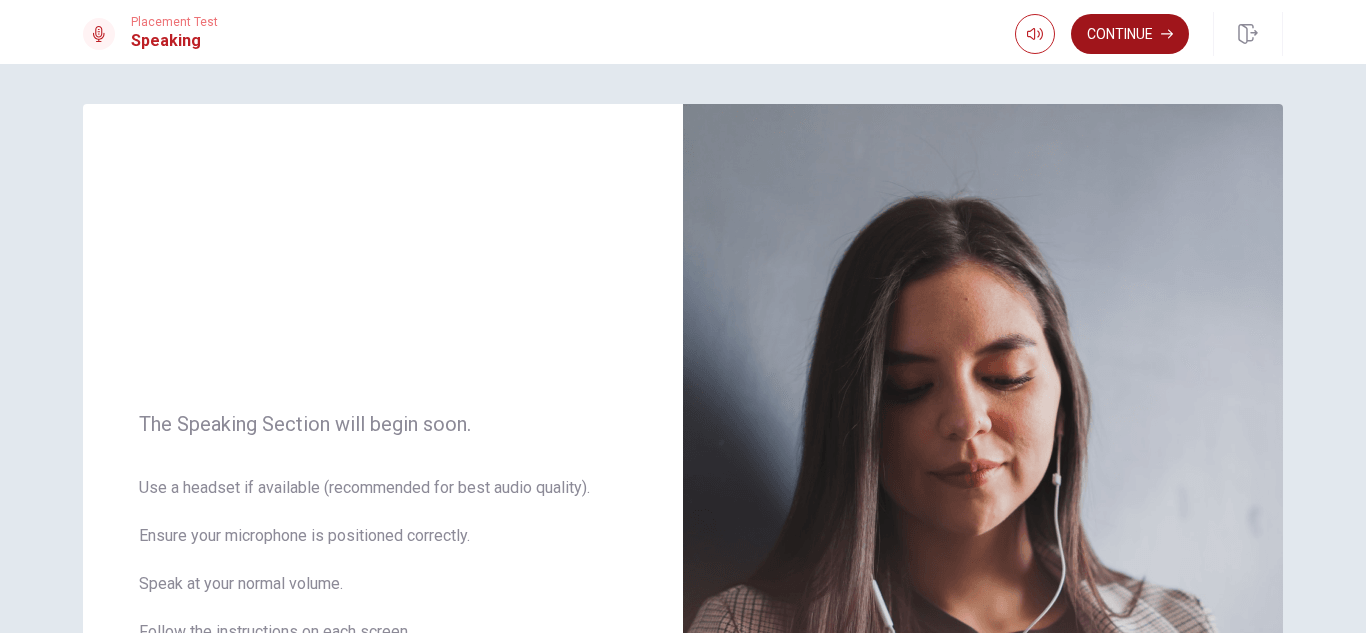 click on "Continue" at bounding box center [1130, 34] 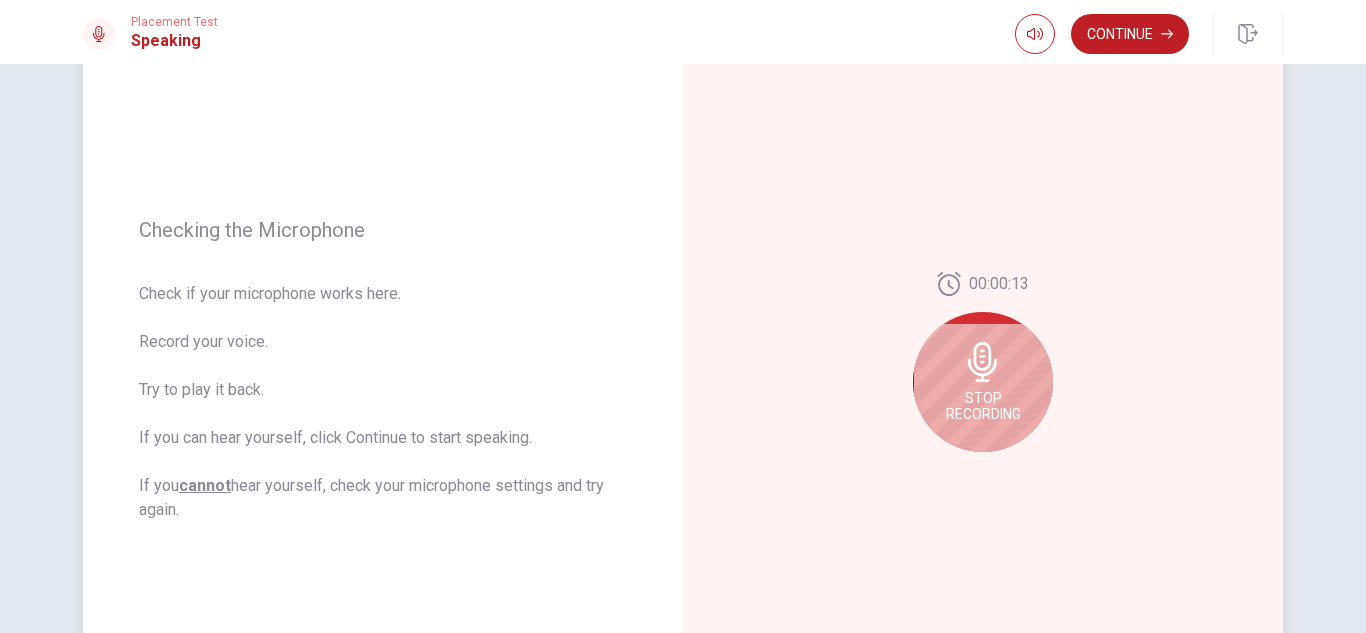 scroll, scrollTop: 200, scrollLeft: 0, axis: vertical 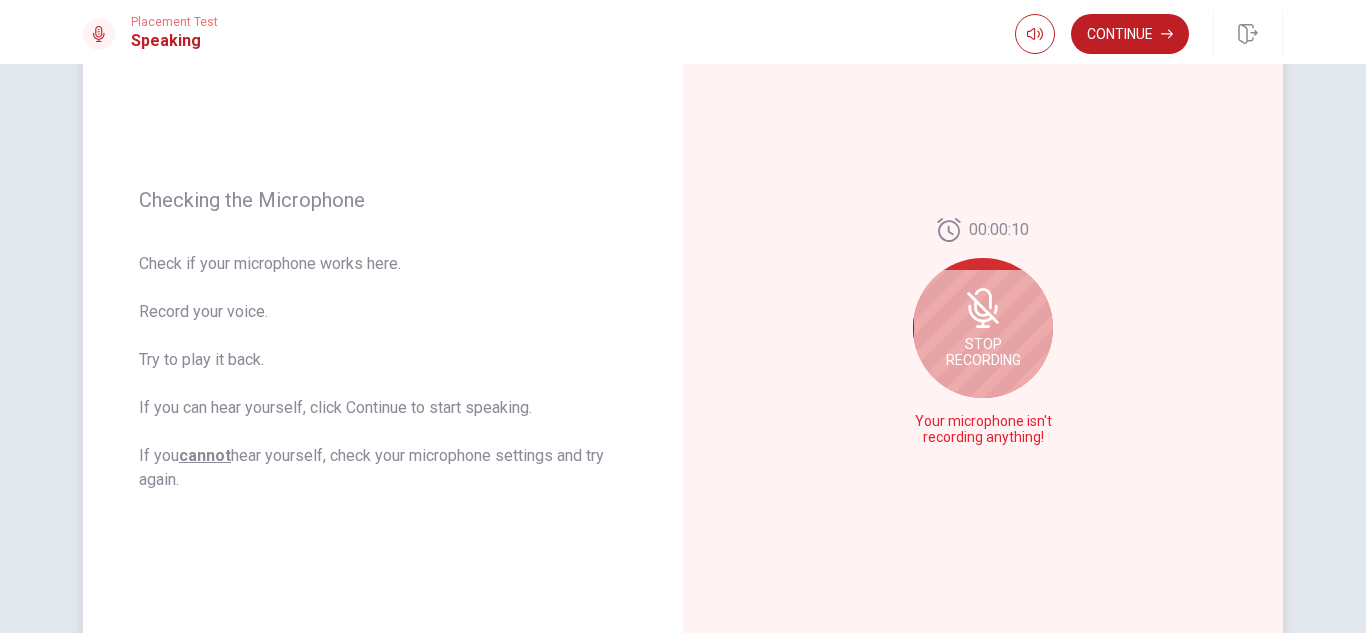 click on "Stop   Recording" at bounding box center [983, 352] 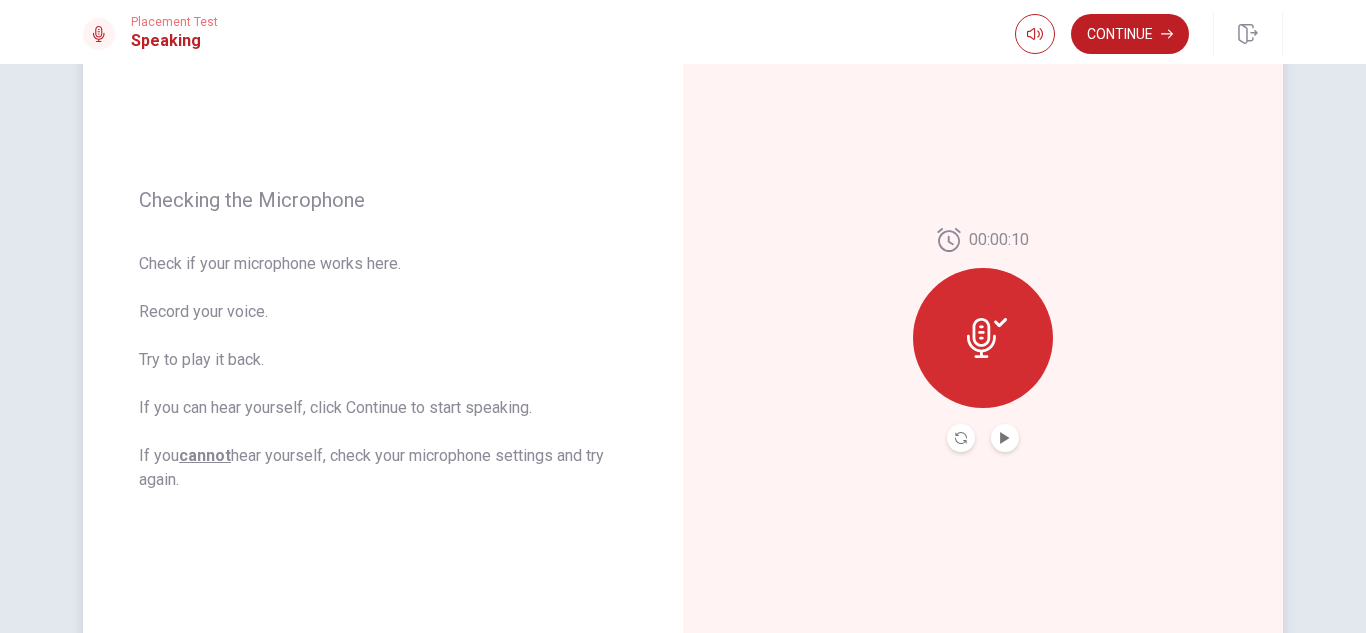 click at bounding box center (983, 338) 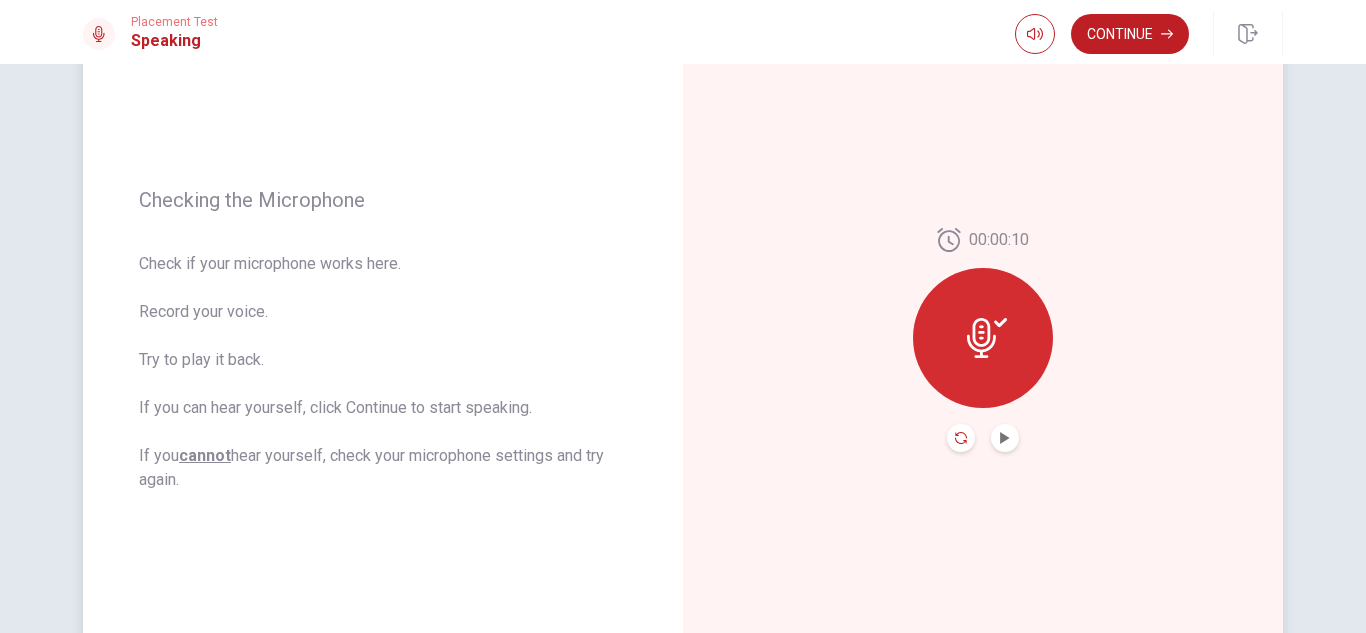 click 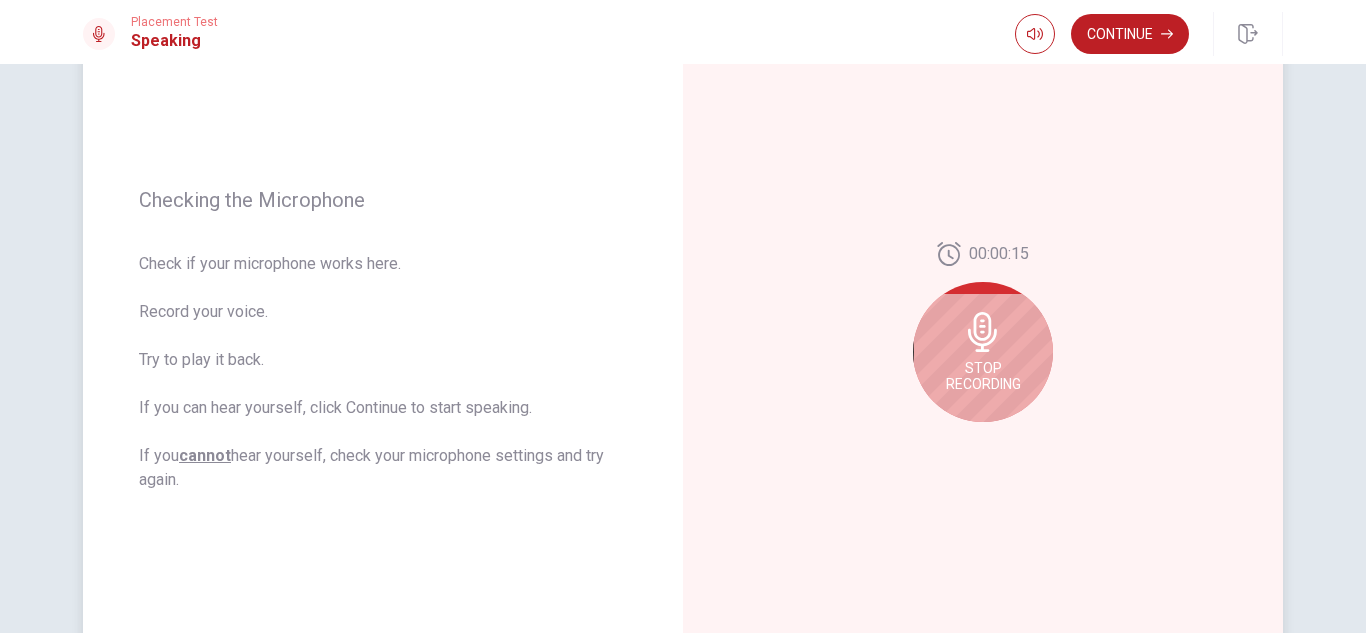 click on "Stop   Recording" at bounding box center [983, 352] 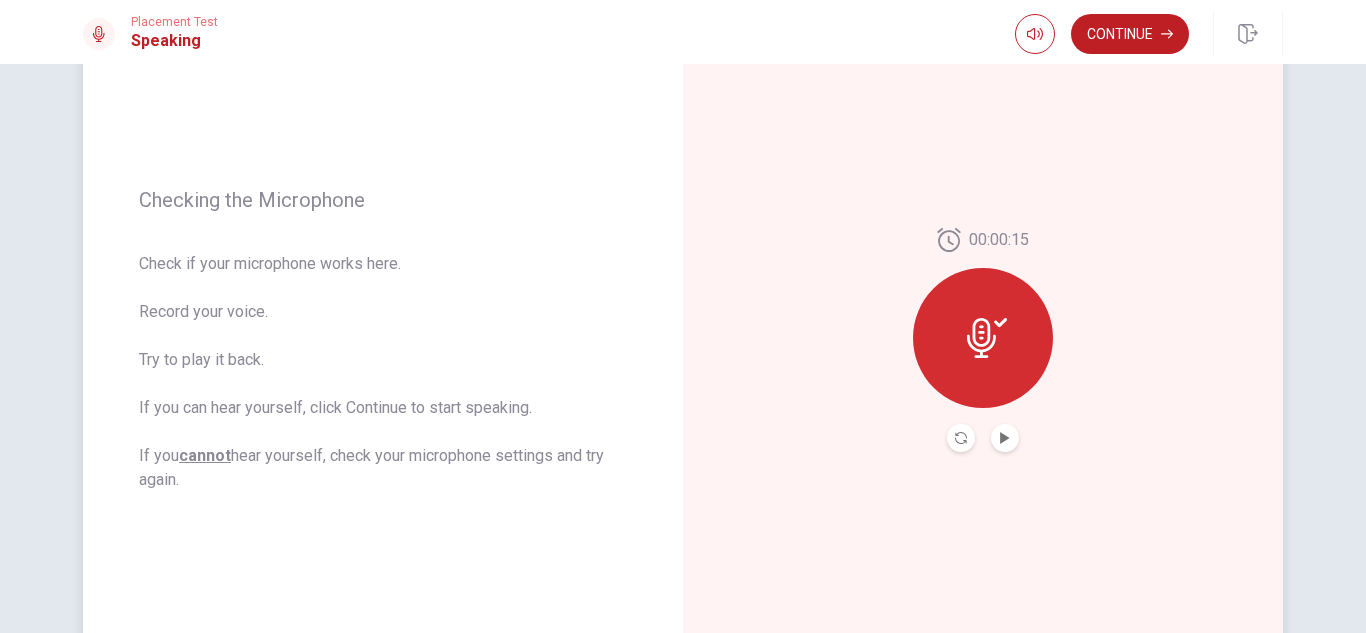 click on "00:00:15" at bounding box center [983, 340] 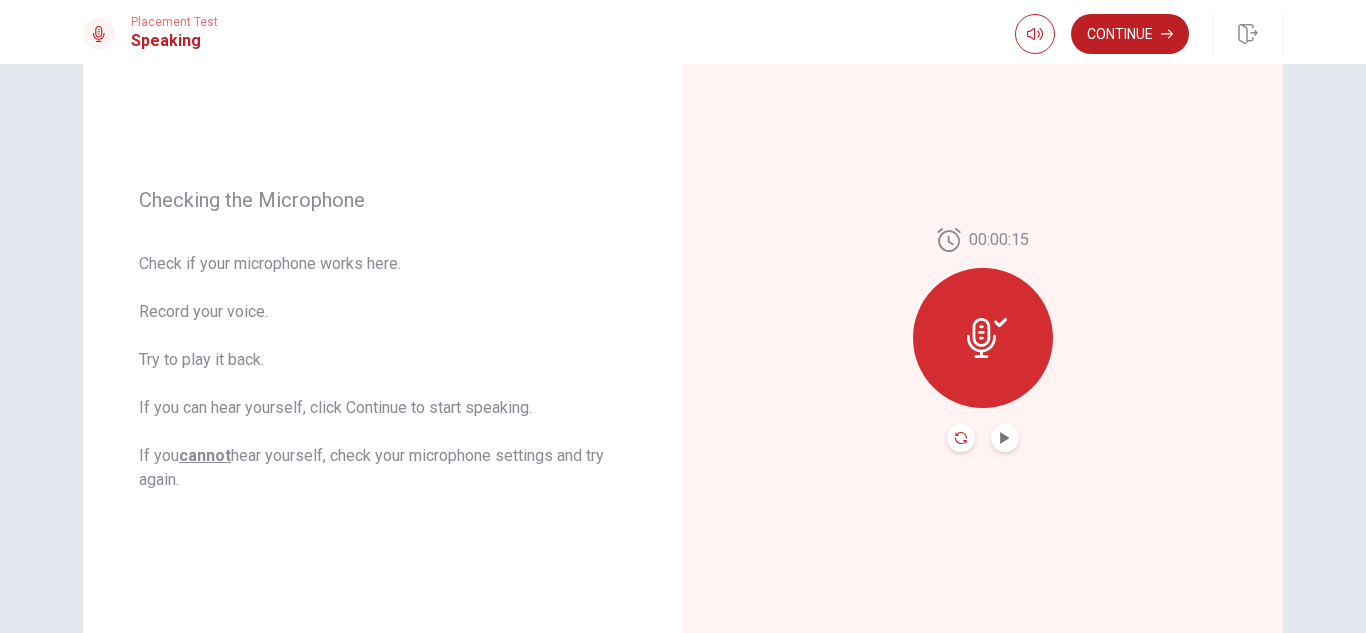click 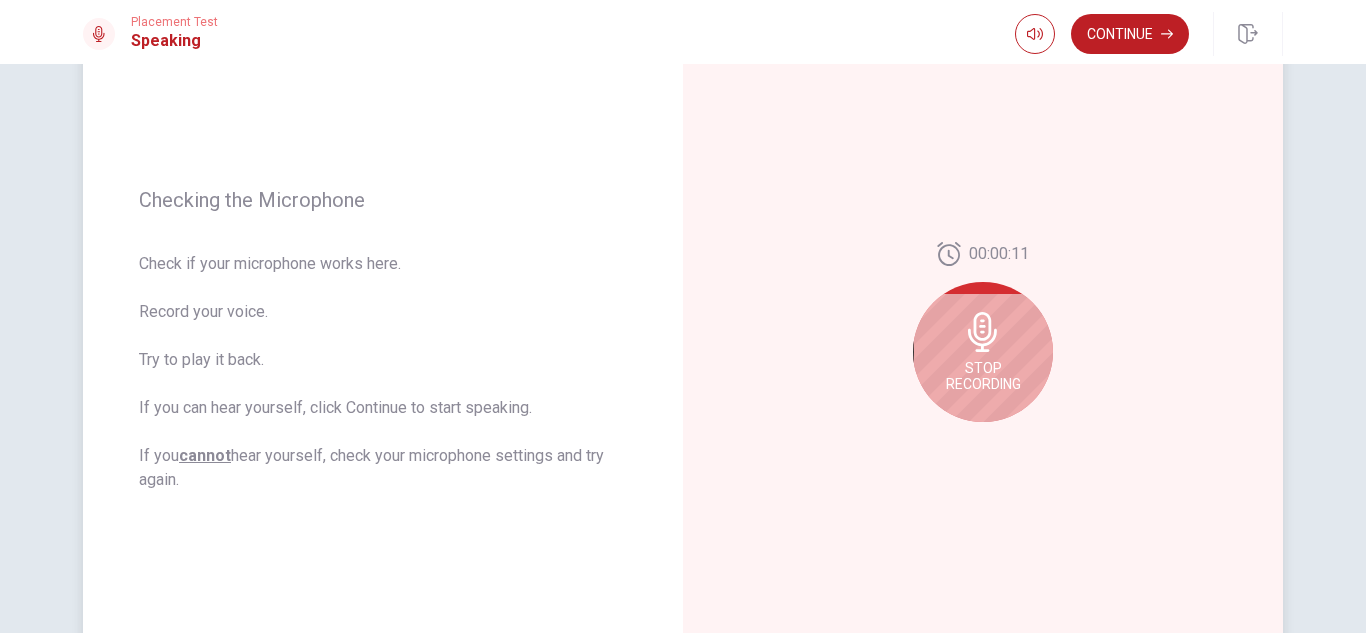 click on "Stop   Recording" at bounding box center (983, 376) 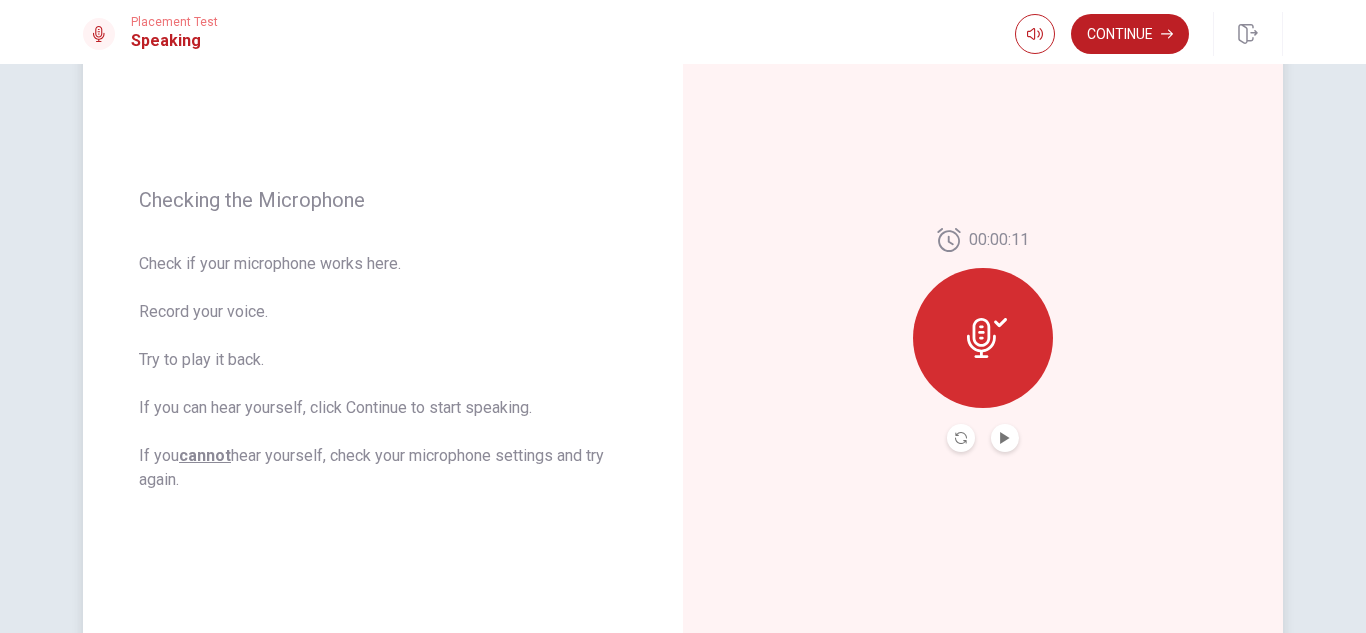 click at bounding box center [1005, 438] 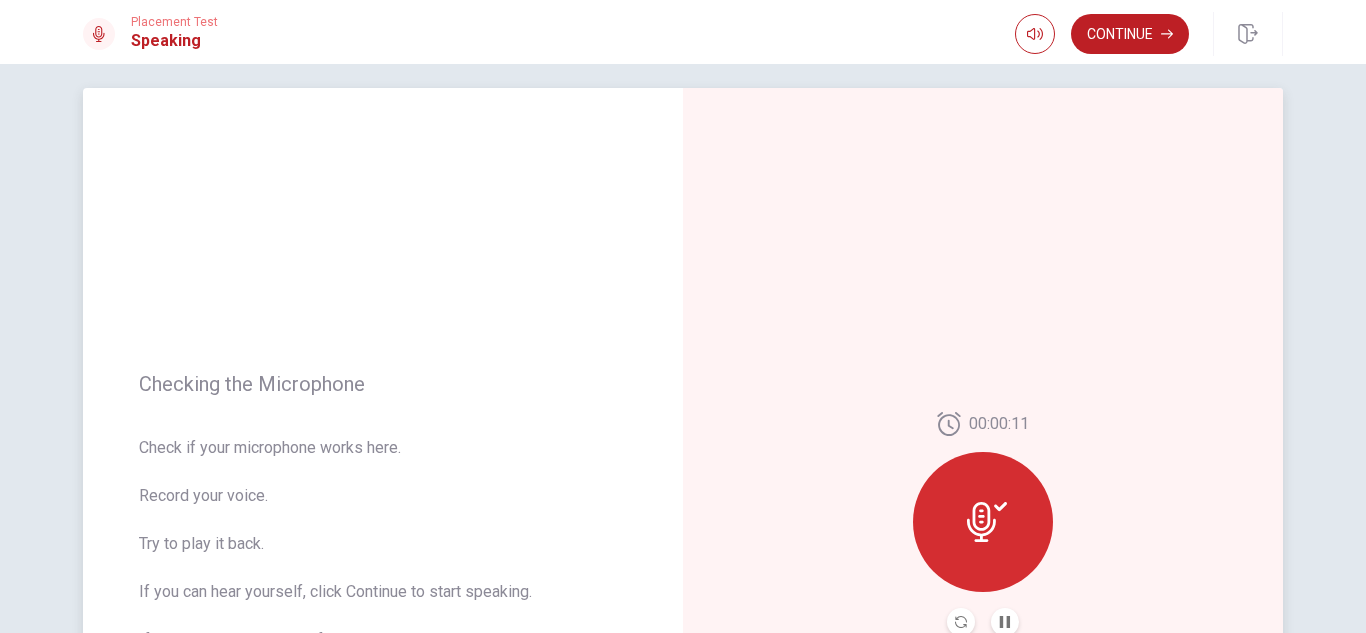 scroll, scrollTop: 0, scrollLeft: 0, axis: both 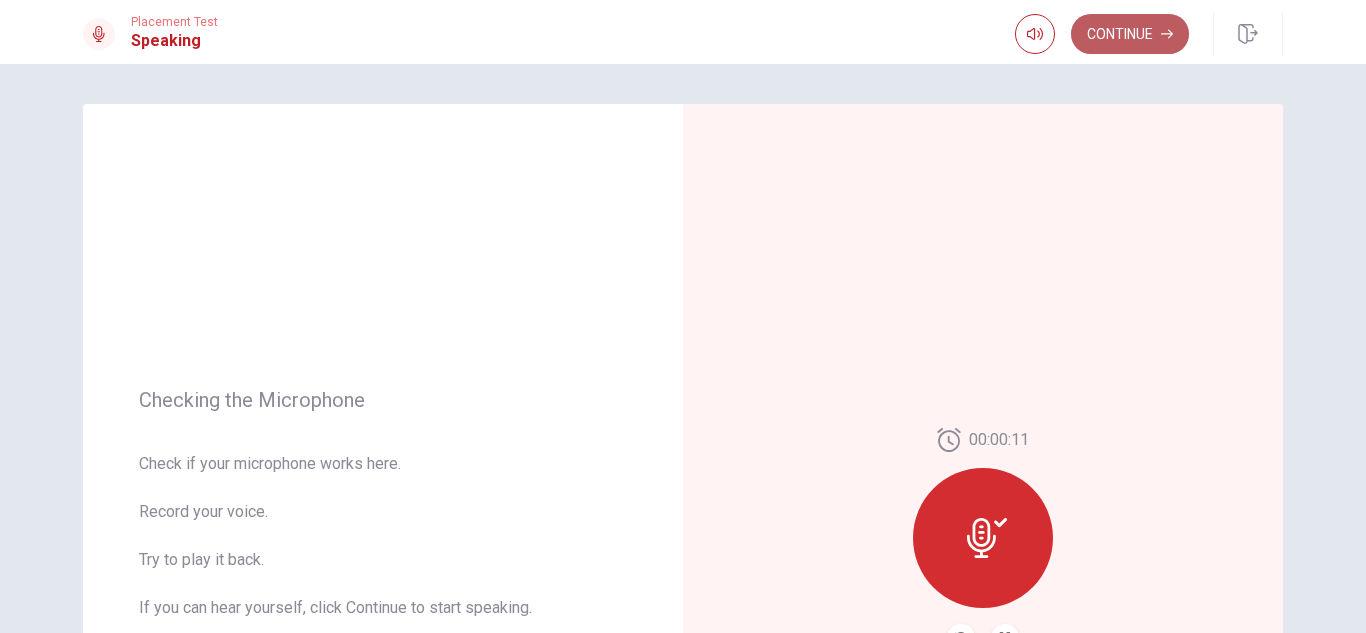 click on "Continue" at bounding box center (1130, 34) 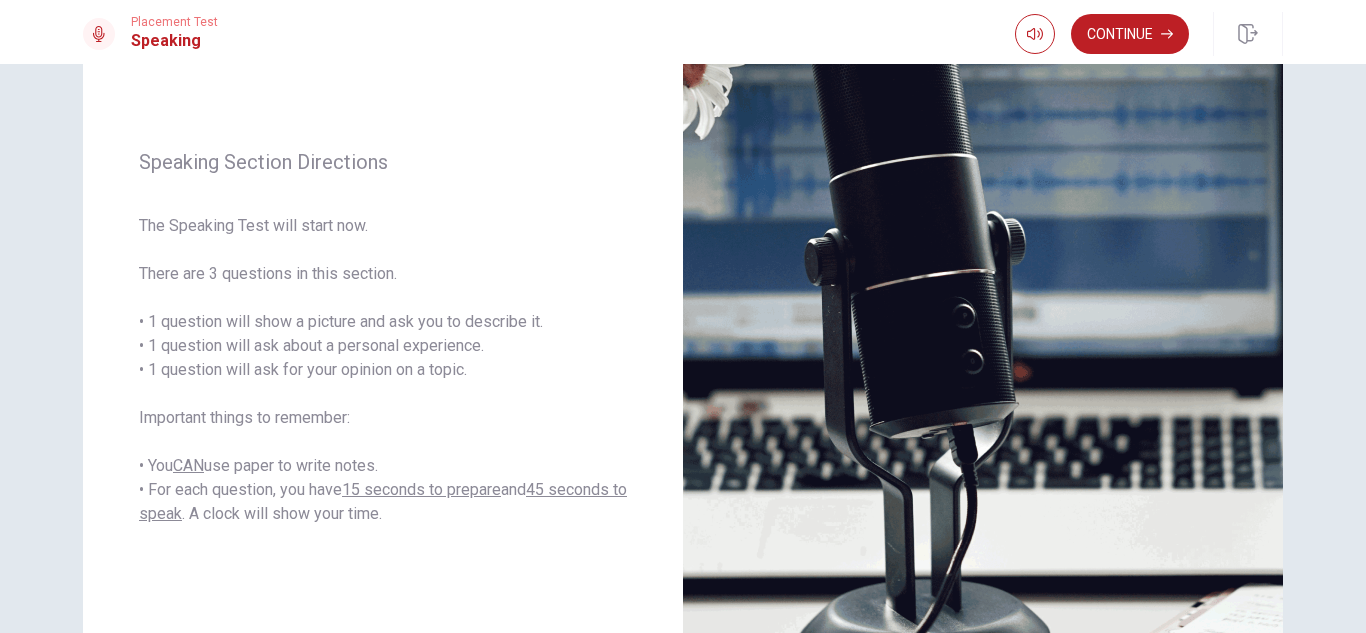 scroll, scrollTop: 200, scrollLeft: 0, axis: vertical 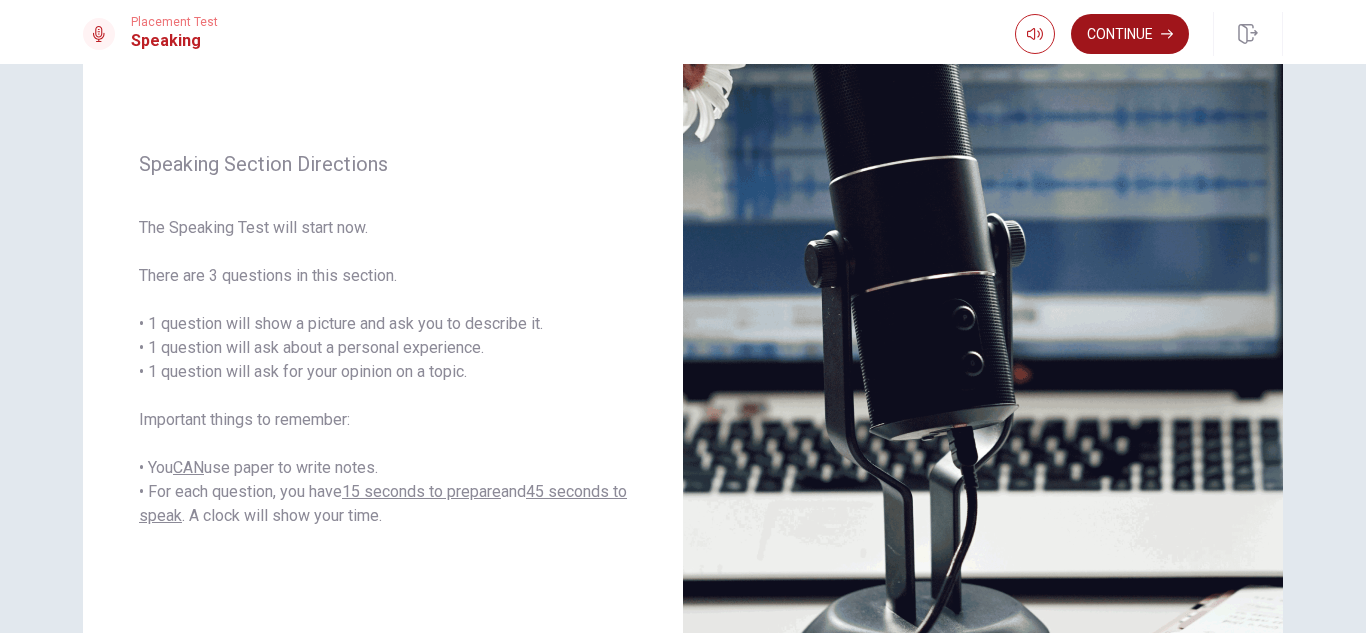 click on "Continue" at bounding box center [1130, 34] 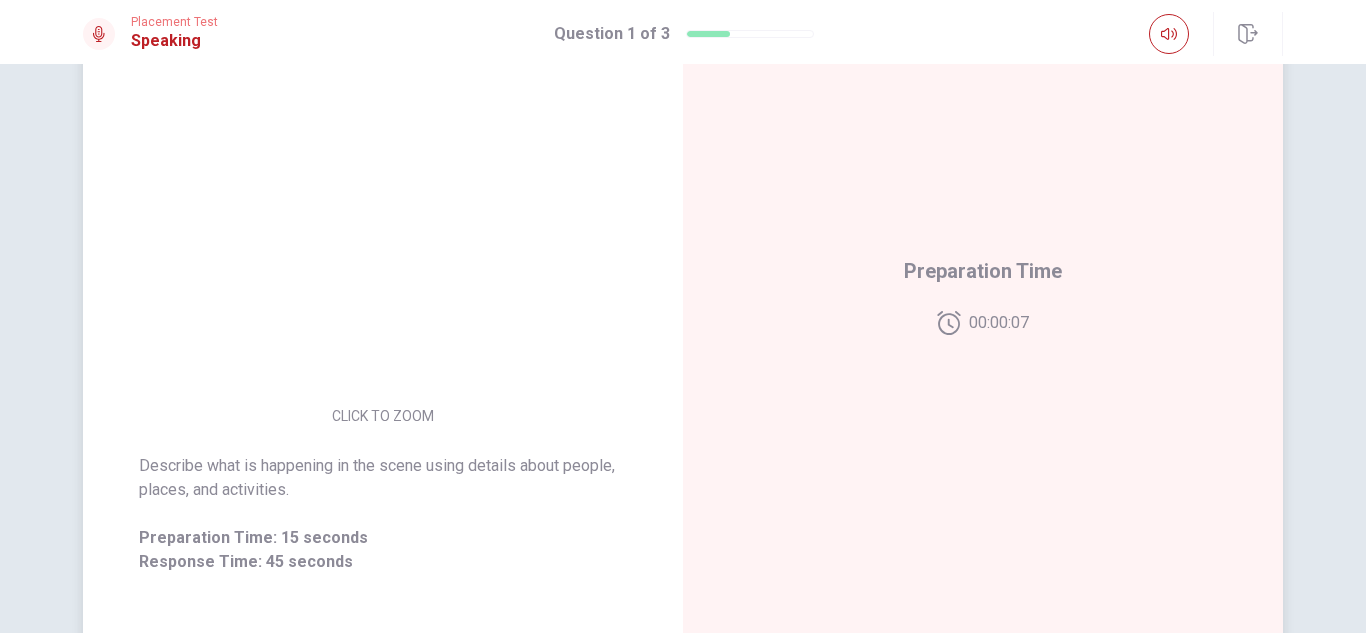 scroll, scrollTop: 200, scrollLeft: 0, axis: vertical 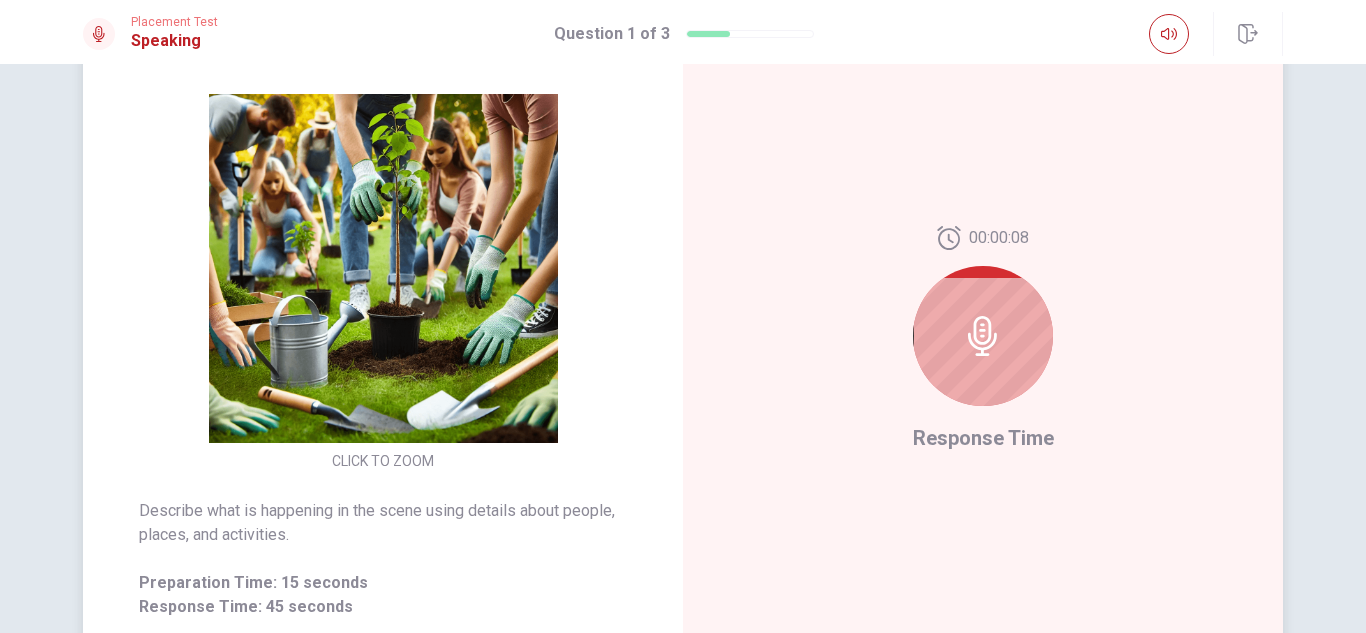 click 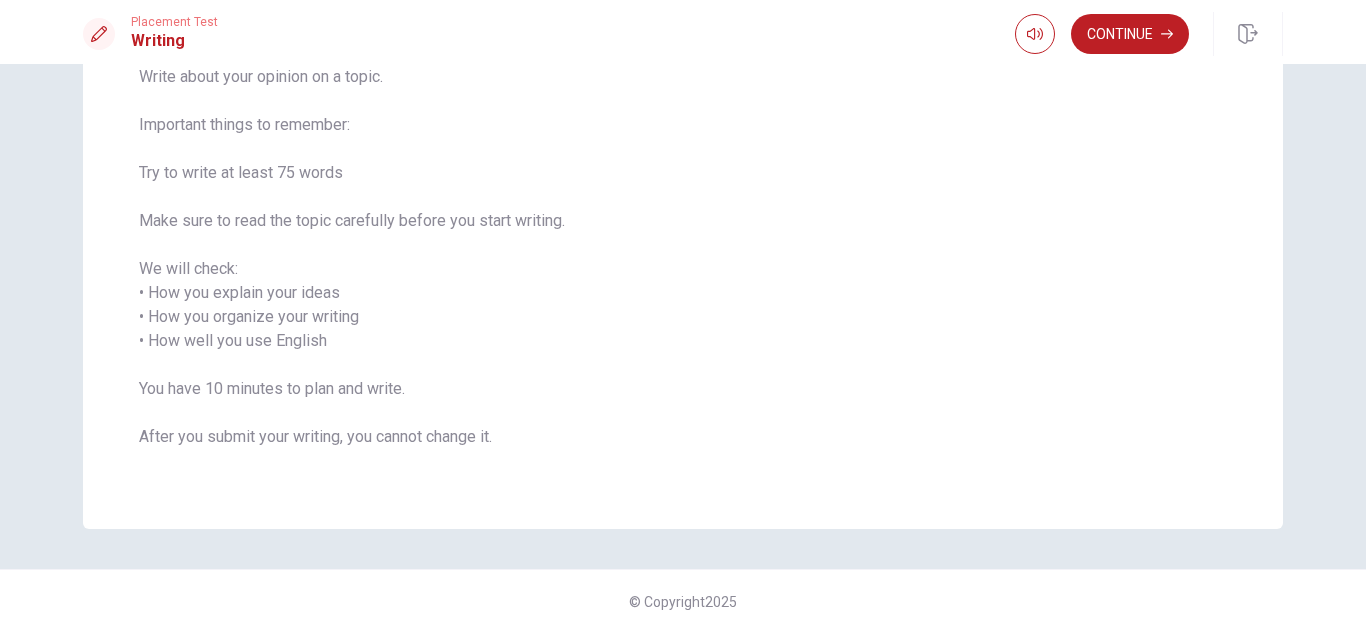 scroll, scrollTop: 0, scrollLeft: 0, axis: both 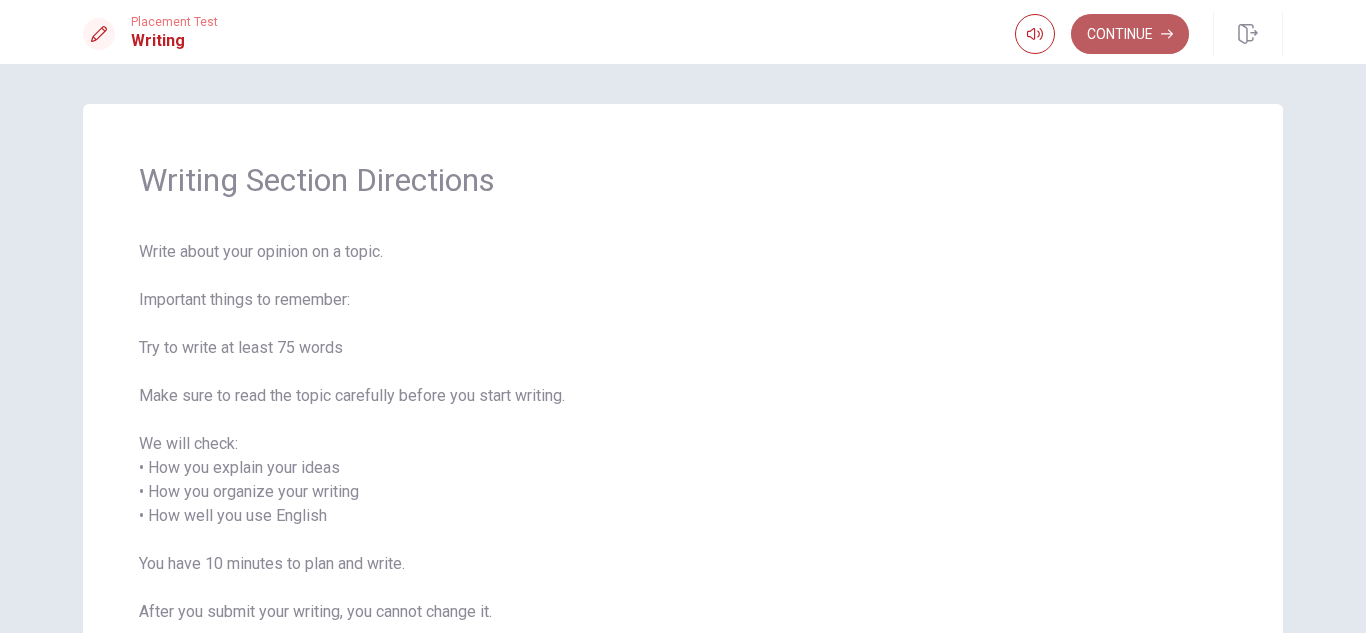 click on "Continue" at bounding box center (1130, 34) 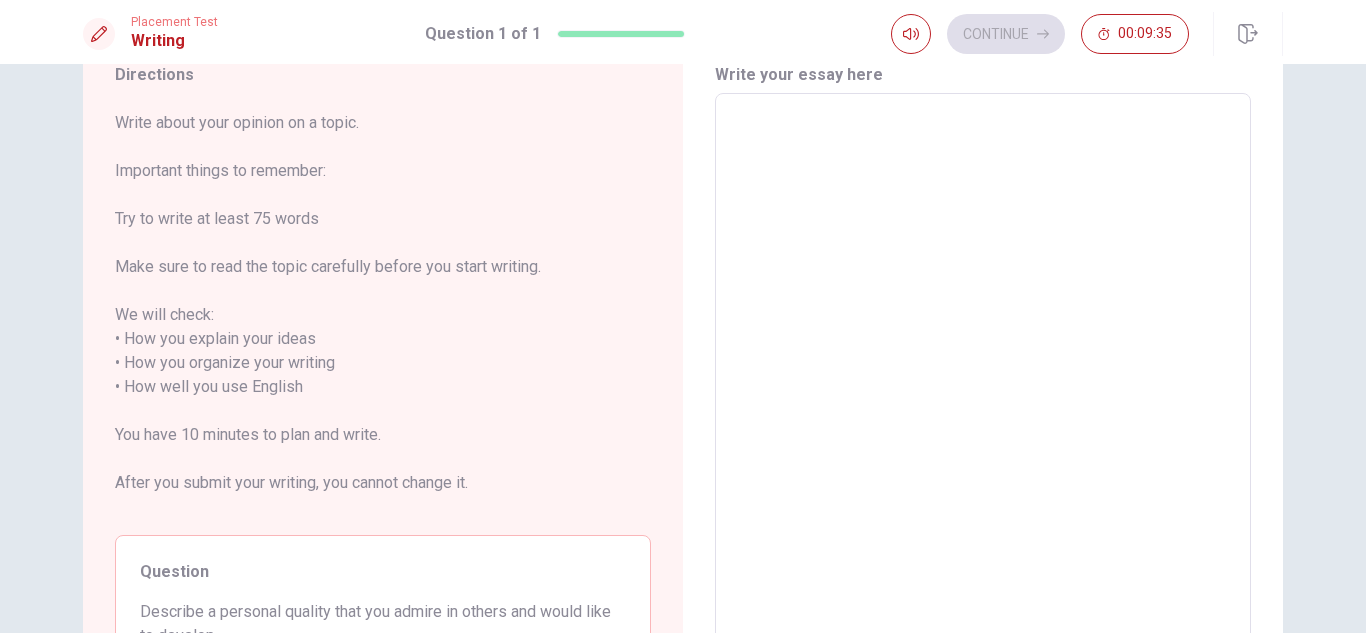scroll, scrollTop: 0, scrollLeft: 0, axis: both 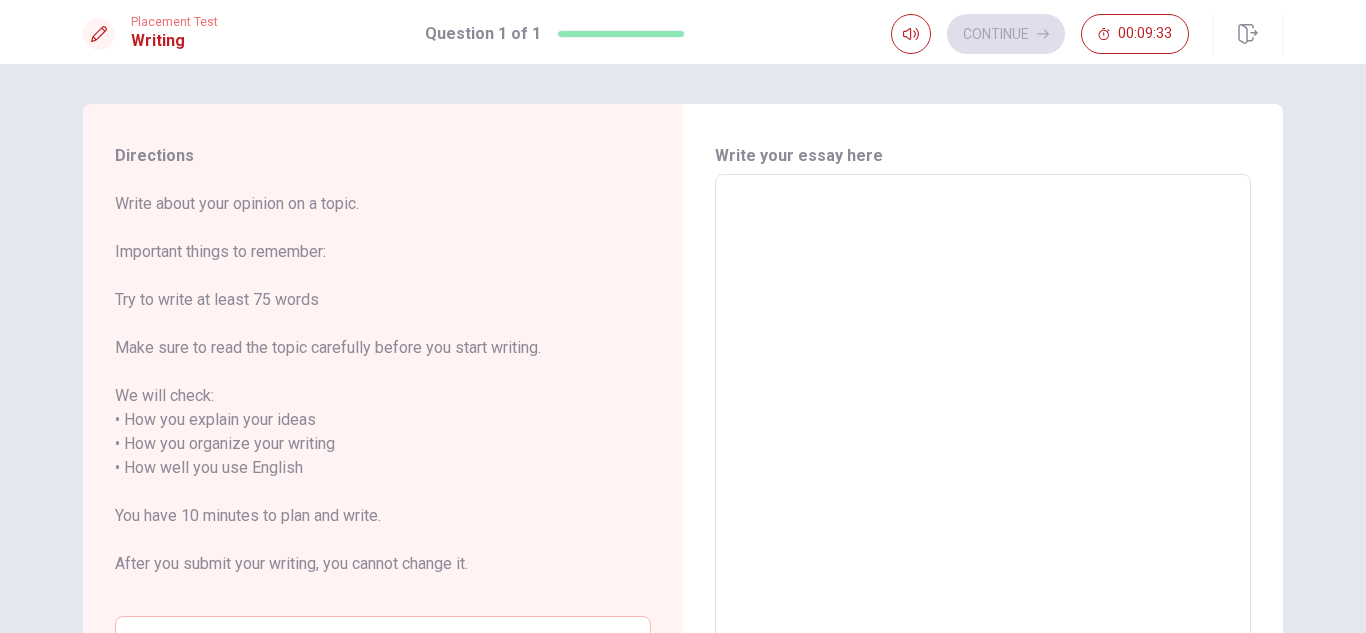 click at bounding box center (983, 468) 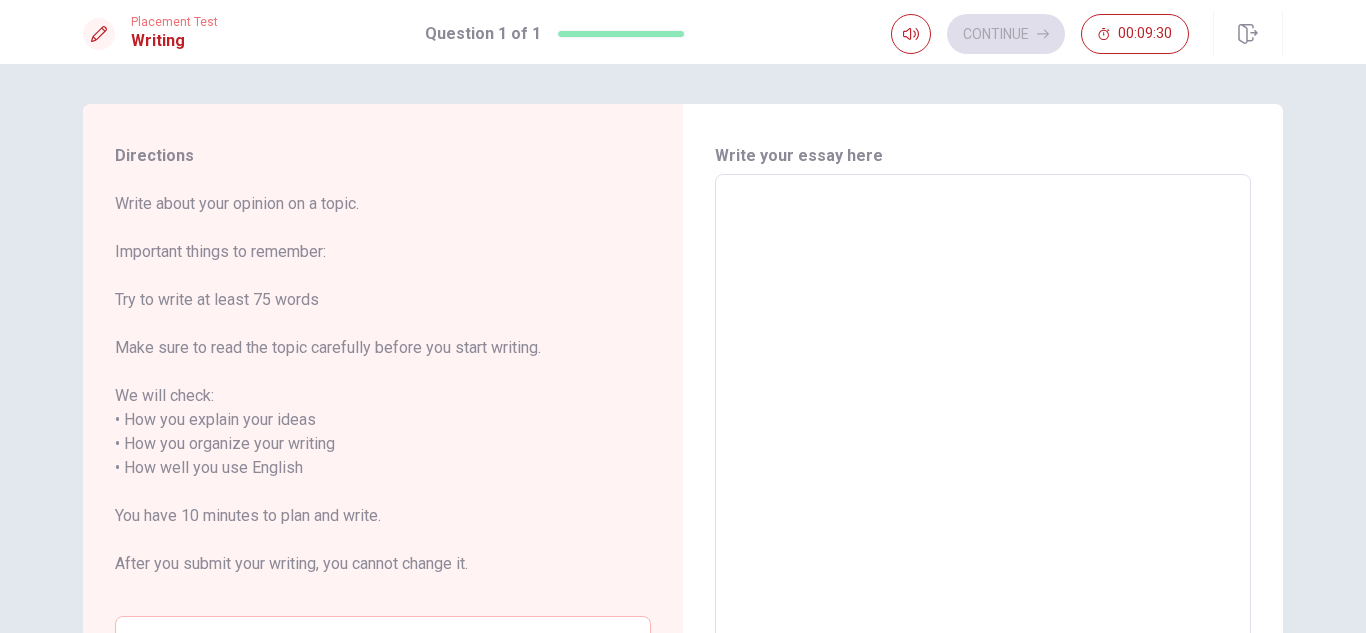 type on "I" 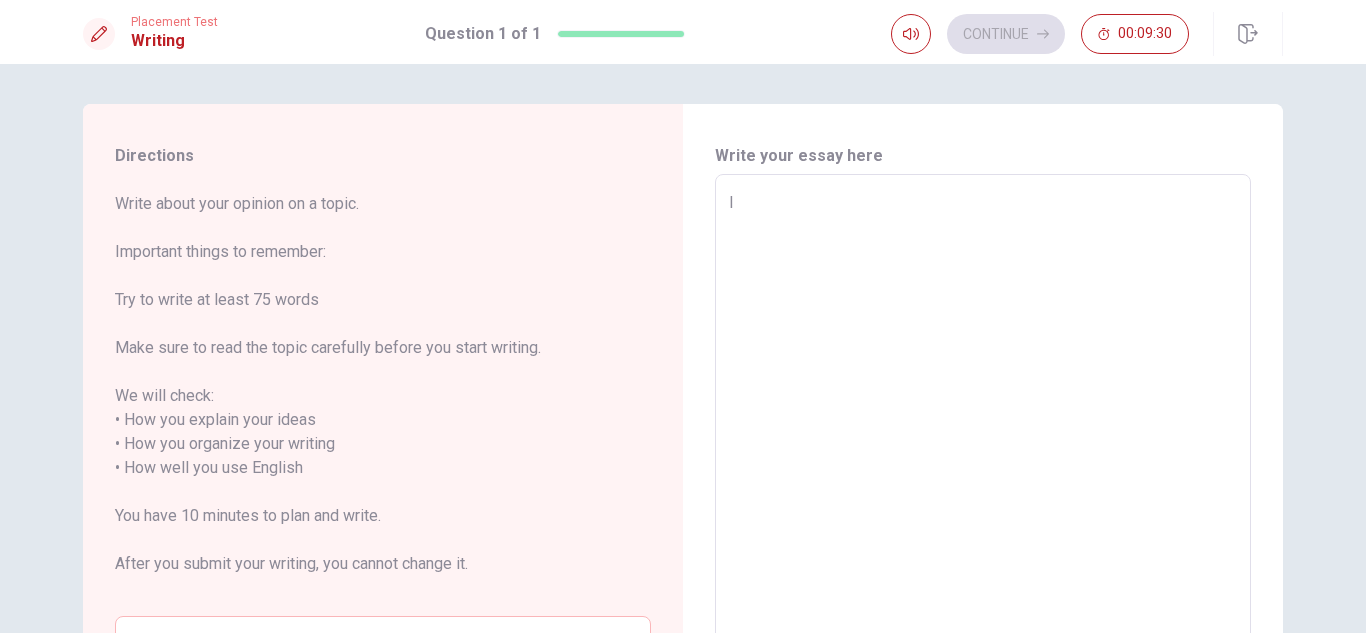 type on "x" 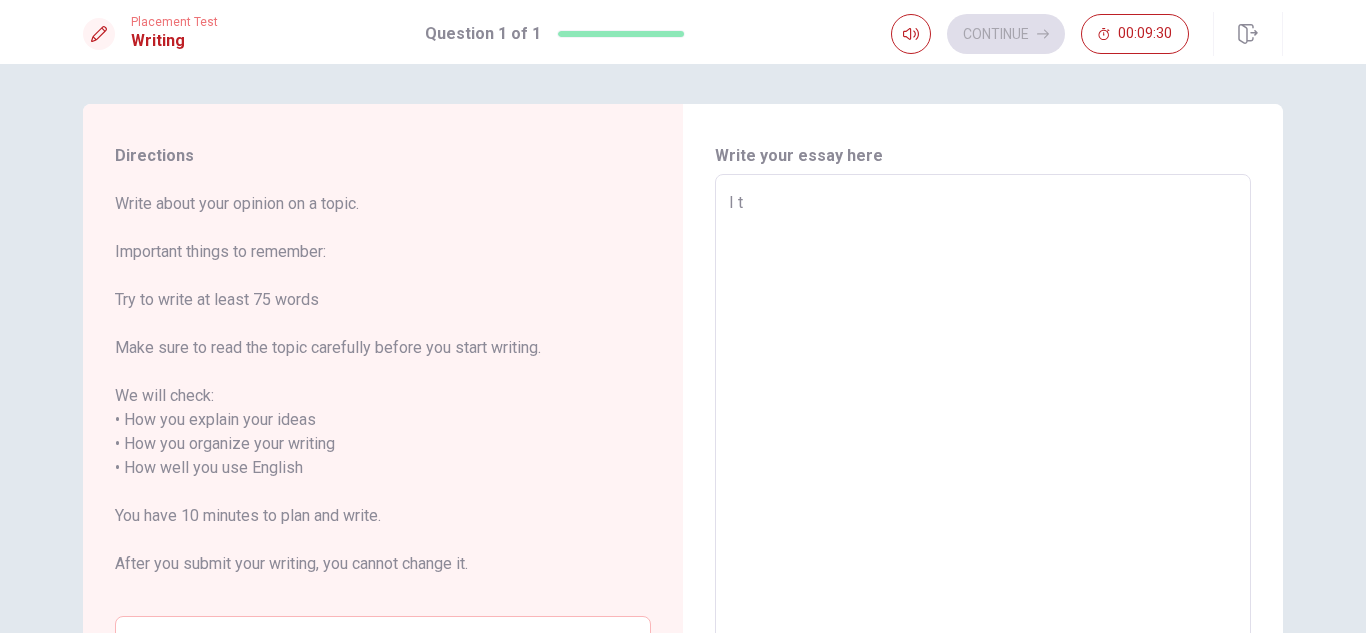 type on "x" 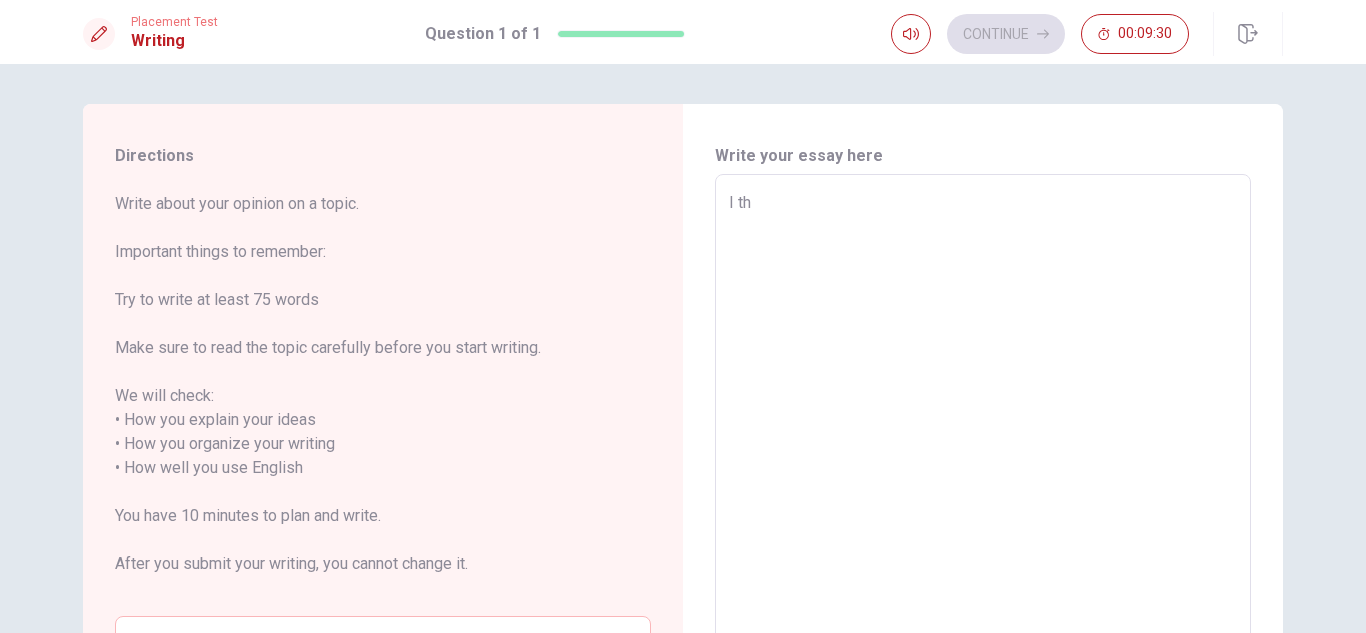 type on "x" 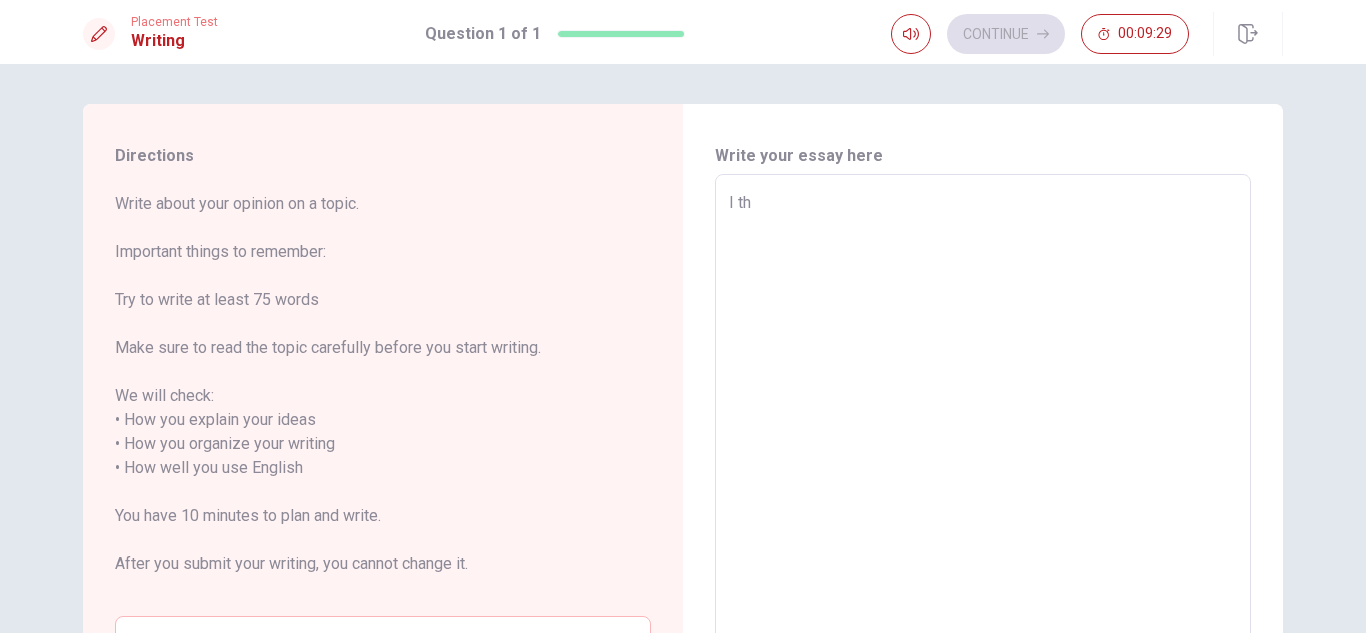 type on "I thi" 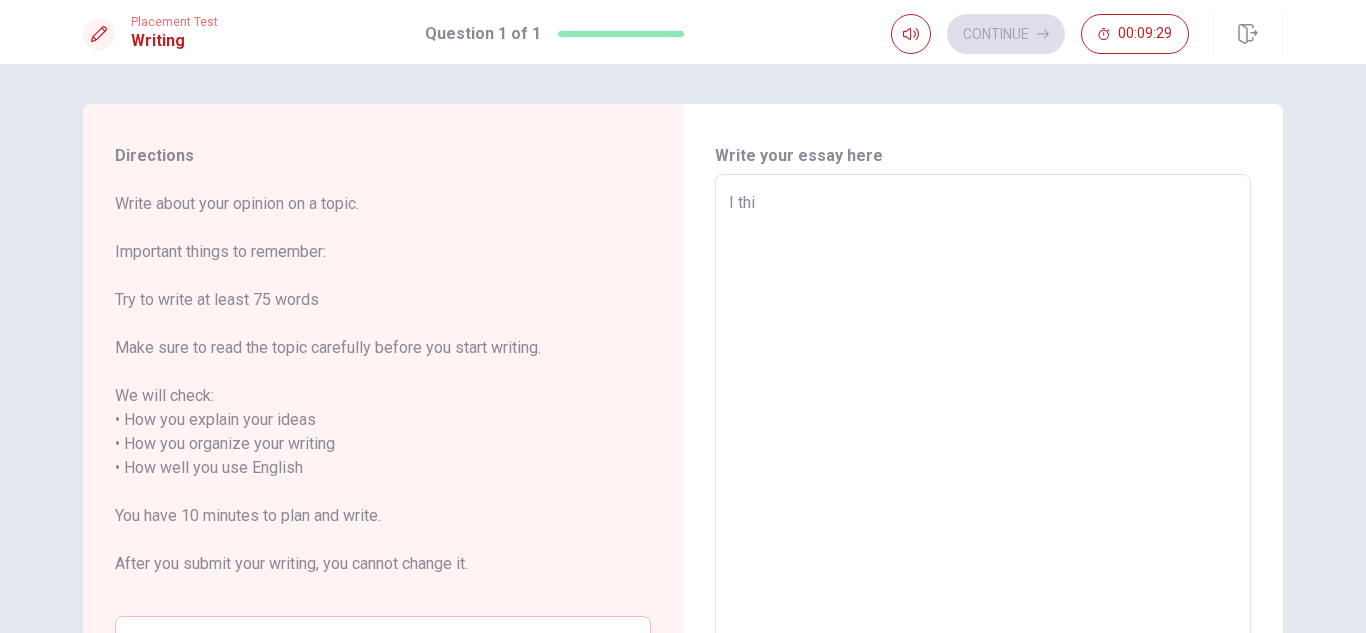 type on "x" 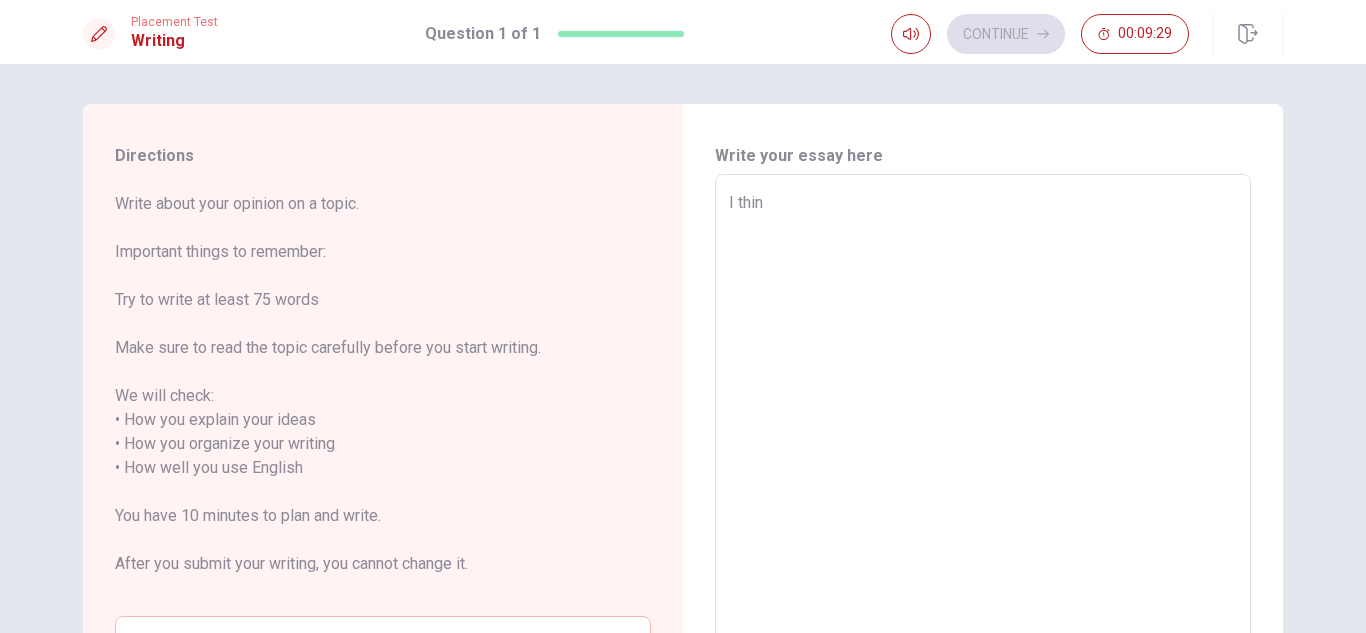type on "x" 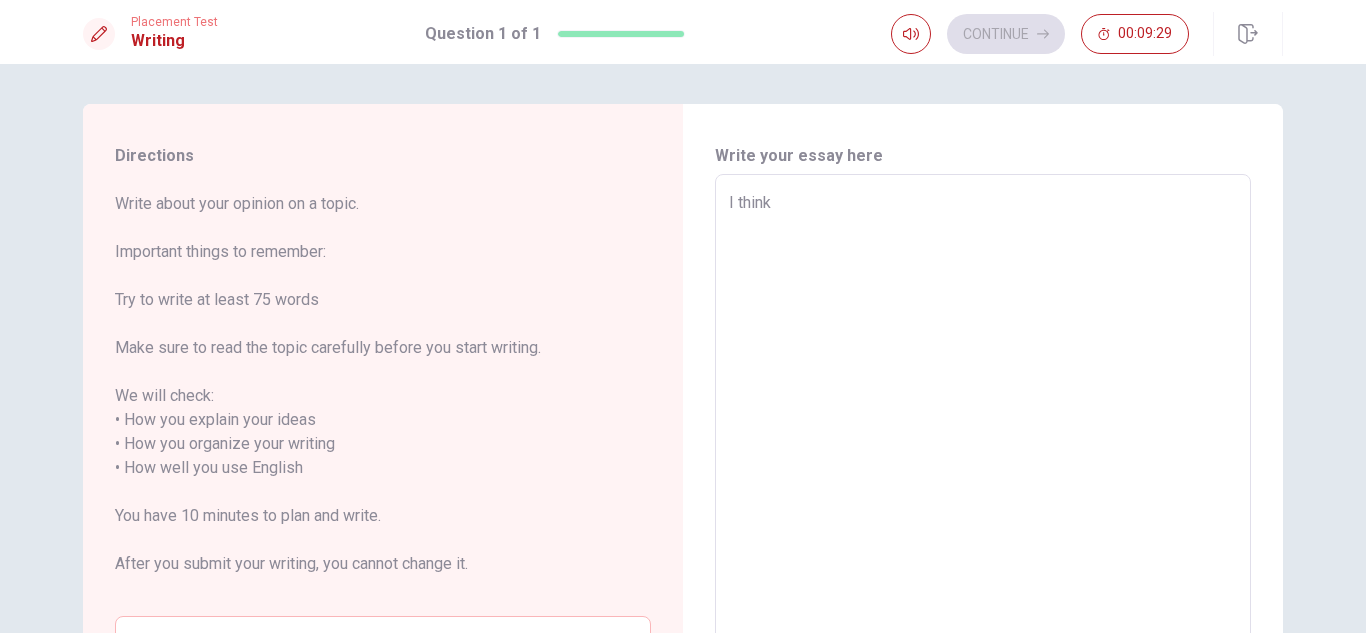 type on "x" 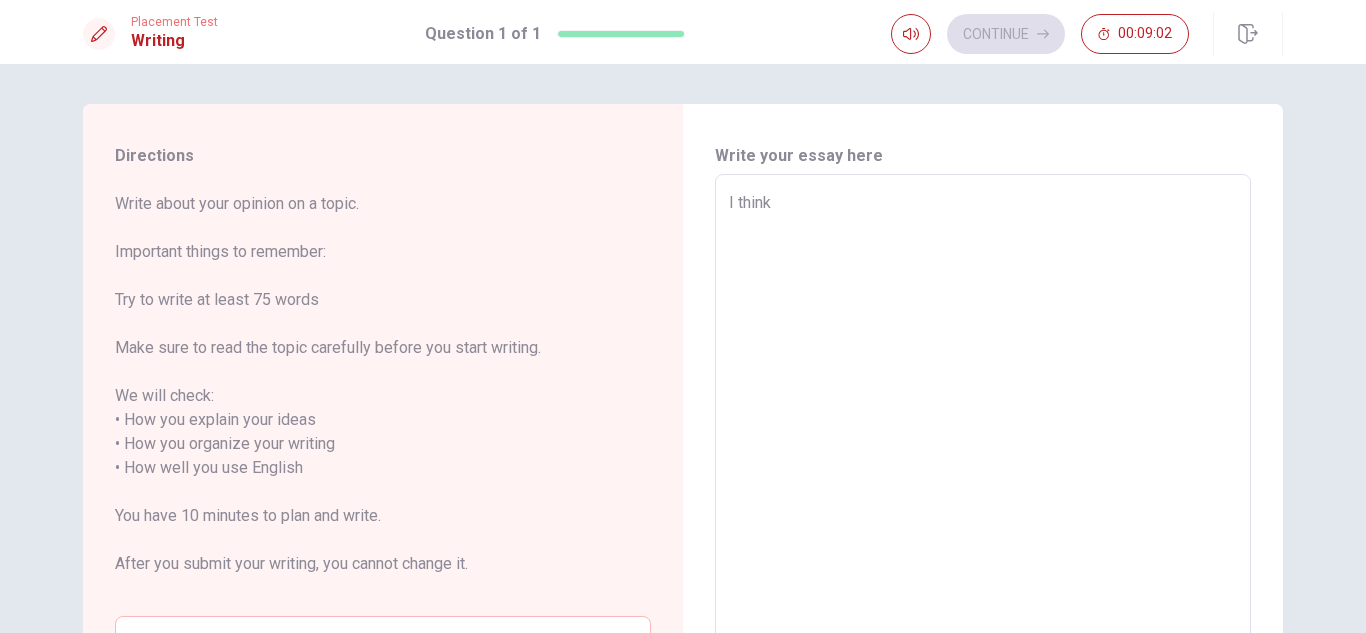 type on "x" 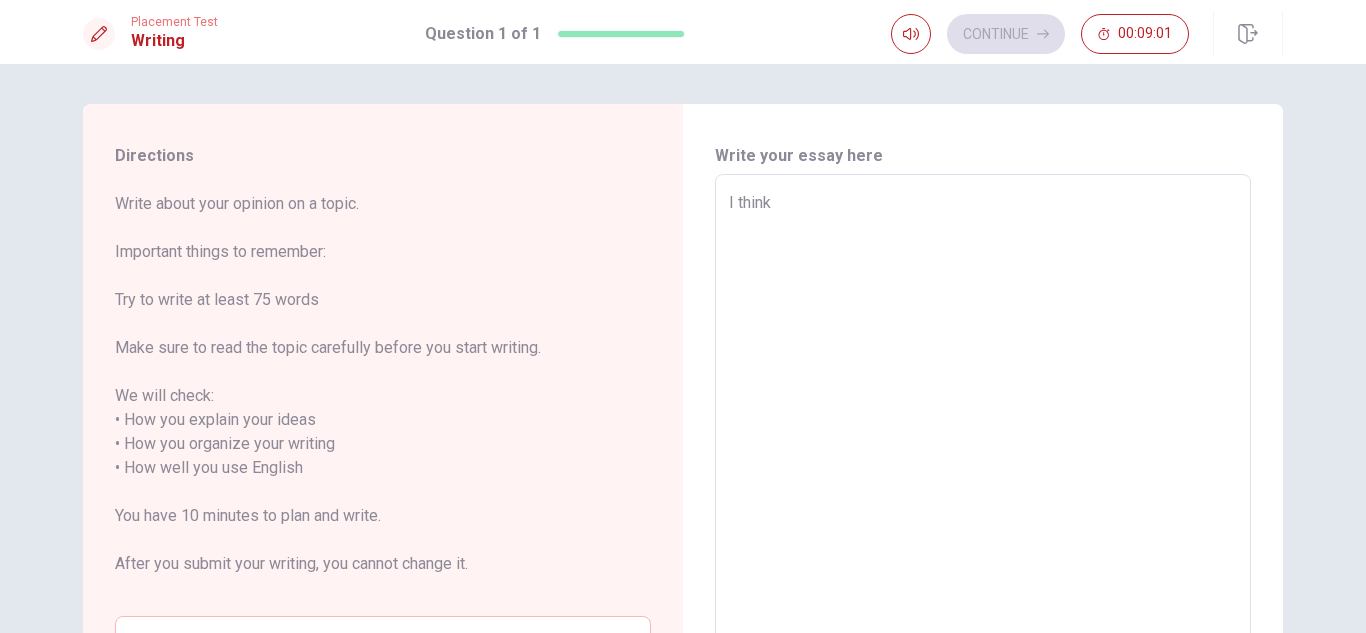 type on "I think t" 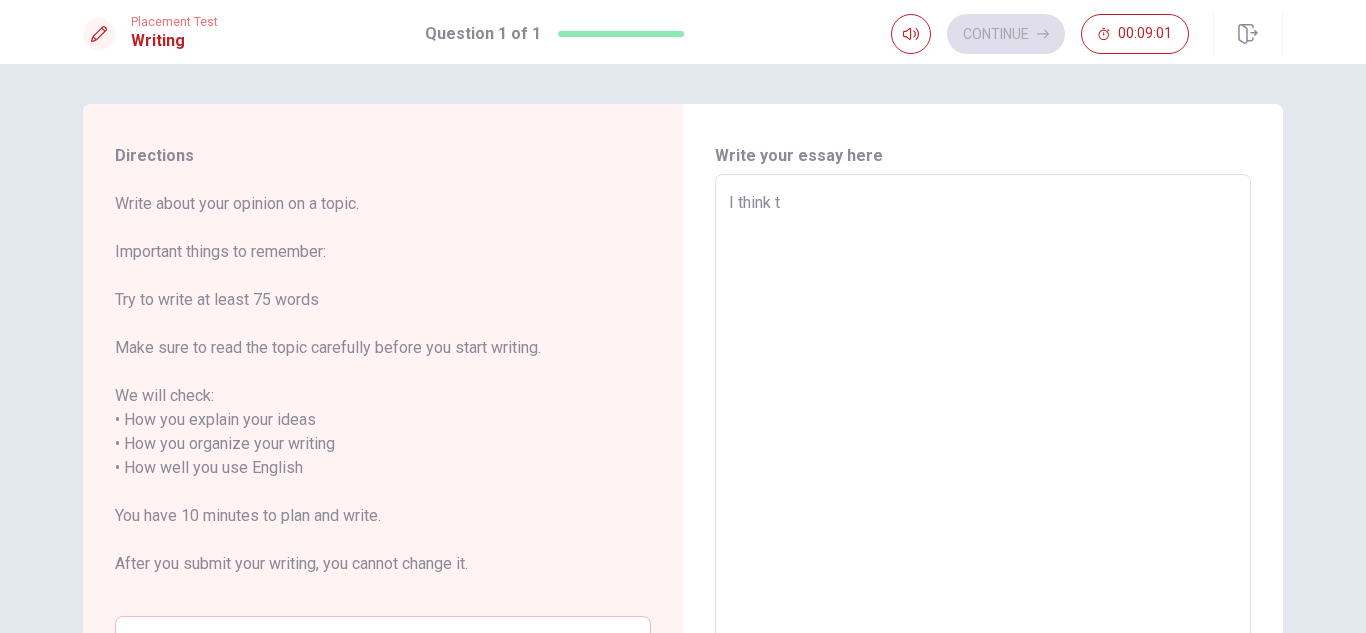 type on "x" 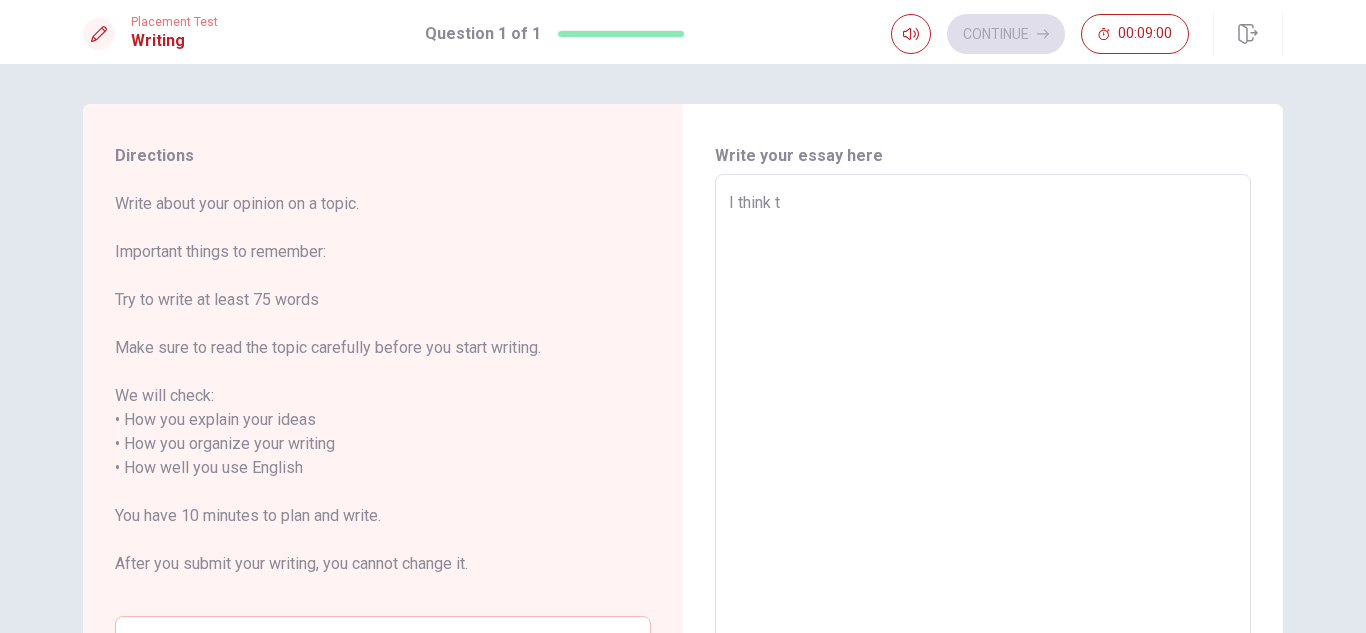 type on "I think th" 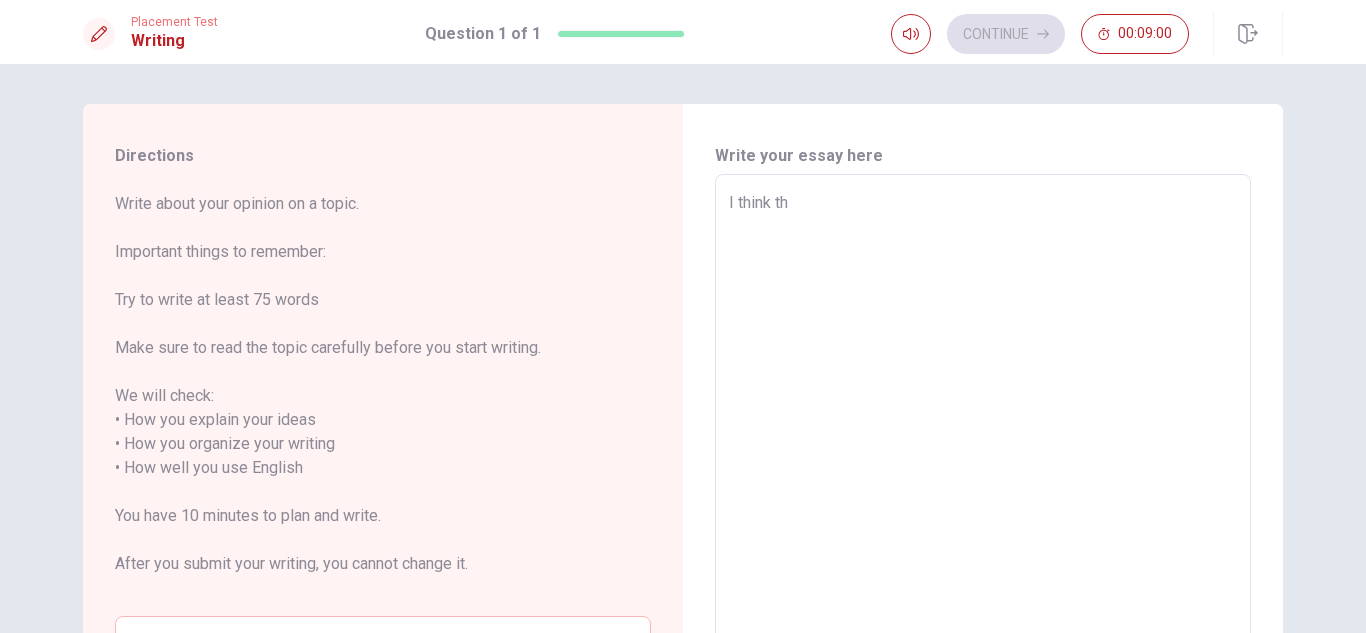 type on "x" 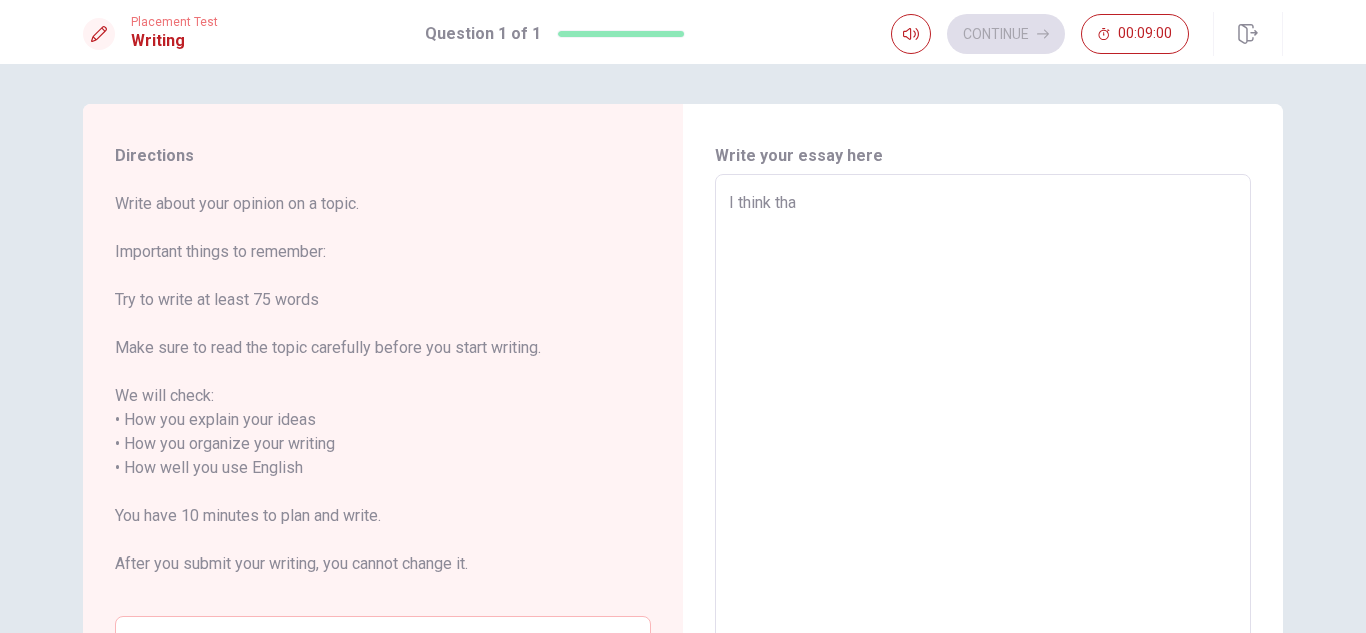 type on "I think that" 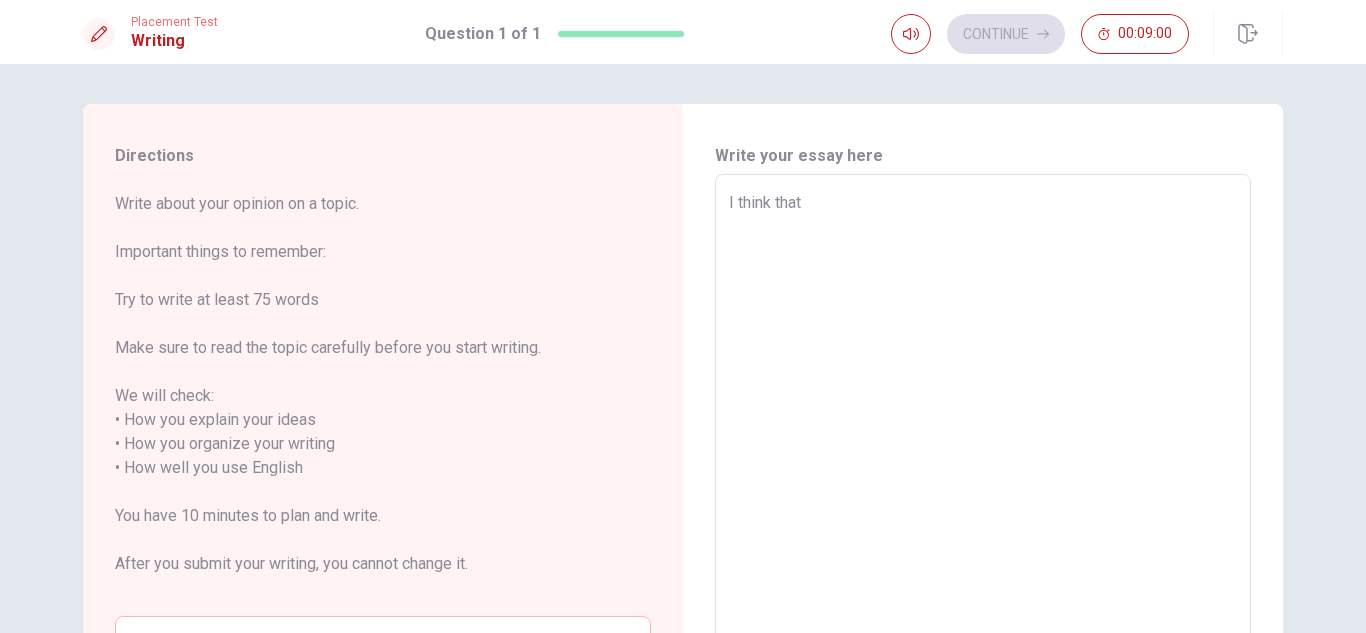 type on "x" 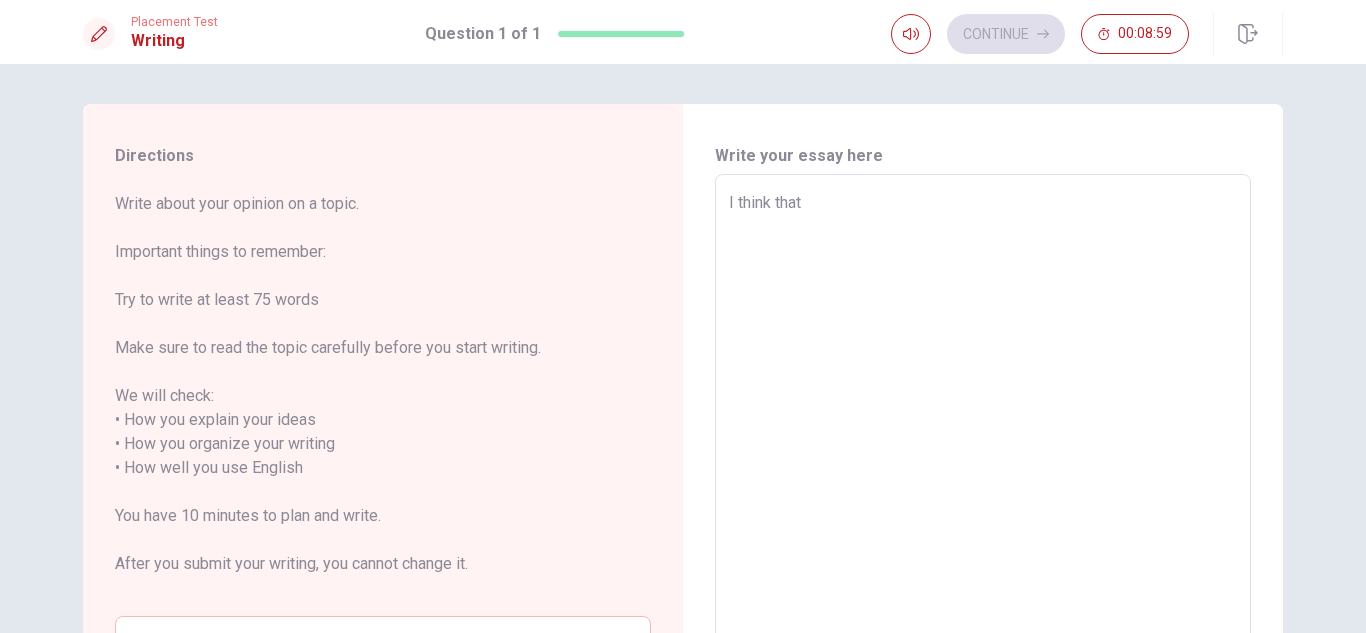 type on "I think that i" 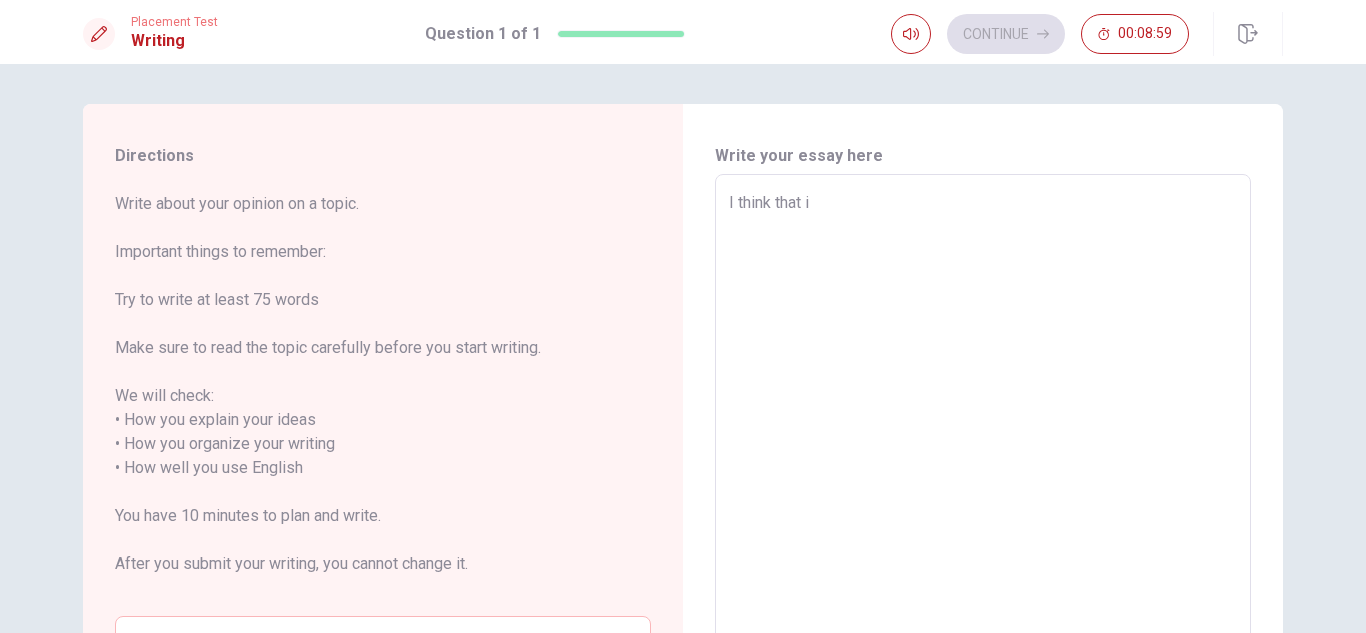 type on "x" 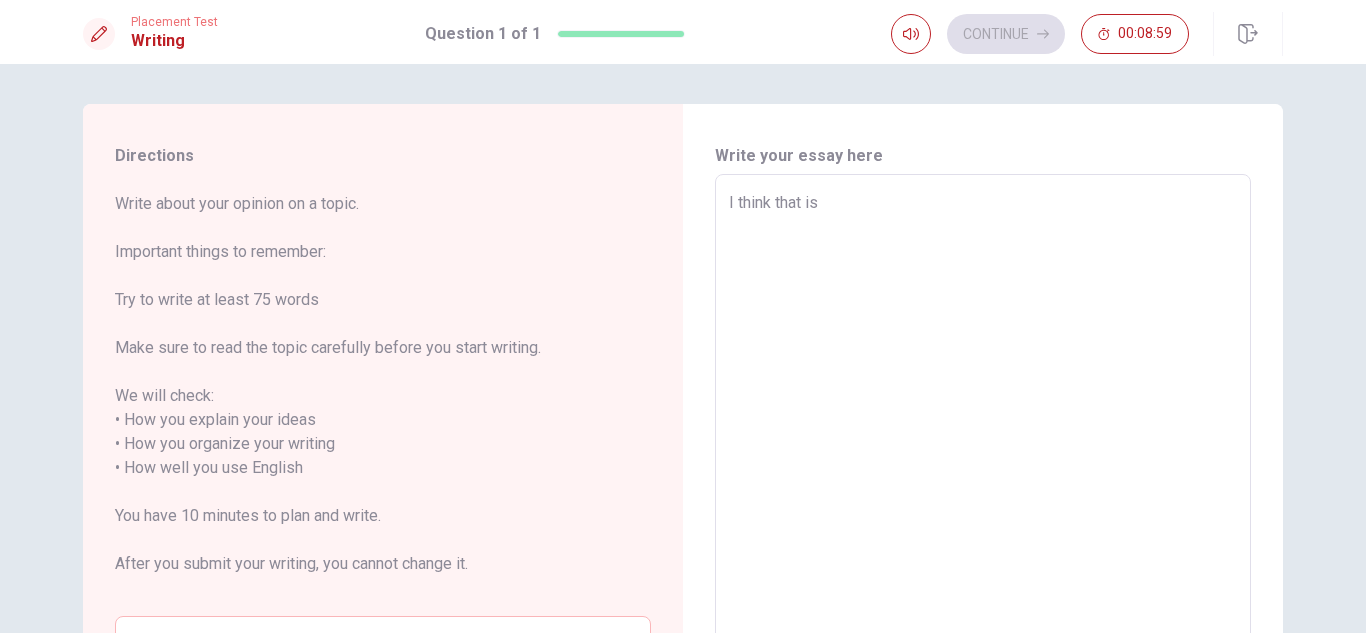 type on "x" 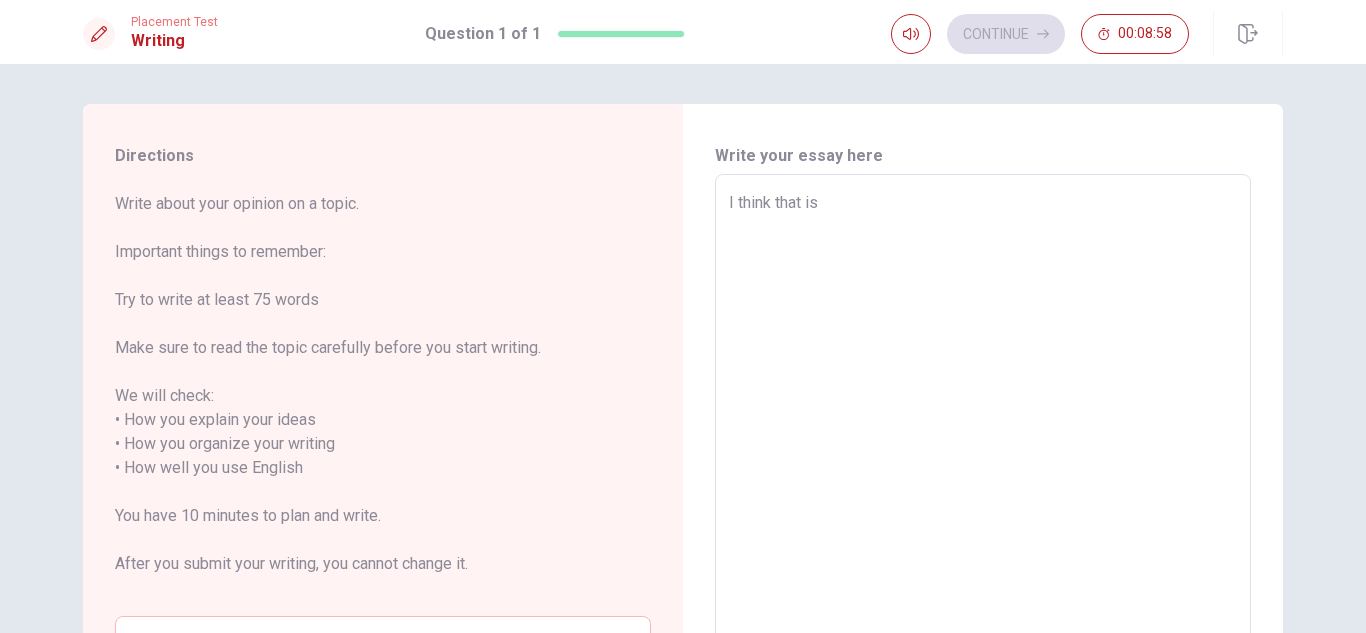 type on "I think that is i" 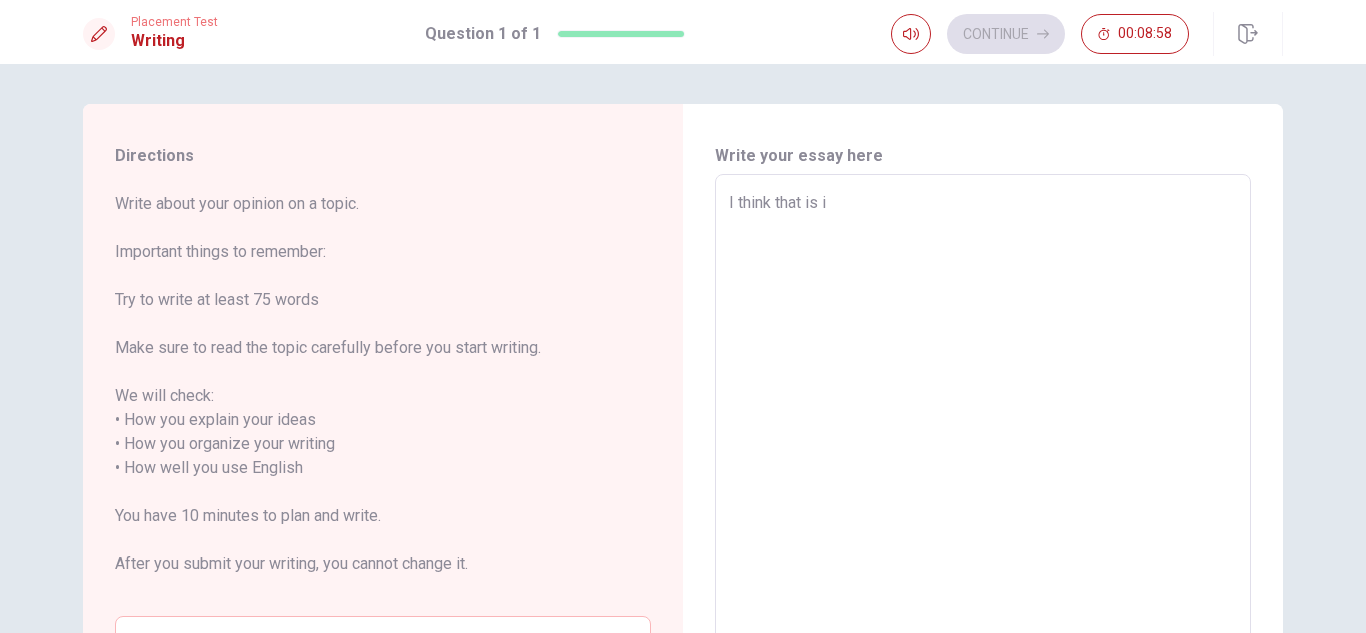 type on "x" 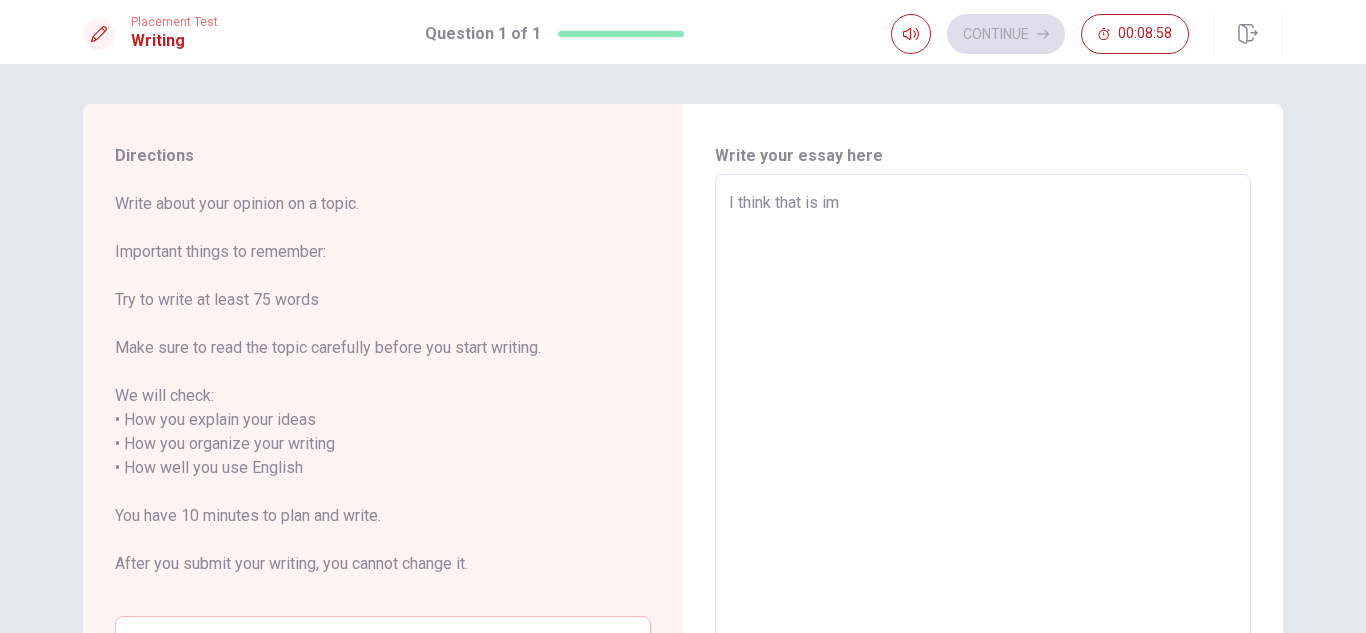 type on "x" 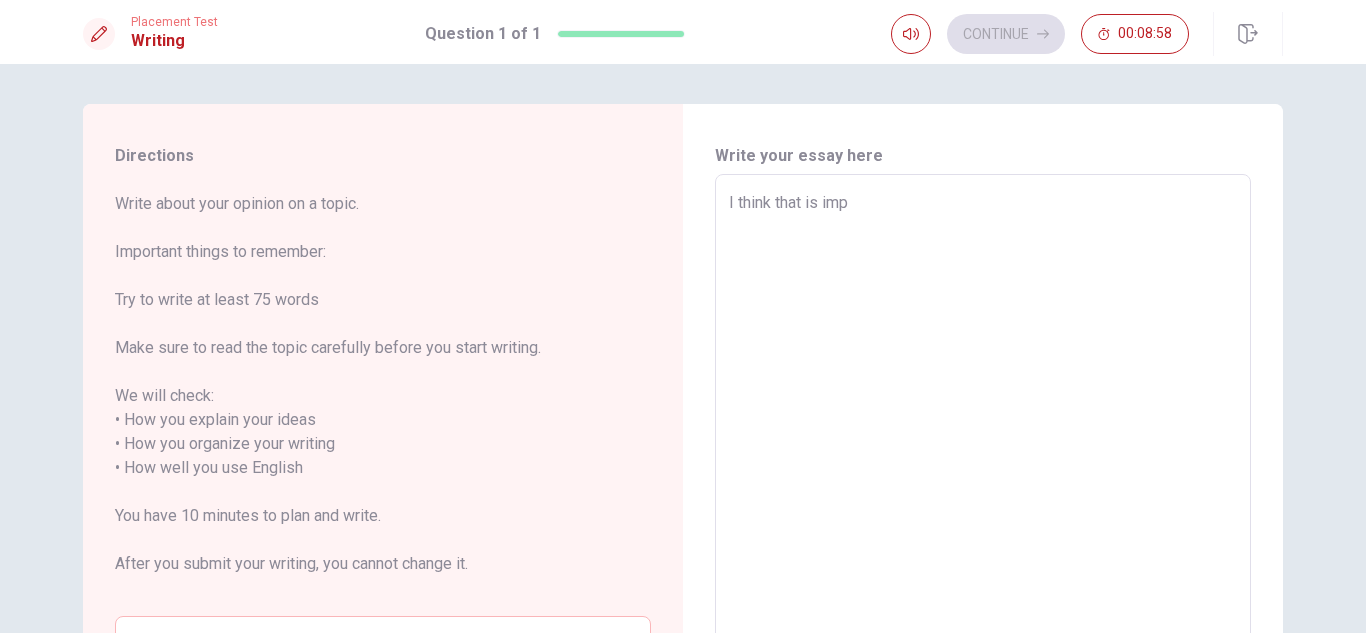 type on "x" 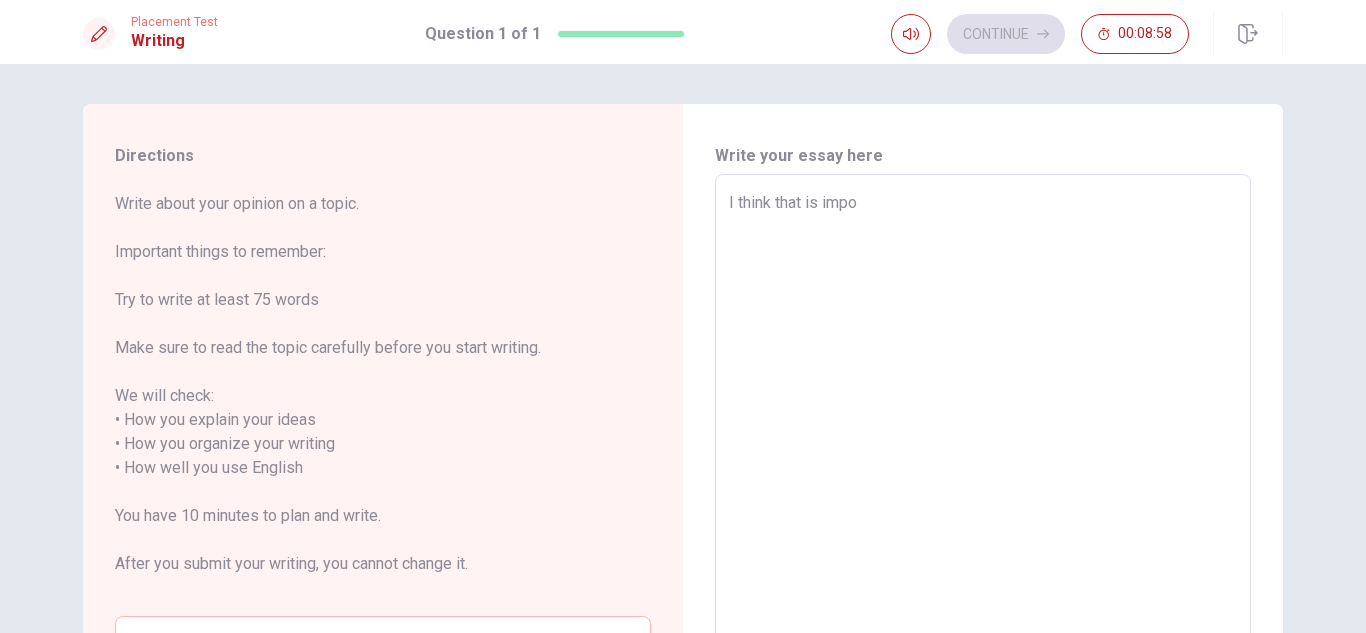 type on "x" 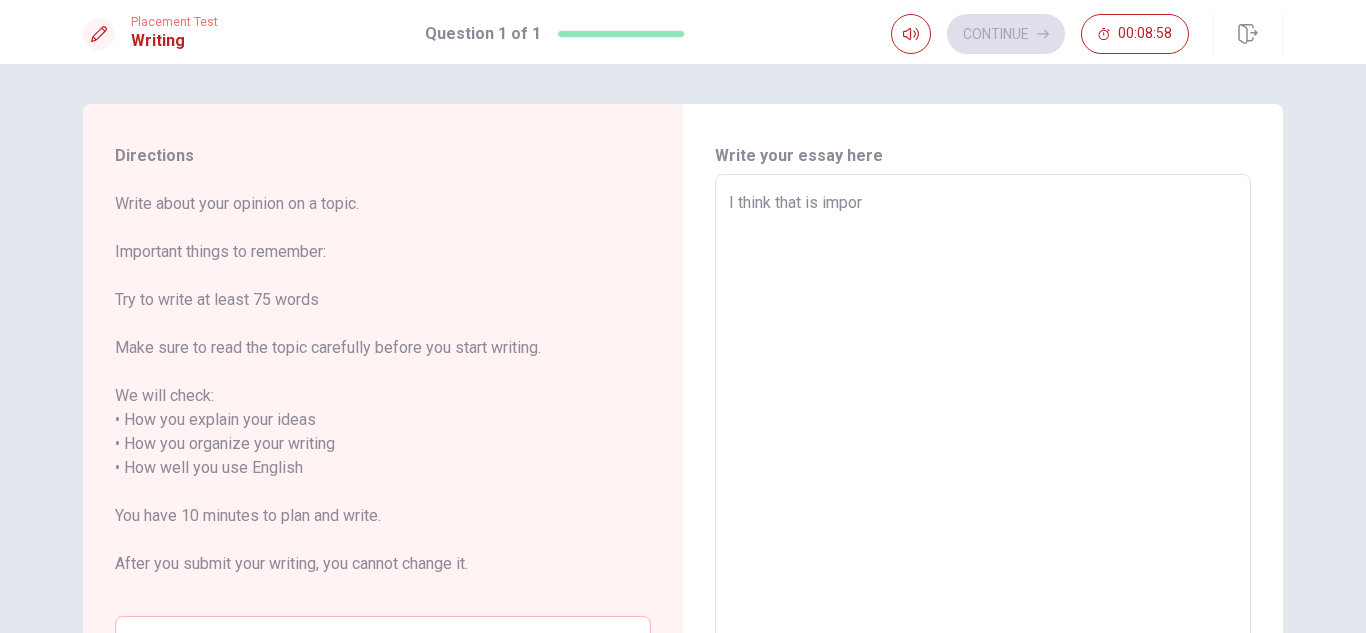 type on "x" 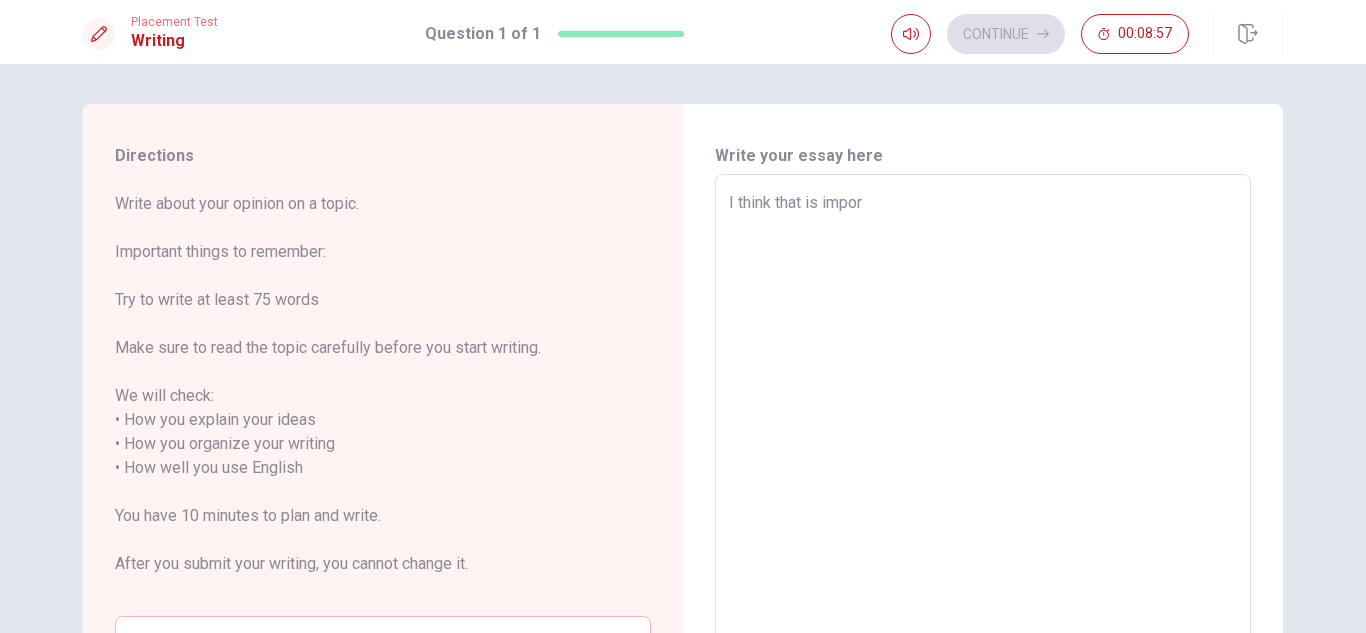 type on "I think that is import" 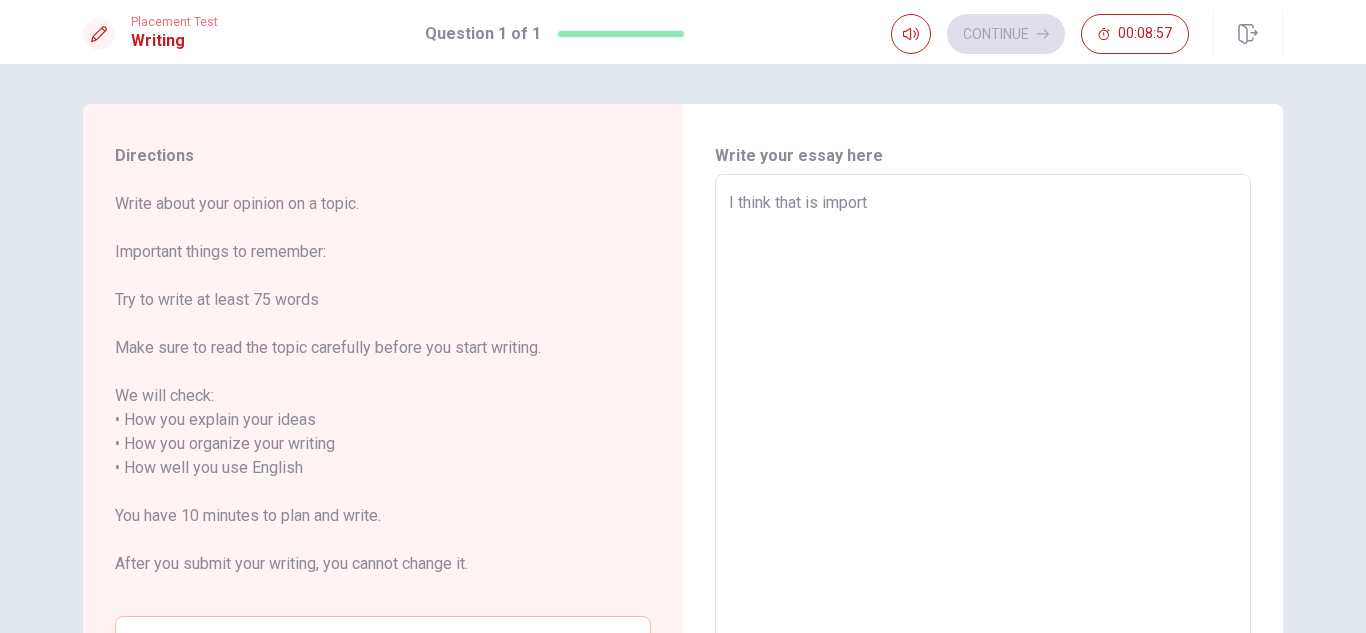 type on "x" 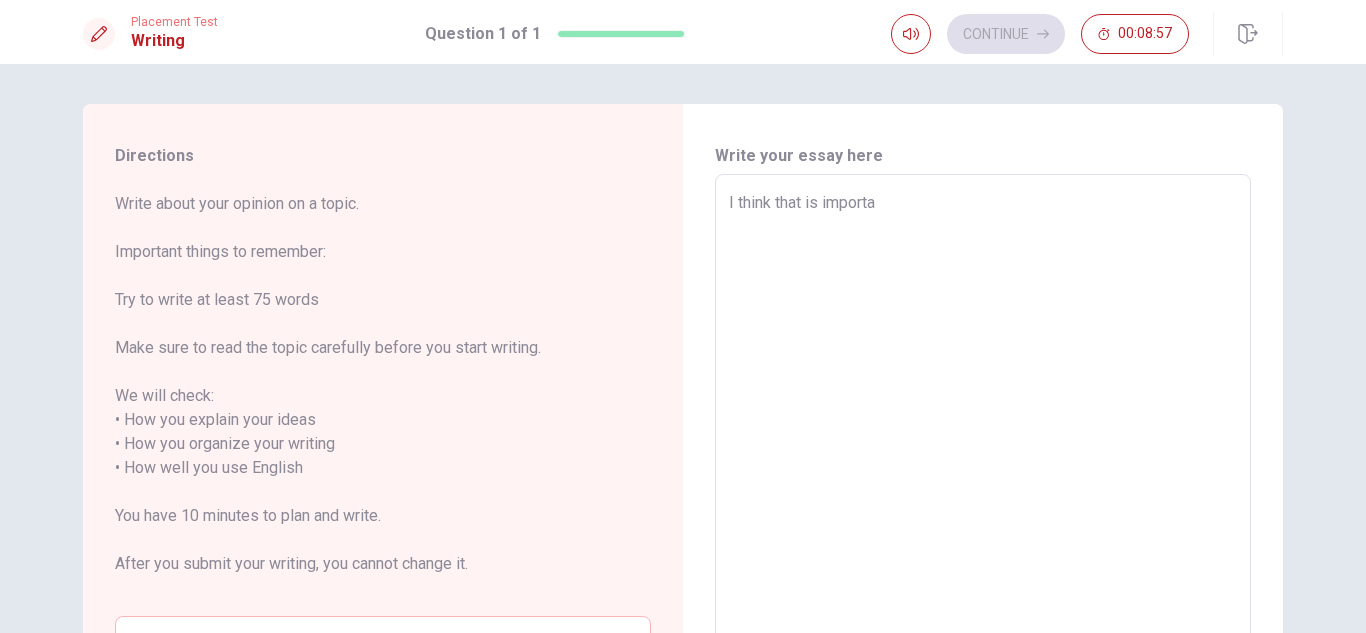 type on "x" 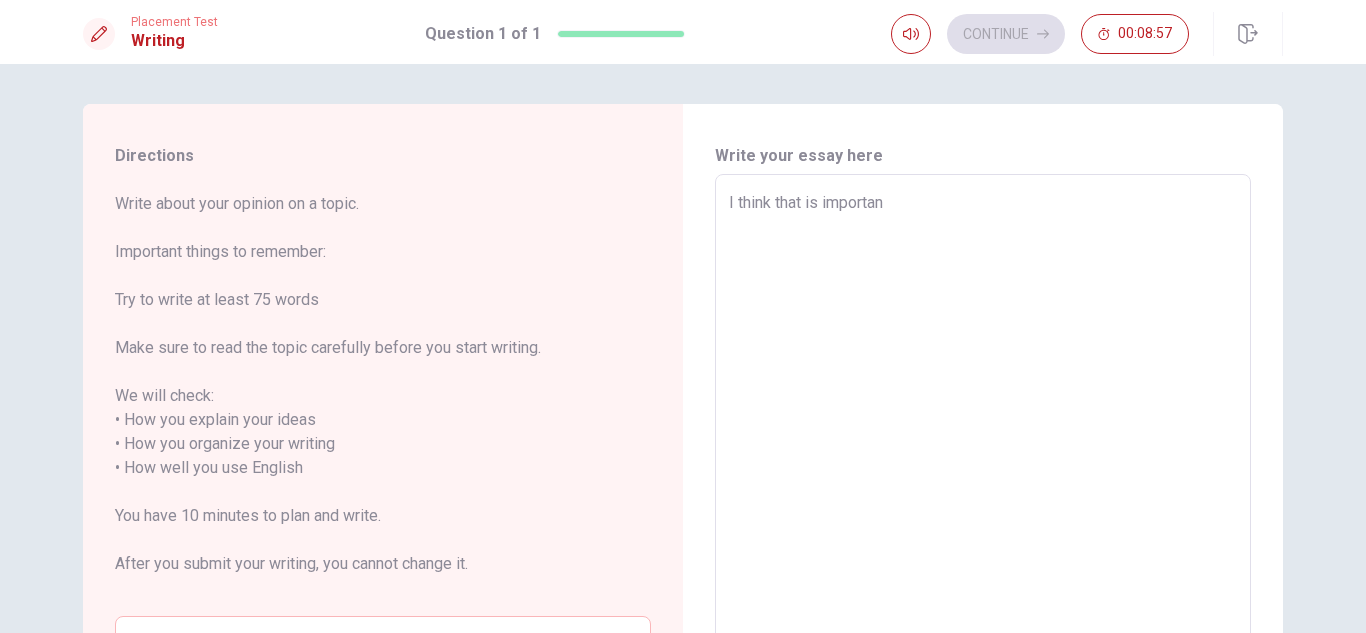 type on "x" 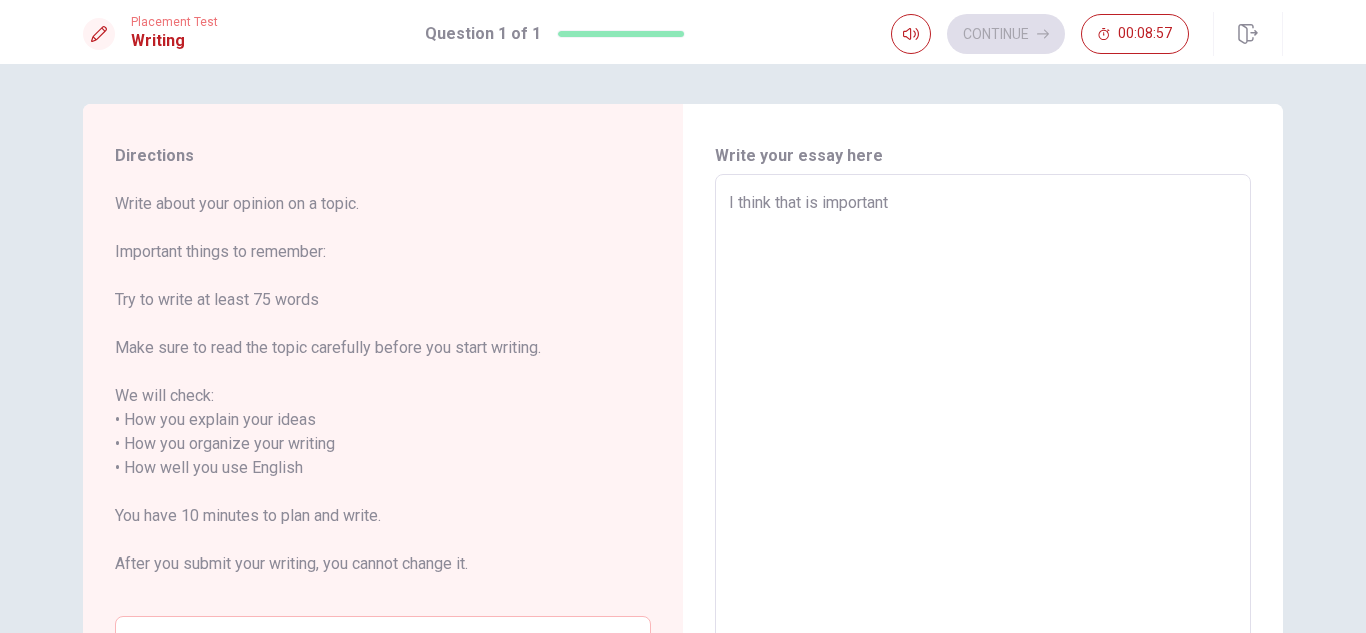 type on "x" 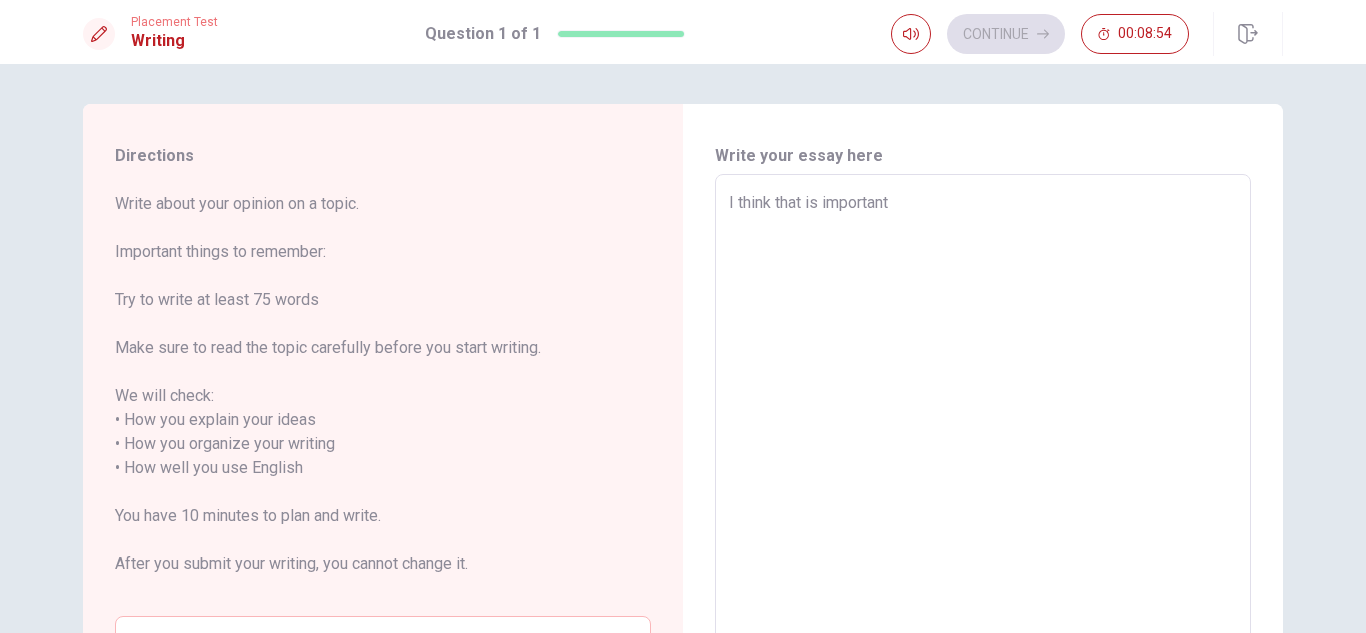 type on "x" 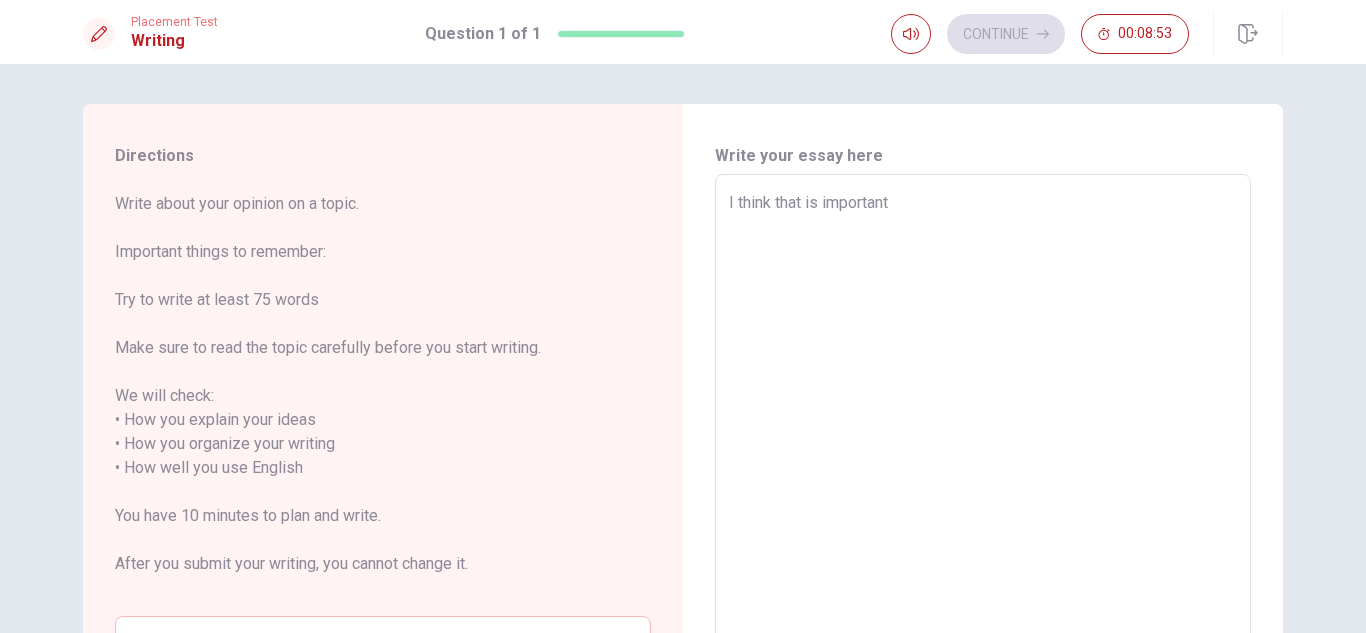 type on "I think that is important b" 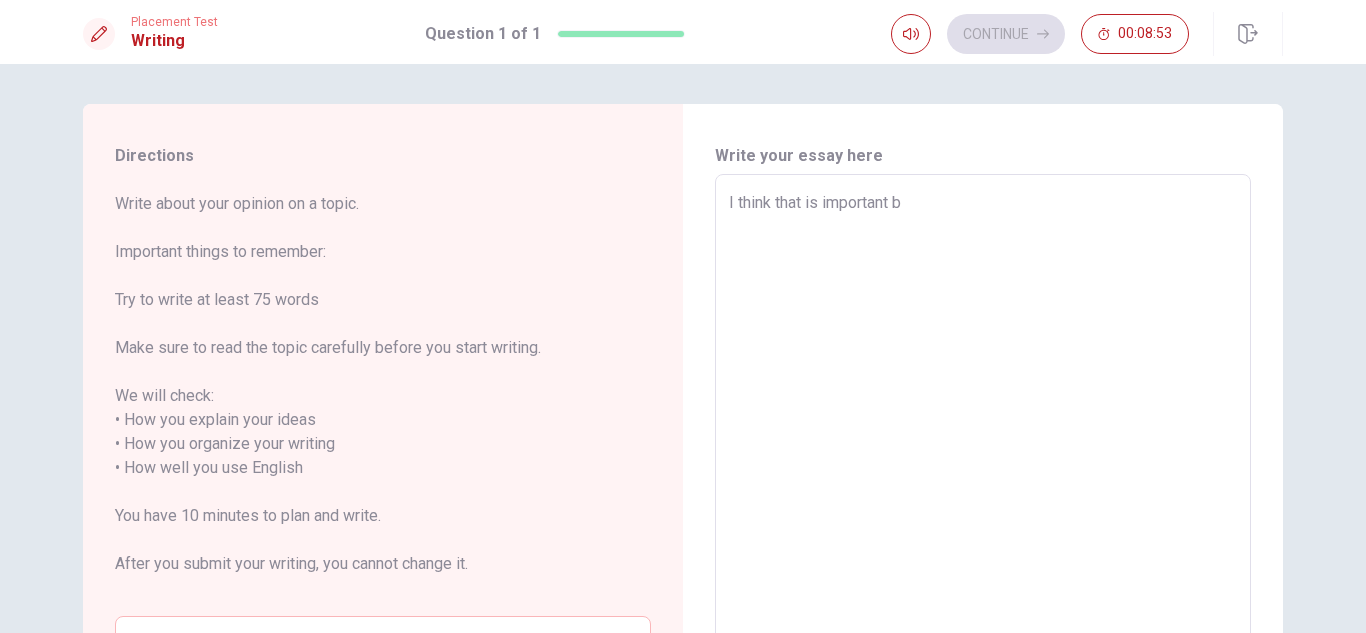 type on "x" 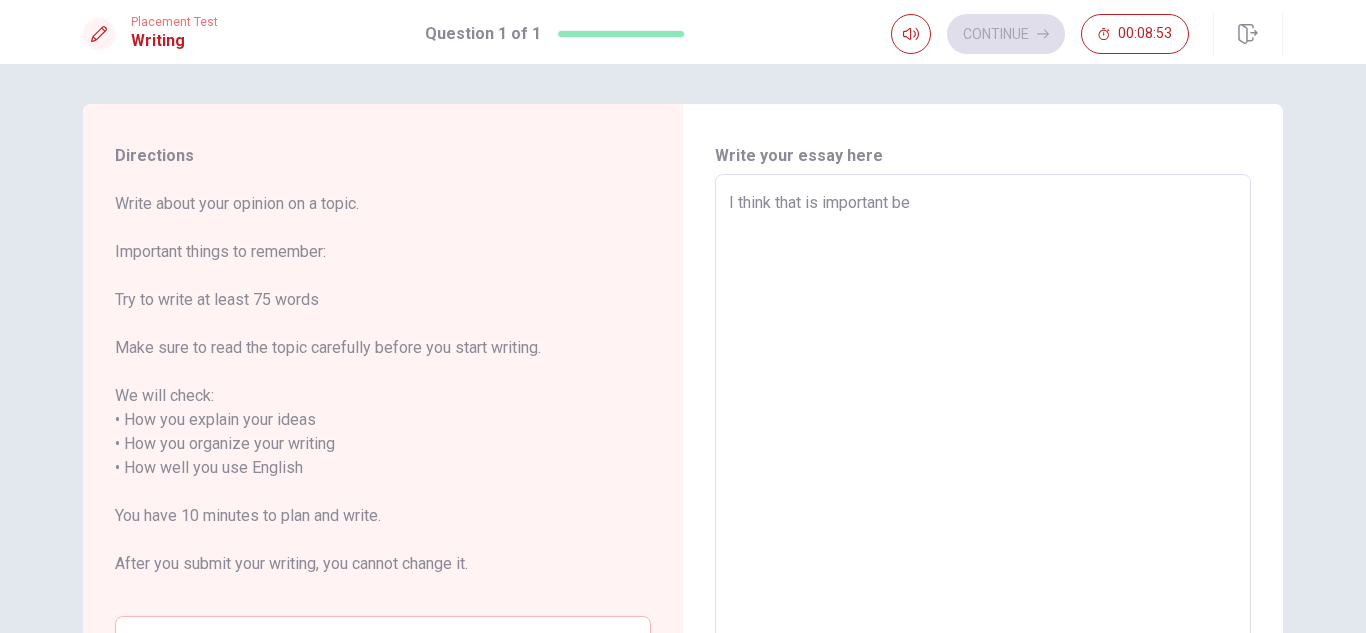 type on "x" 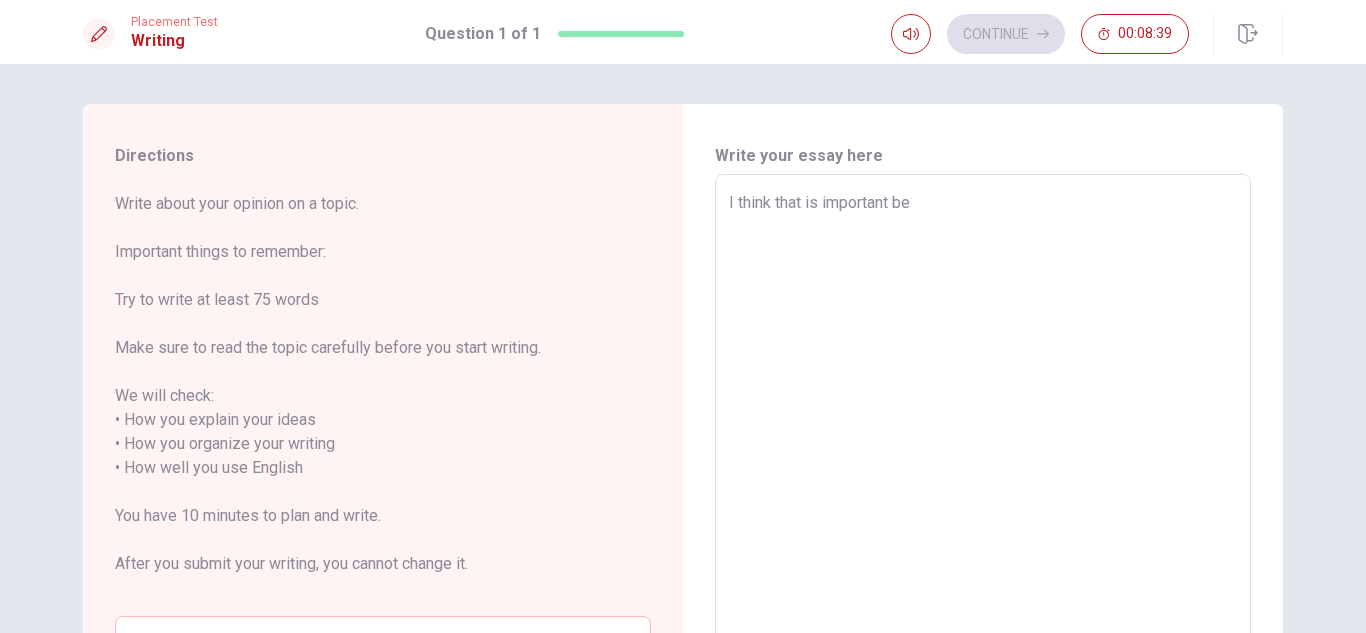 type on "x" 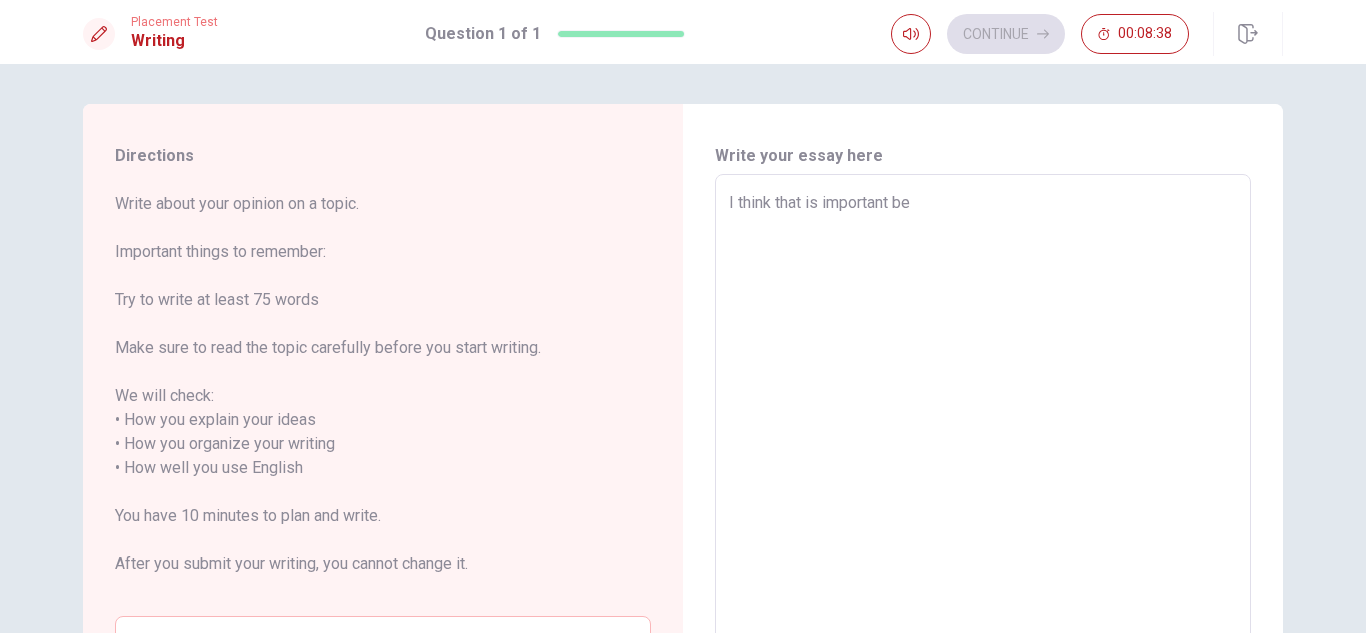 type on "I think that is important be" 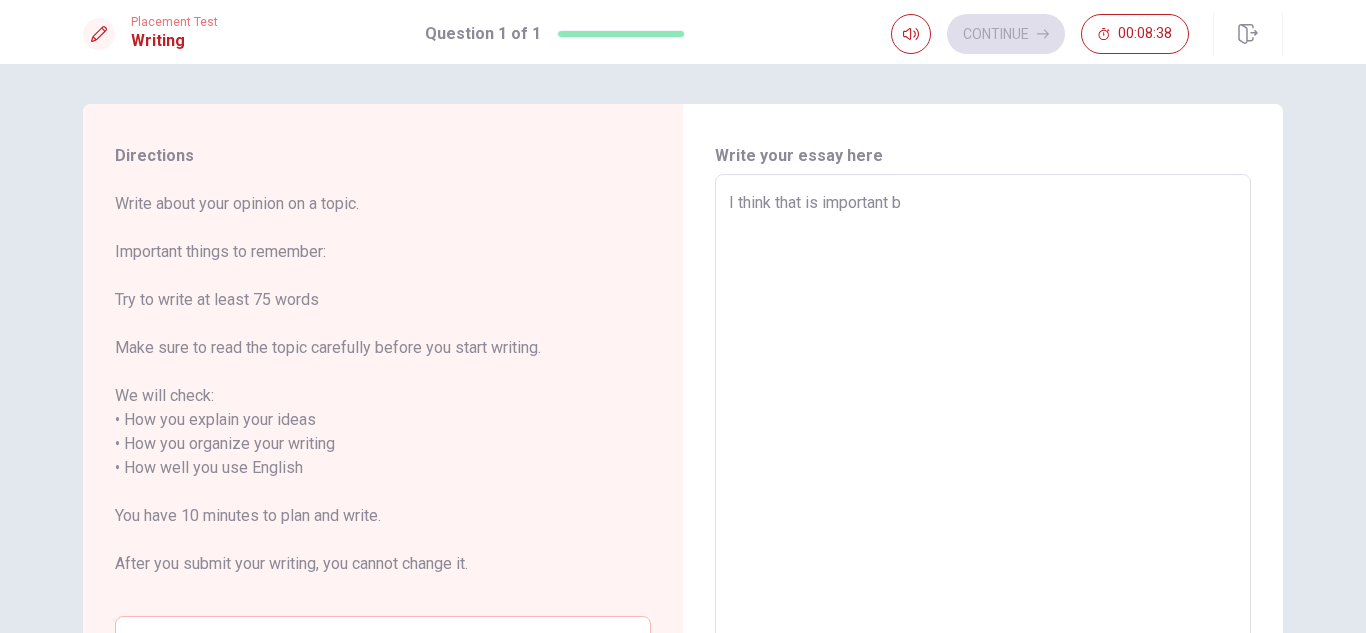 type on "x" 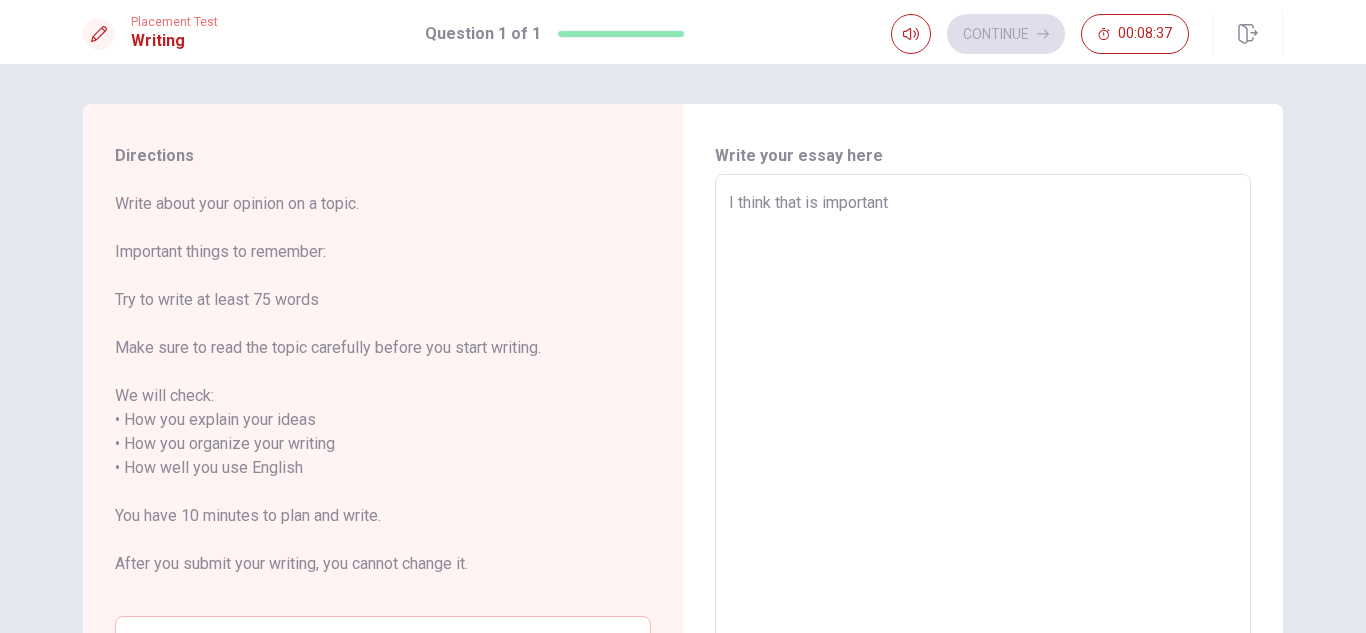 type on "x" 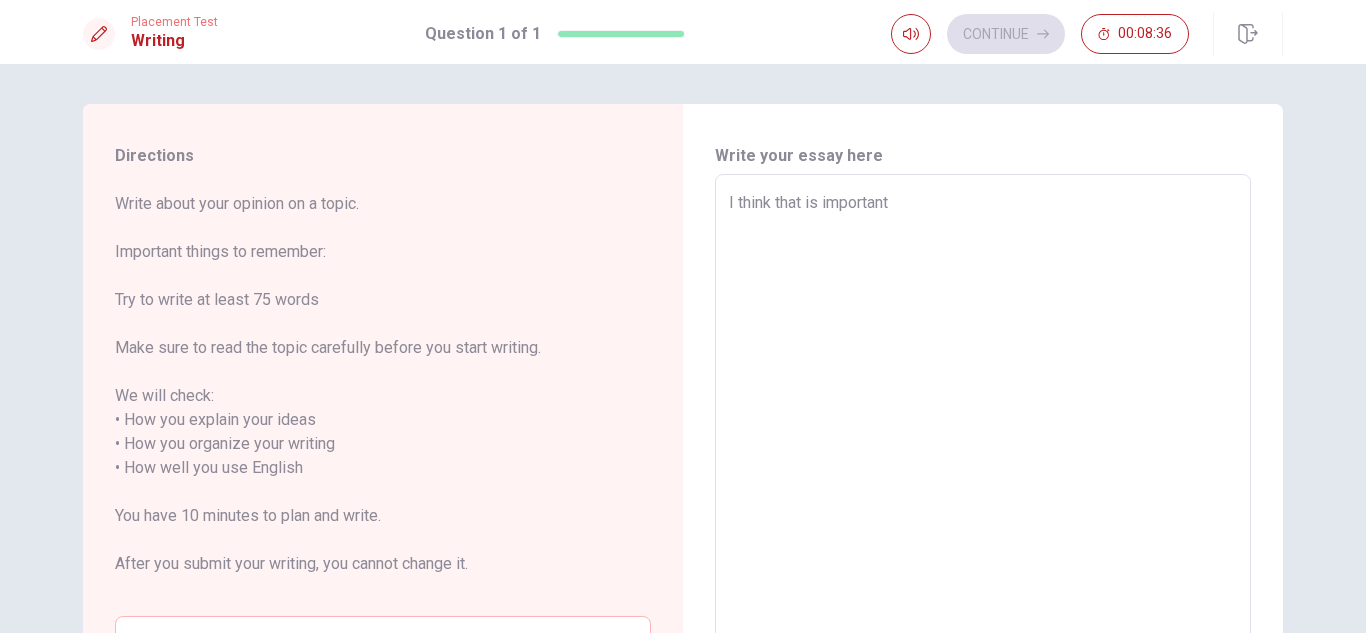 type on "I think that is important s" 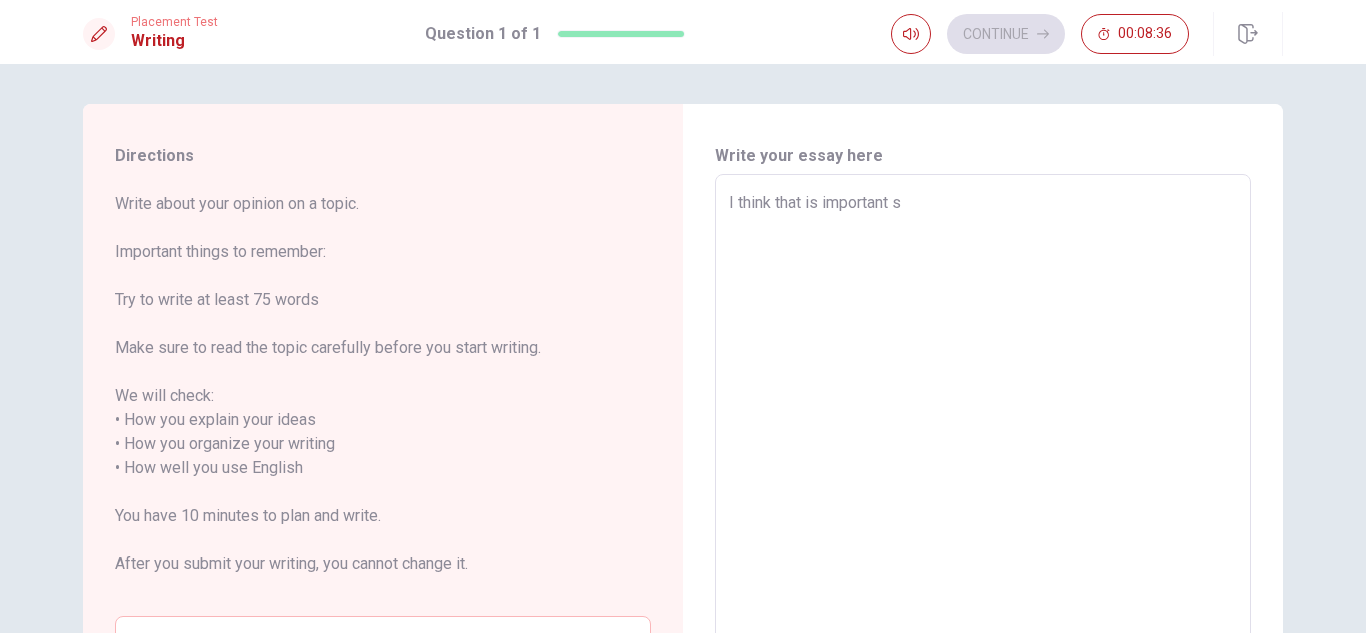 type on "x" 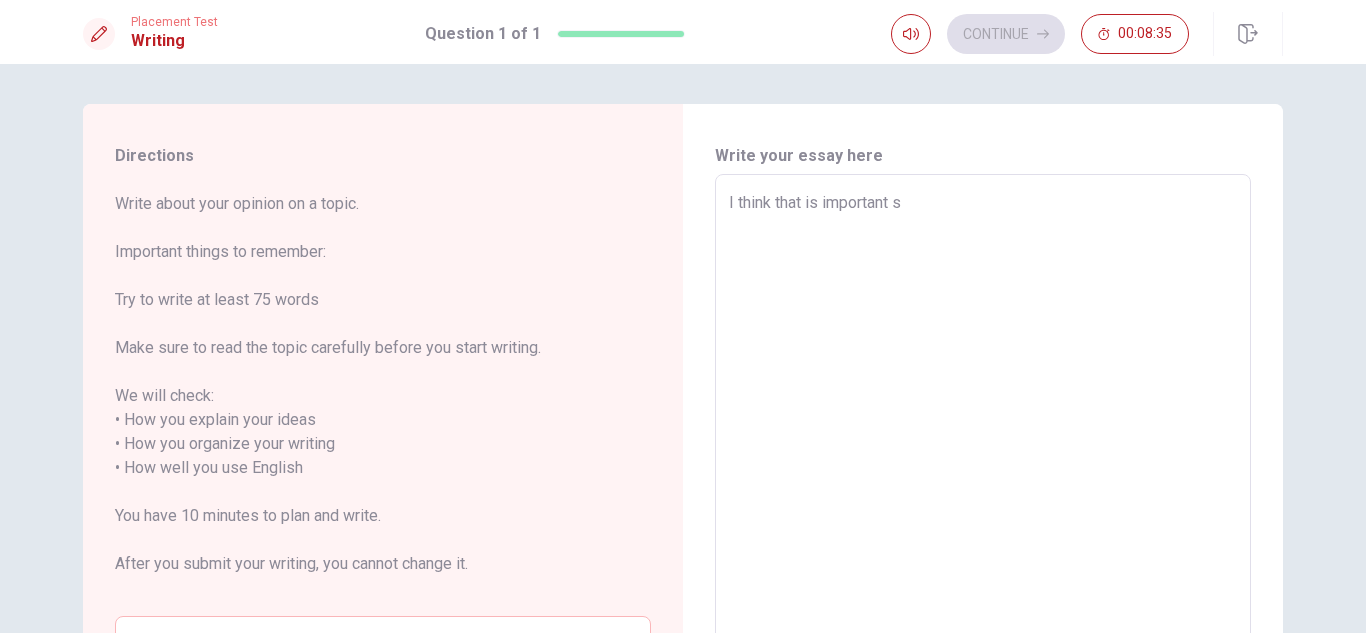 type on "I think that is important sp" 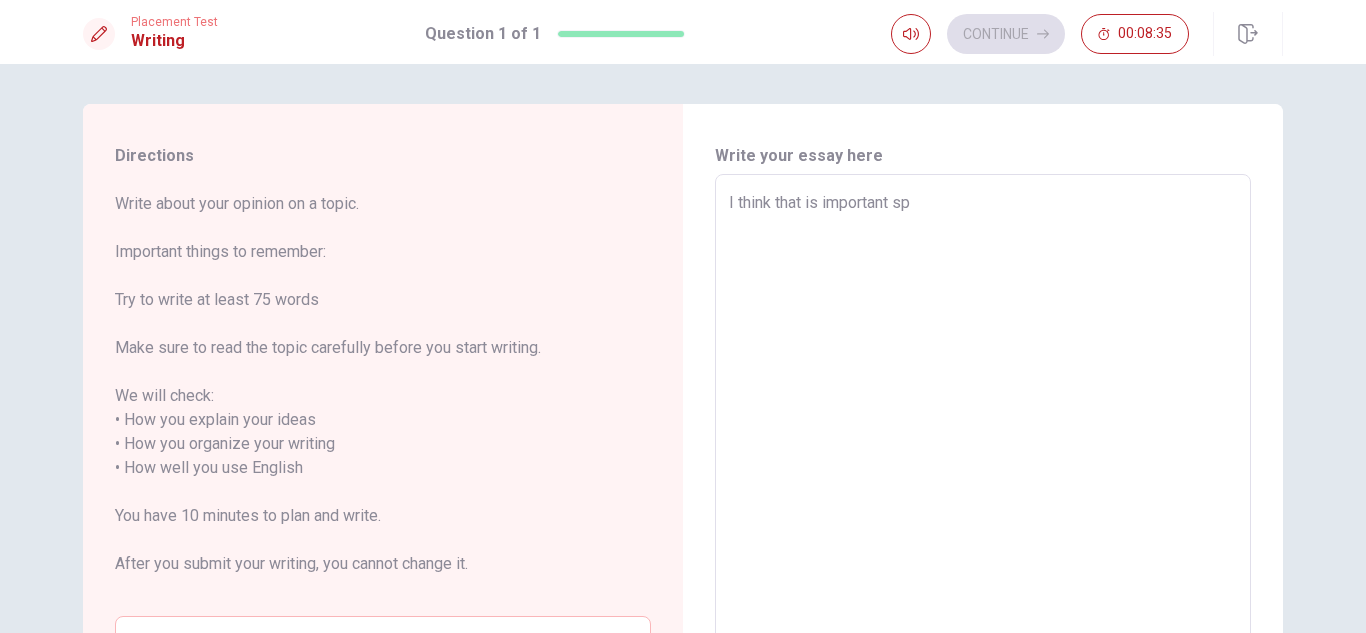 type on "x" 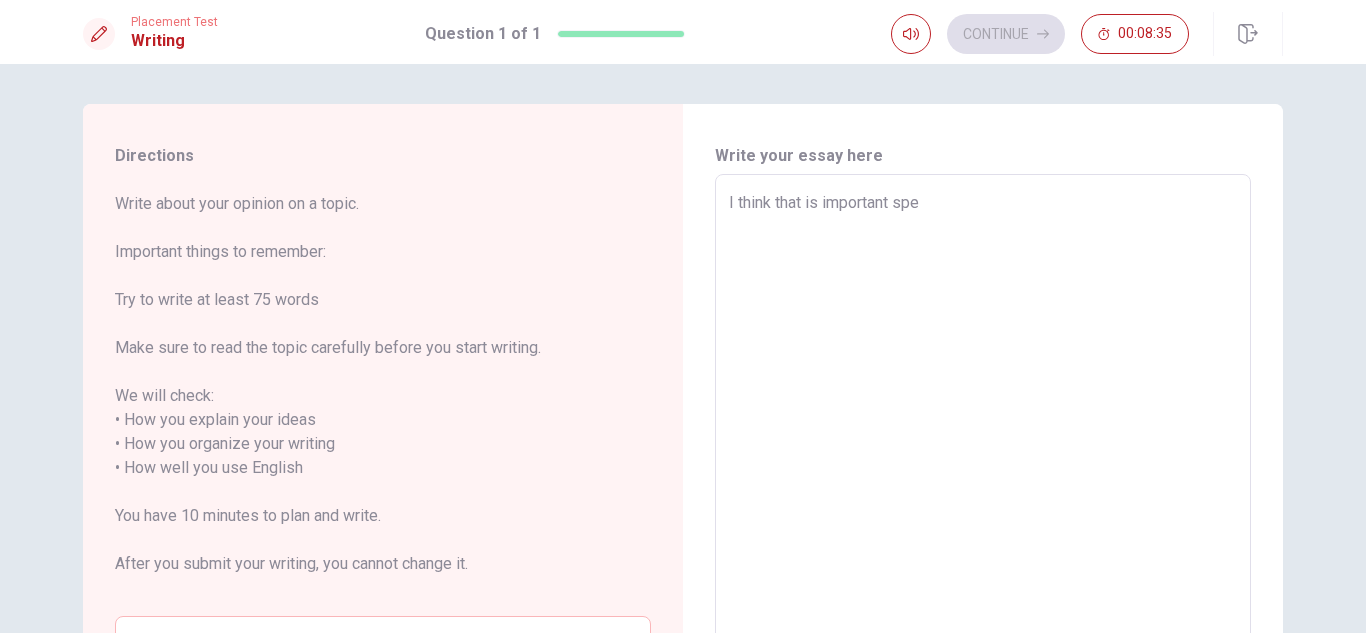 type on "x" 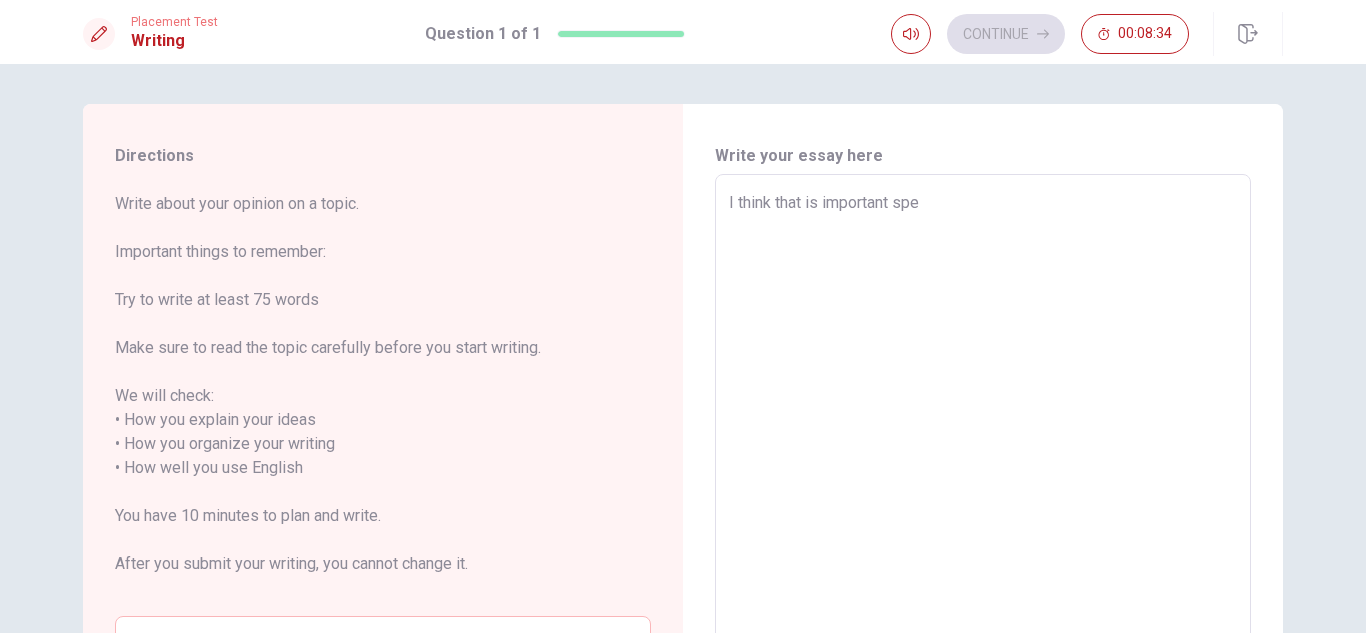 type on "I think that is important spea" 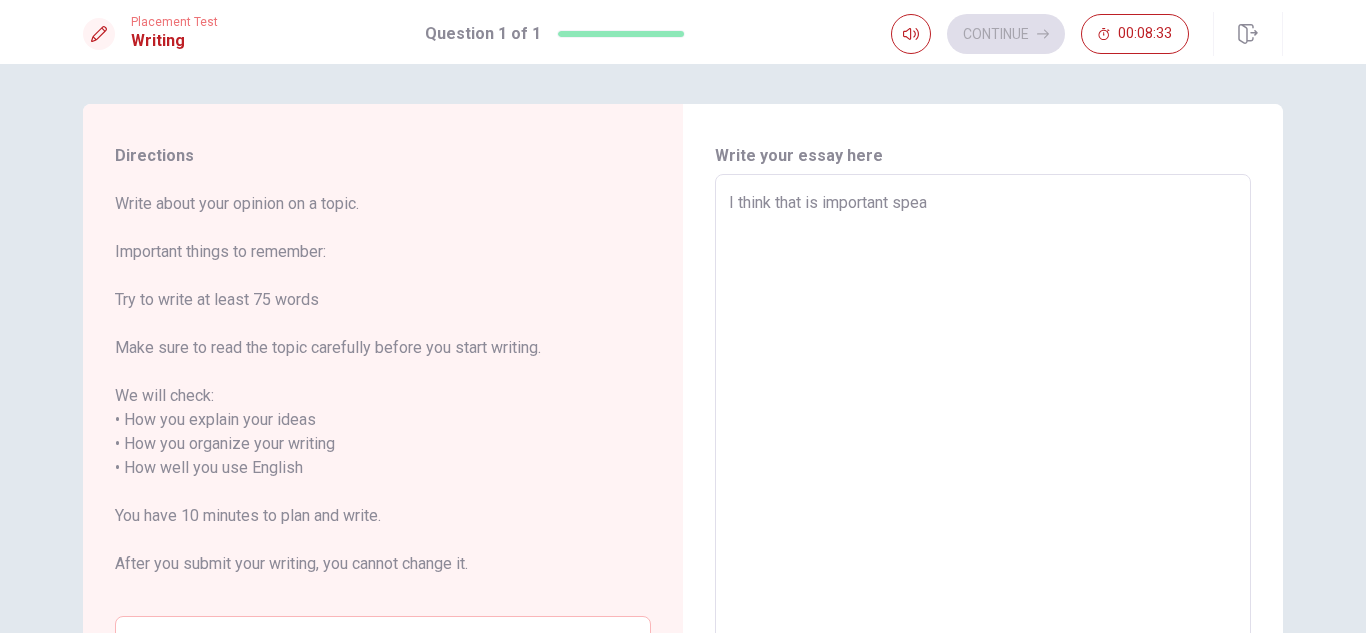 type on "x" 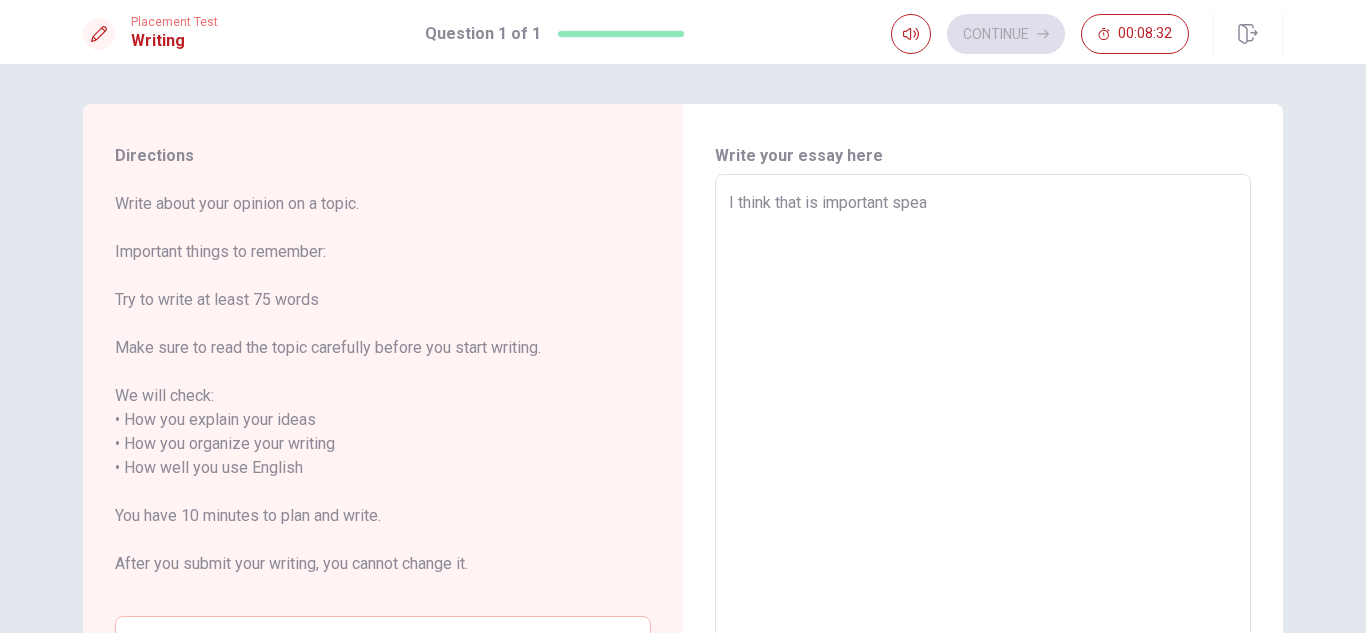 type on "I think that is important speak" 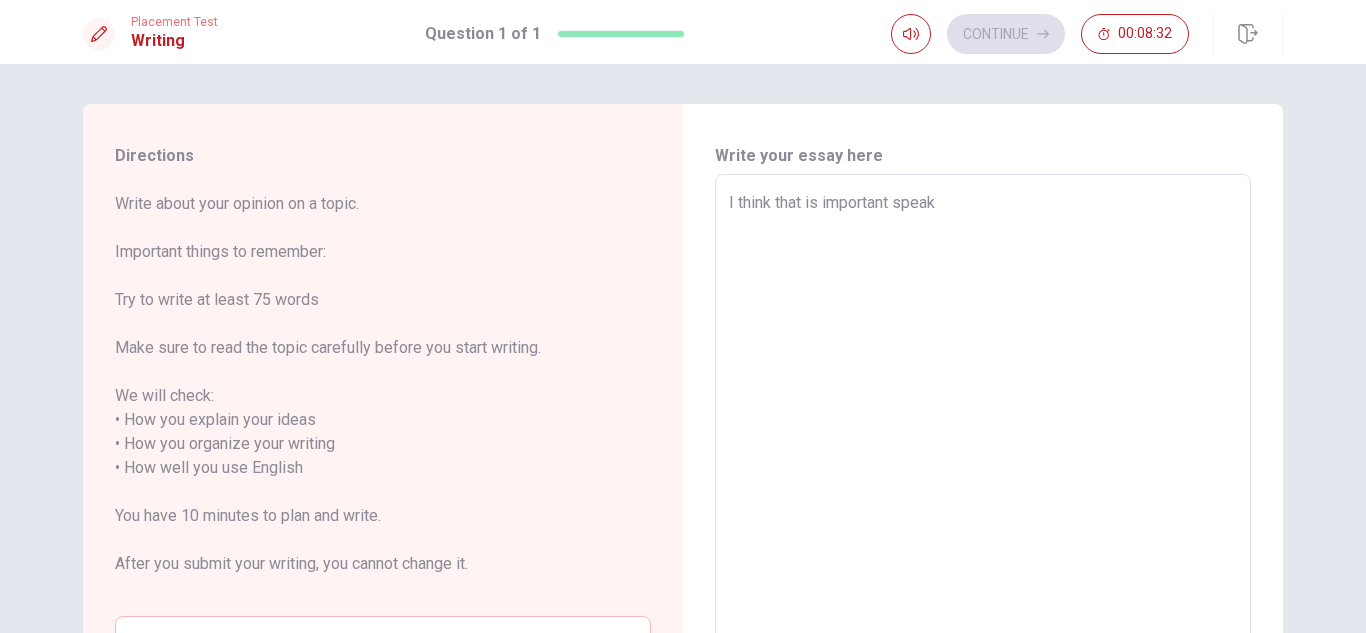 type on "x" 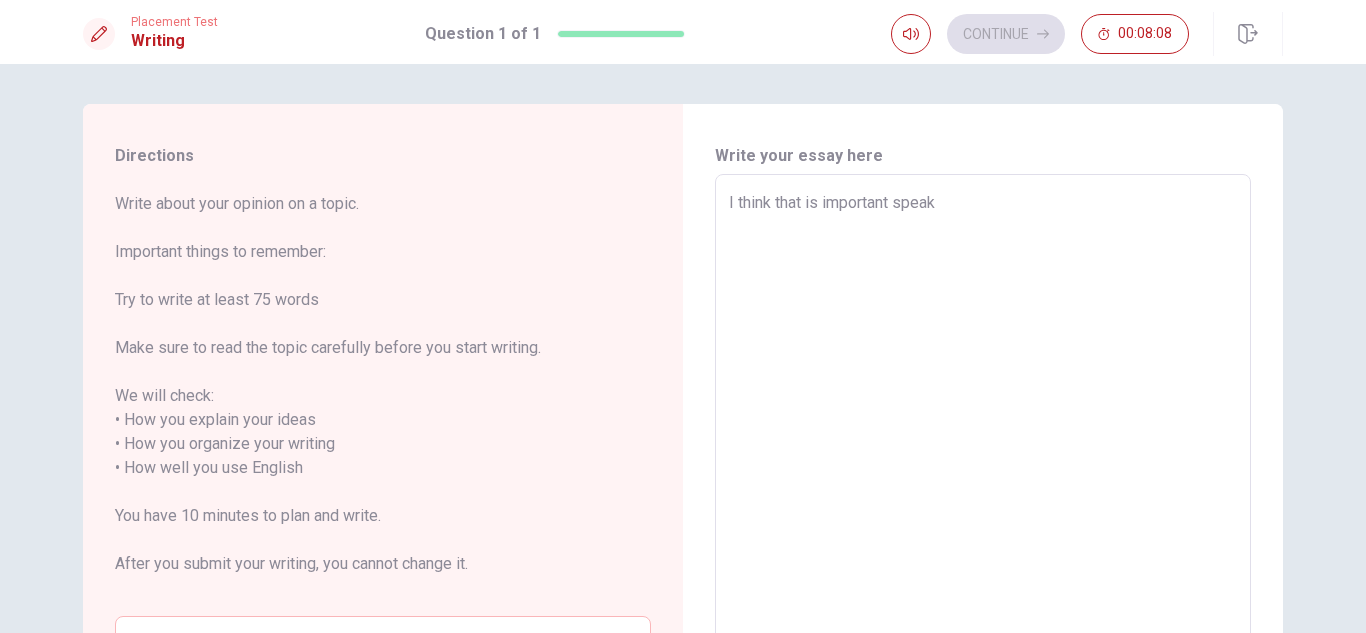 type on "x" 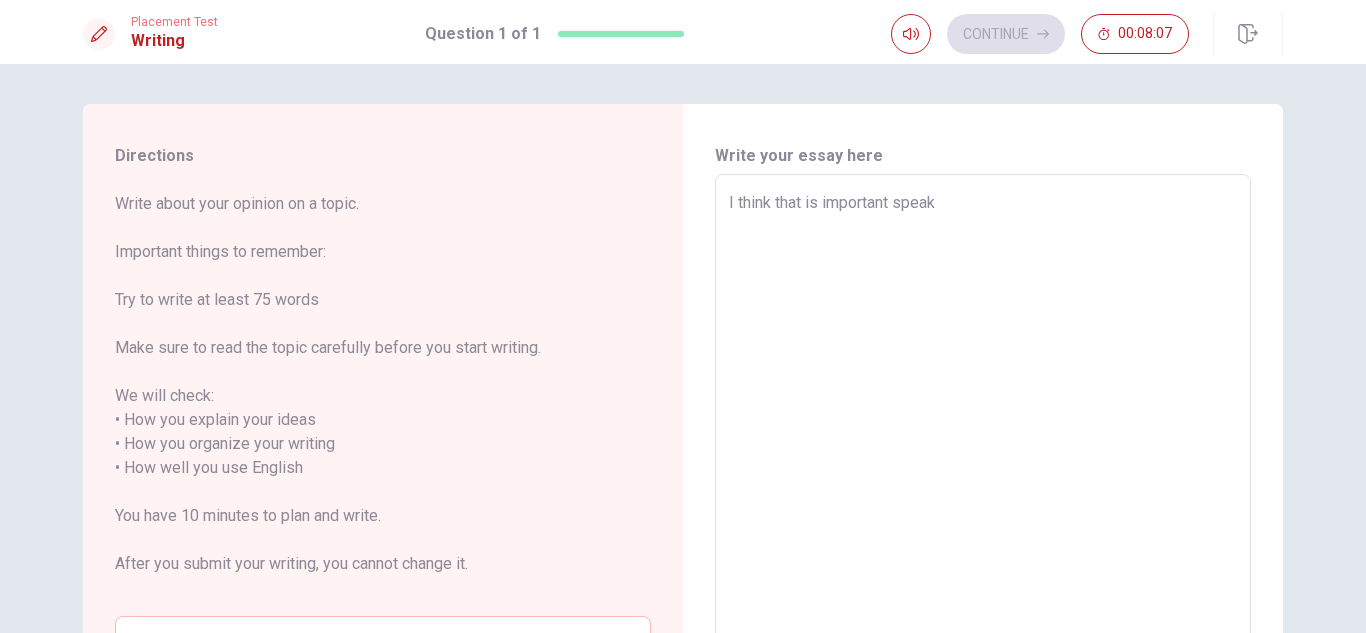 type on "I think that is important speak g" 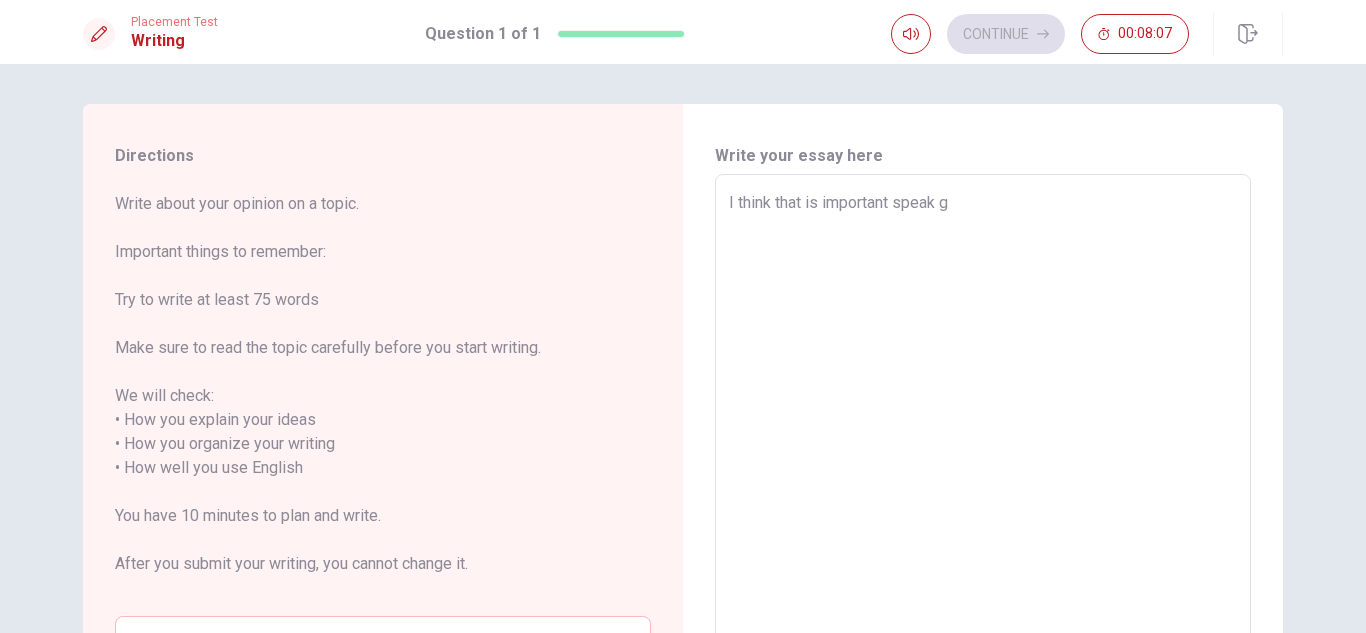 type on "x" 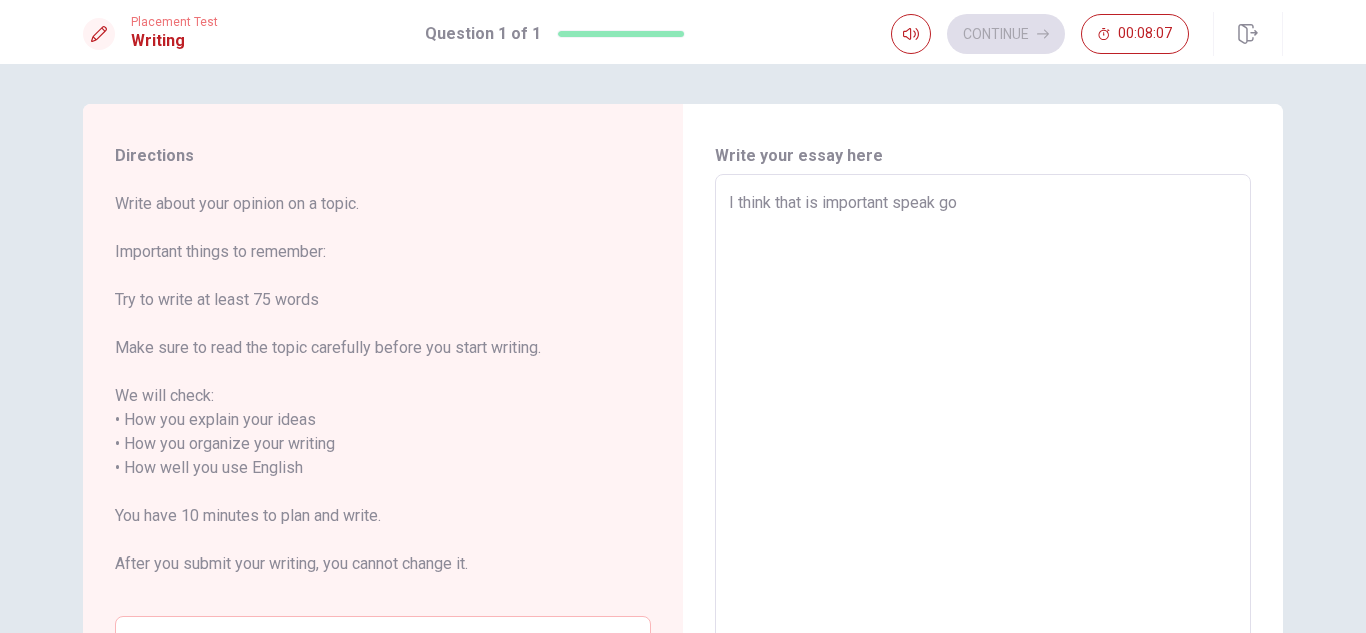 type on "x" 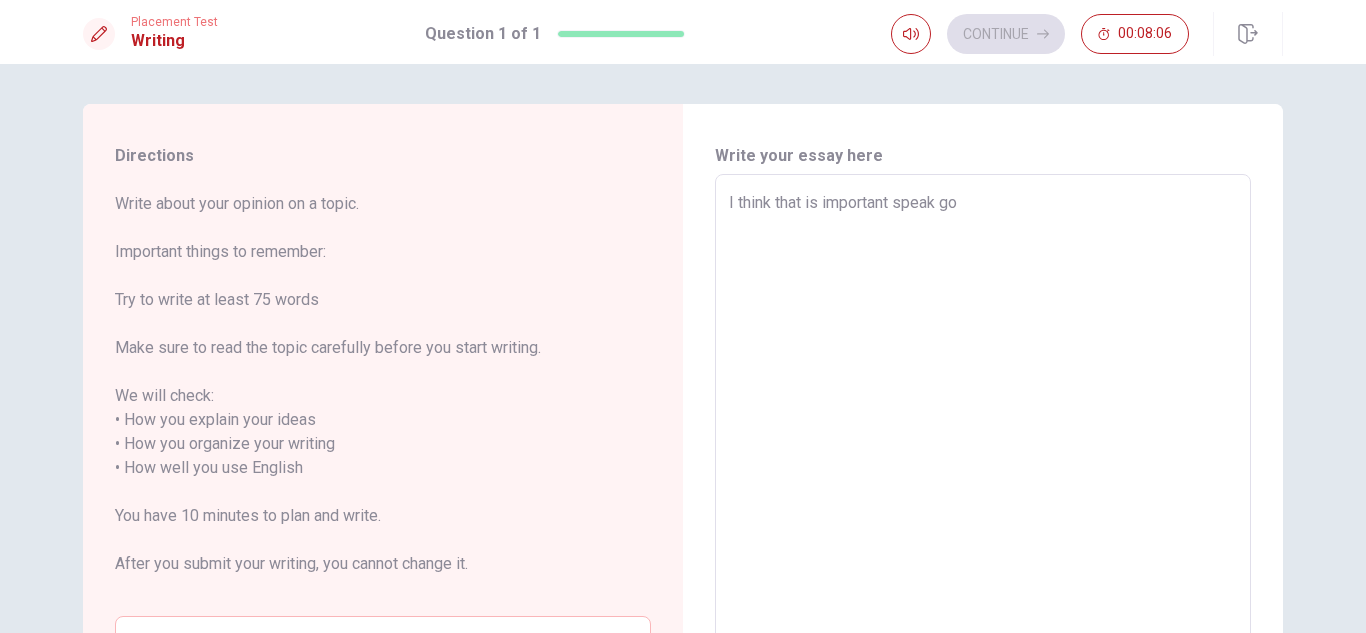 type on "I think that is important speak goo" 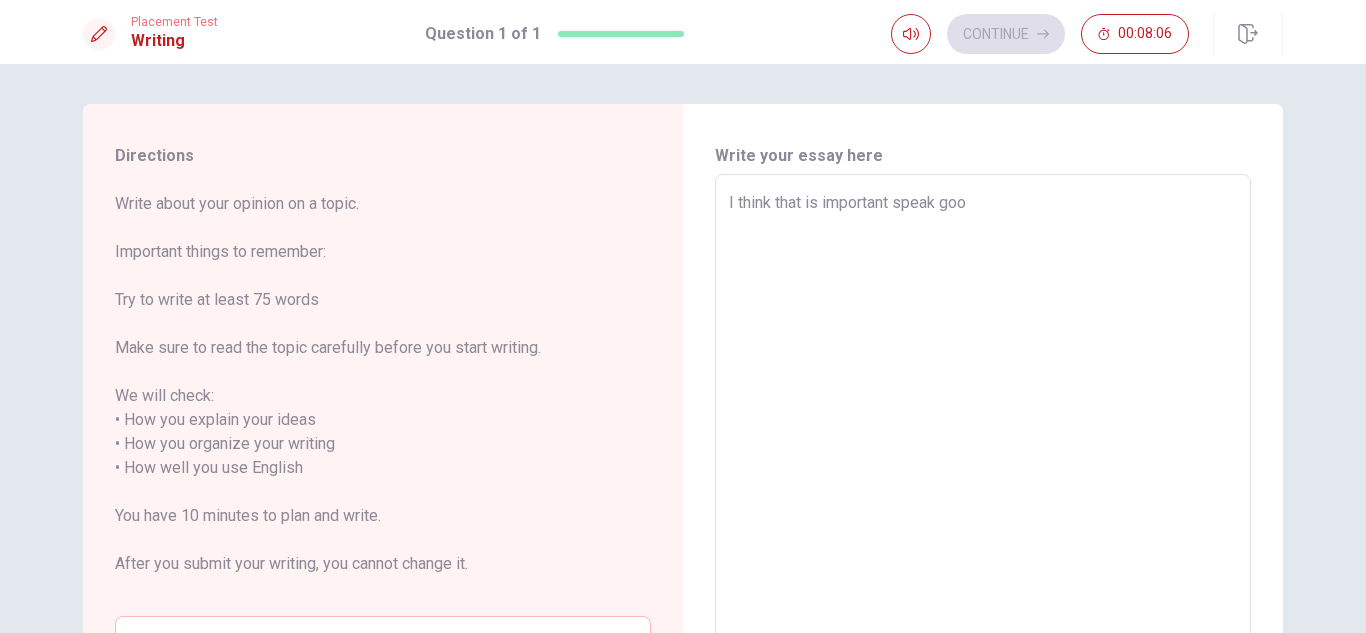 type on "x" 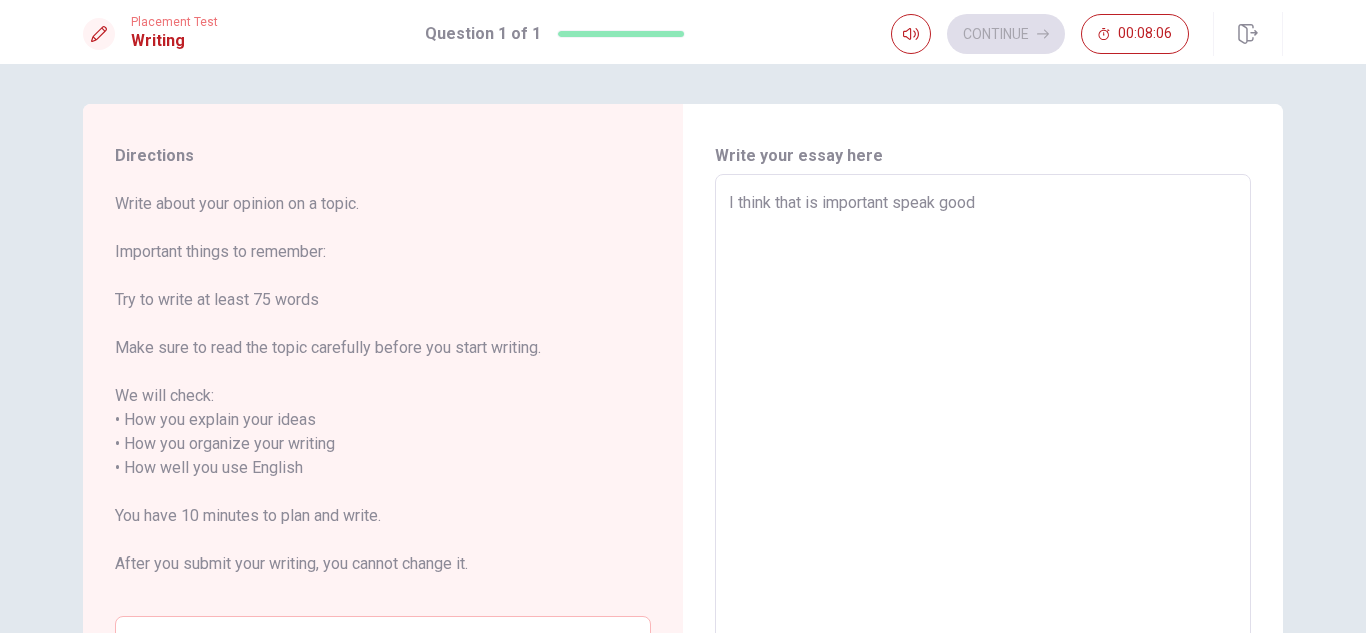 type on "x" 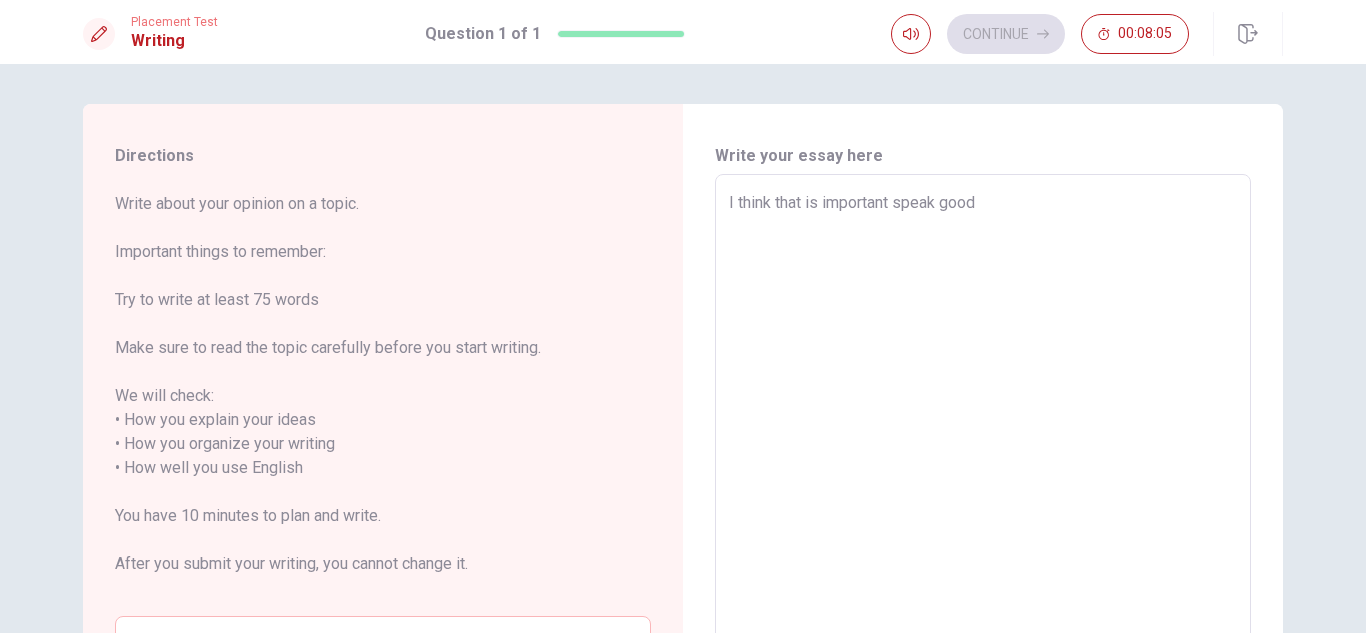 type on "x" 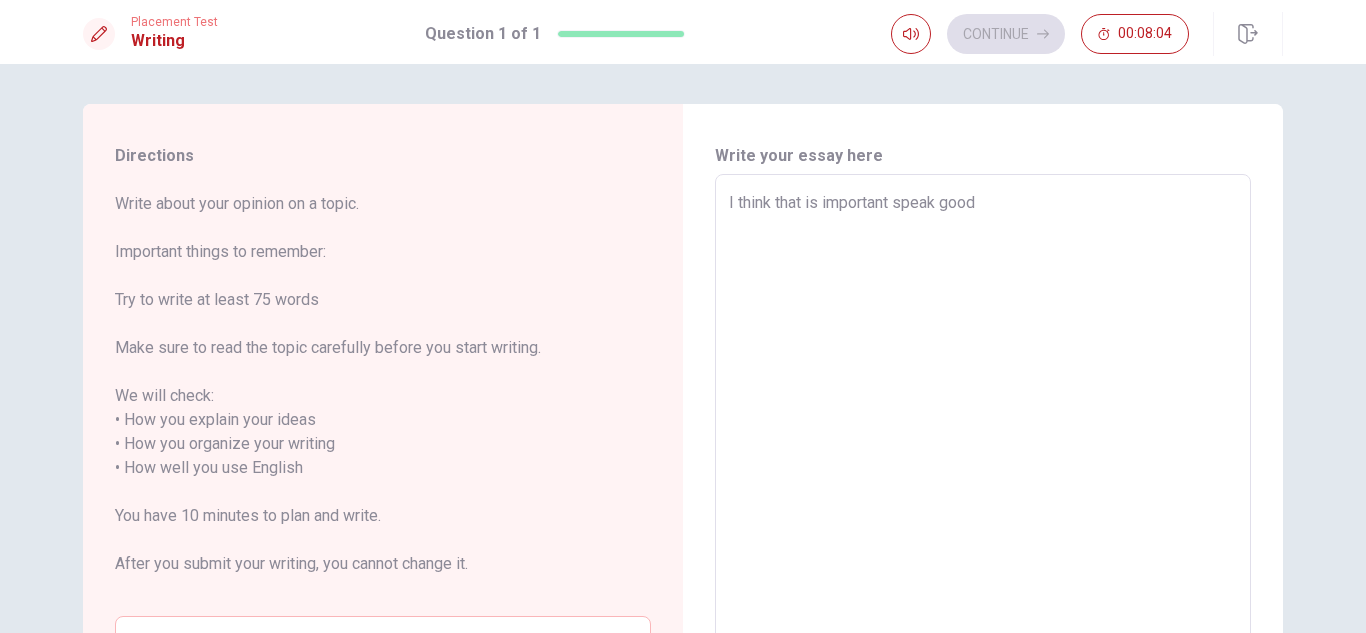 type on "I think that is important speak good at" 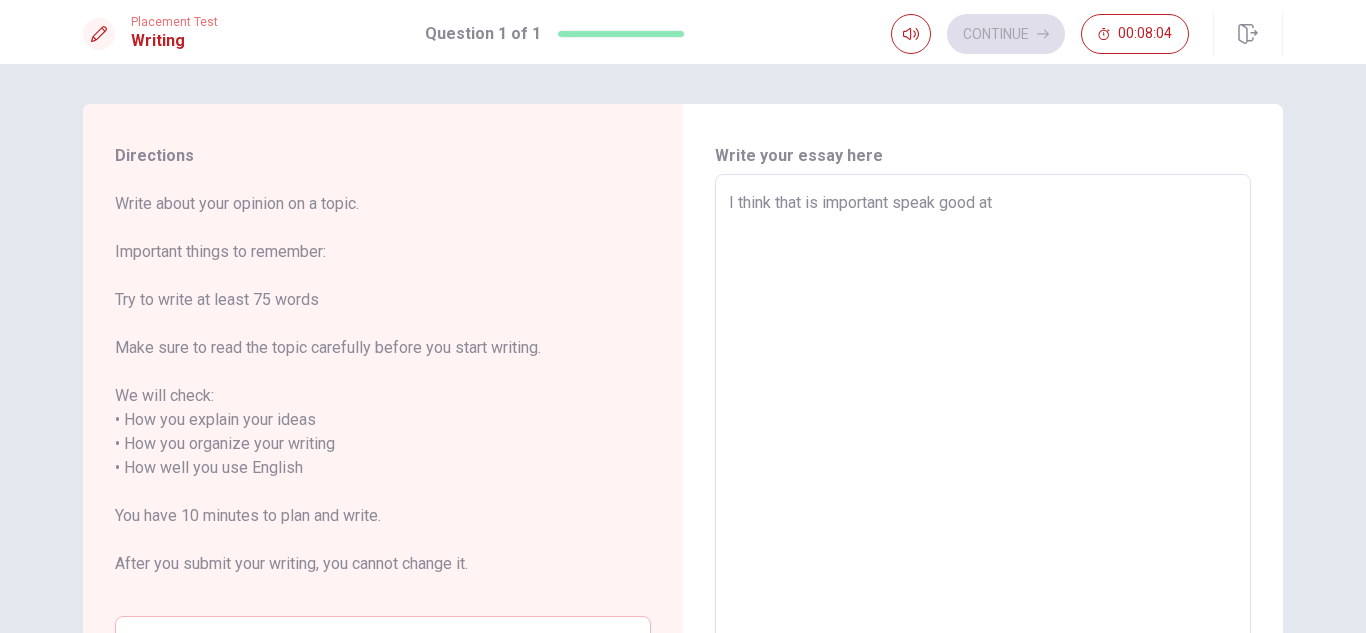 type on "x" 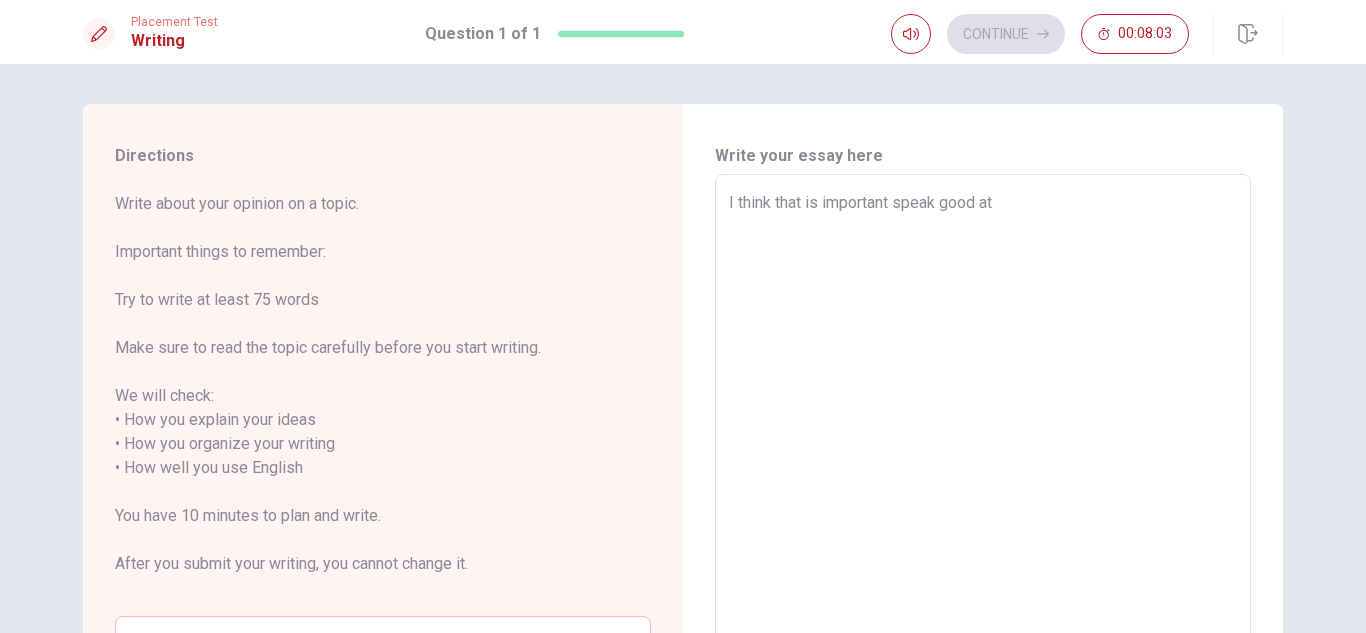 type on "I think that is important speak good at" 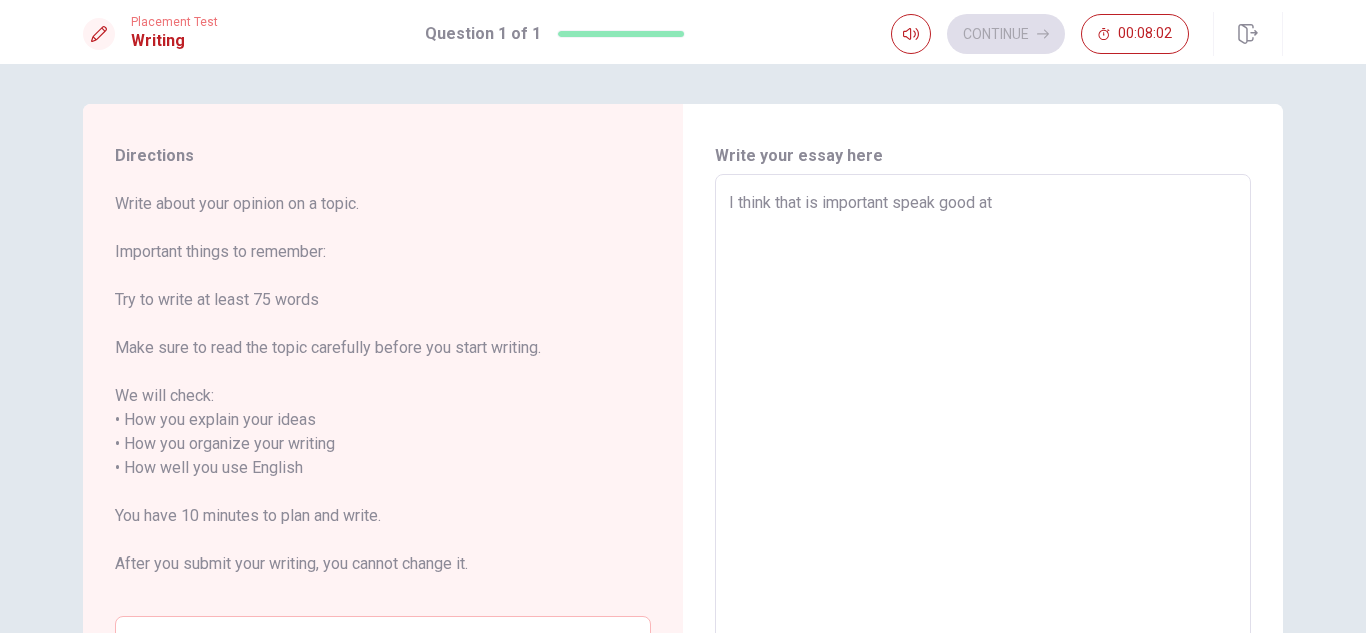 type on "I think that is important speak good at l" 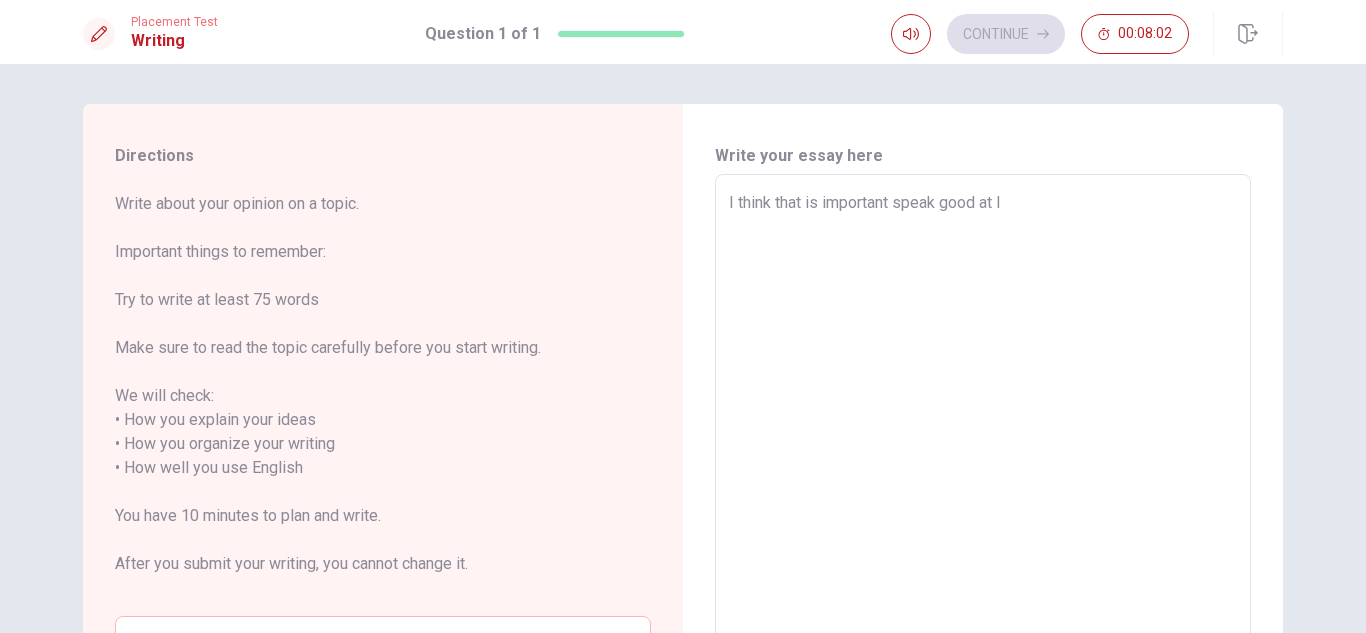 type on "x" 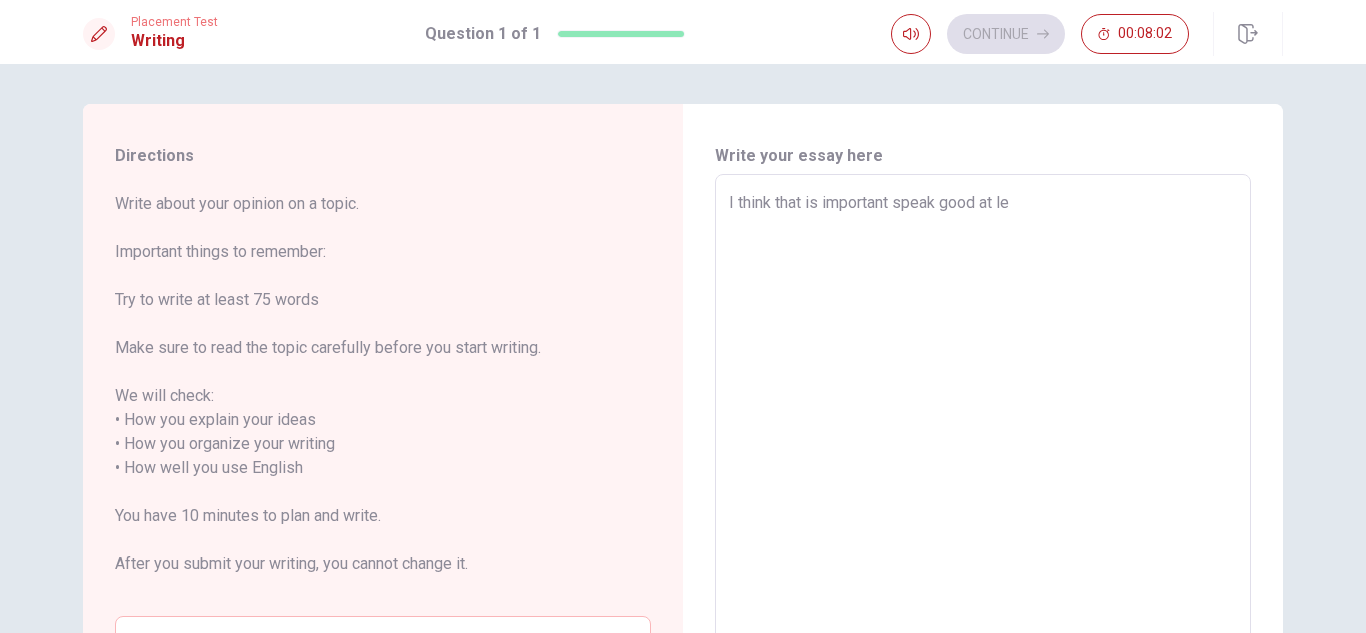 type on "x" 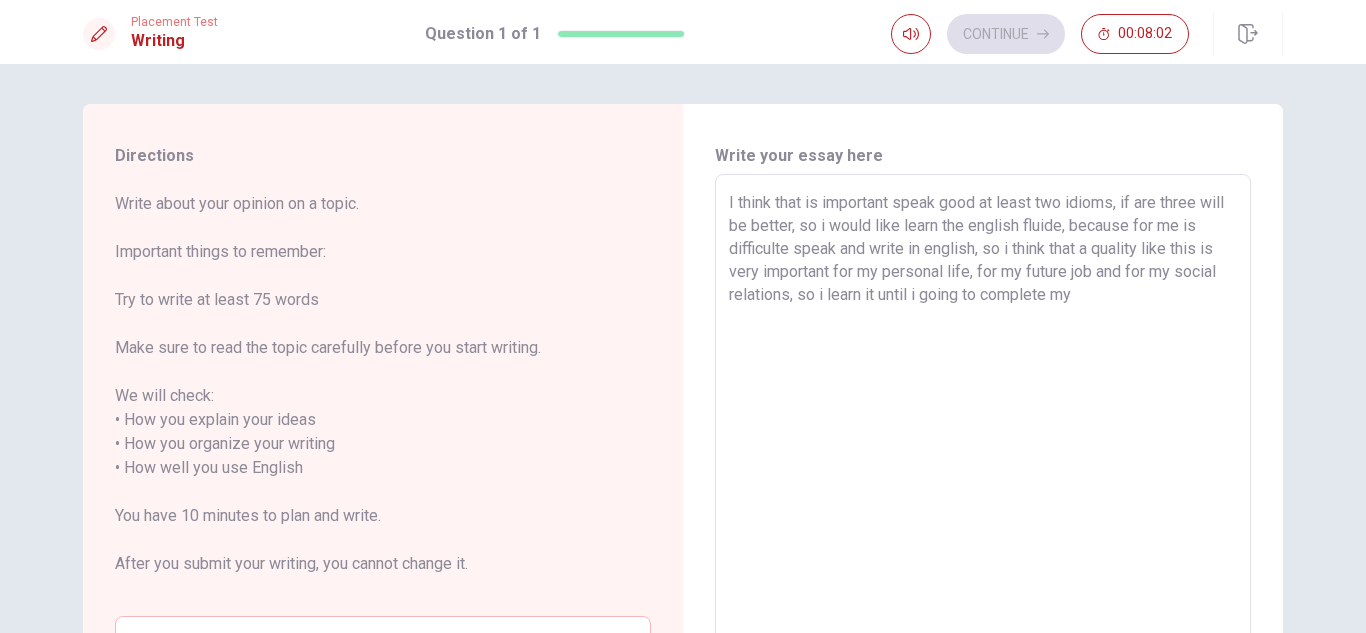 type on "x" 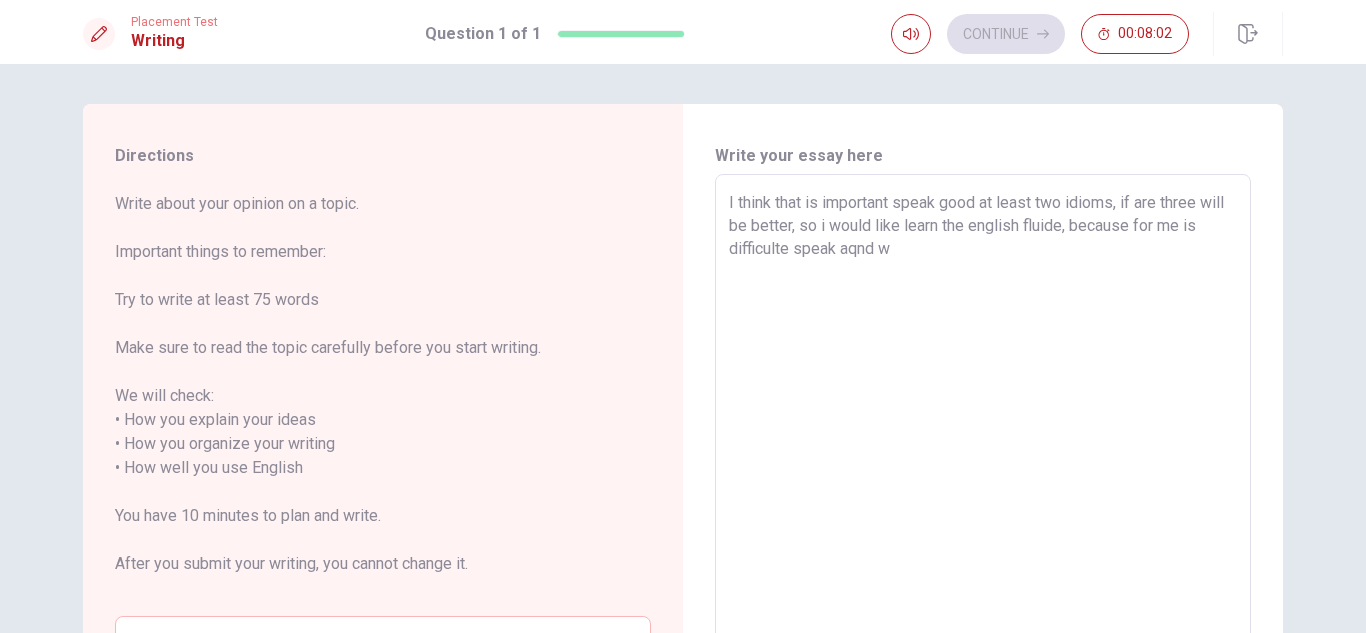 type on "I think that is important speak good at least" 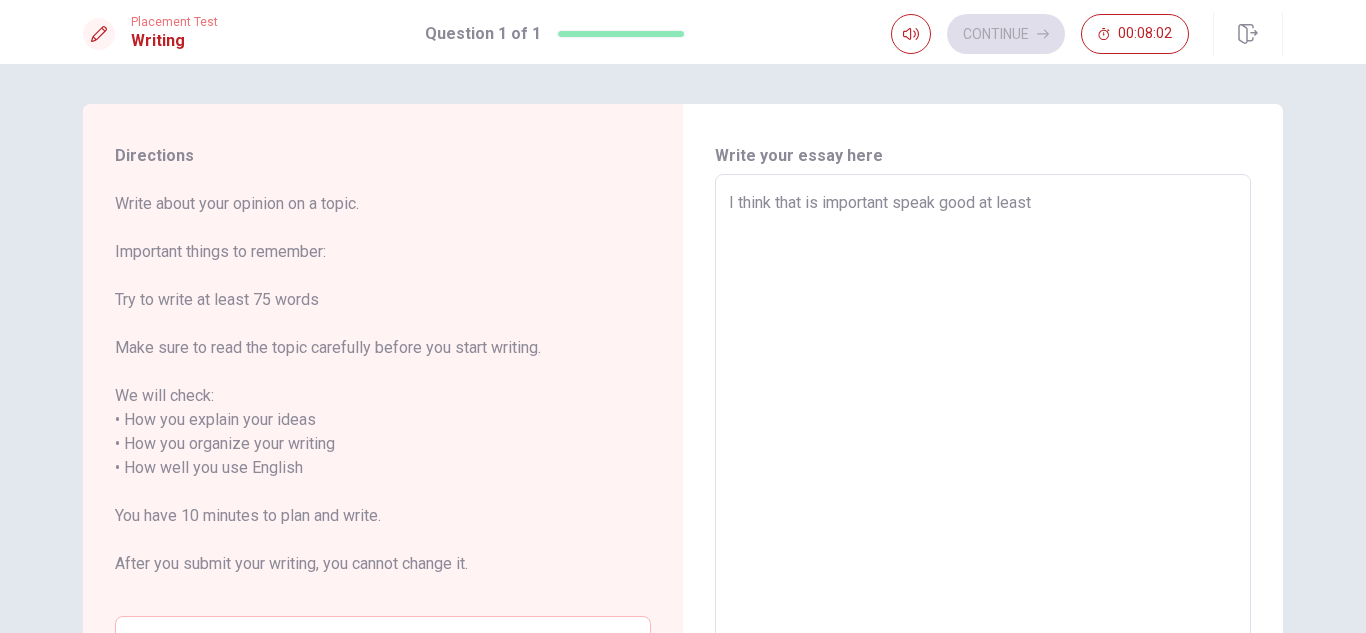 type on "x" 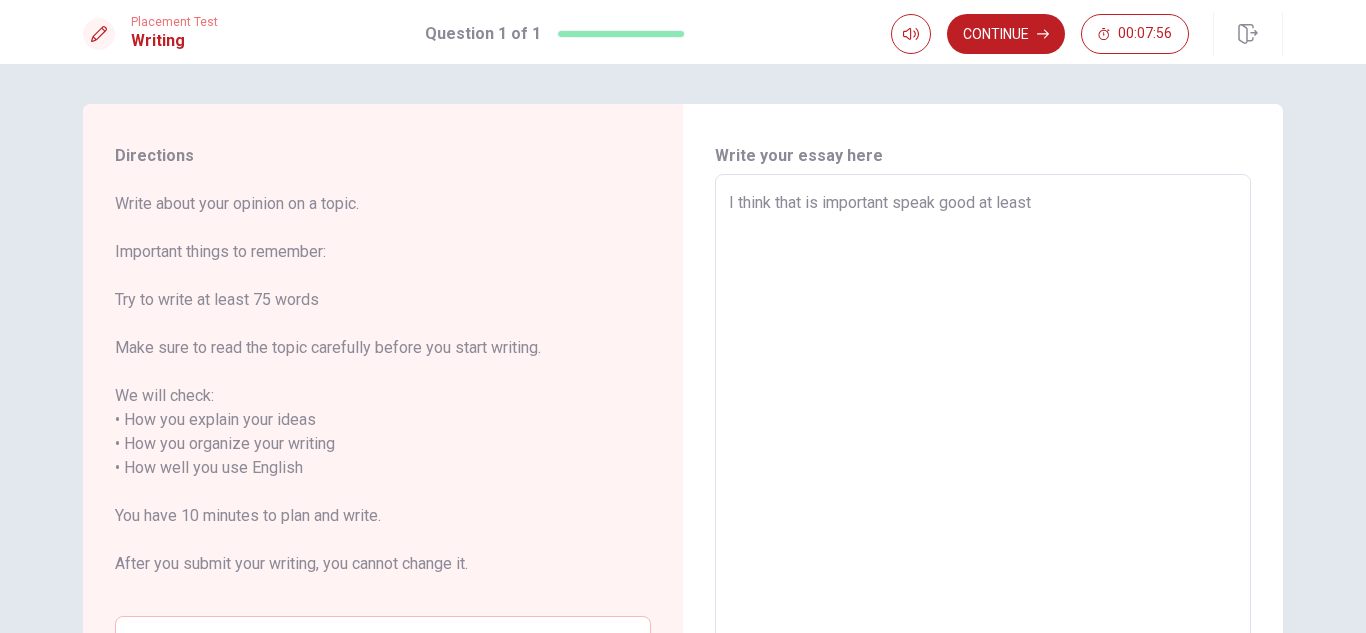 type on "x" 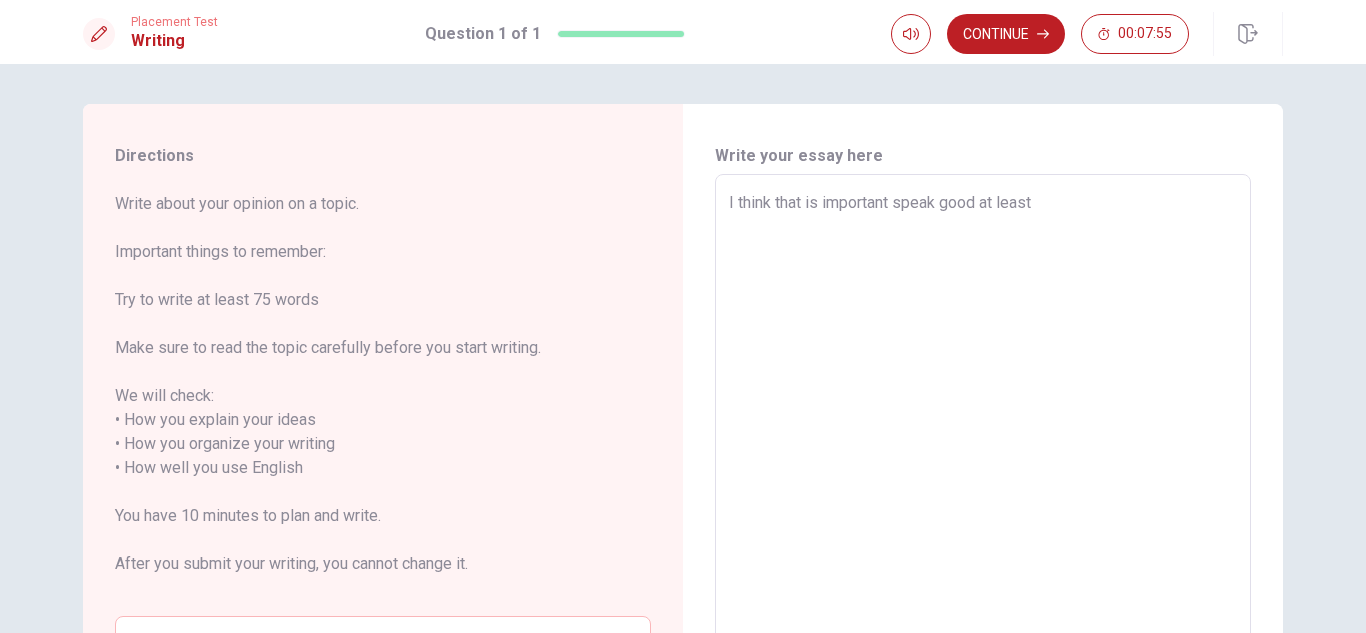 type on "I think that is important speak good at least t" 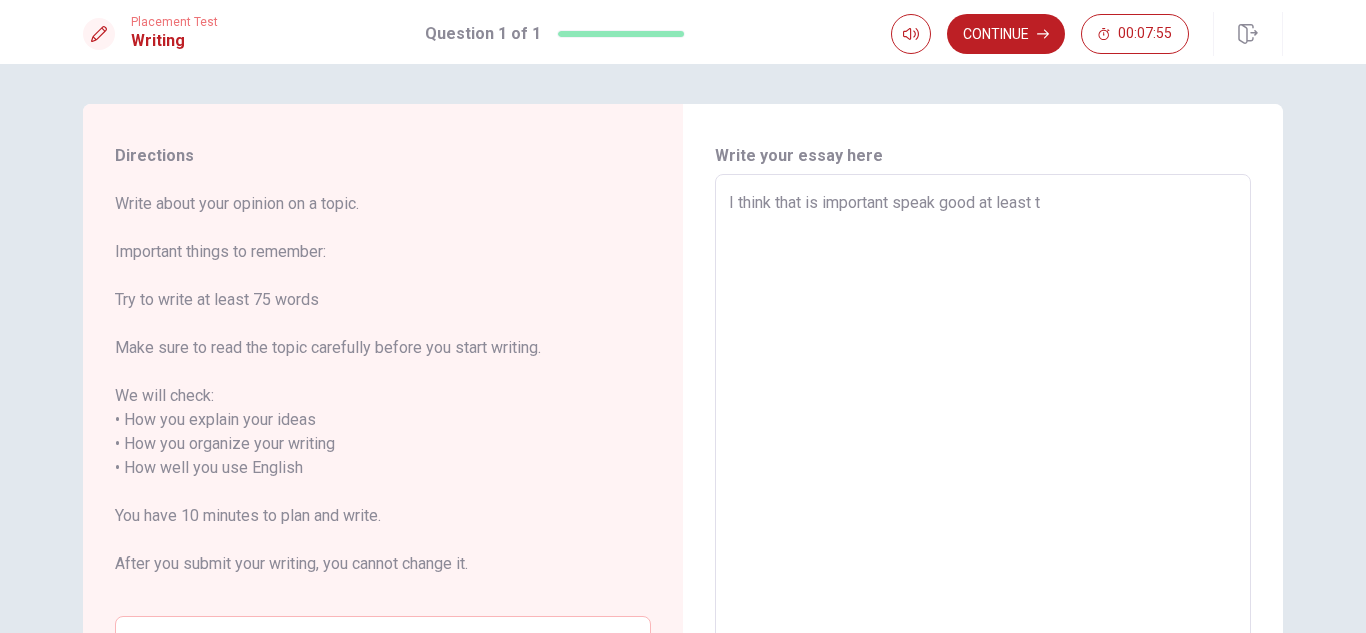 type on "x" 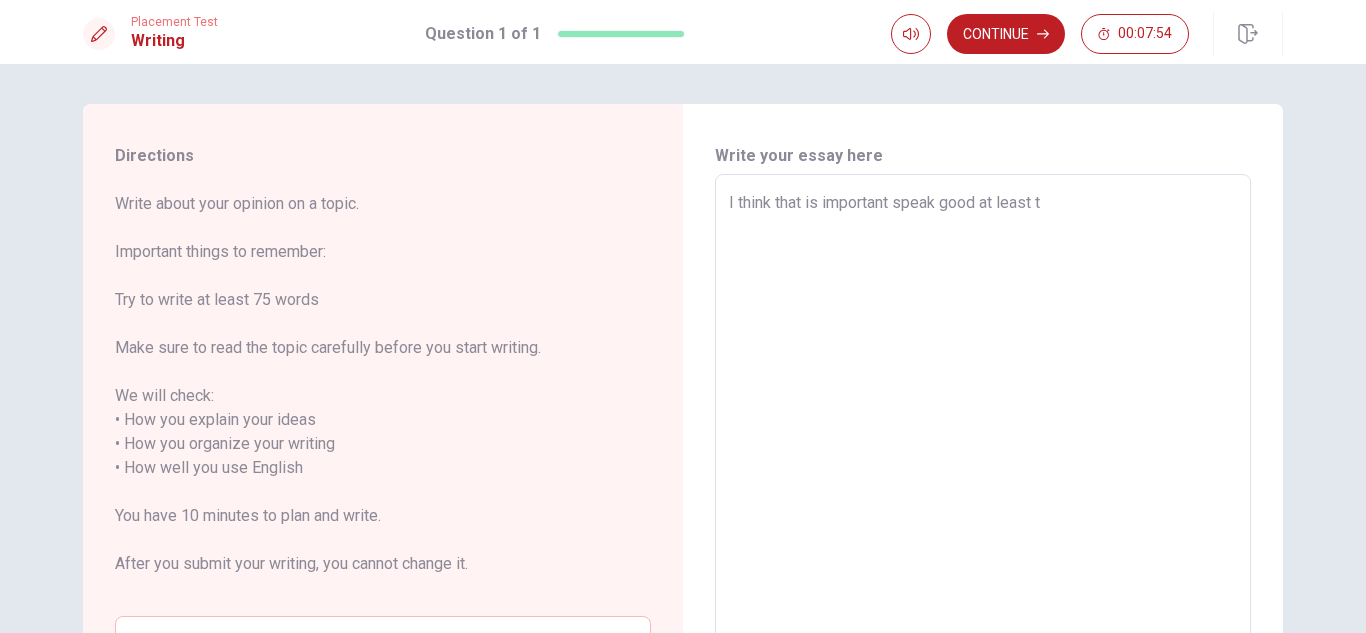 type on "I think that is important speak good at least tw" 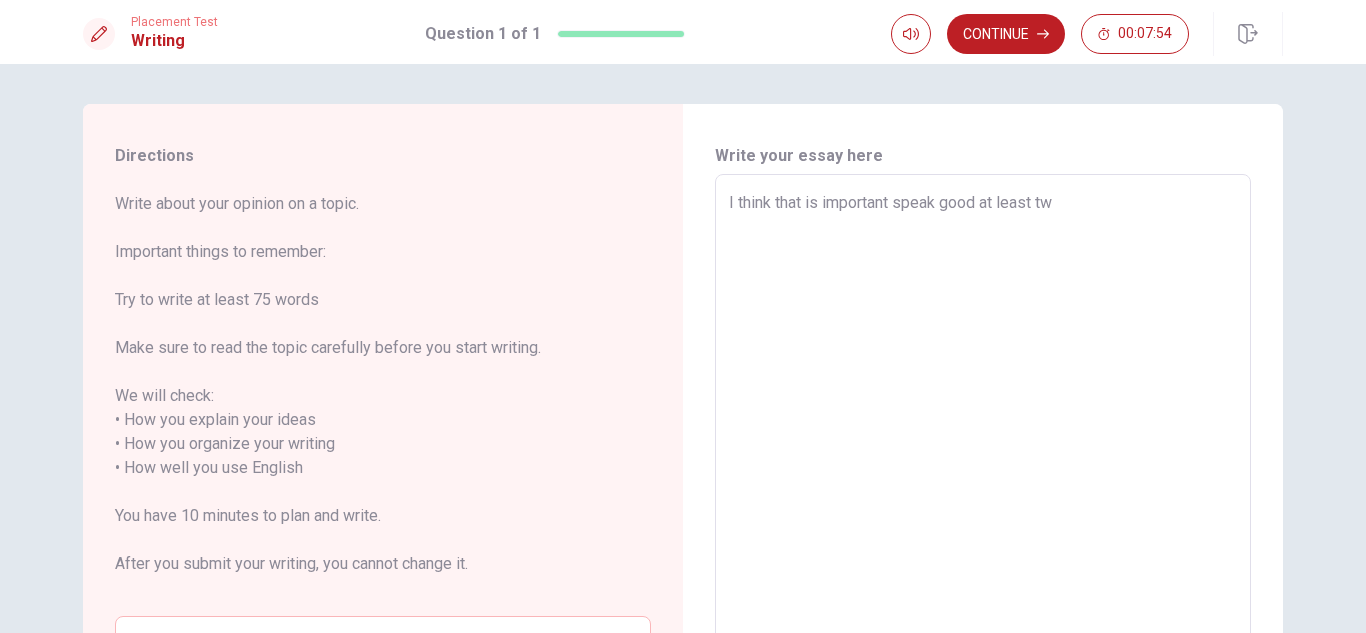 type on "x" 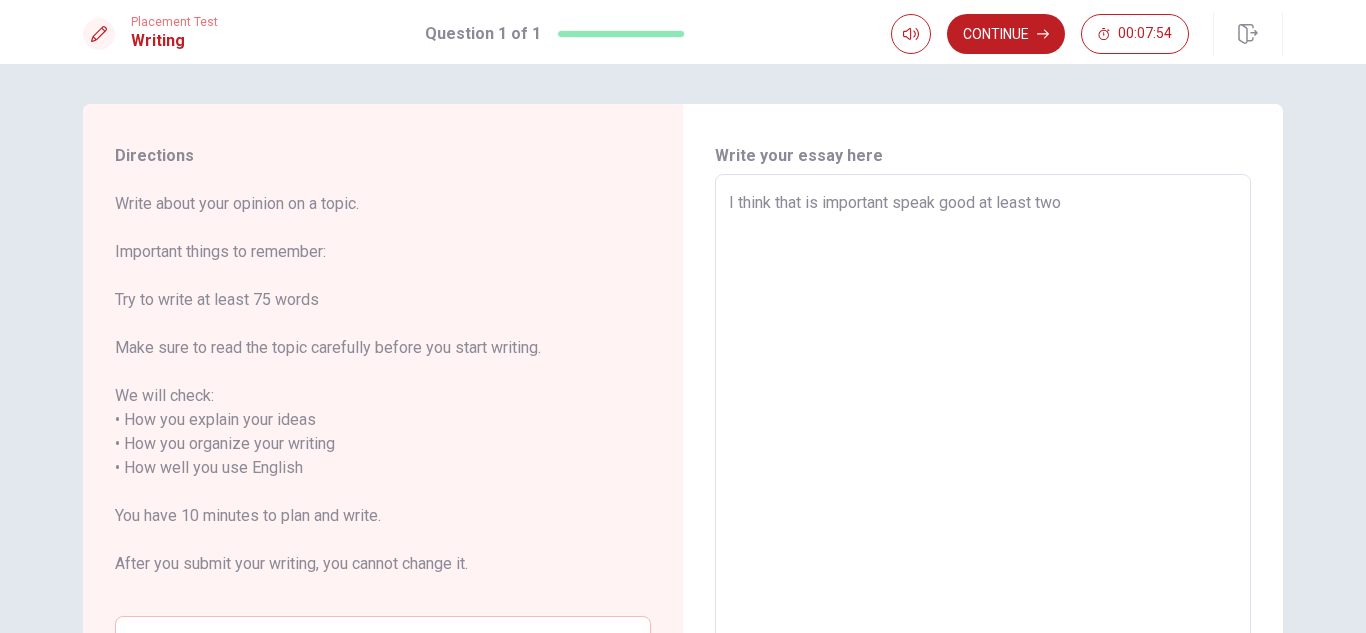 type on "x" 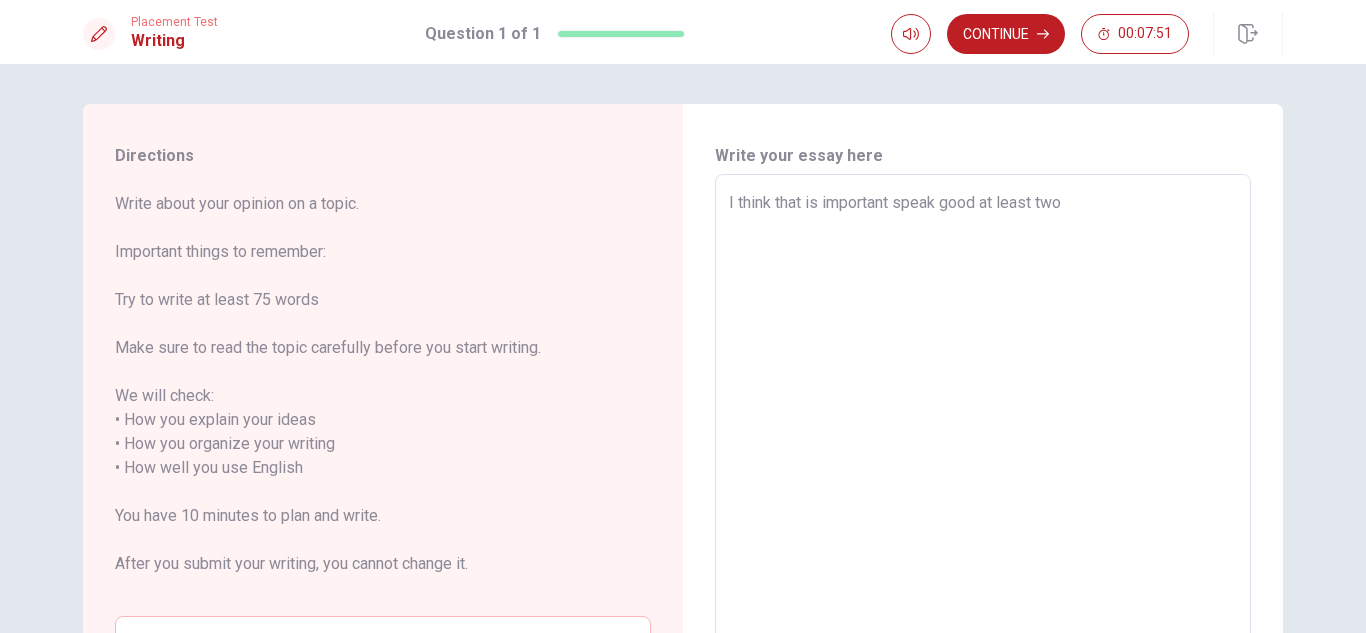 type on "x" 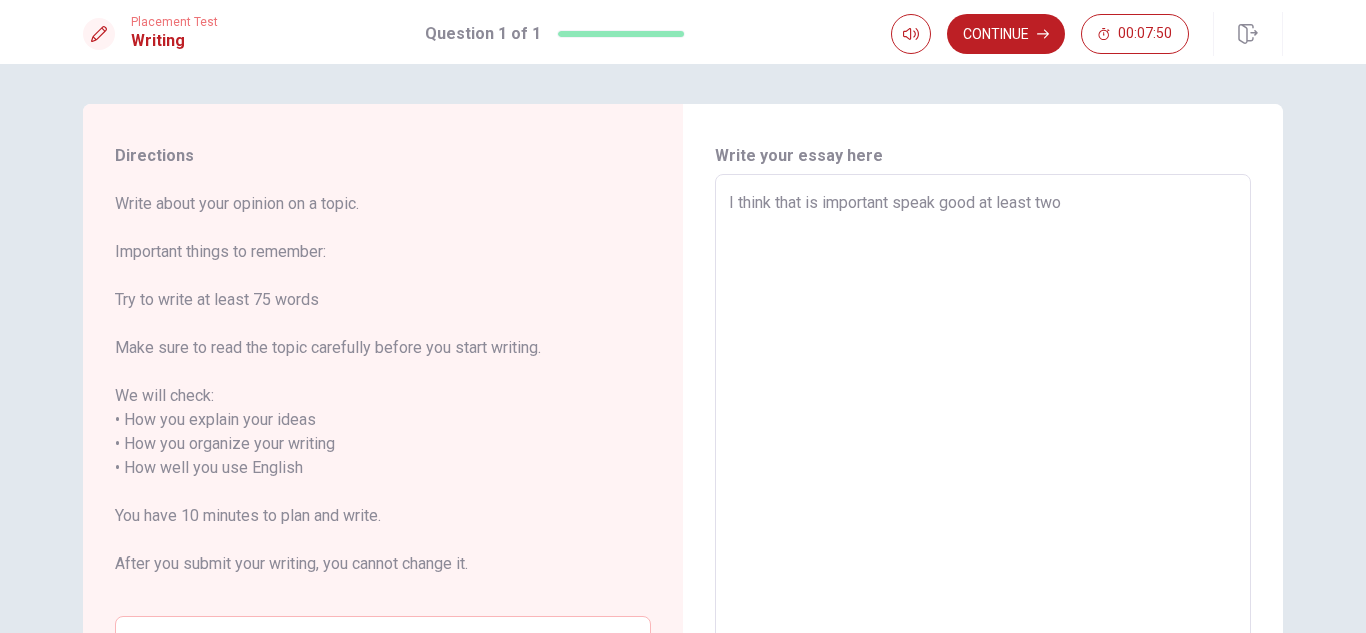 type on "I think that is important speak good at least two i" 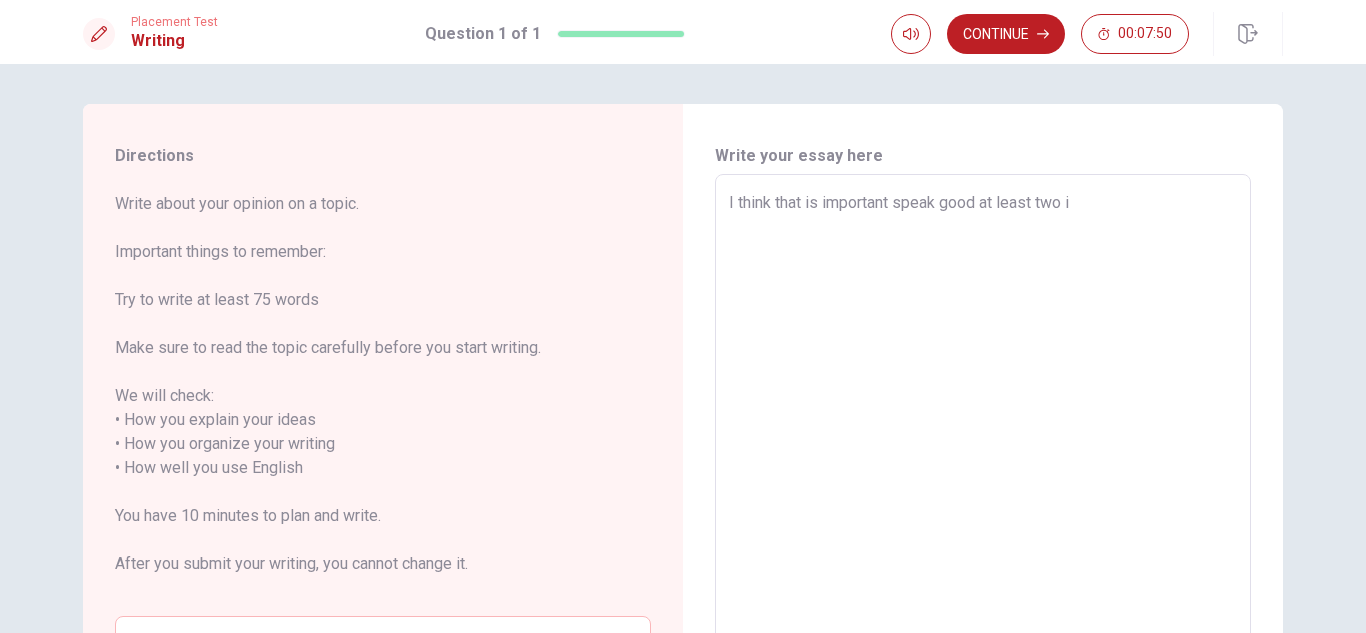 type on "x" 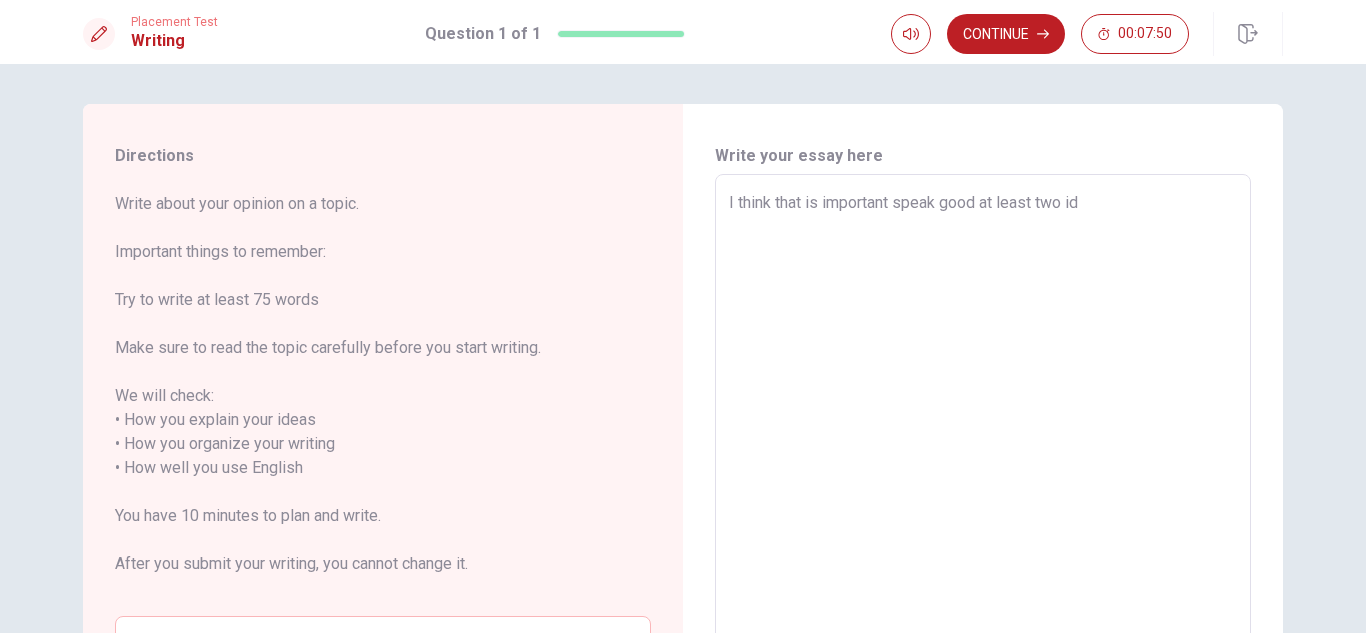 type on "x" 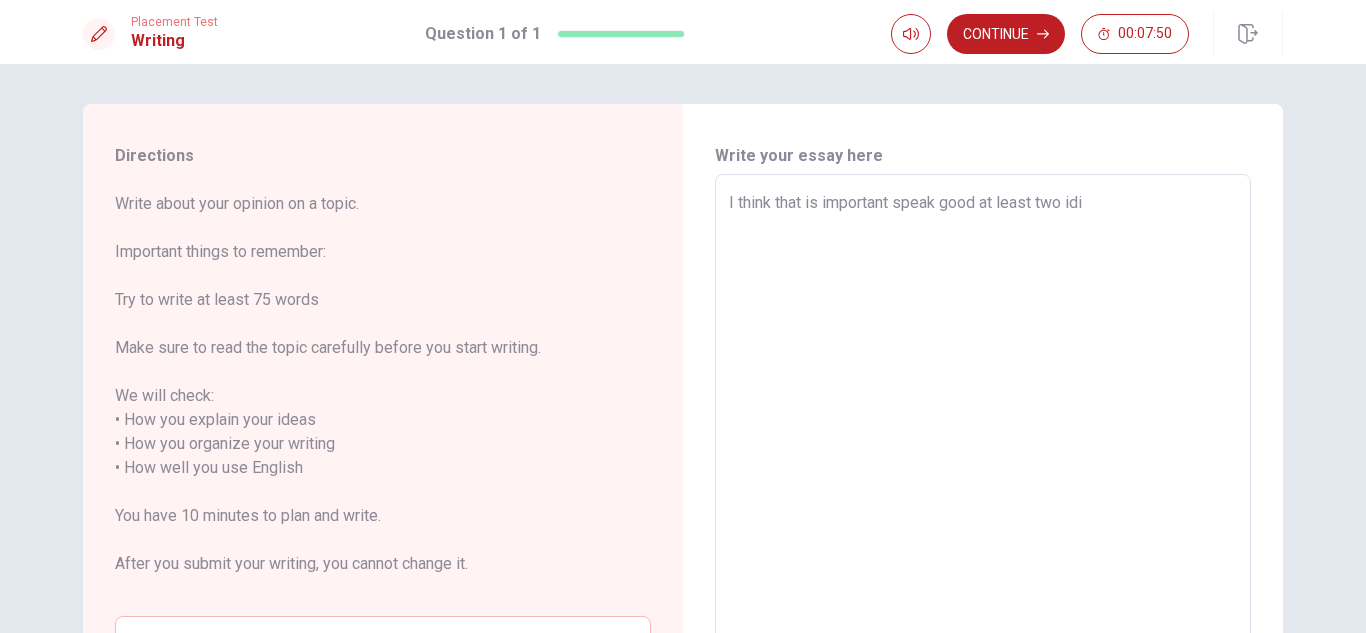 type on "x" 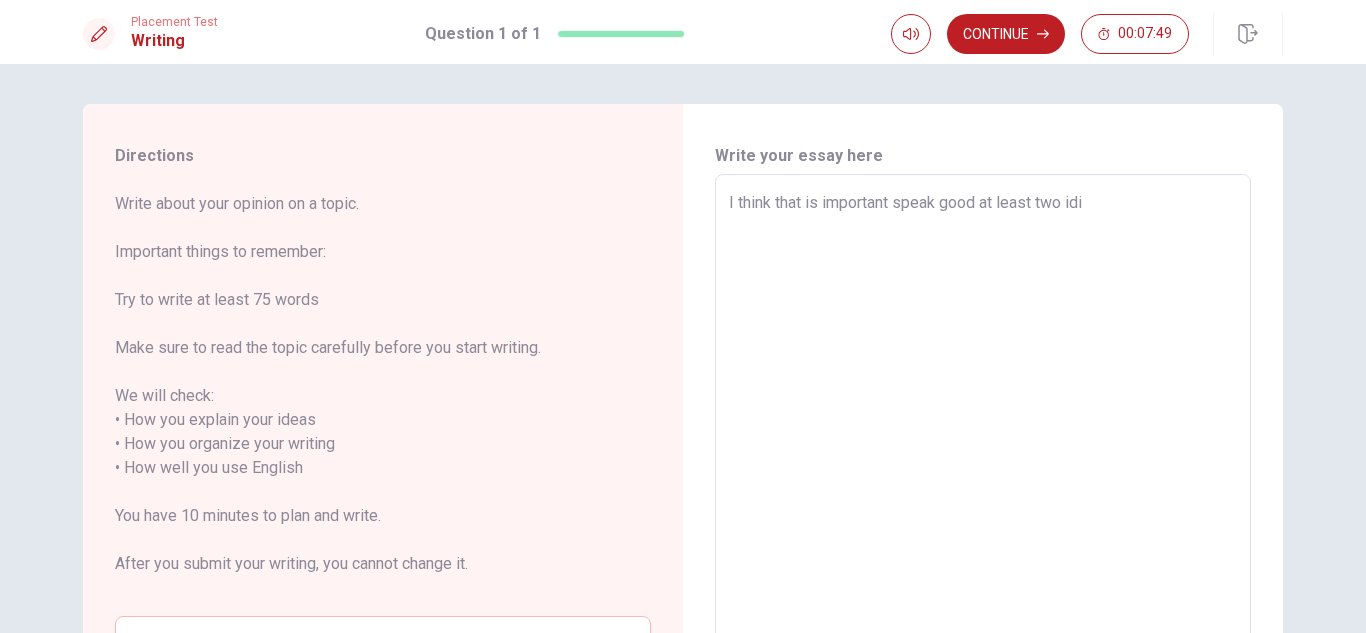 type on "I think that is important speak good at least two idio" 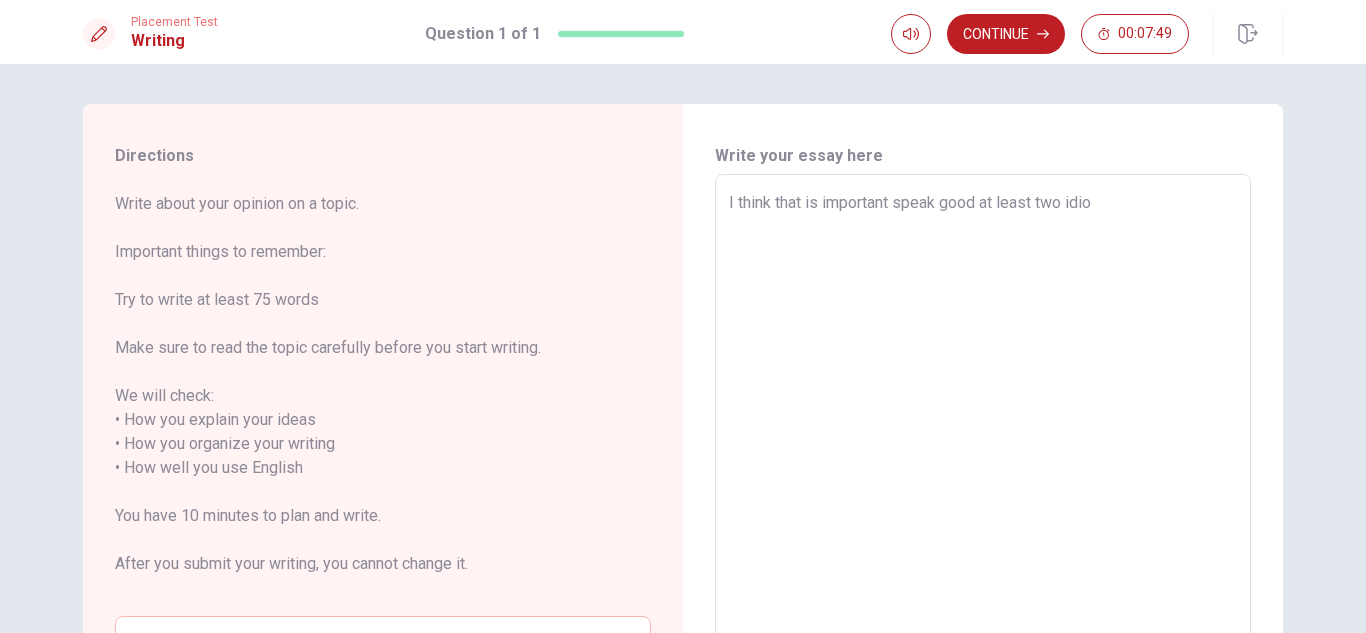 type on "x" 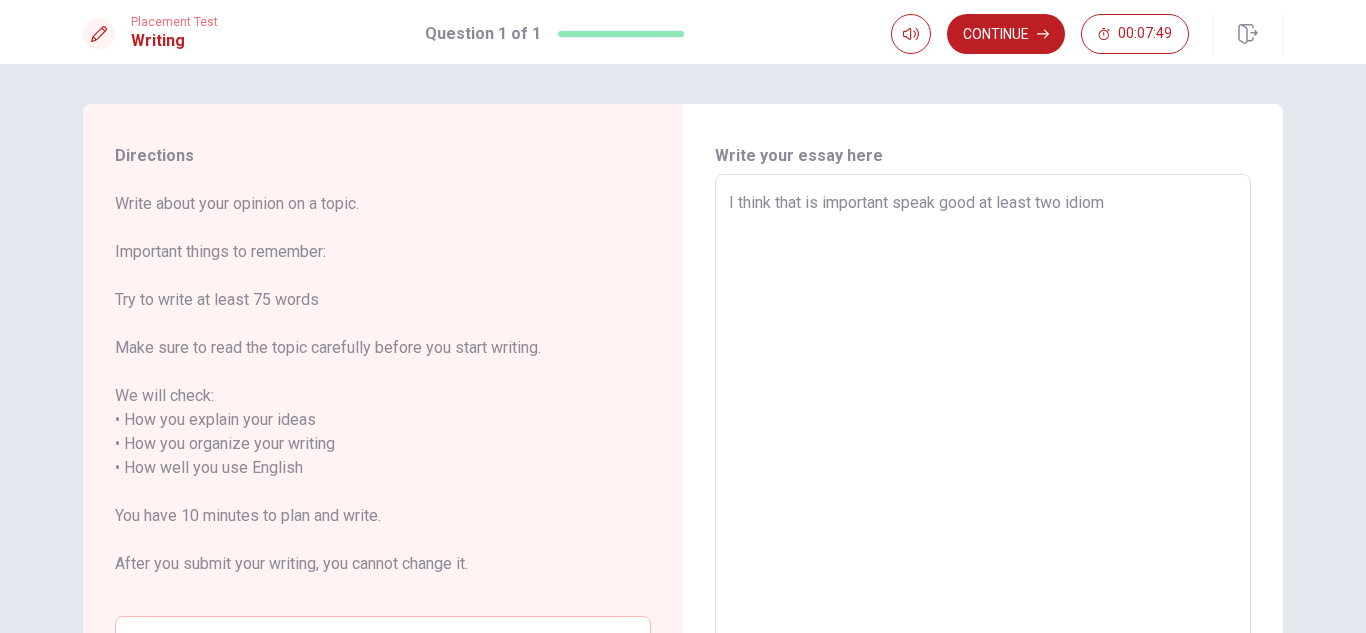 type on "x" 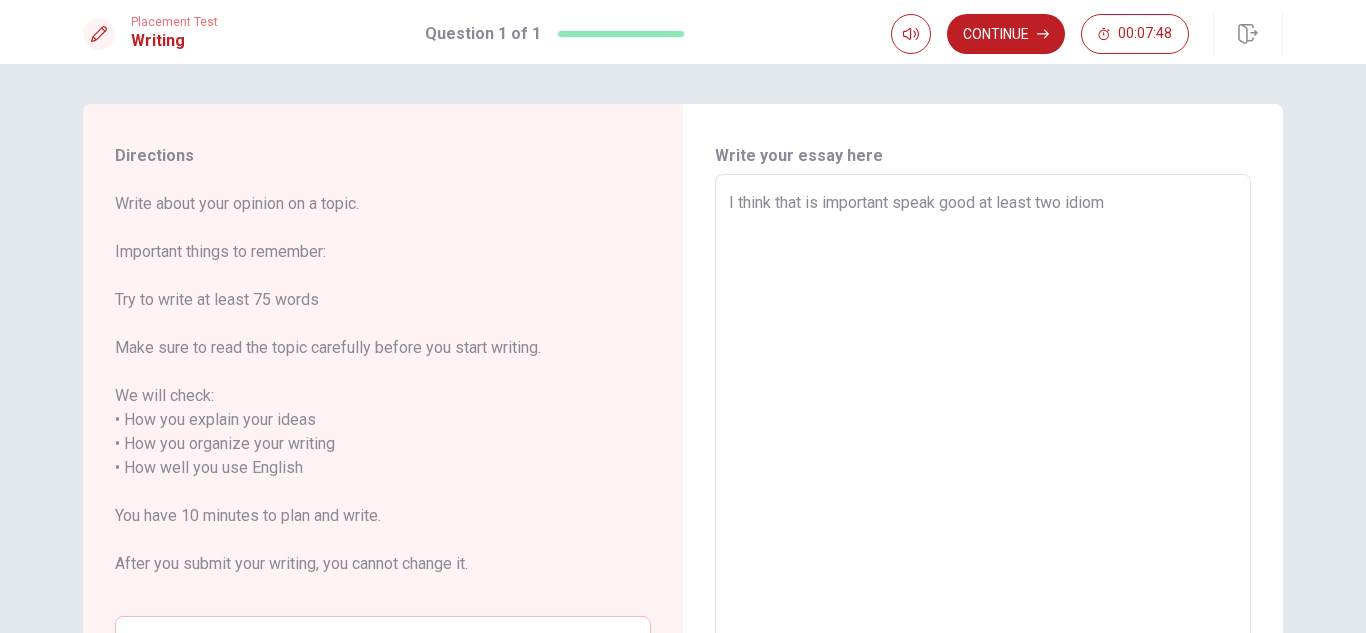 type on "I think that is important speak good at least two idioms" 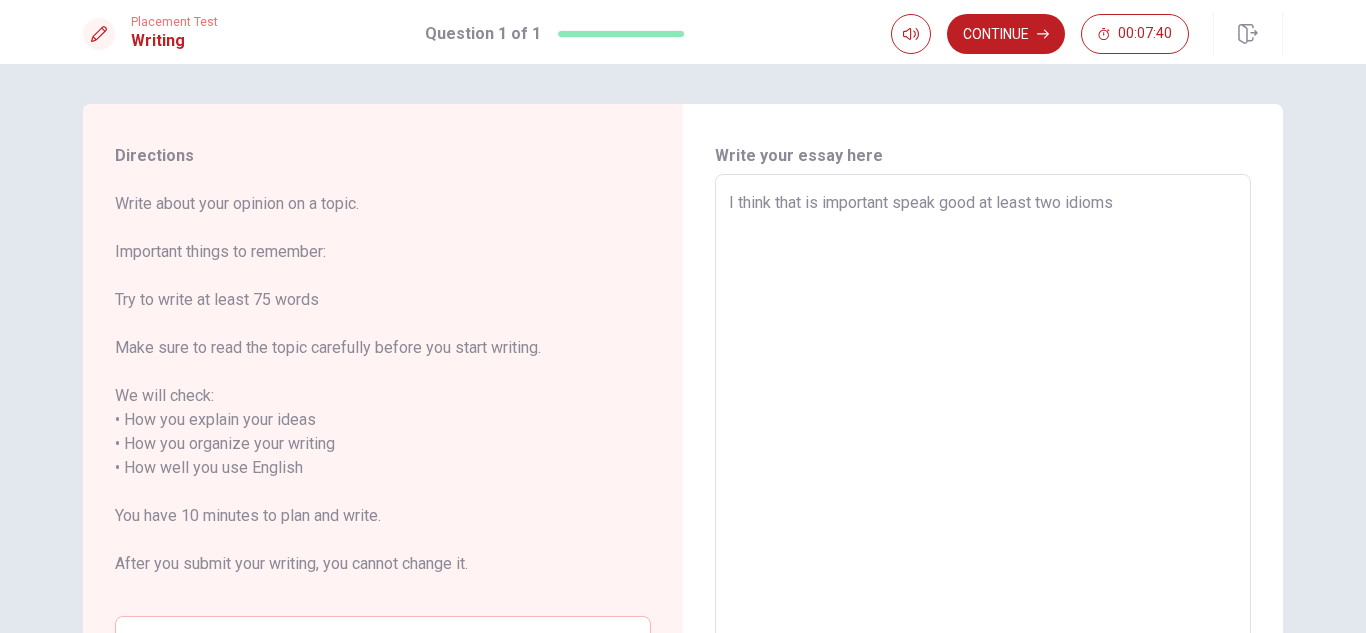 type on "x" 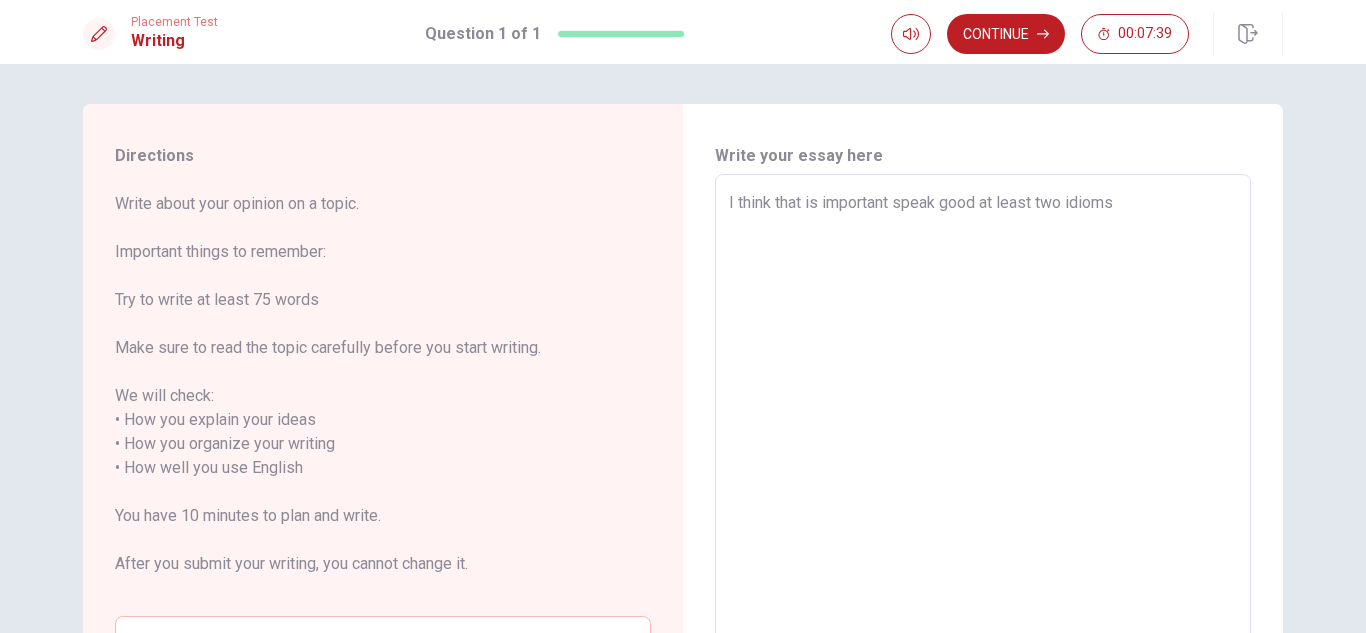 type on "I think that is important speak good at least two idioms," 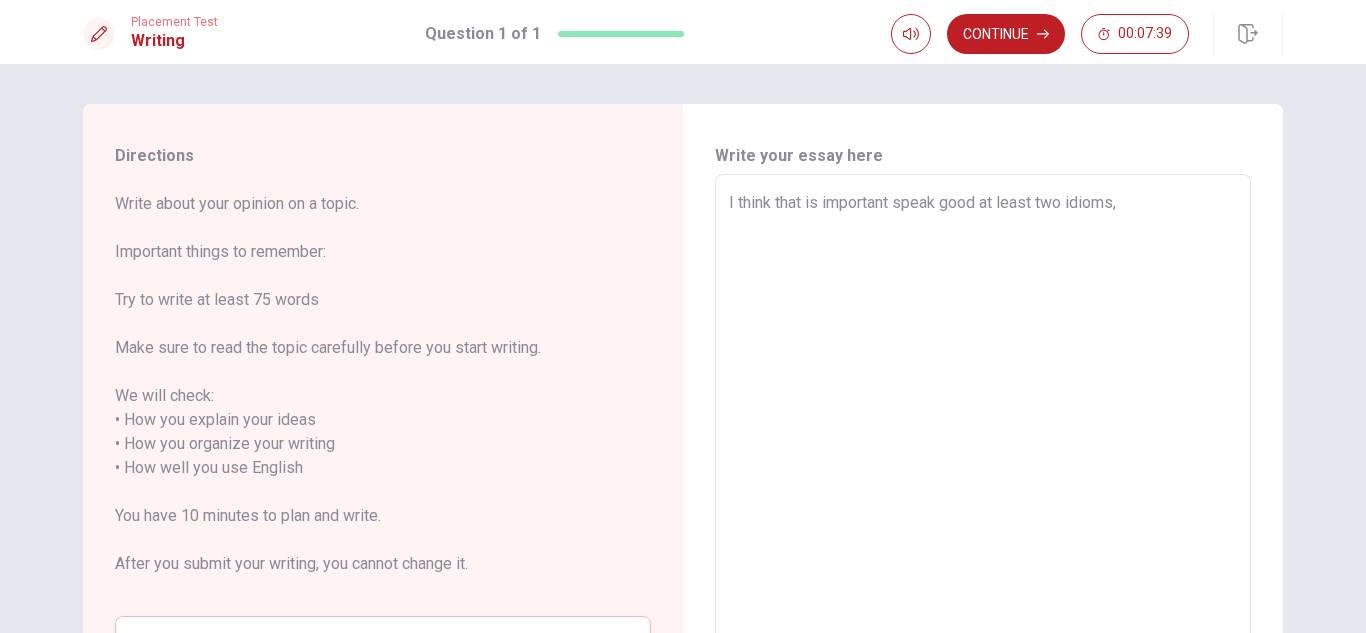 type on "x" 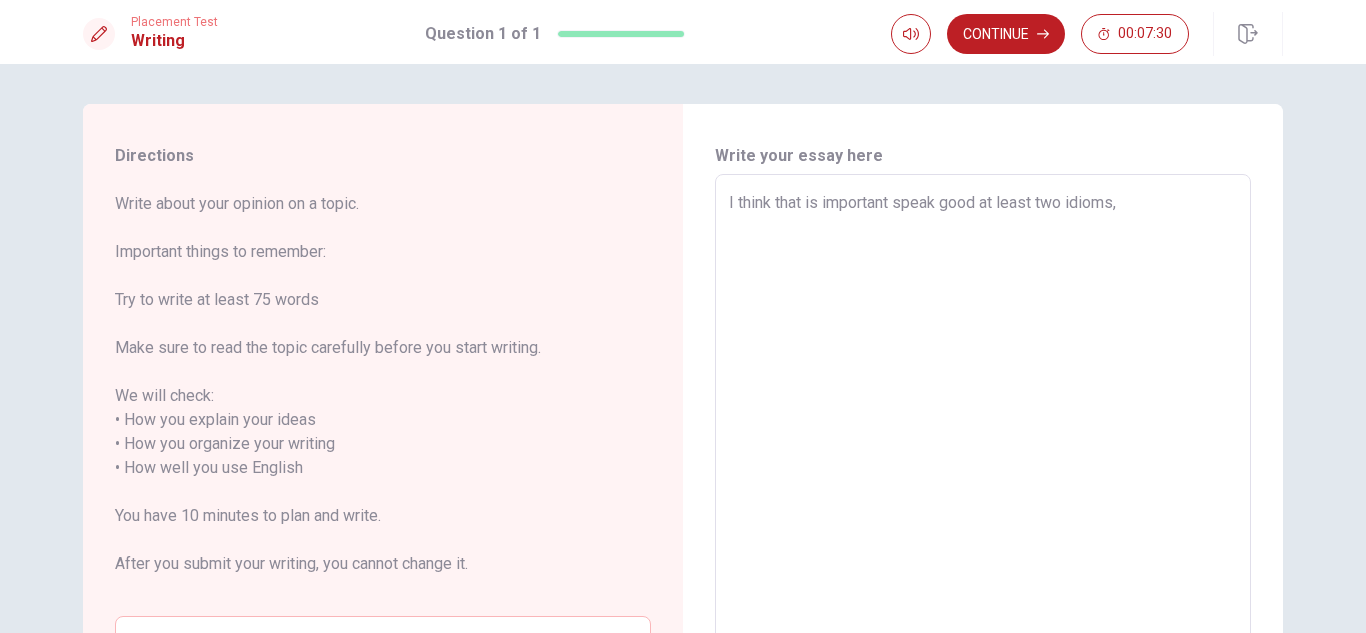 type on "x" 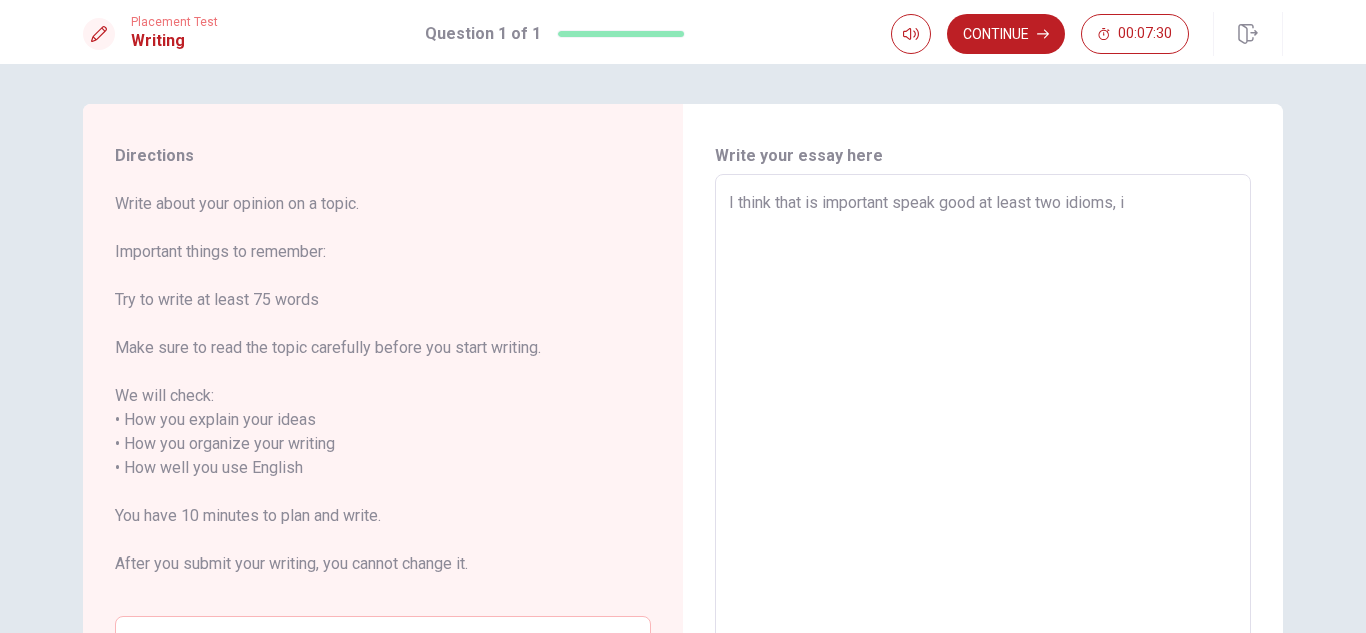 type on "x" 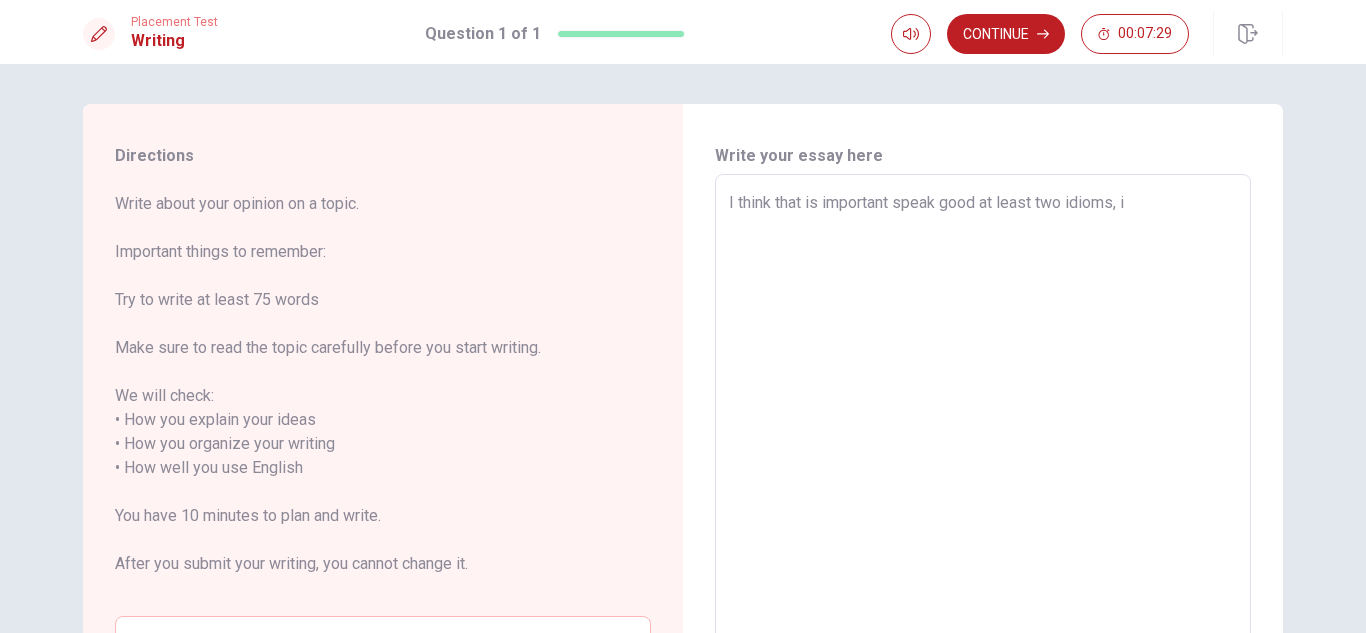 type on "I think that is important speak good at least two idioms, if" 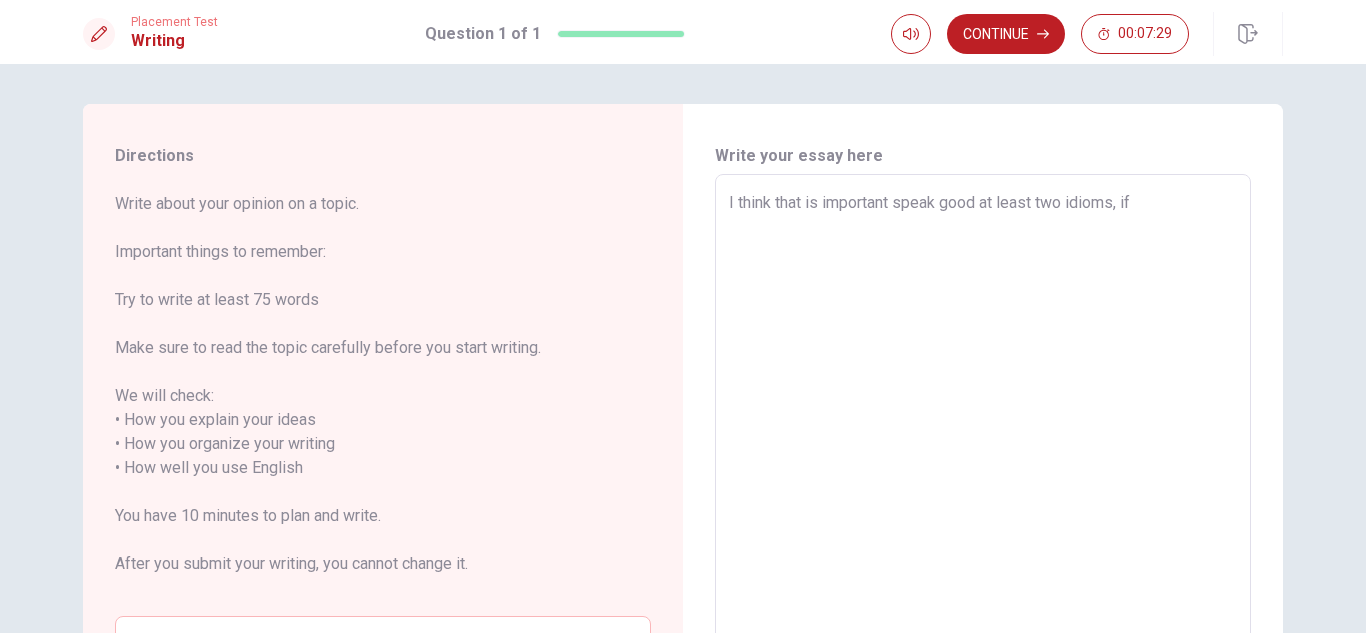 type on "x" 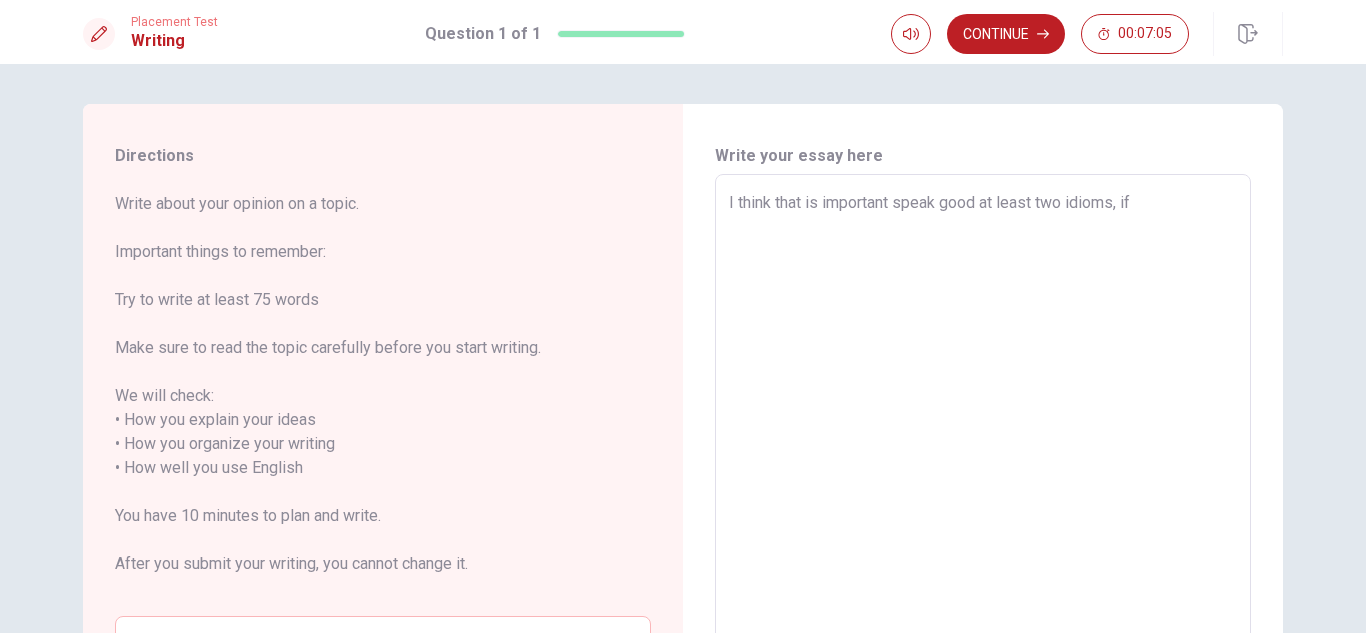 type on "x" 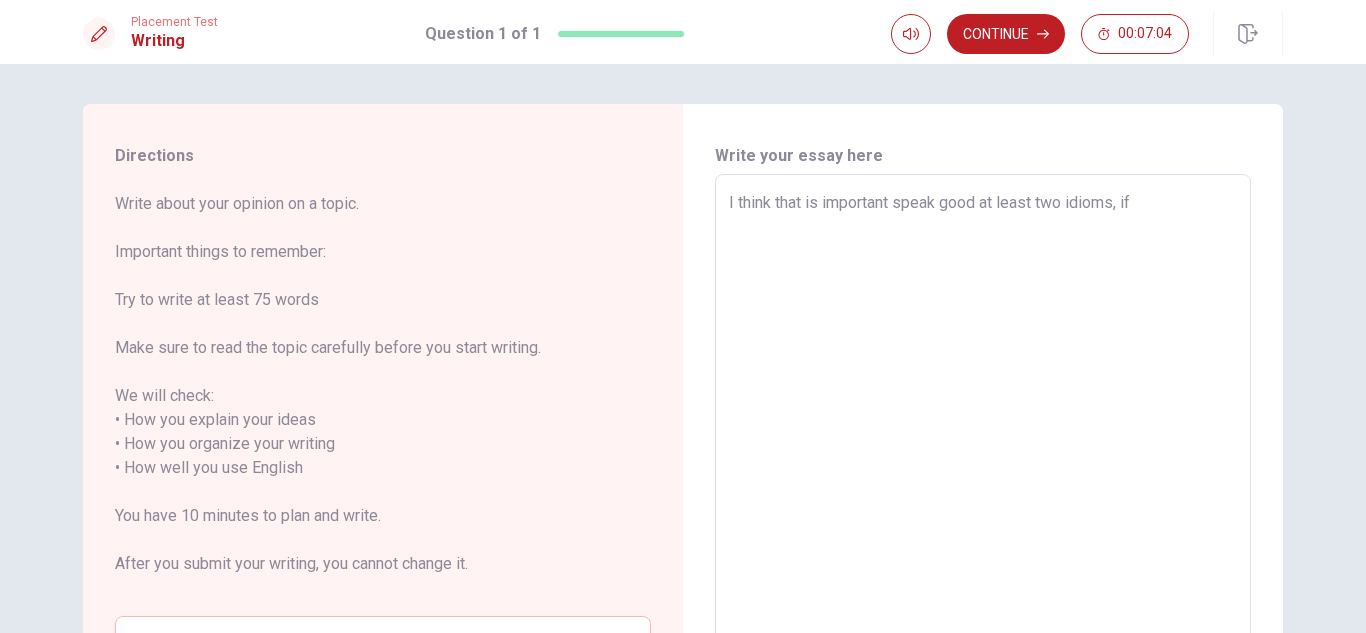 type on "I think that is important speak good at least two idioms, if b" 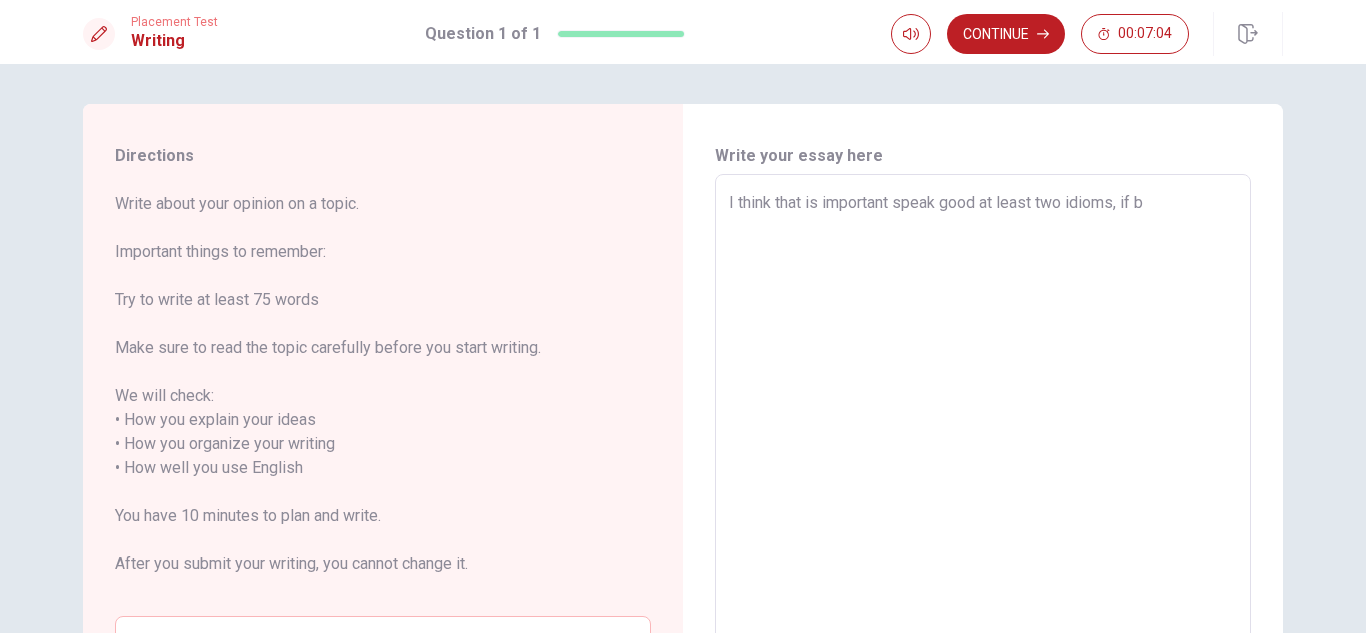 type on "x" 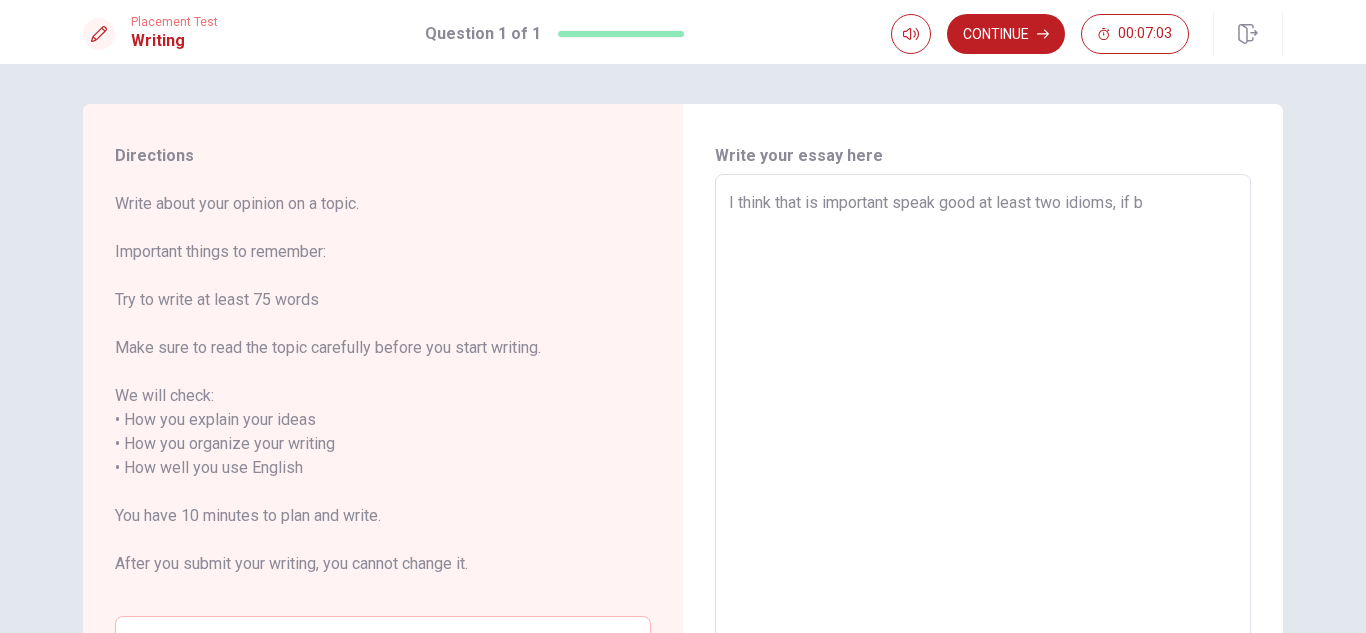 type on "I think that is important speak good at least two idioms, if be" 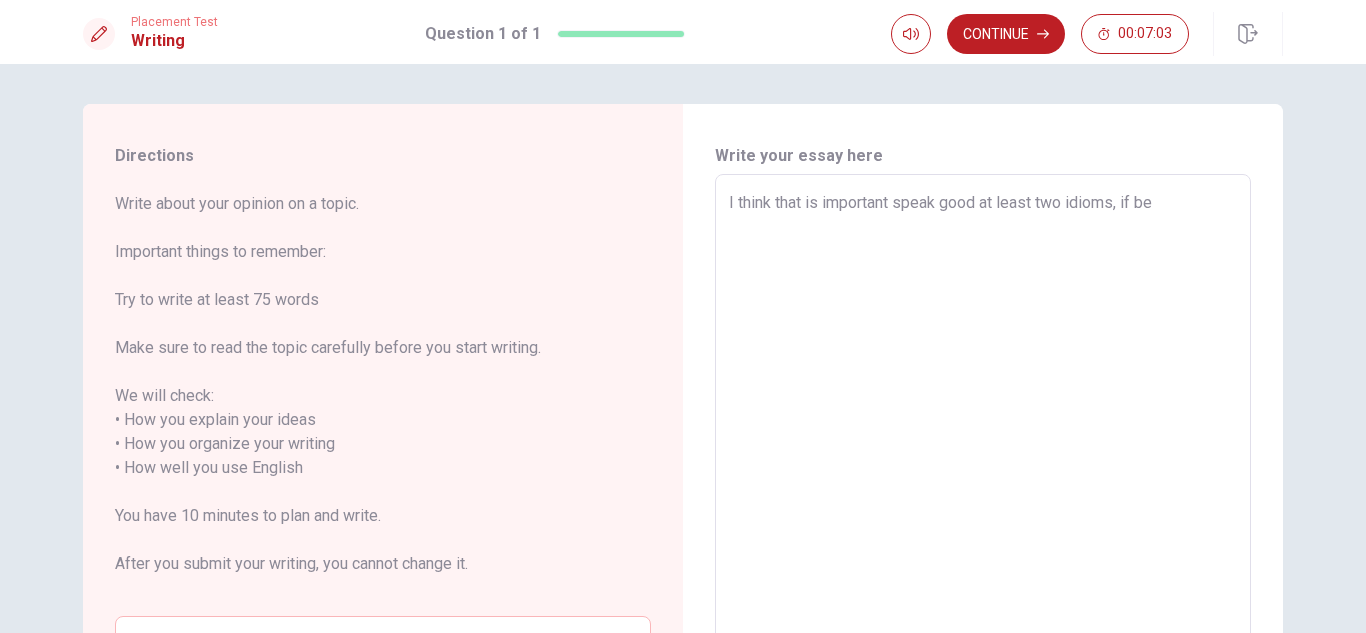 type on "x" 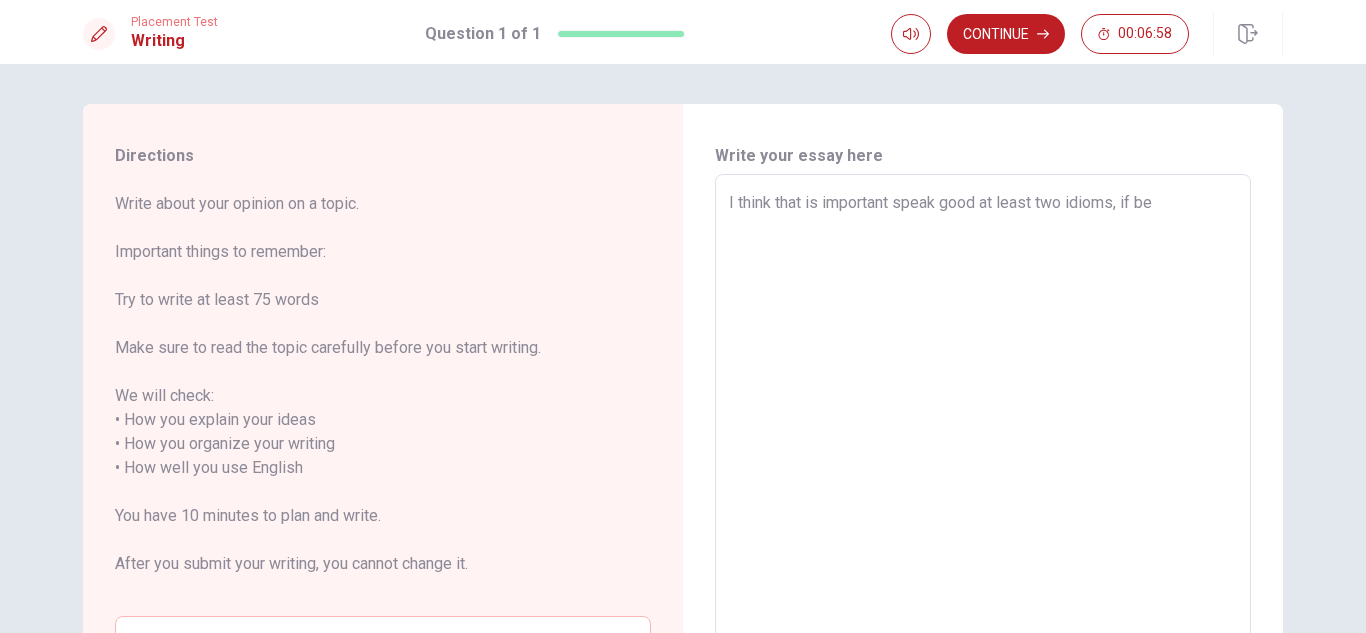 type on "x" 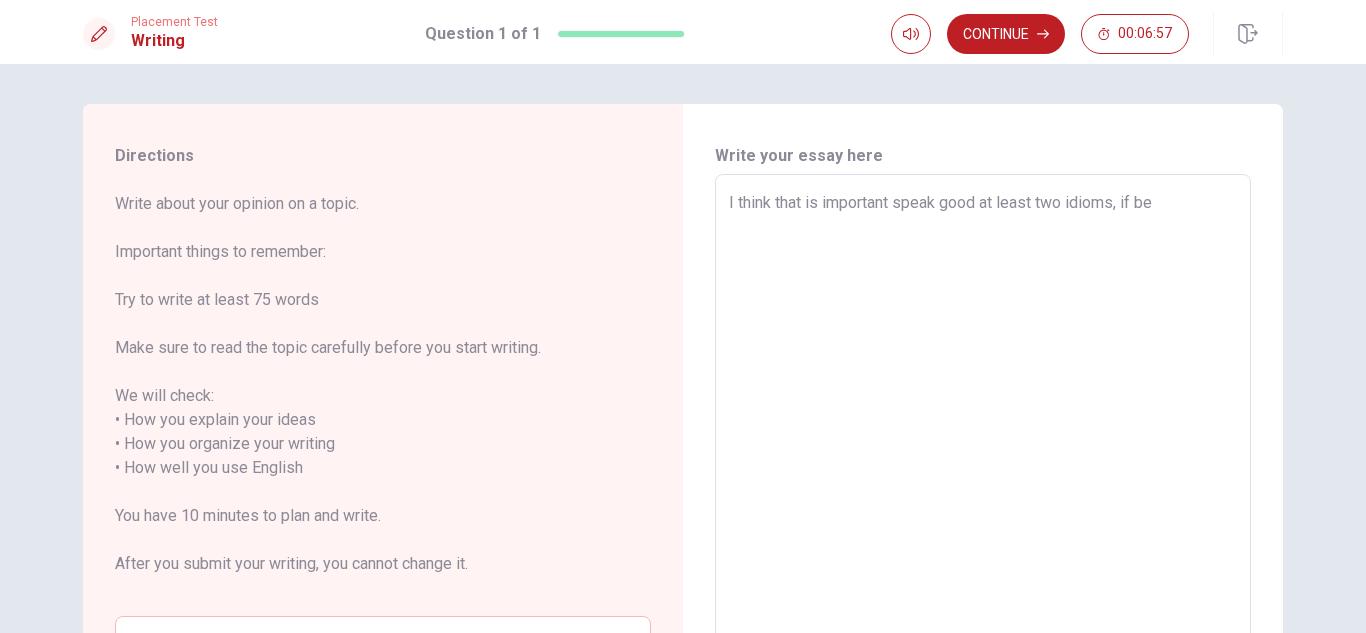 type on "I think that is important speak good at least two idioms, if be t" 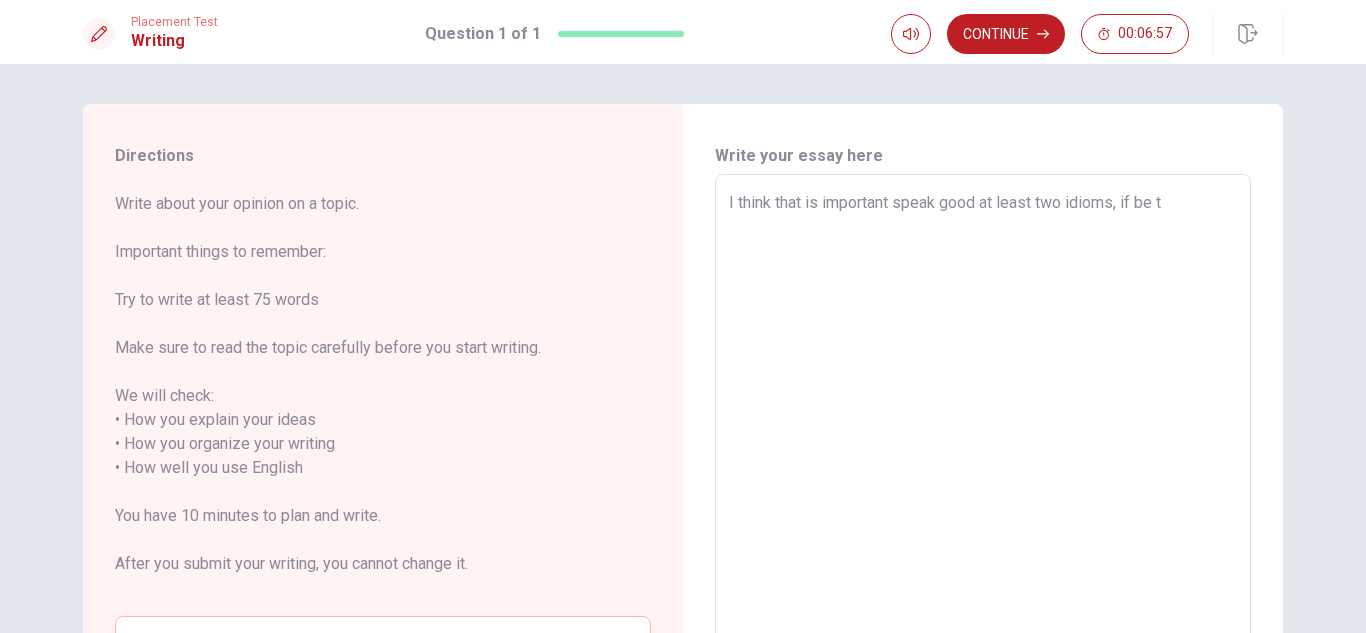 type on "x" 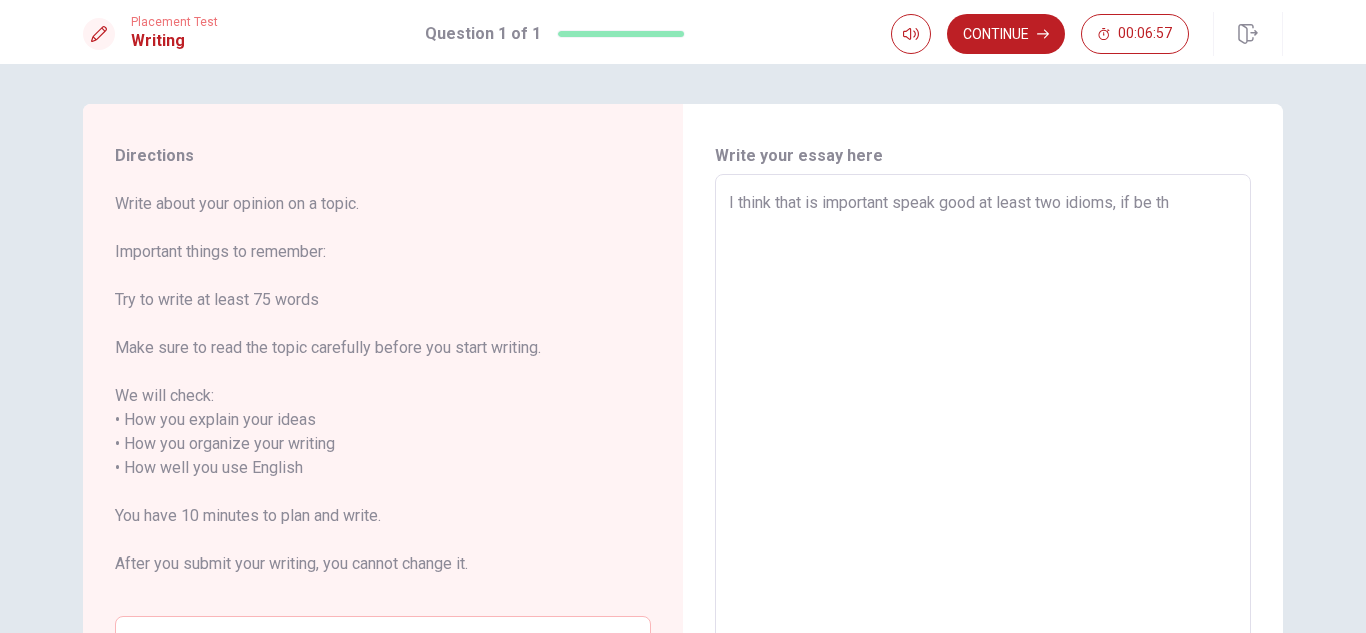 type on "x" 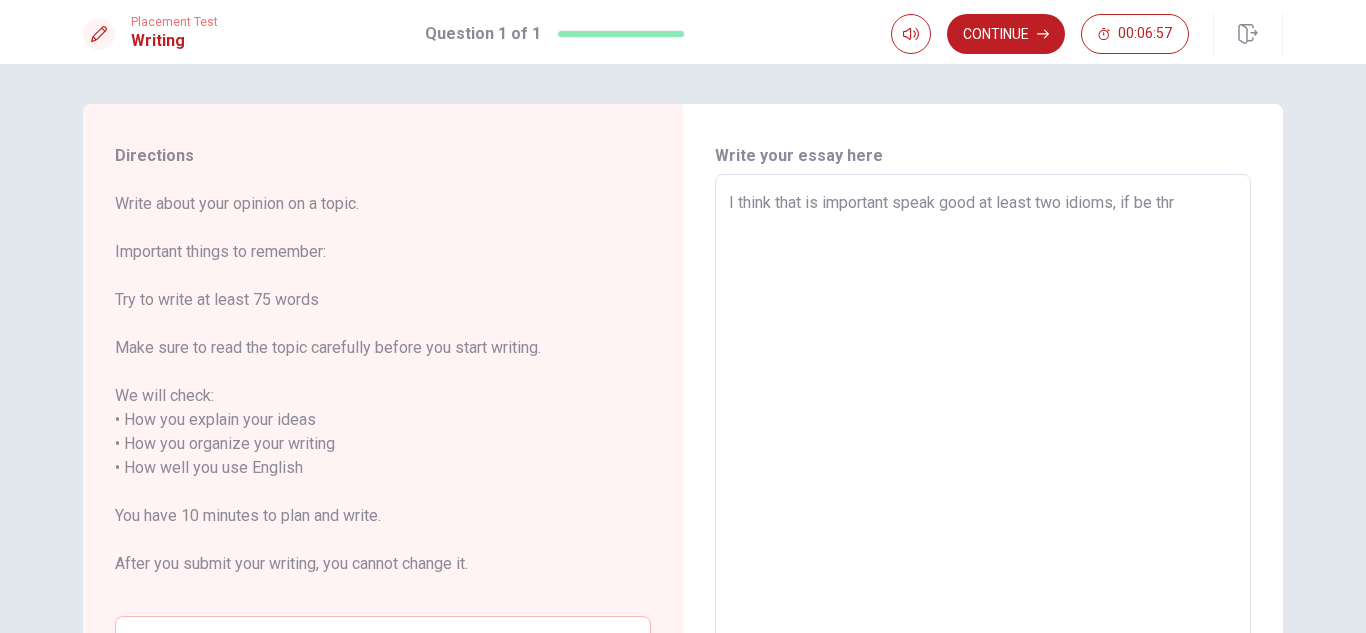 type on "x" 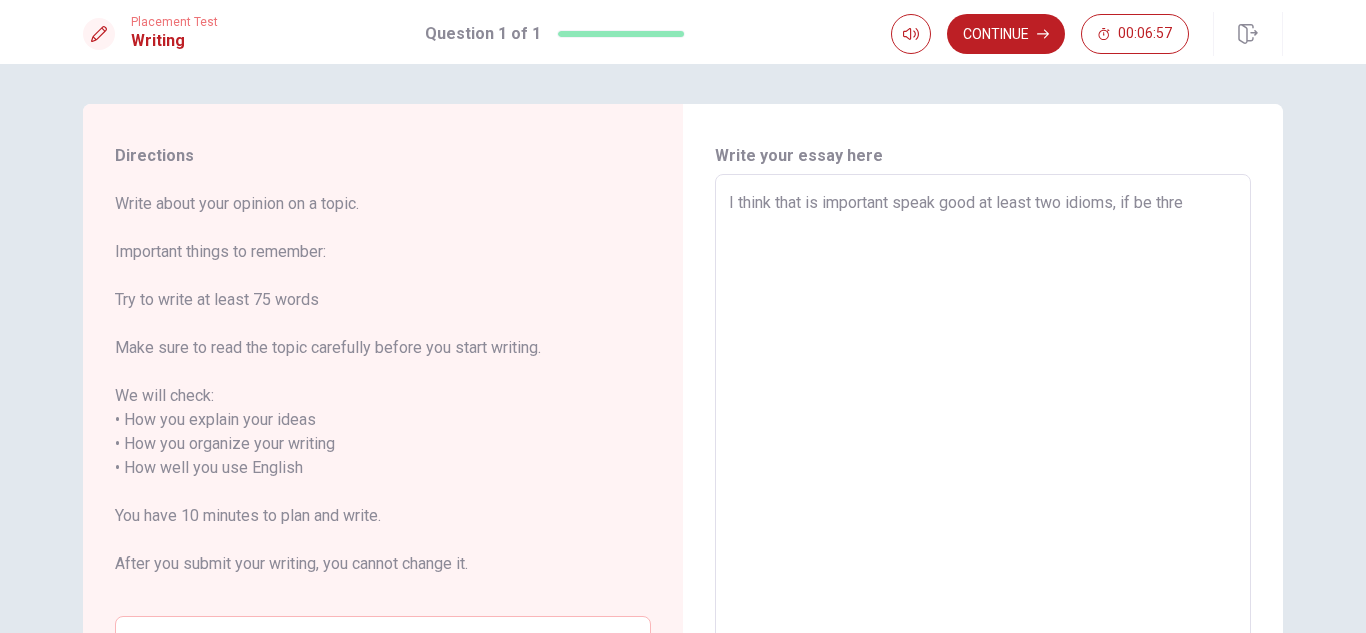 type on "x" 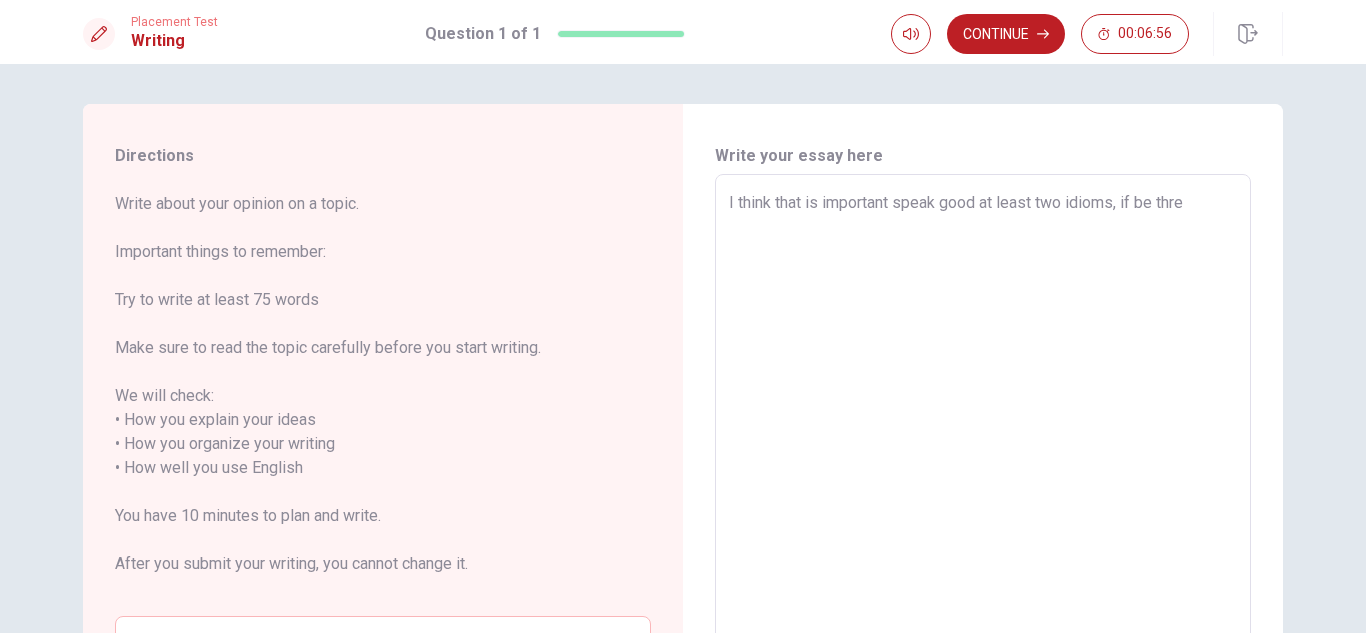 type on "I think that is important speak good at least two idioms, if be three" 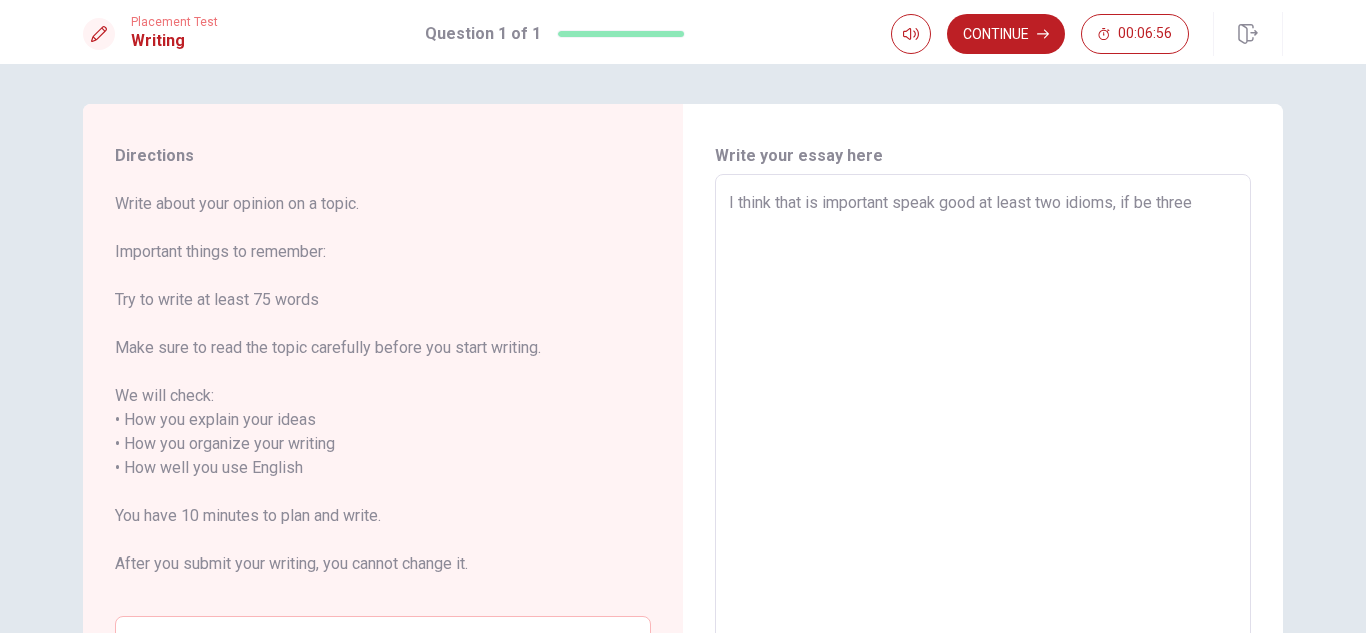 type on "I think that is important speak good at least two idioms, if be three" 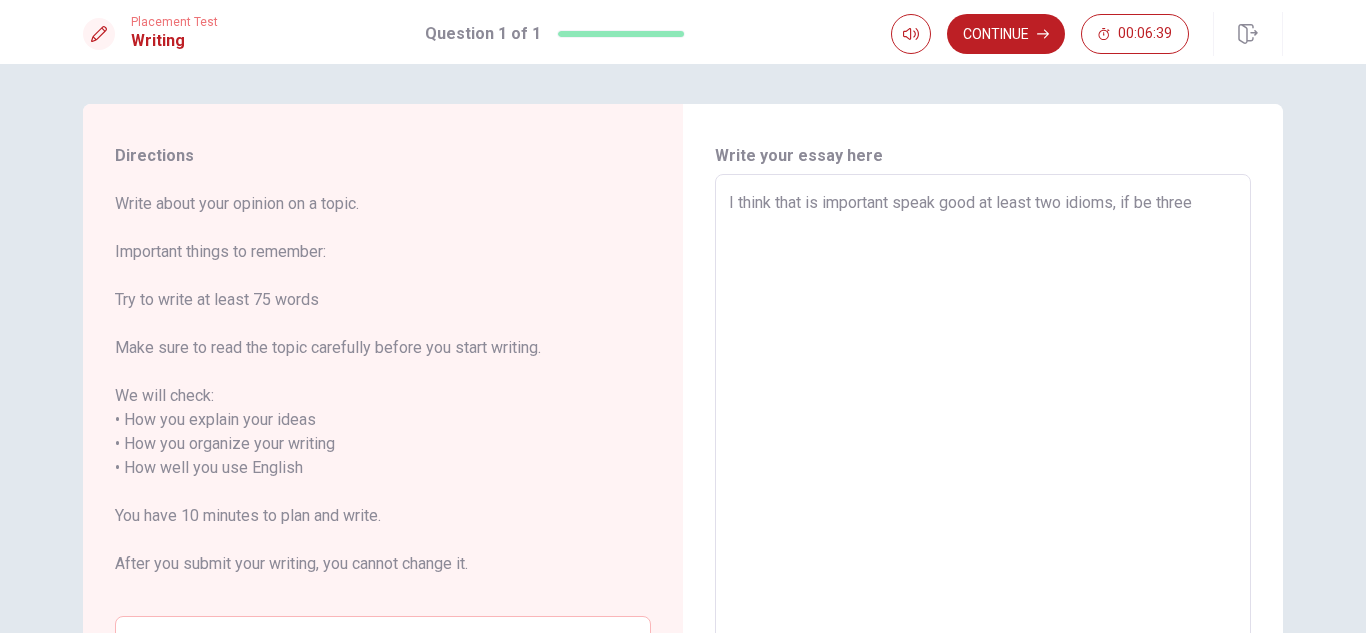 type on "x" 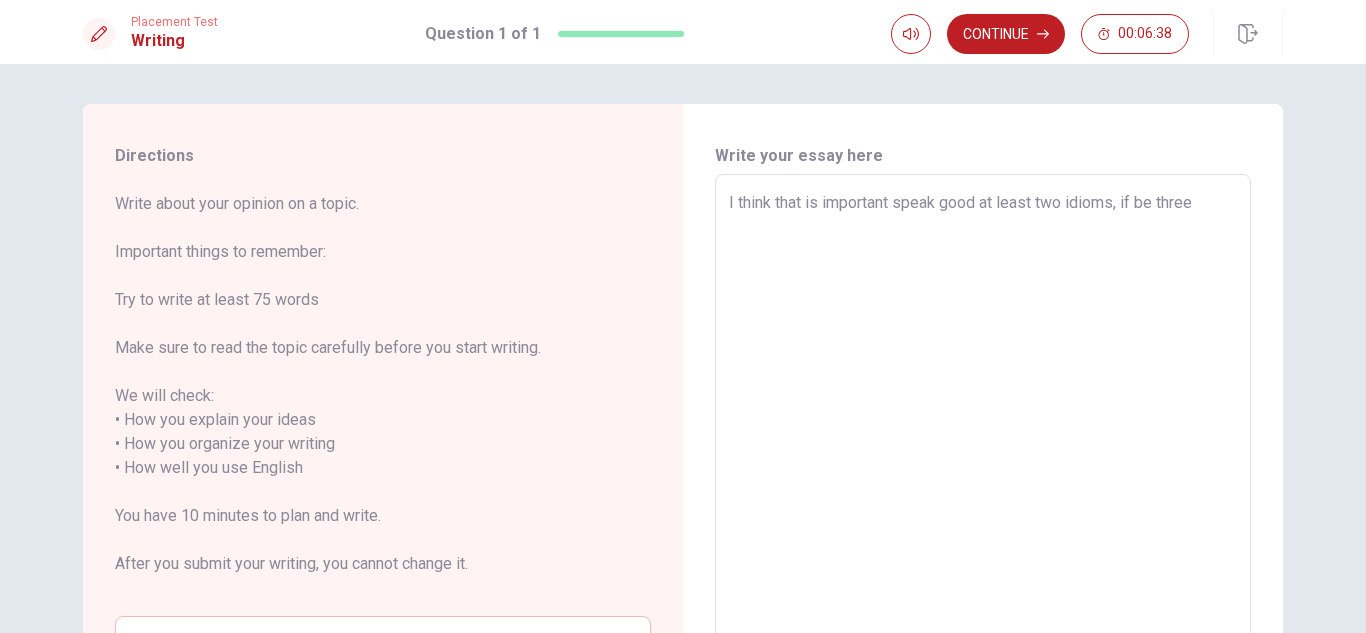 type on "I think that is important speak good at least two idioms, if be three w" 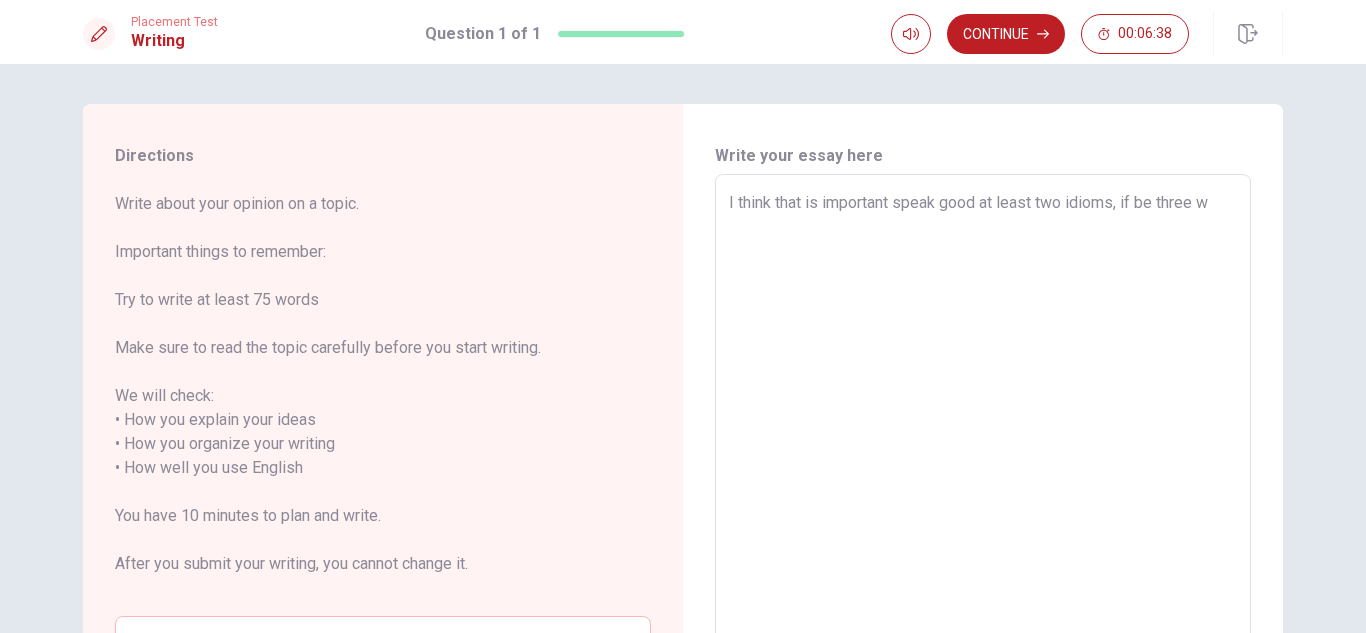 type on "x" 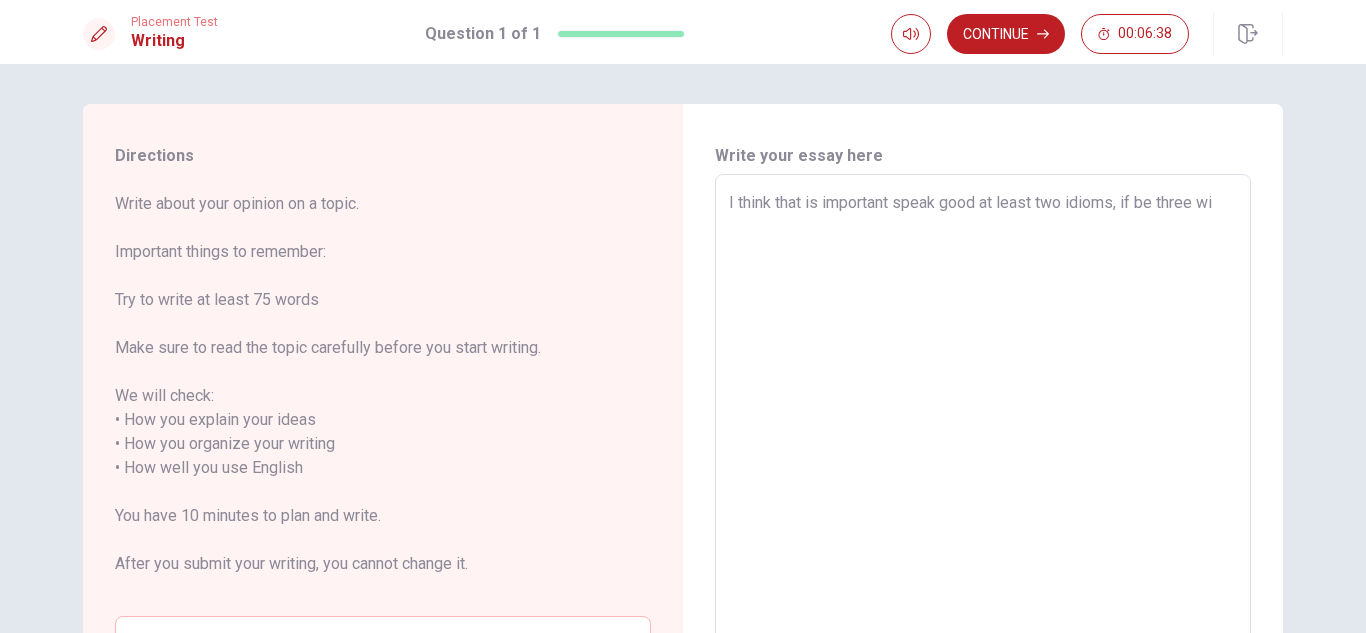 type on "x" 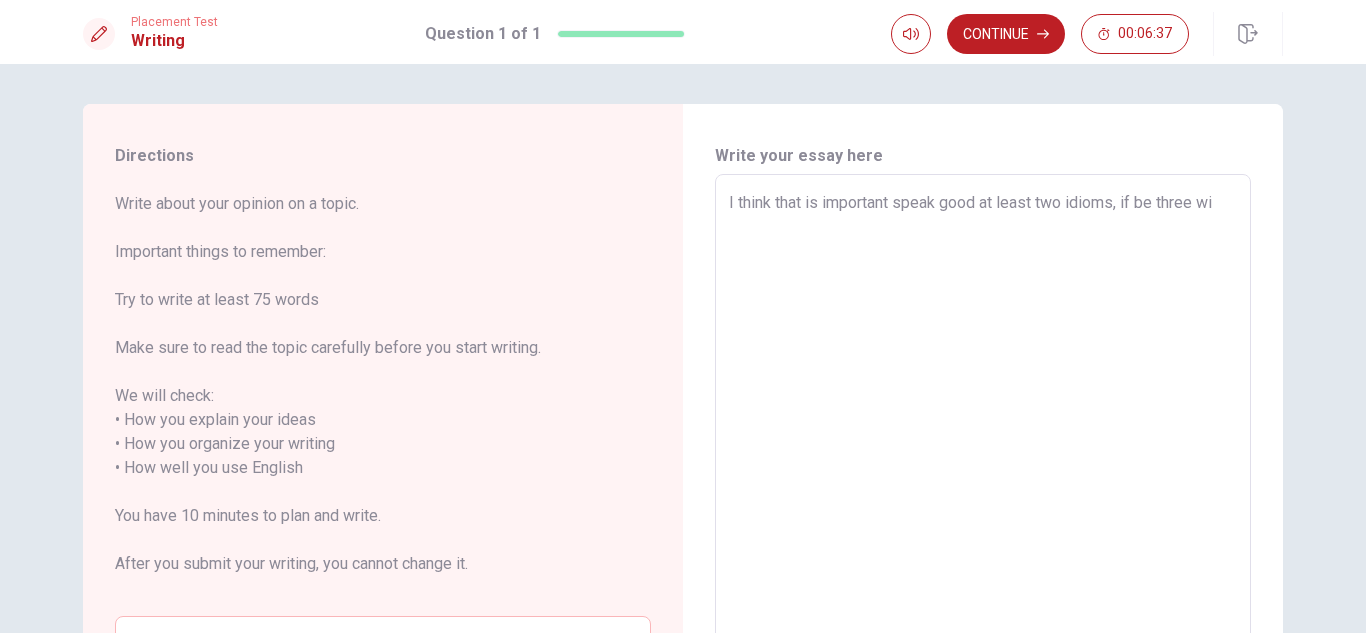 type on "I think that is important speak good at least two idioms, if be three wii" 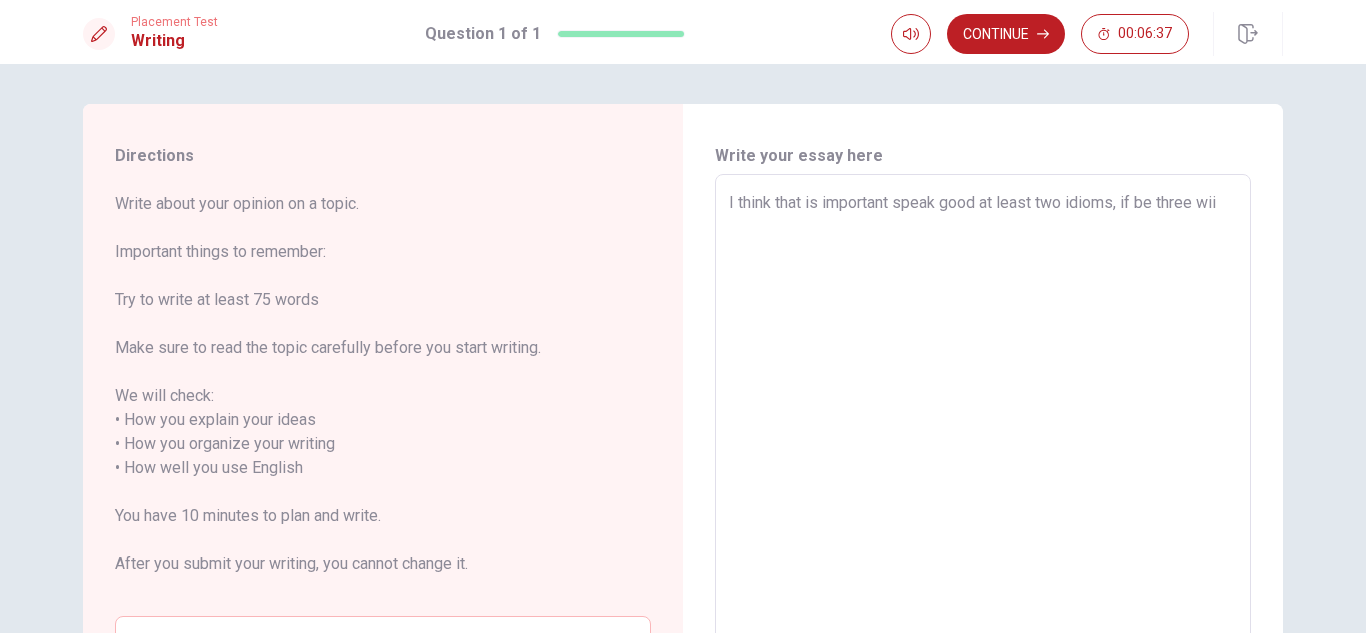 type on "x" 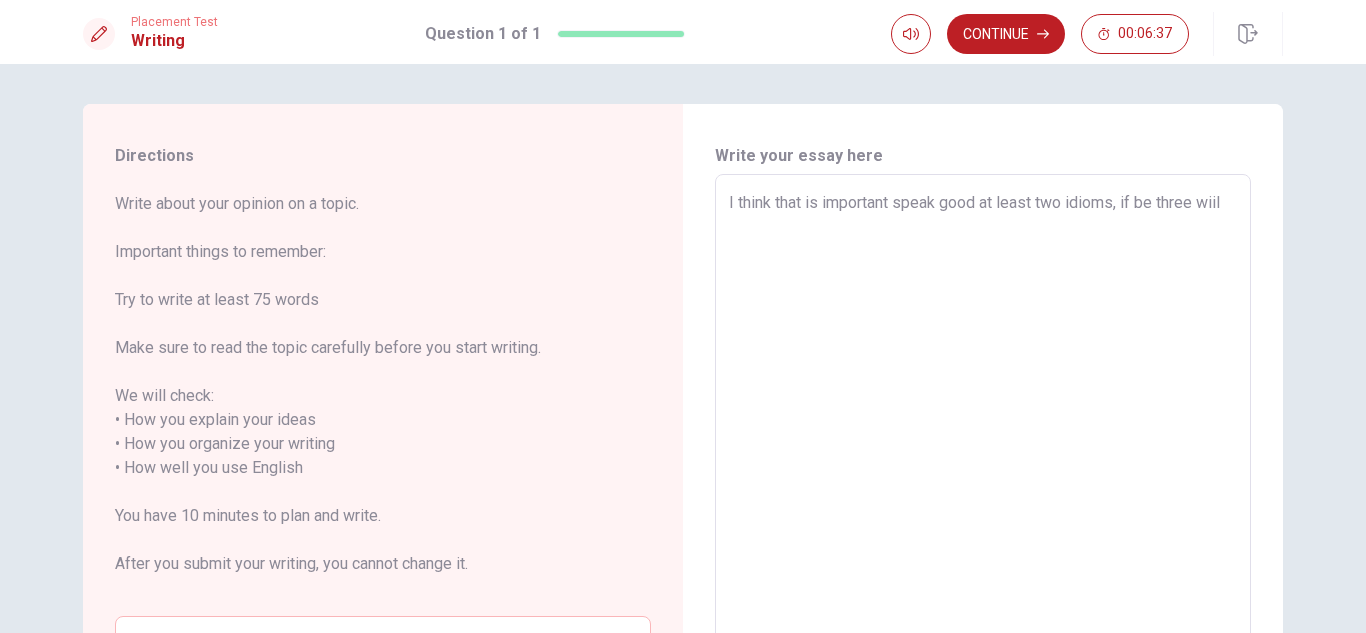 type on "x" 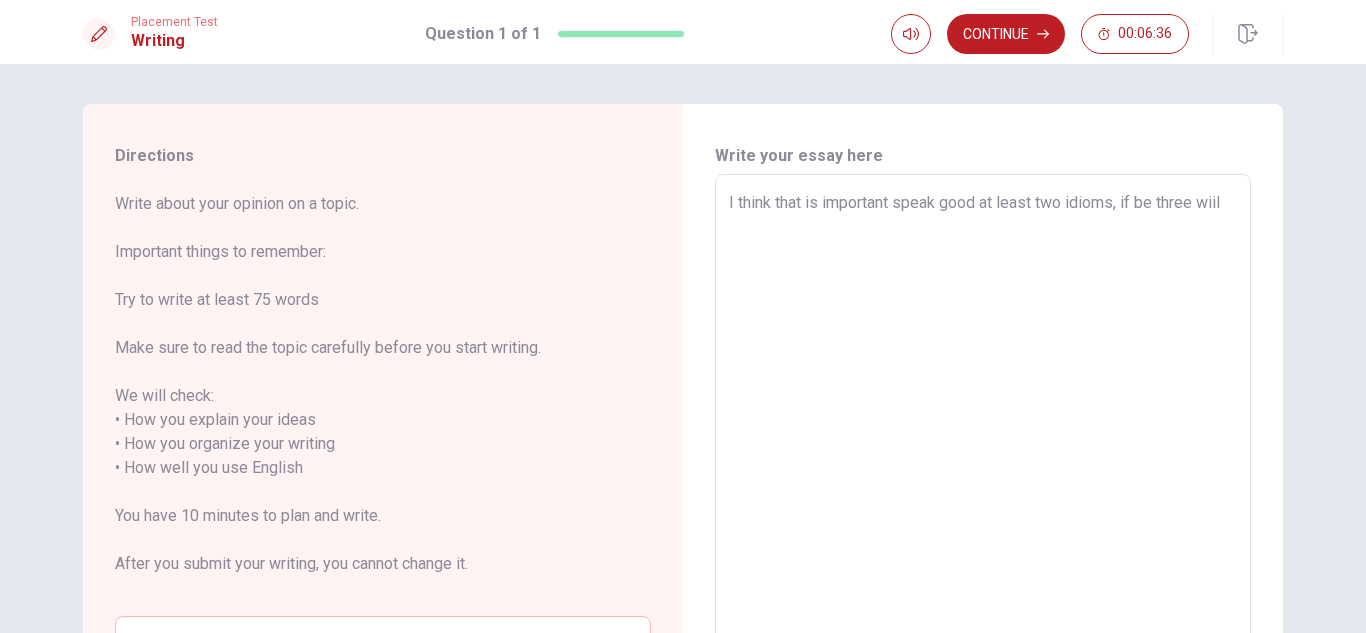 type on "I think that is important speak good at least two idioms, if be three wii" 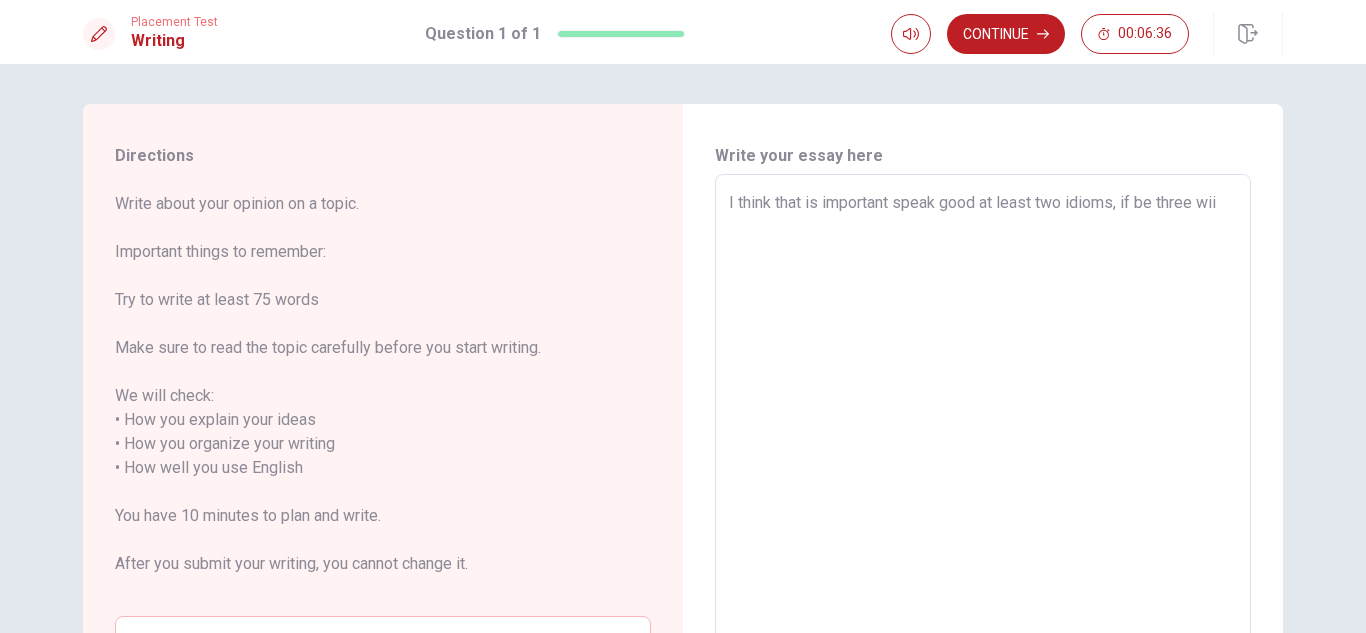 type on "x" 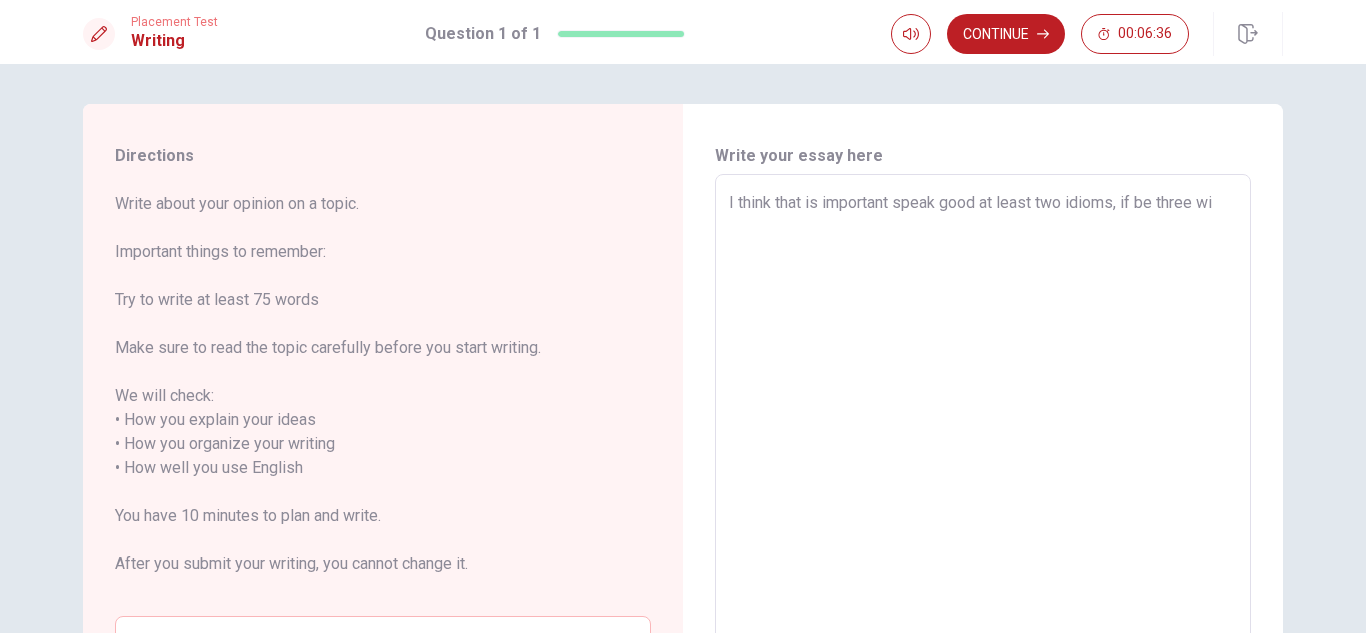 type on "x" 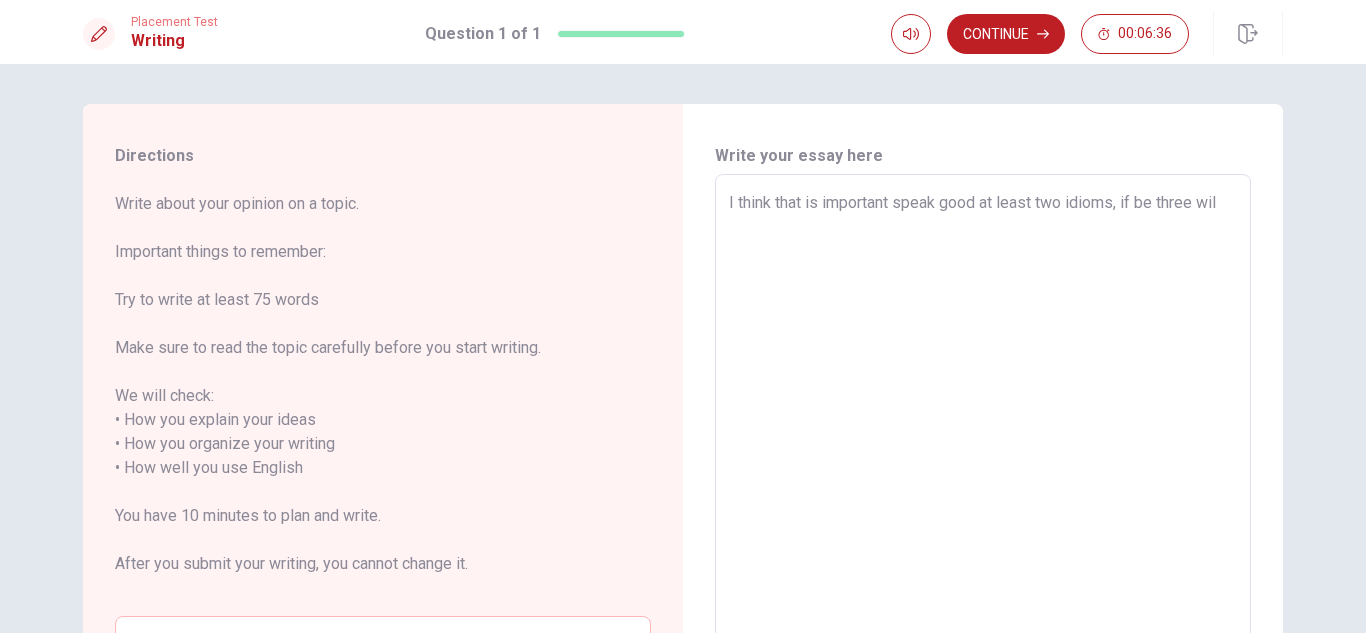 type on "x" 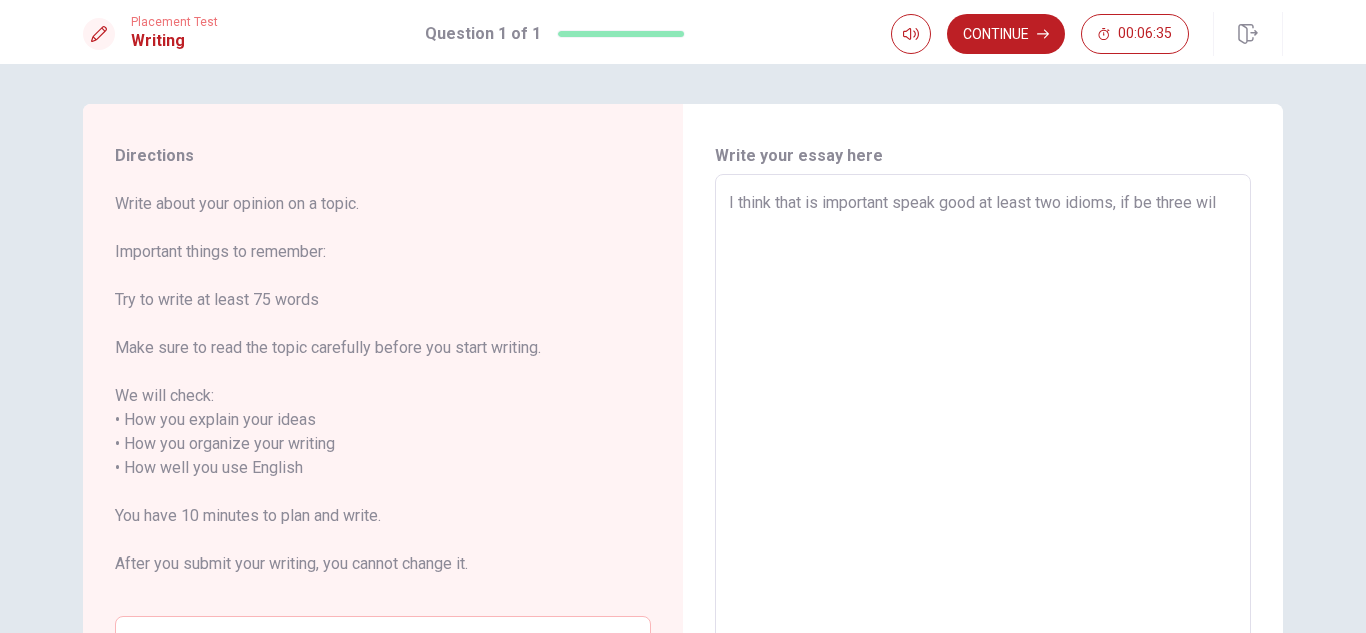 type on "I think that is important speak good at least two idioms, if be three will" 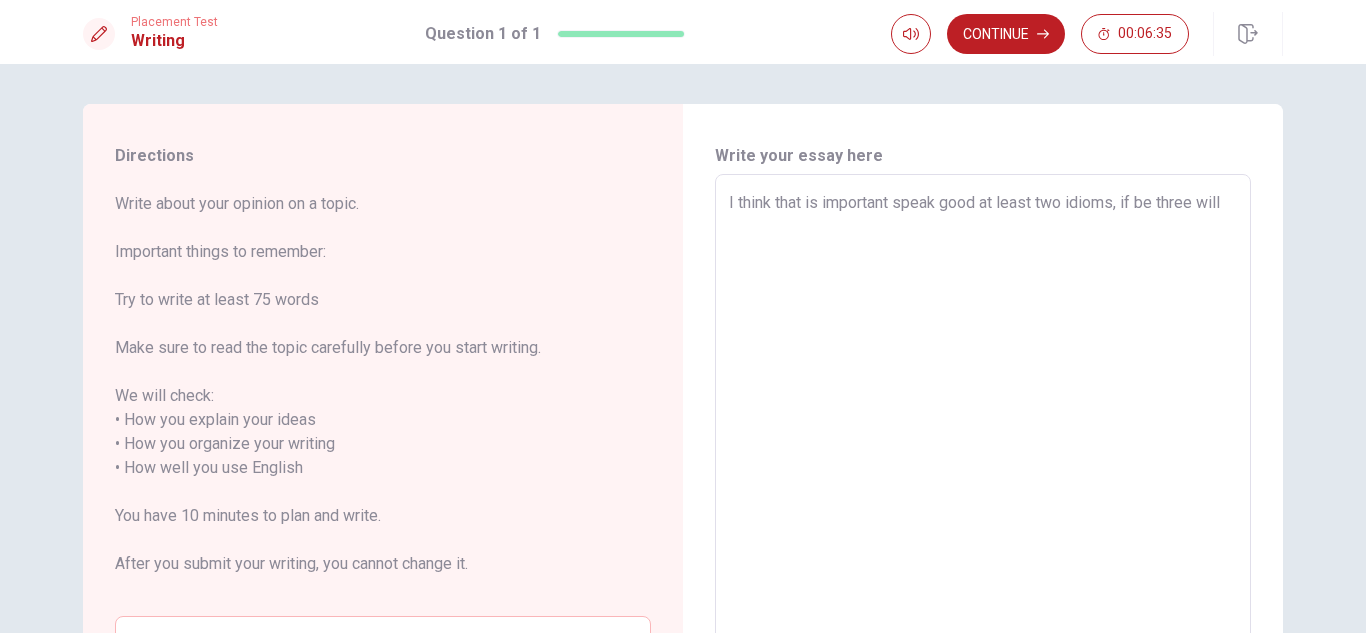 type on "x" 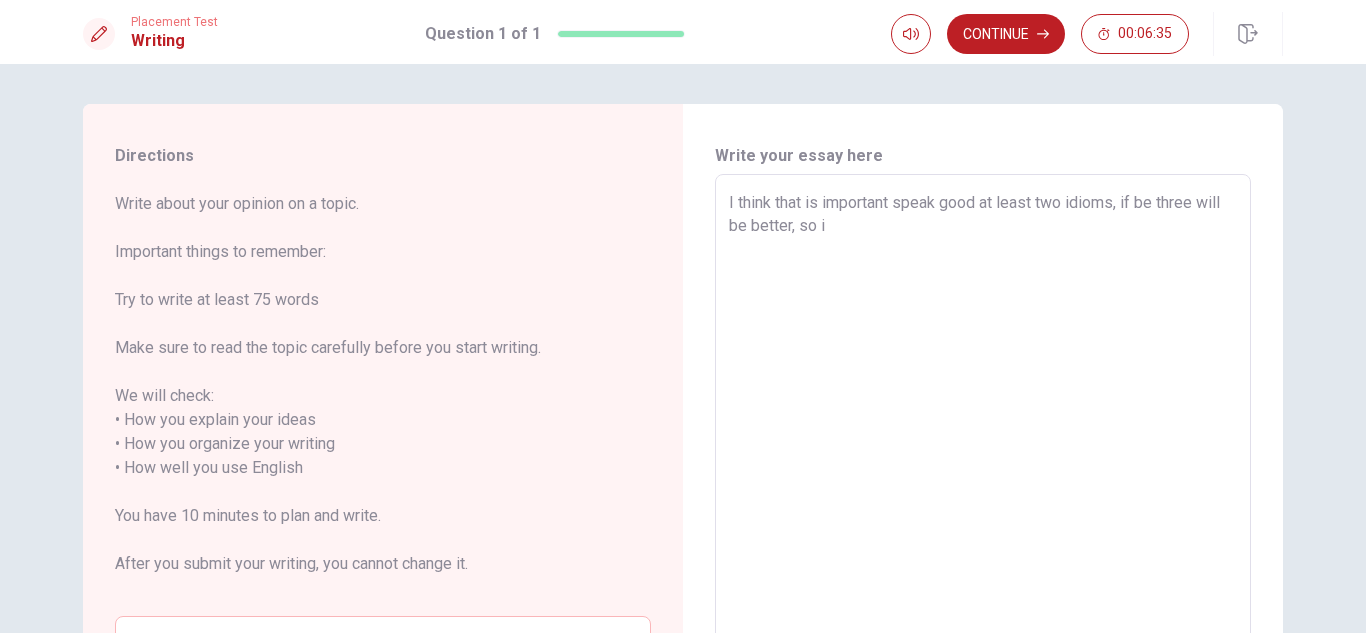 type on "x" 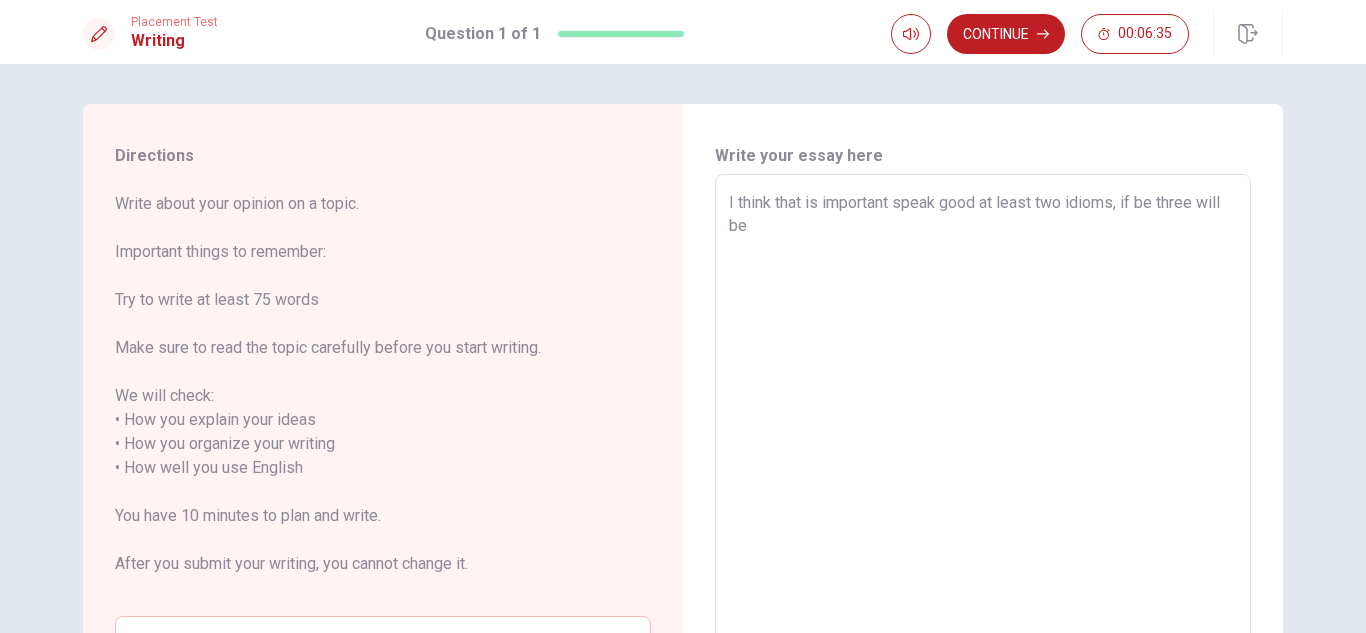 type on "x" 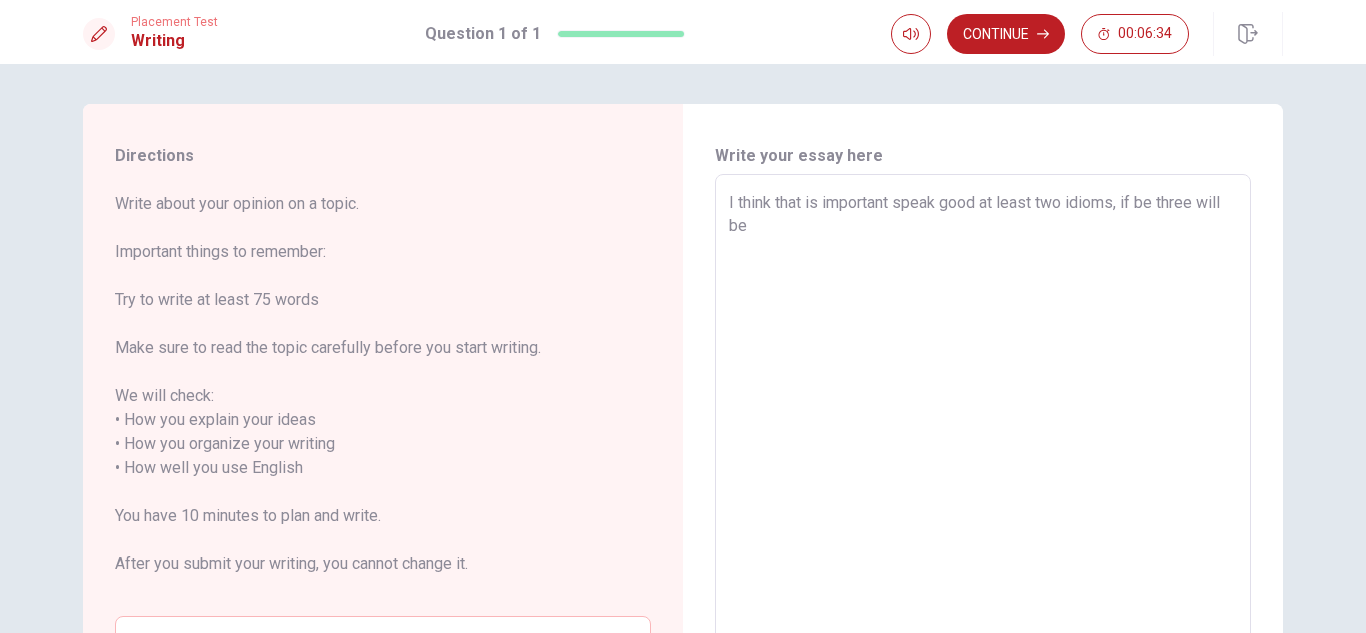 type on "I think that is important speak good at least two idioms, if be three will be b" 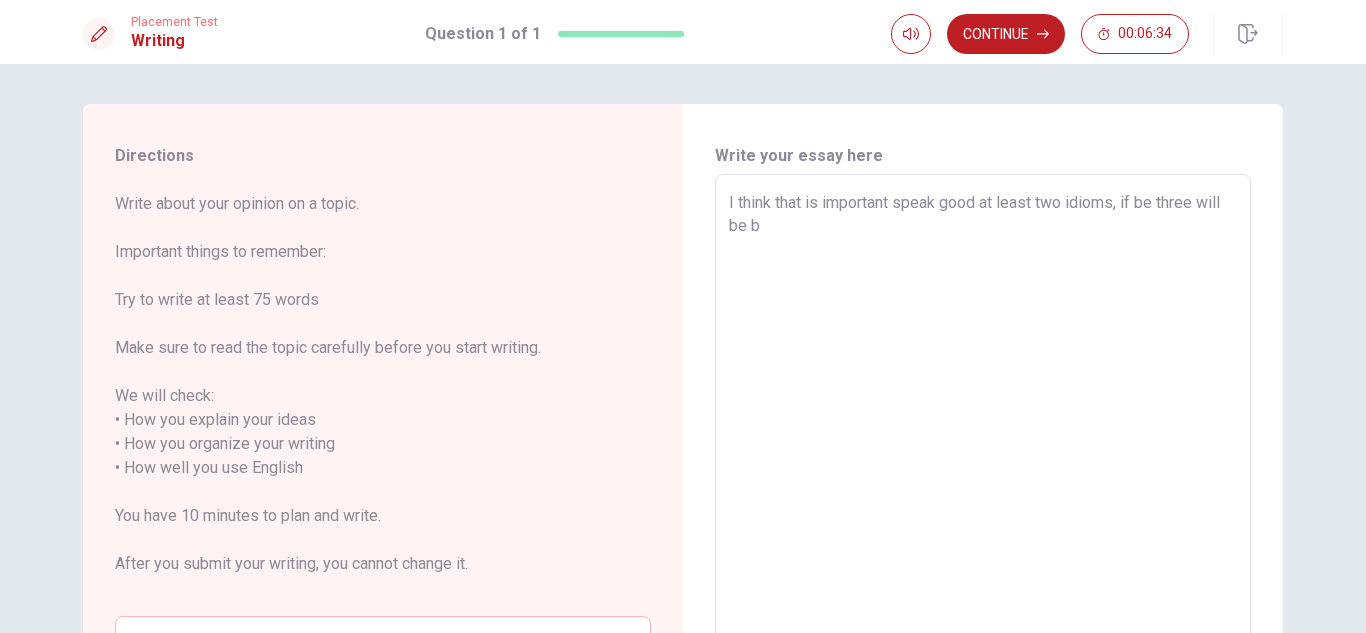 type on "x" 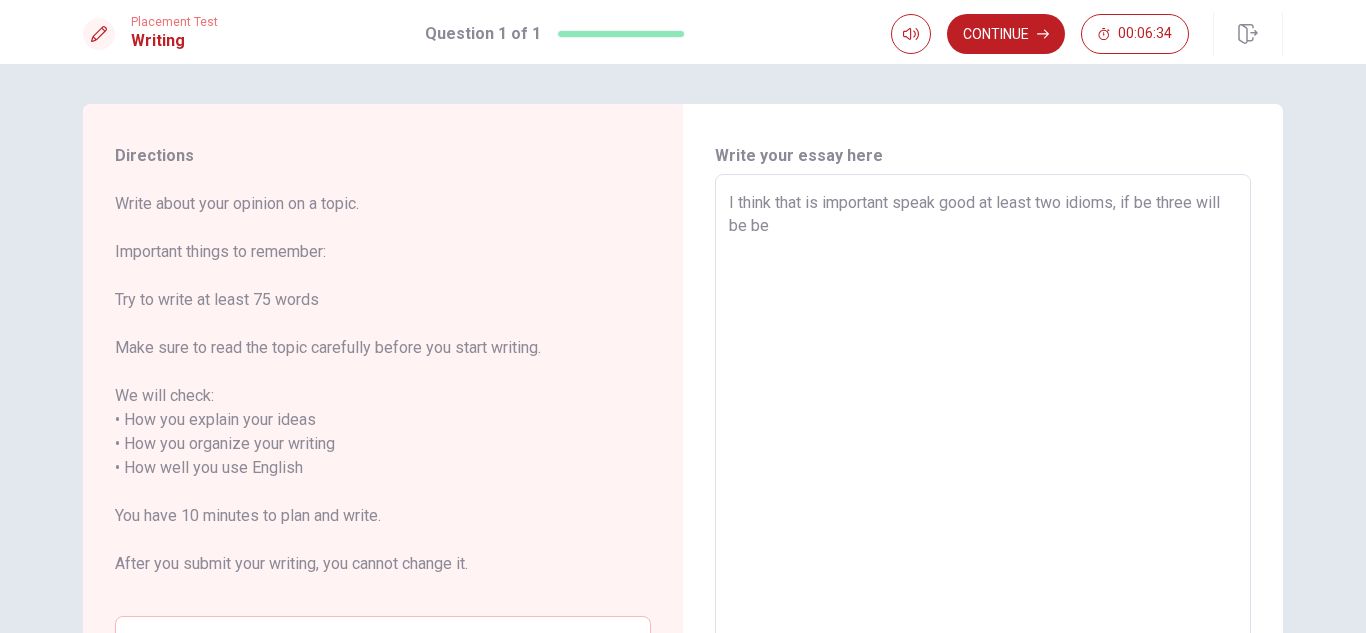 type on "x" 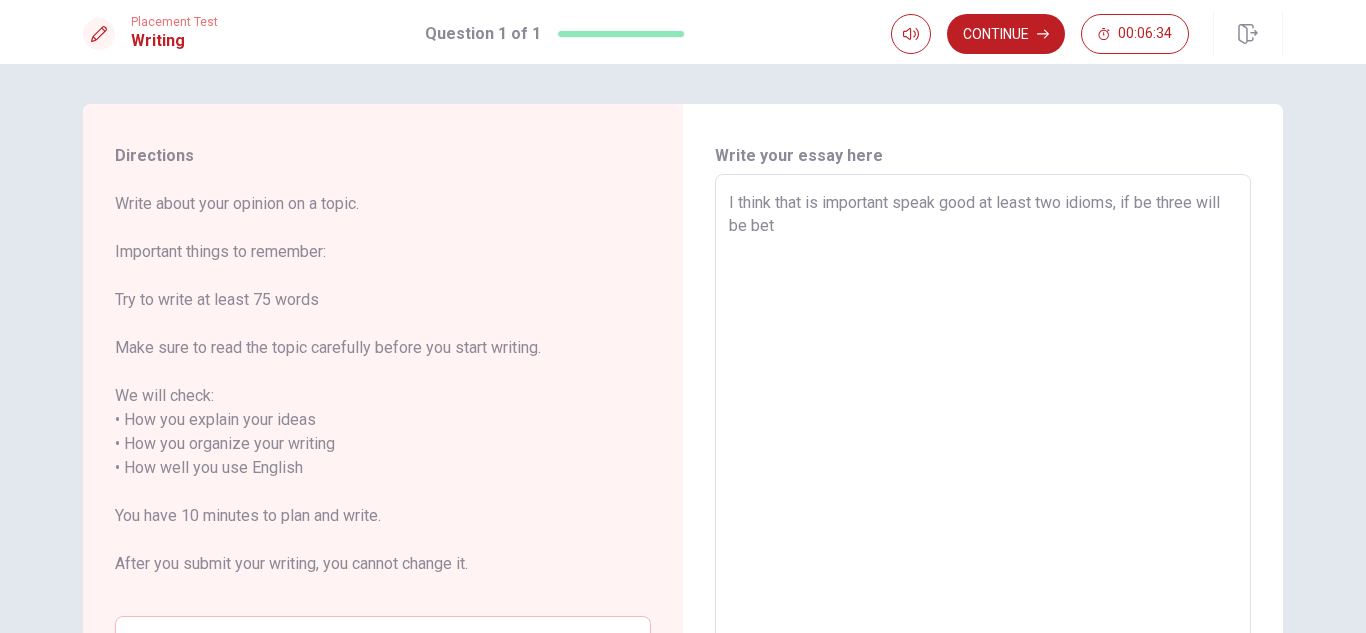 type on "x" 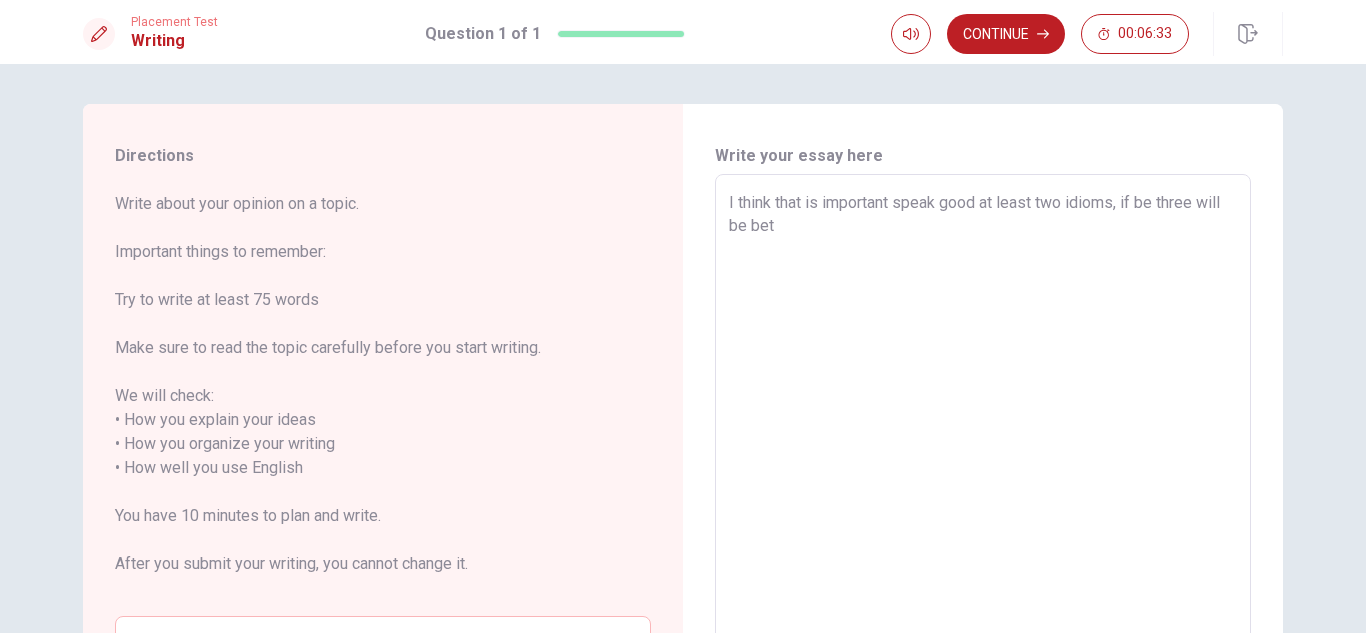 type on "I think that is important speak good at least two idioms, if be three will be bett" 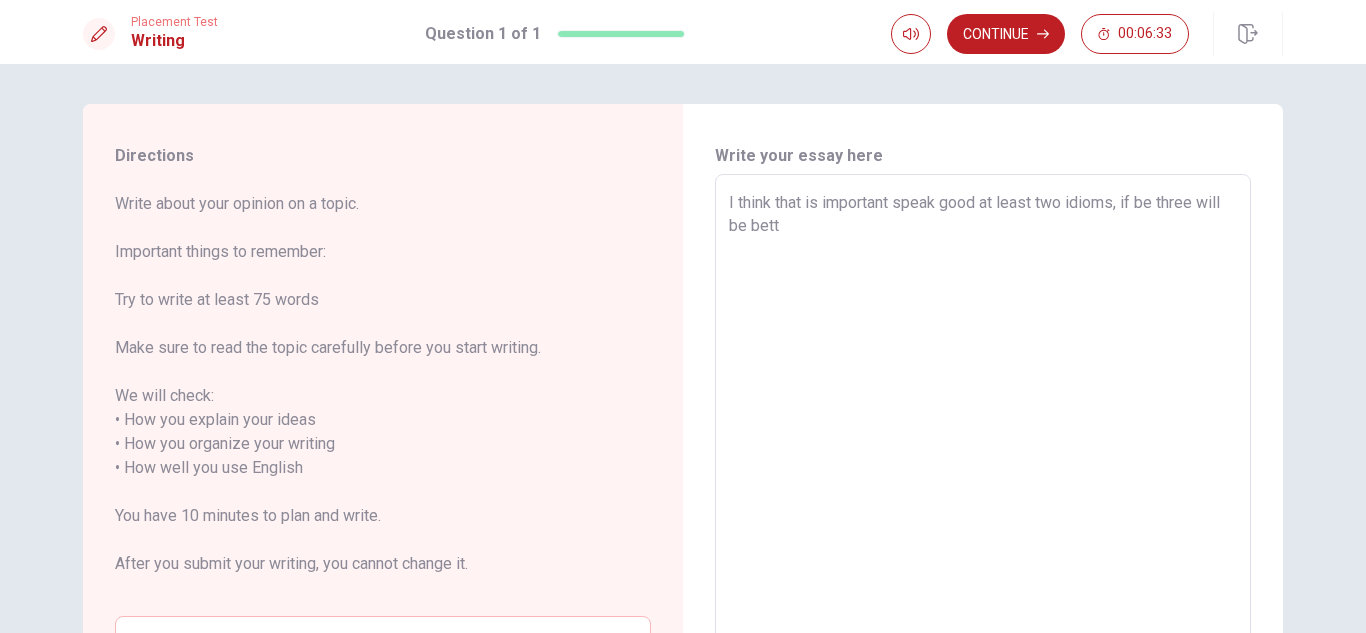 type on "x" 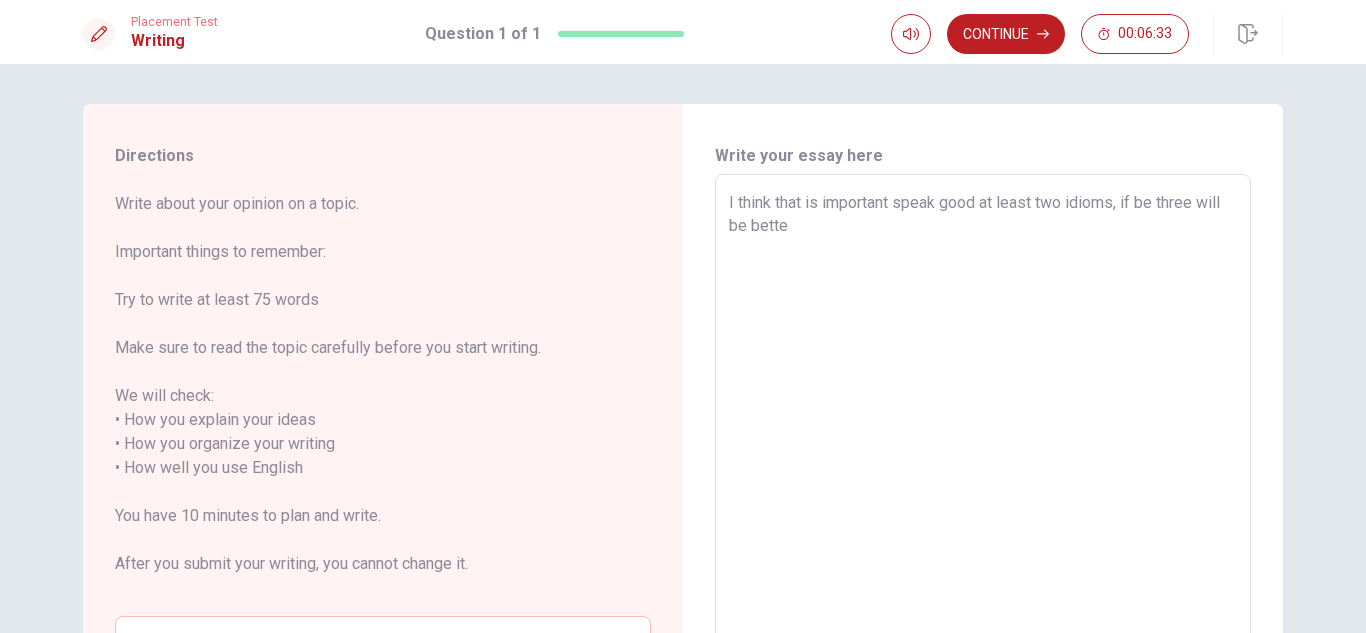 type on "x" 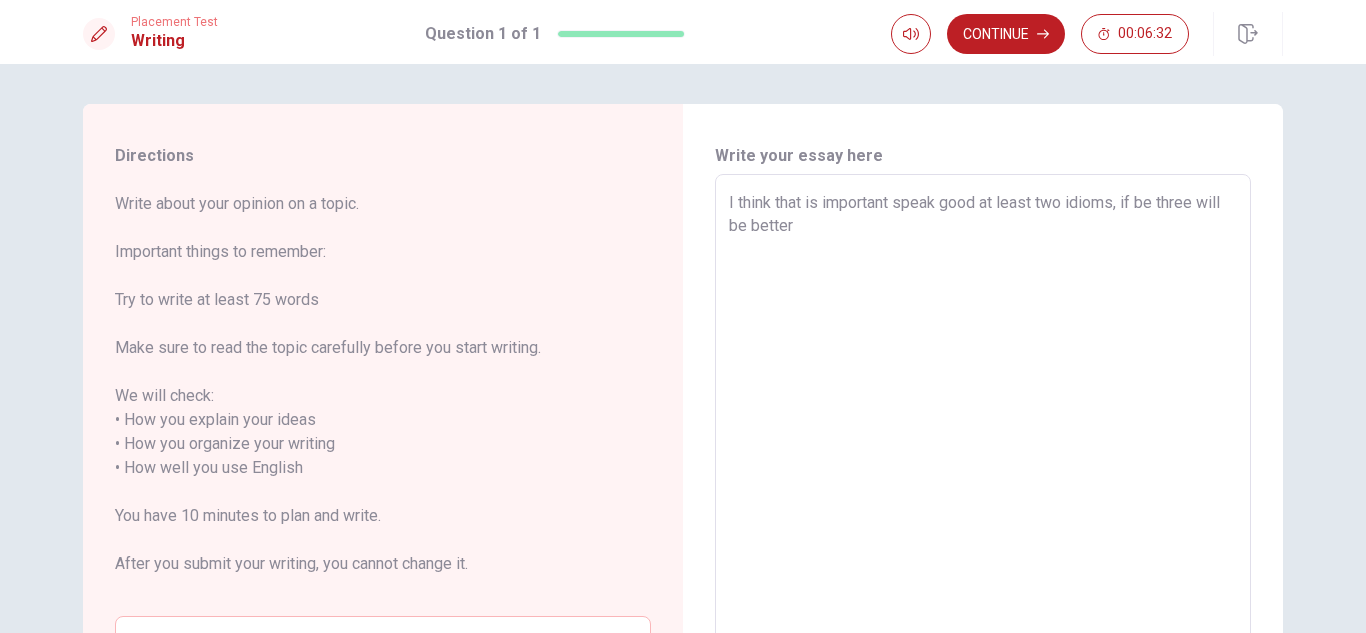 type on "x" 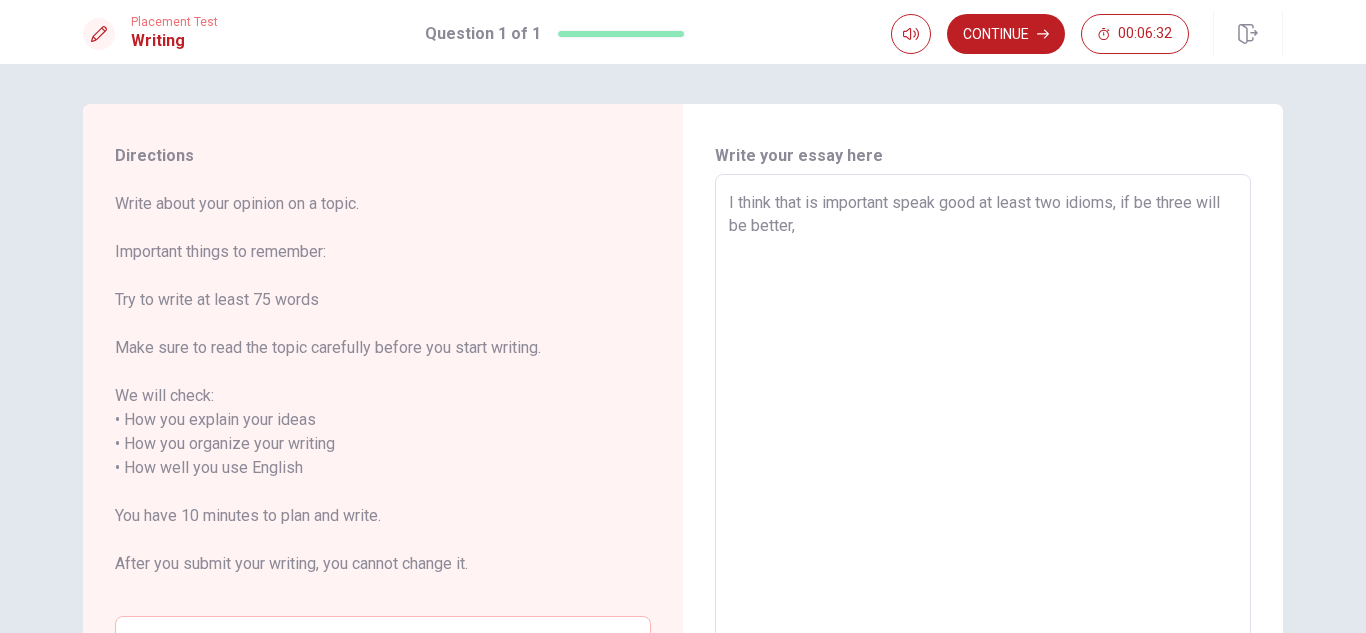 type on "x" 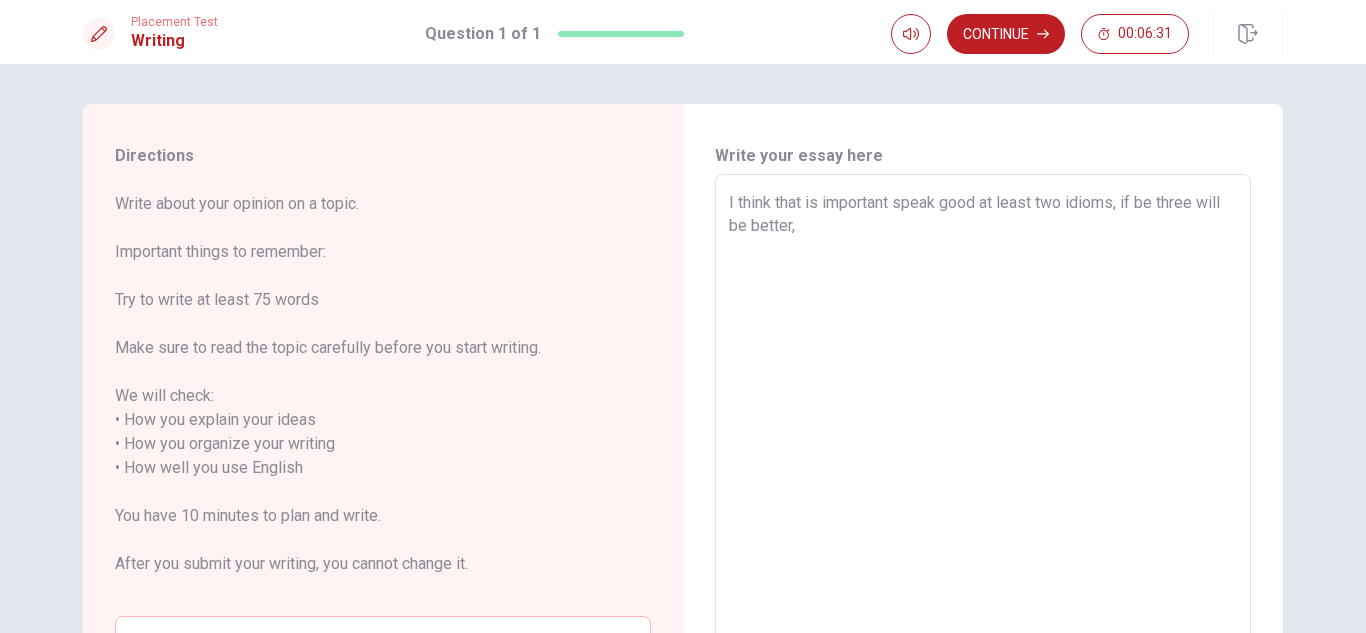 type on "I think that is important speak good at least two idioms, if be three will be better," 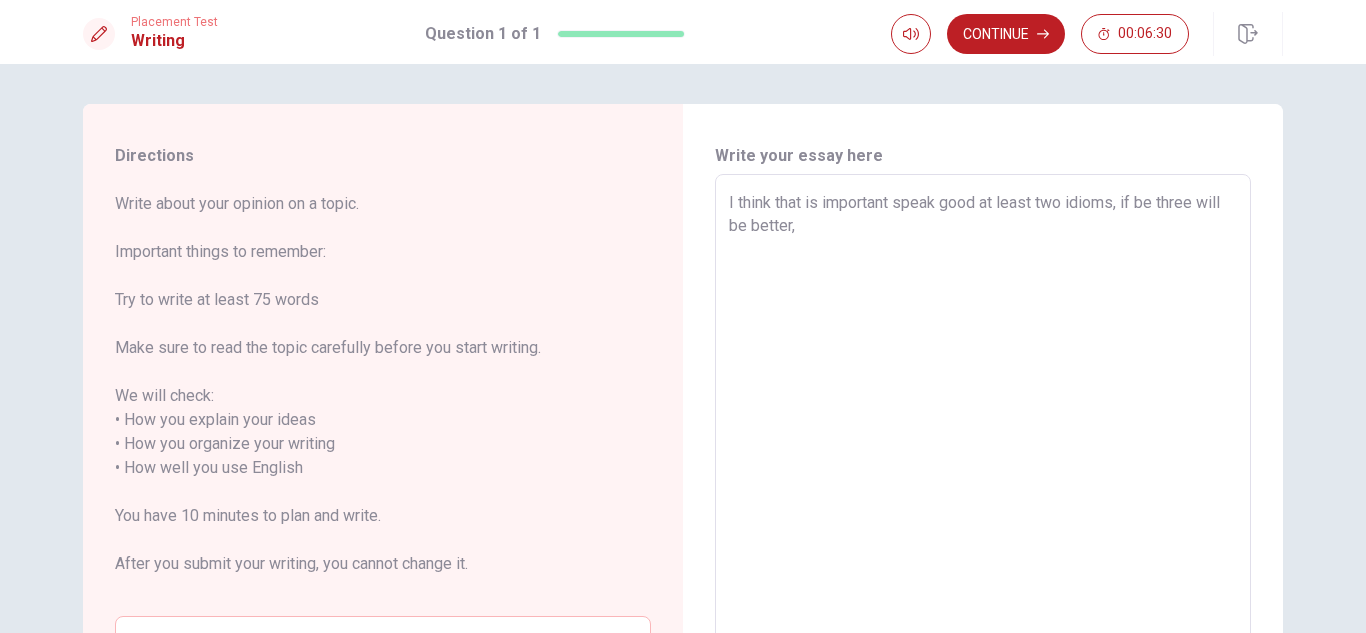 type on "I think that is important speak good at least two idioms, if be three will be better, s" 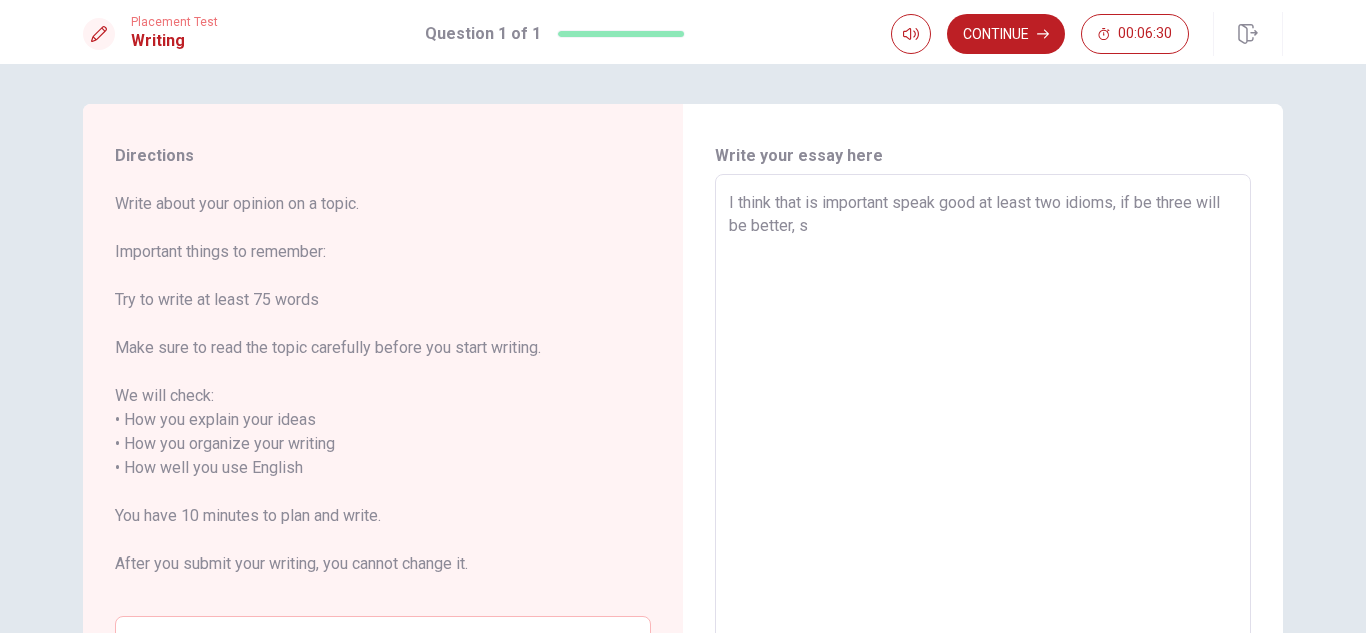 type on "x" 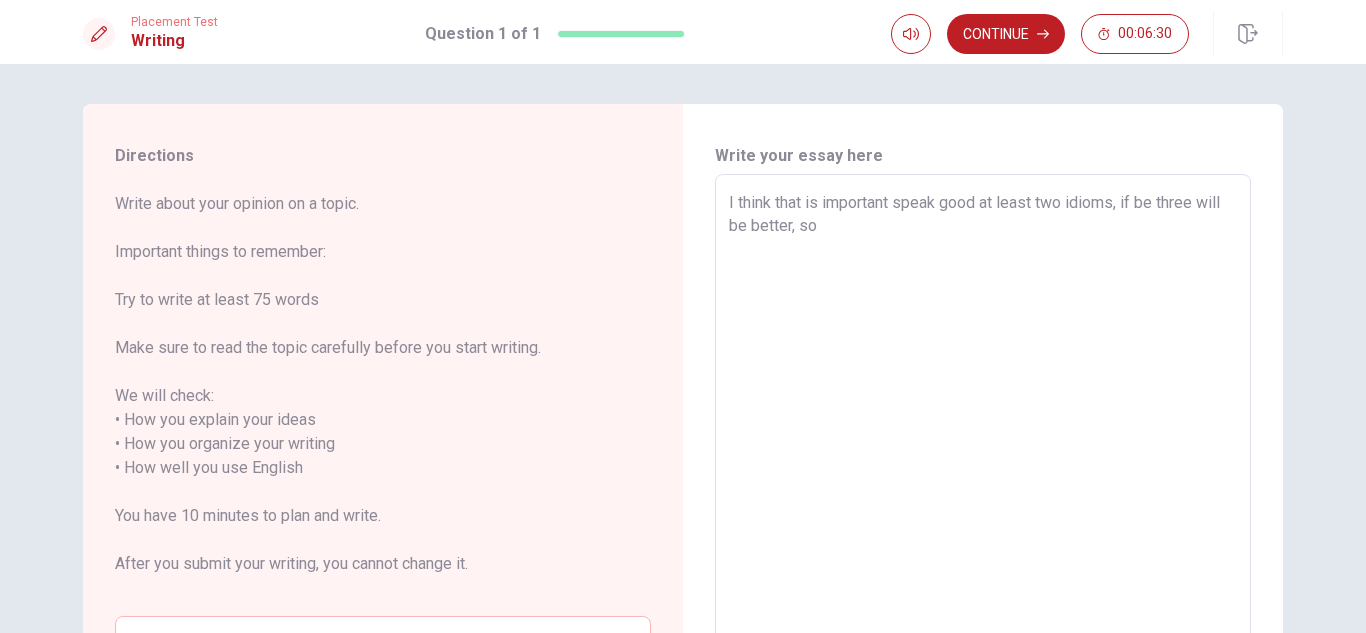 type on "x" 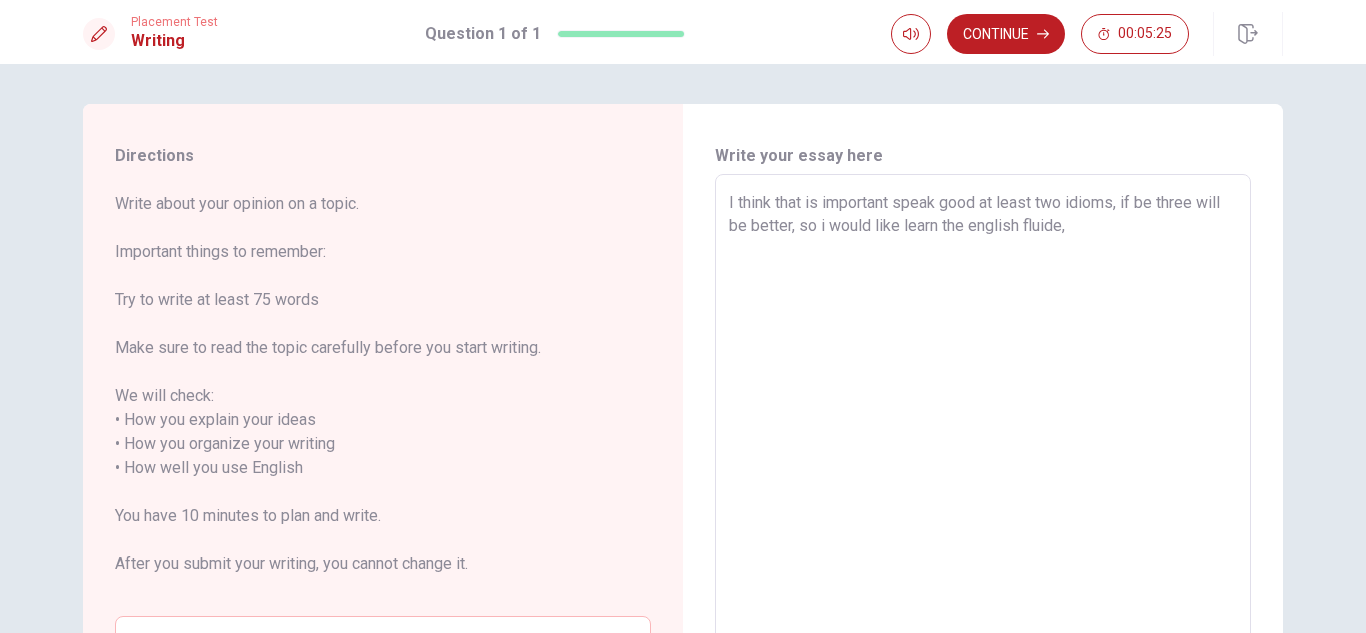 click on "I think that is important speak good at least two idioms, if be three will be better, so i would like learn the english fluide," at bounding box center (983, 468) 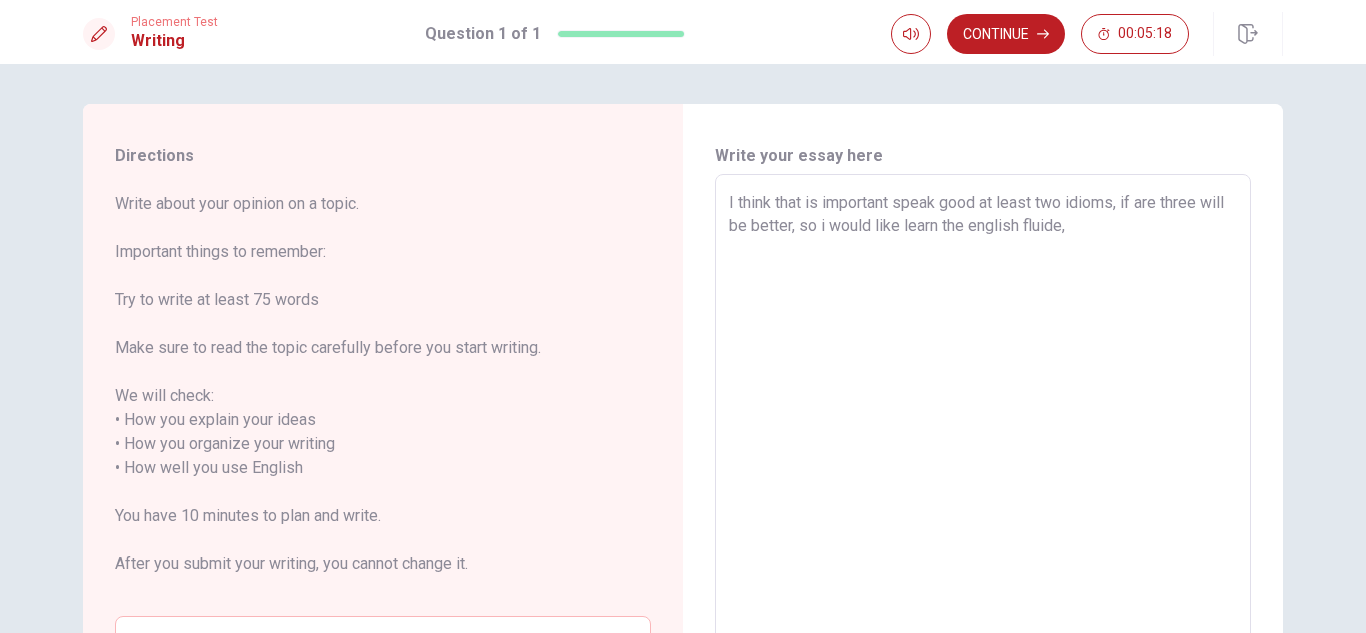 click on "I think that is important speak good at least two idioms, if are three will be better, so i would like learn the english fluide," at bounding box center (983, 468) 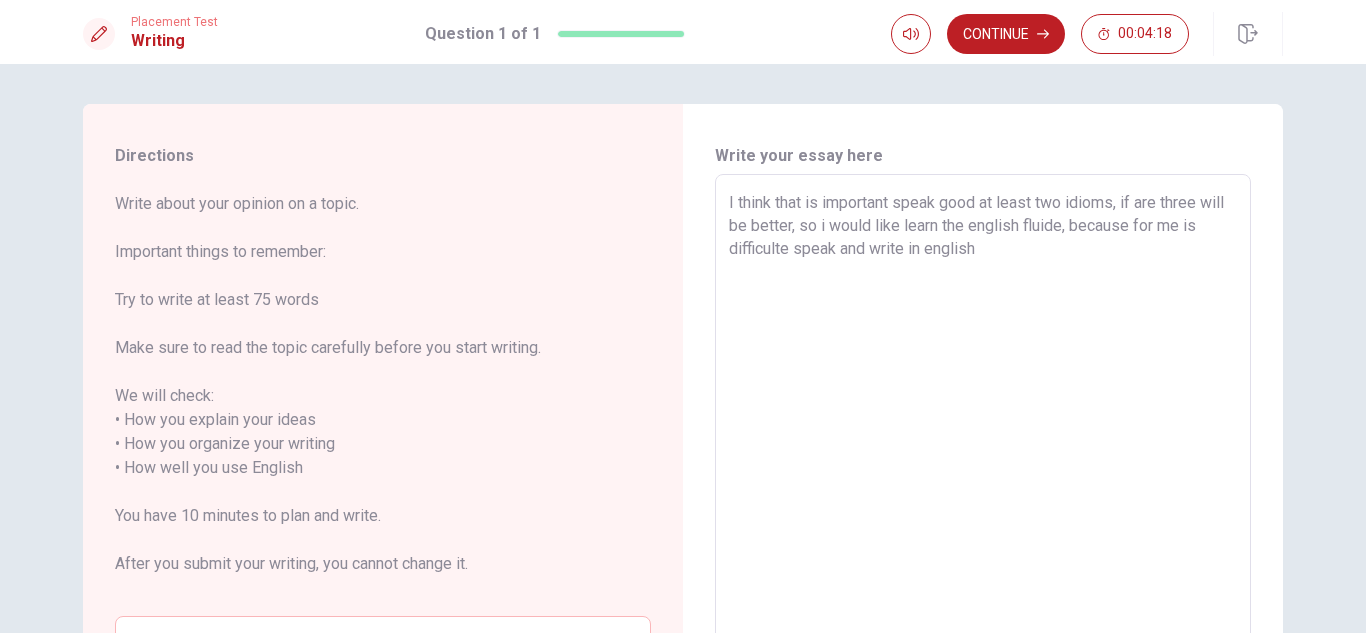 click on "I think that is important speak good at least two idioms, if are three will be better, so i would like learn the english fluide, because for me is difficulte speak and write in english" at bounding box center [983, 468] 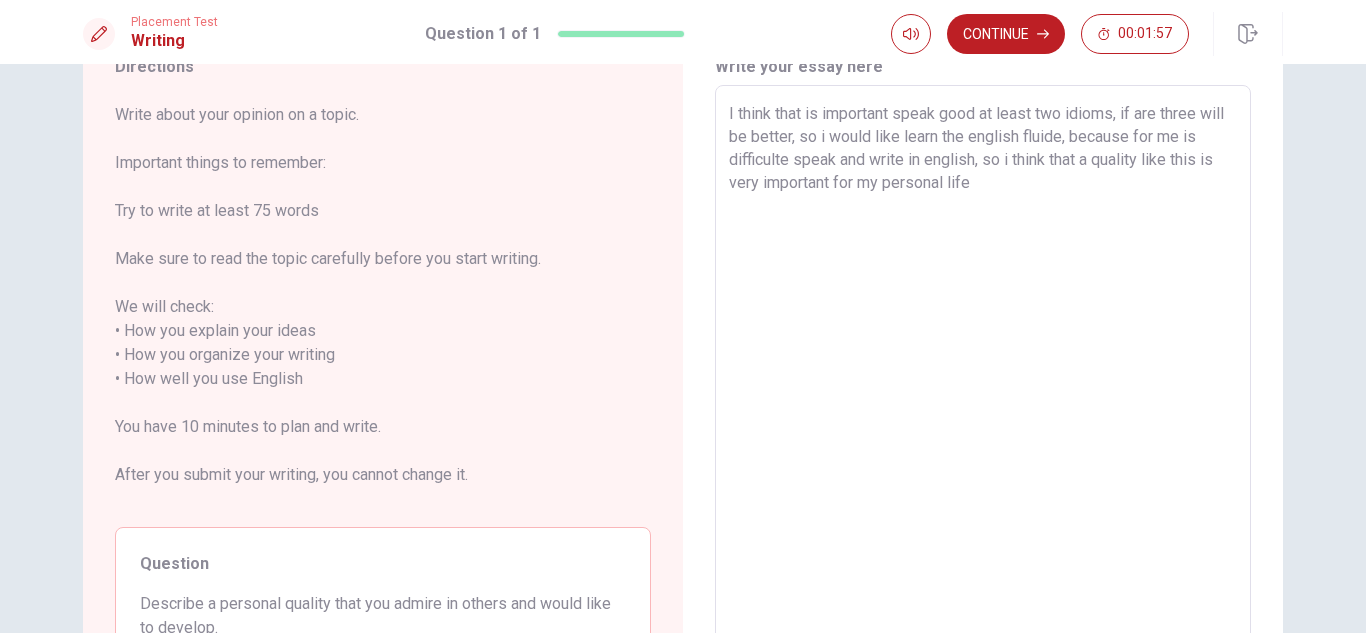 scroll, scrollTop: 5, scrollLeft: 0, axis: vertical 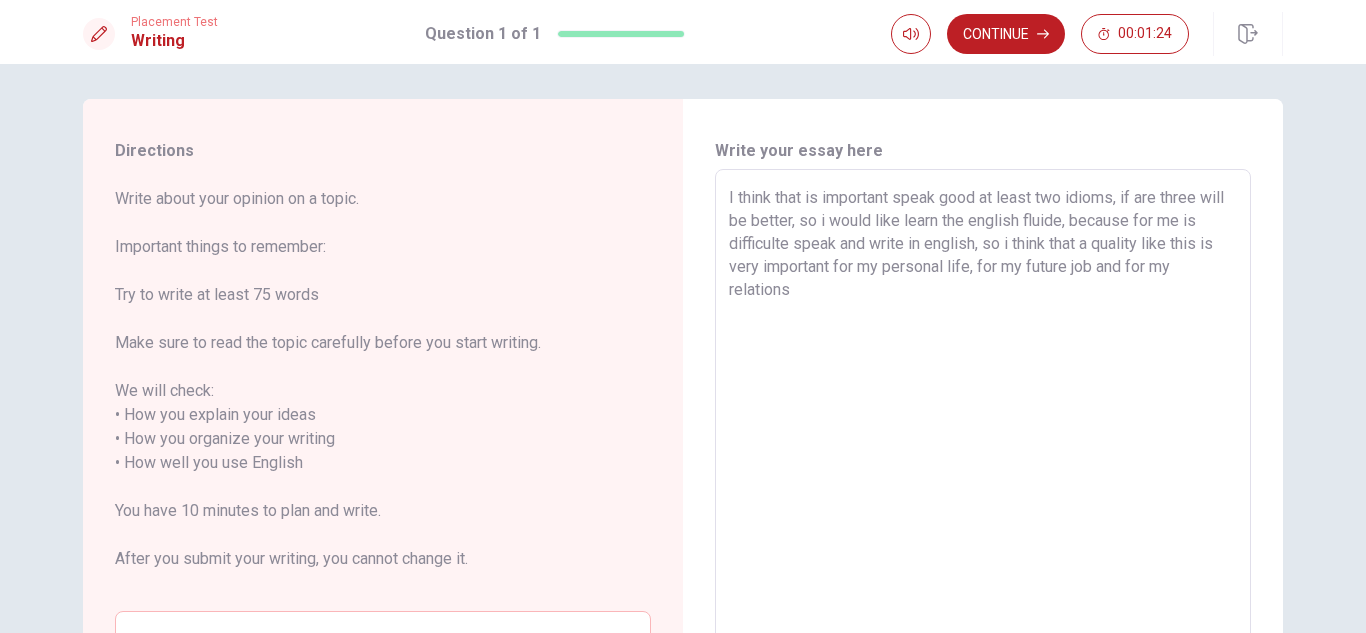 click on "I think that is important speak good at least two idioms, if are three will be better, so i would like learn the english fluide, because for me is difficulte speak and write in english, so i think that a quality like this is very important for my personal life, for my future job and for my relations" at bounding box center (983, 463) 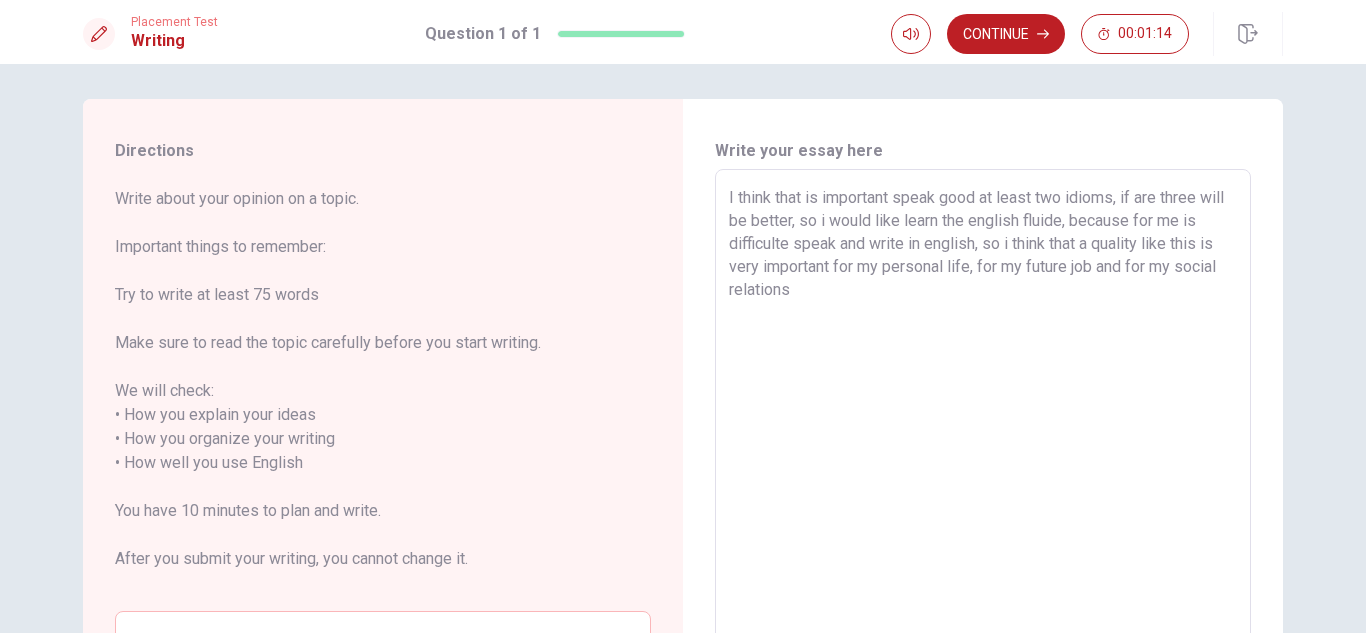 click on "I think that is important speak good at least two idioms, if are three will be better, so i would like learn the english fluide, because for me is difficulte speak and write in english, so i think that a quality like this is very important for my personal life, for my future job and for my social relations" at bounding box center [983, 463] 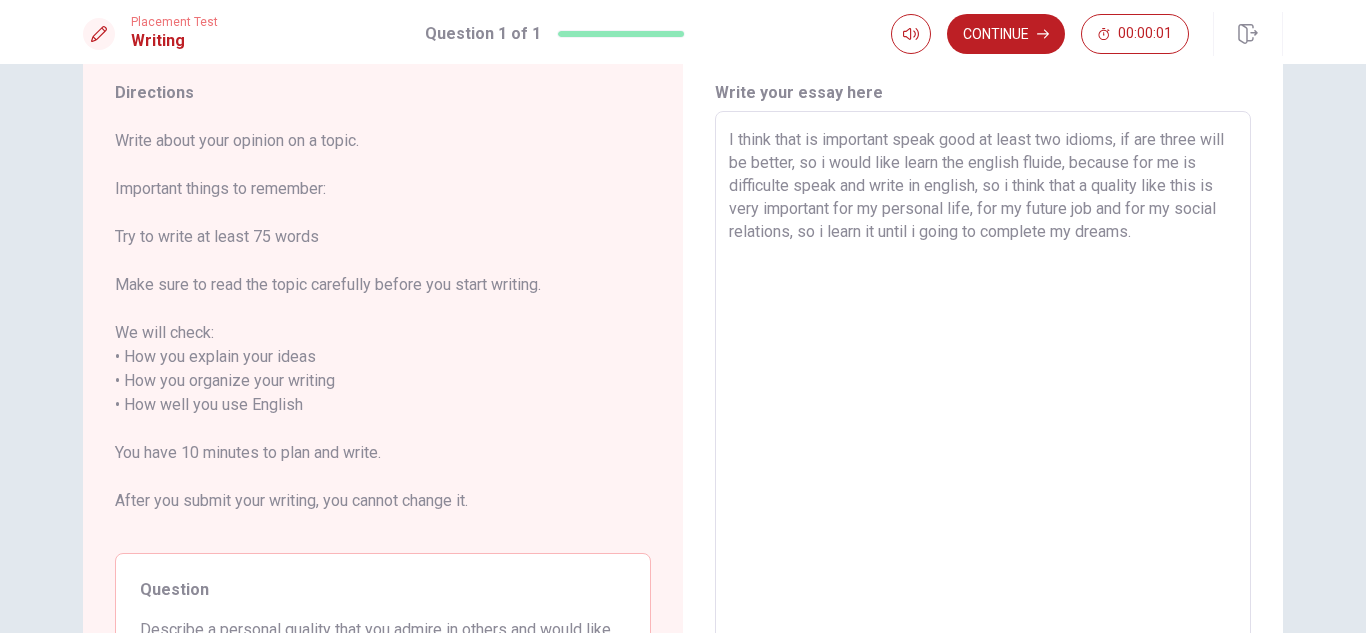 scroll, scrollTop: 5, scrollLeft: 0, axis: vertical 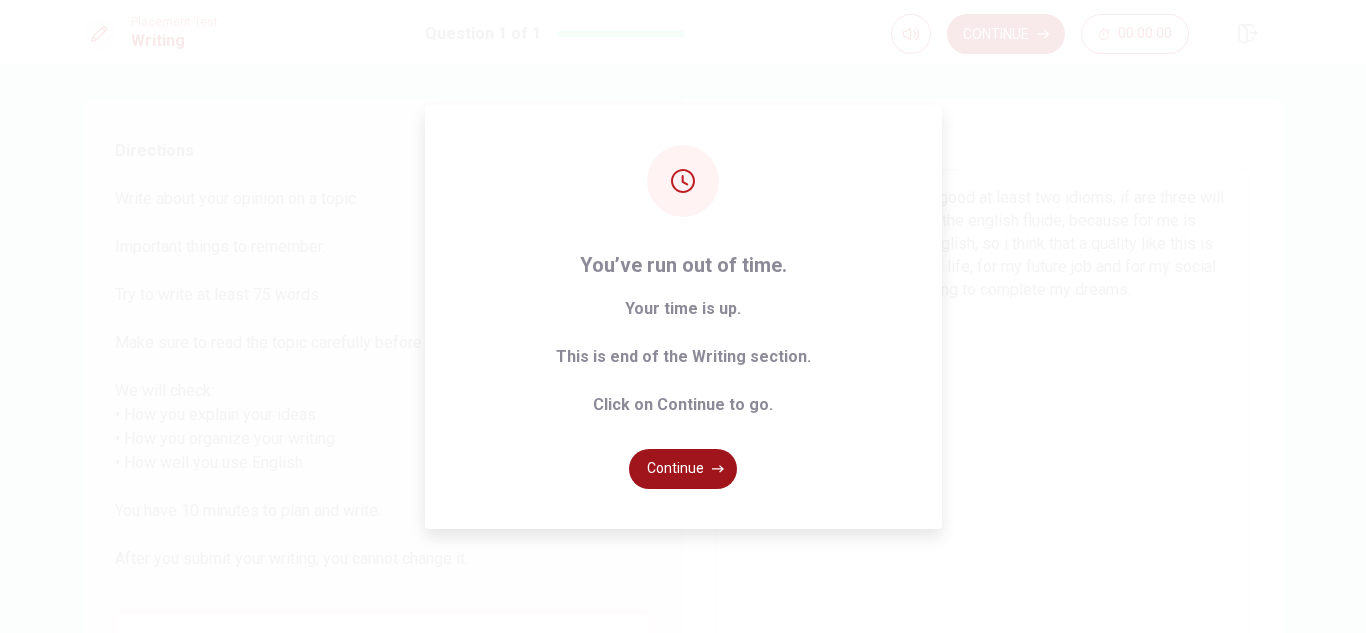 click on "Continue" at bounding box center [683, 469] 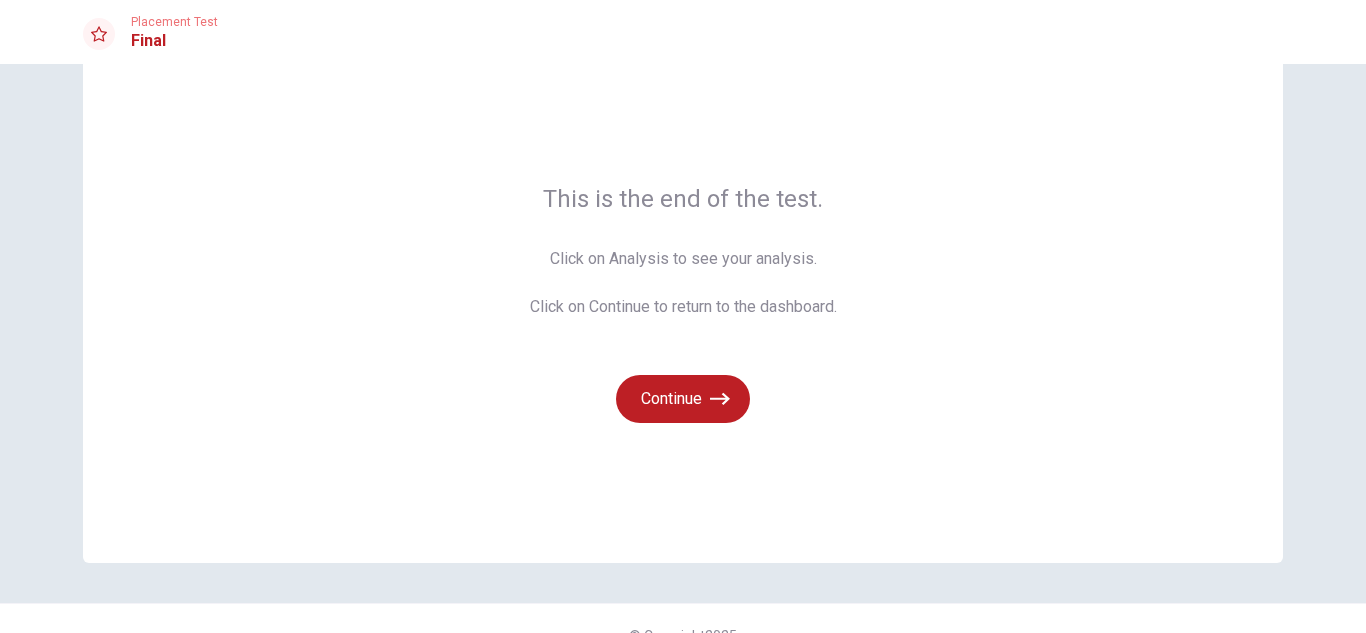 scroll, scrollTop: 95, scrollLeft: 0, axis: vertical 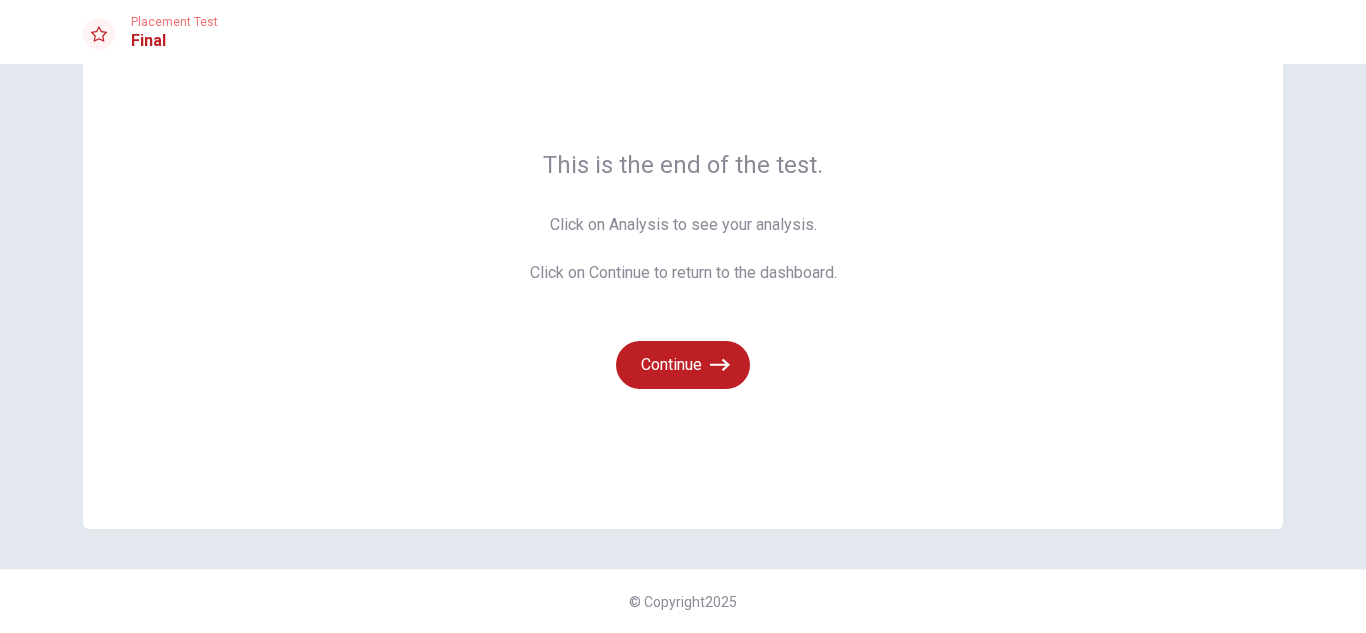 click on "Click on Analysis to see your analysis. Click on Continue to return to the dashboard." at bounding box center [683, 249] 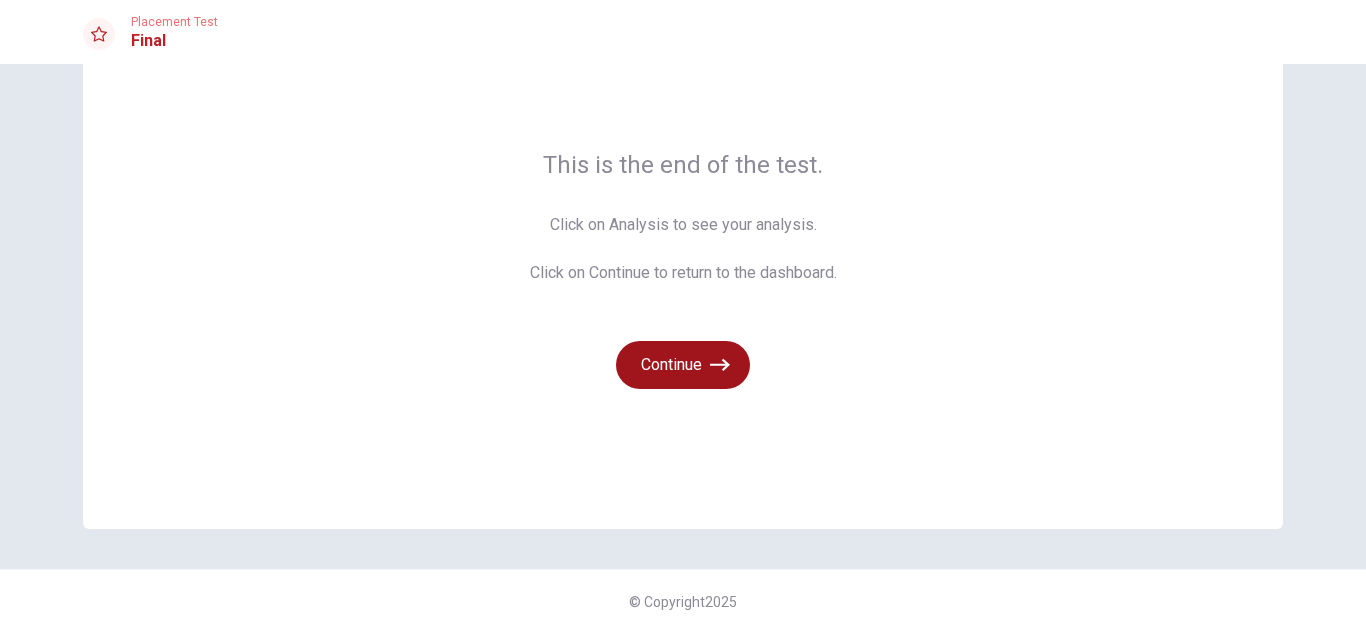 click on "Continue" at bounding box center [683, 365] 